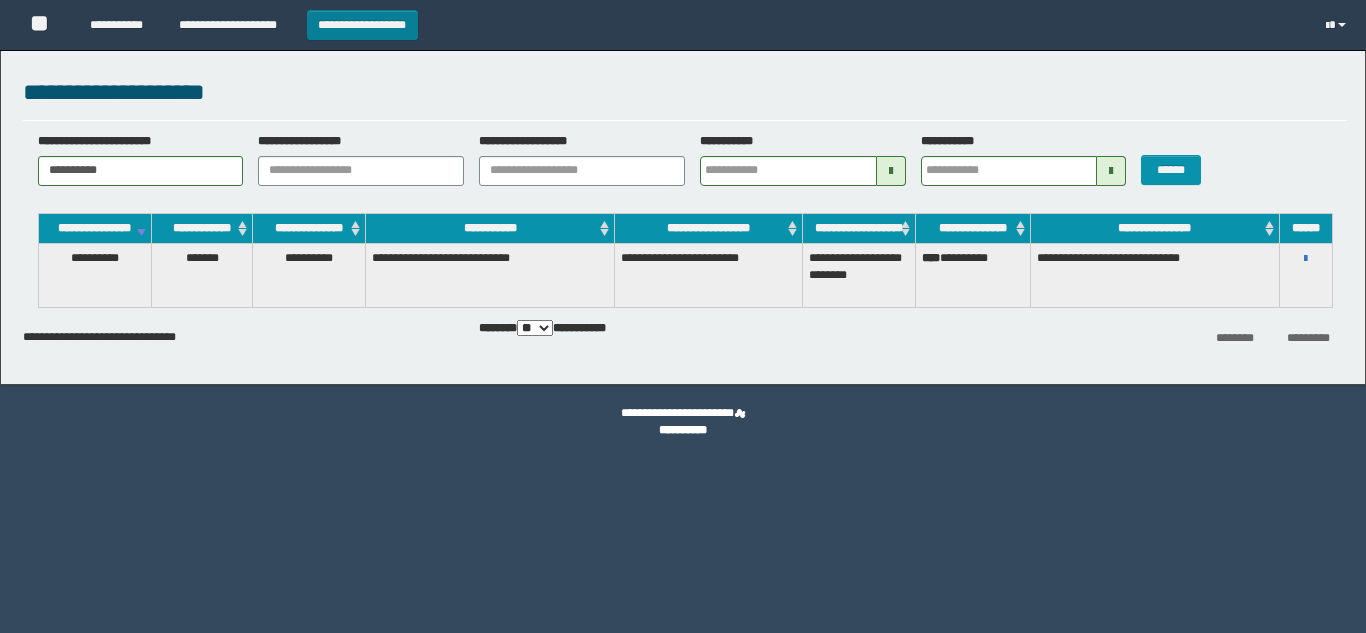 scroll, scrollTop: 0, scrollLeft: 0, axis: both 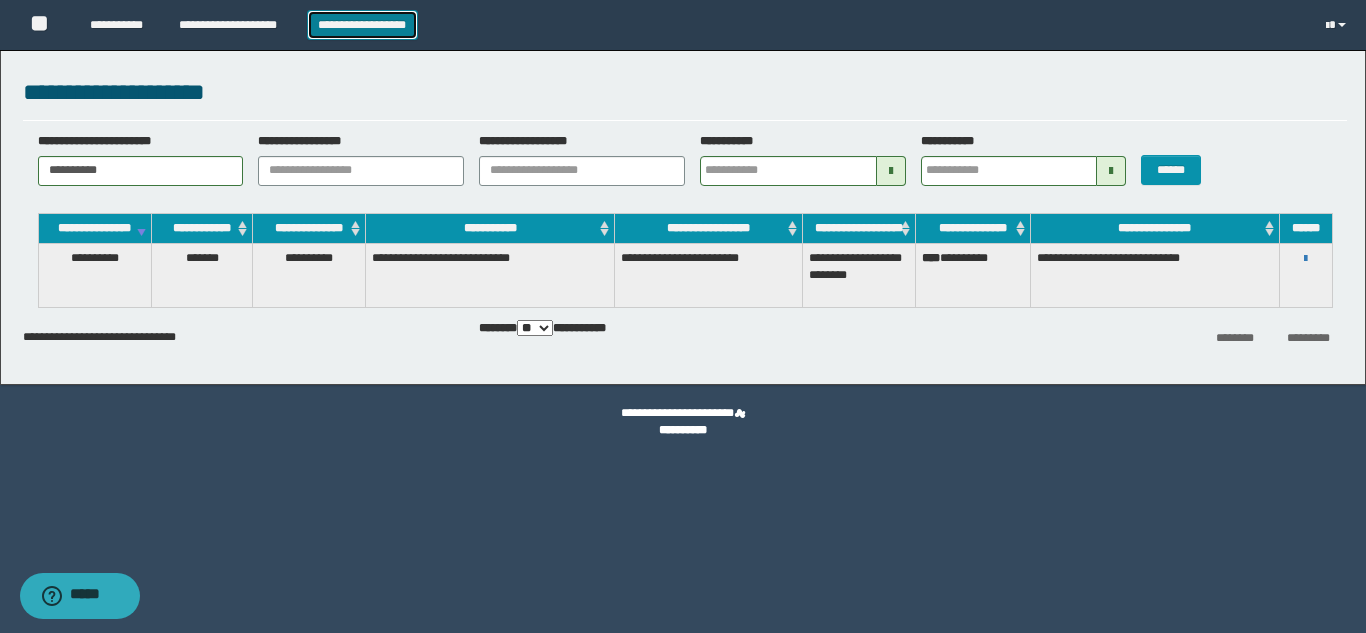 click on "**********" at bounding box center (362, 25) 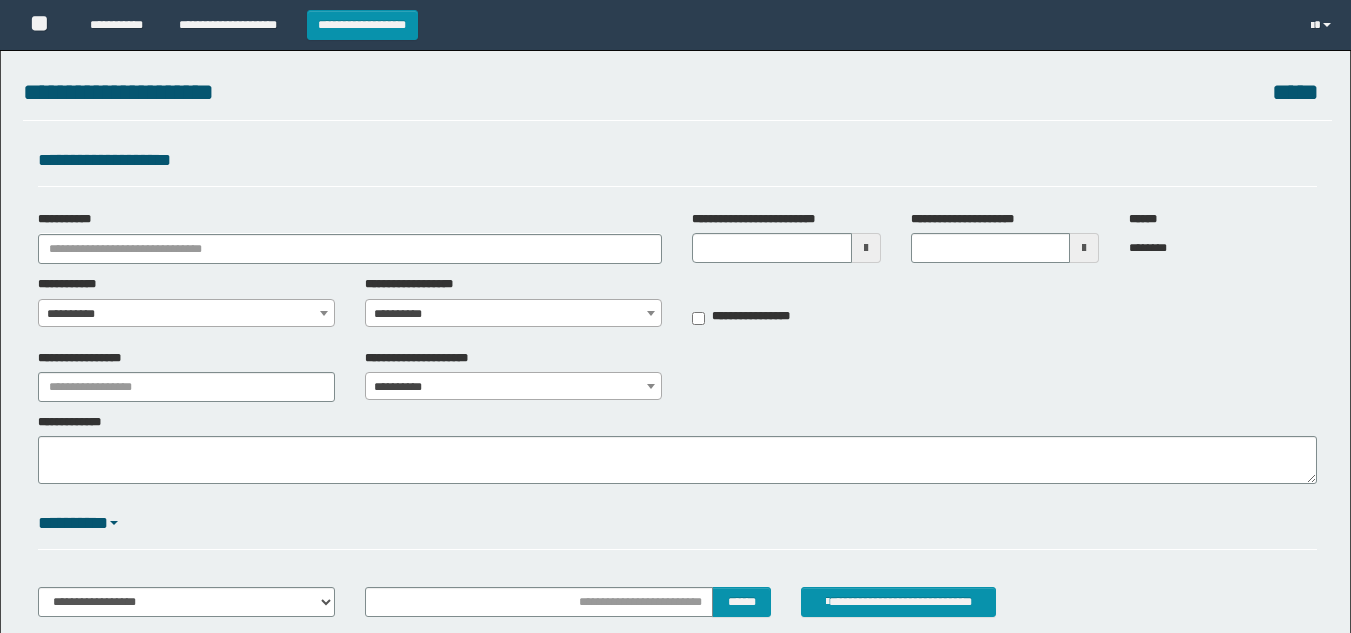 scroll, scrollTop: 0, scrollLeft: 0, axis: both 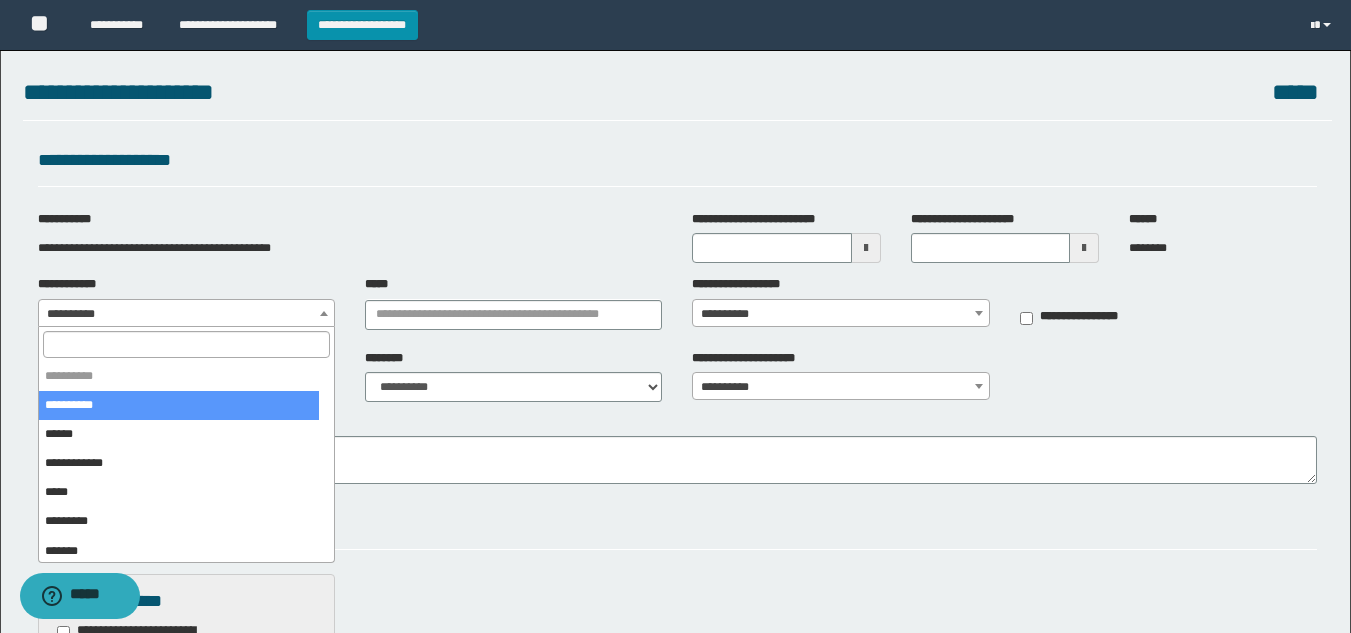 click on "**********" at bounding box center (186, 314) 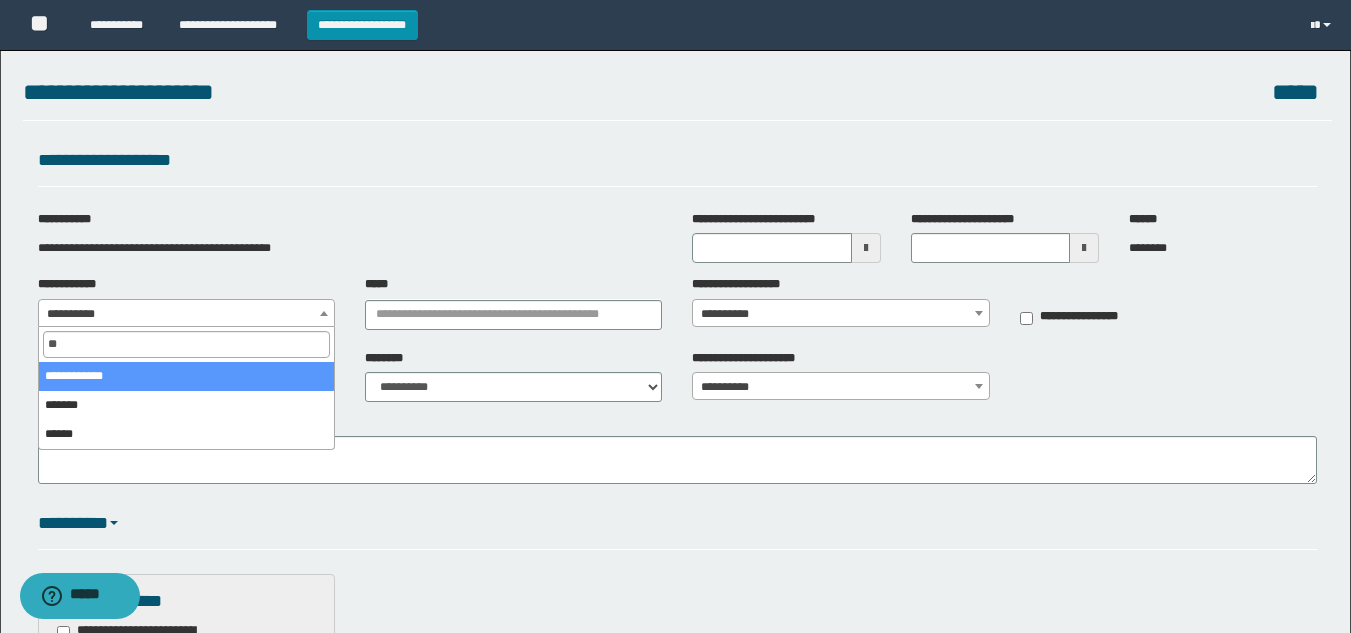 type on "**" 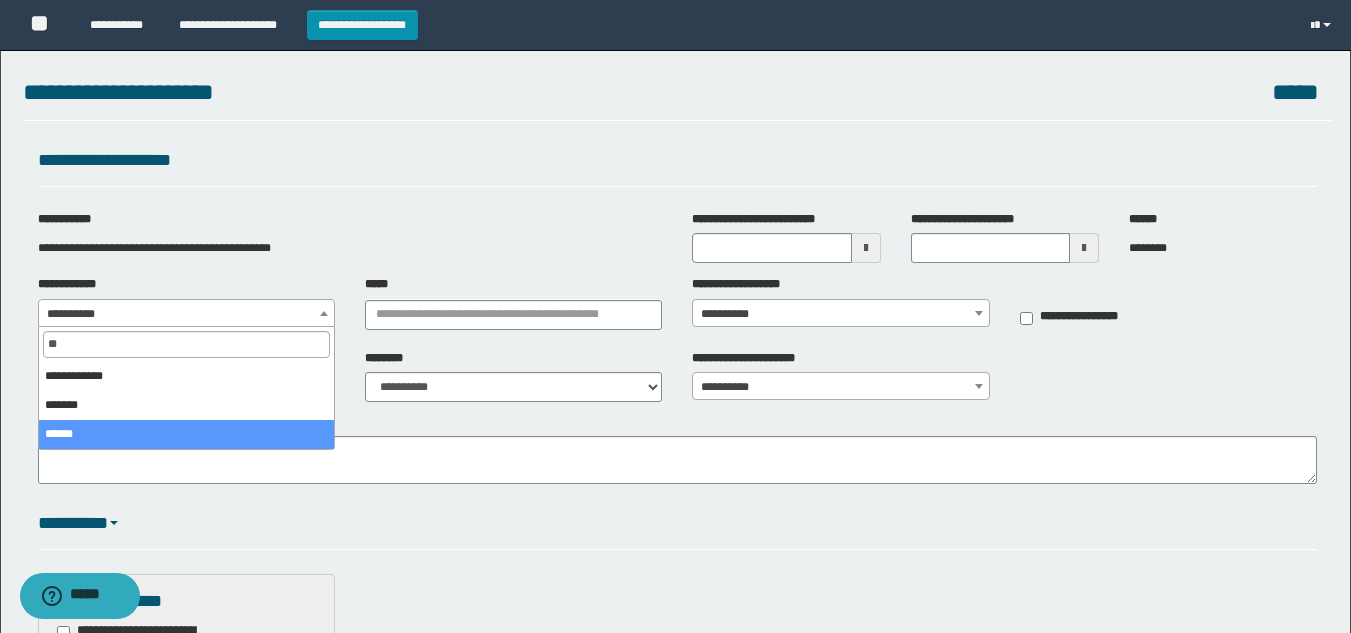 select on "*" 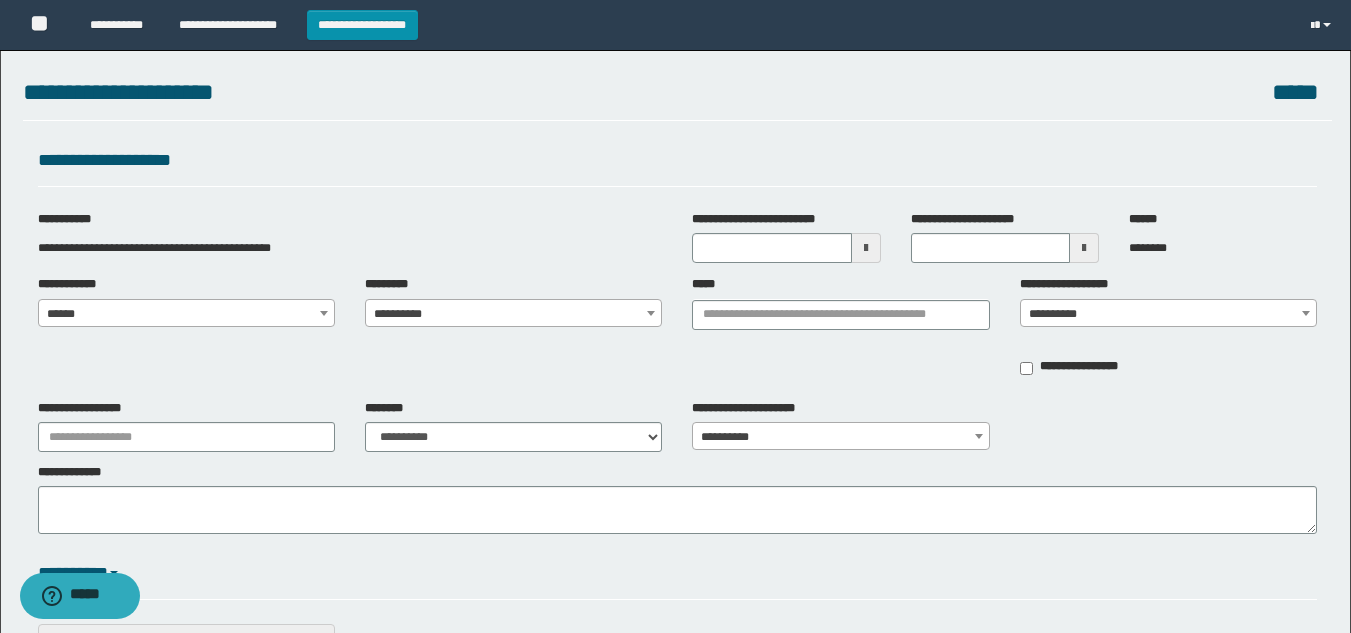 click on "**********" at bounding box center [513, 314] 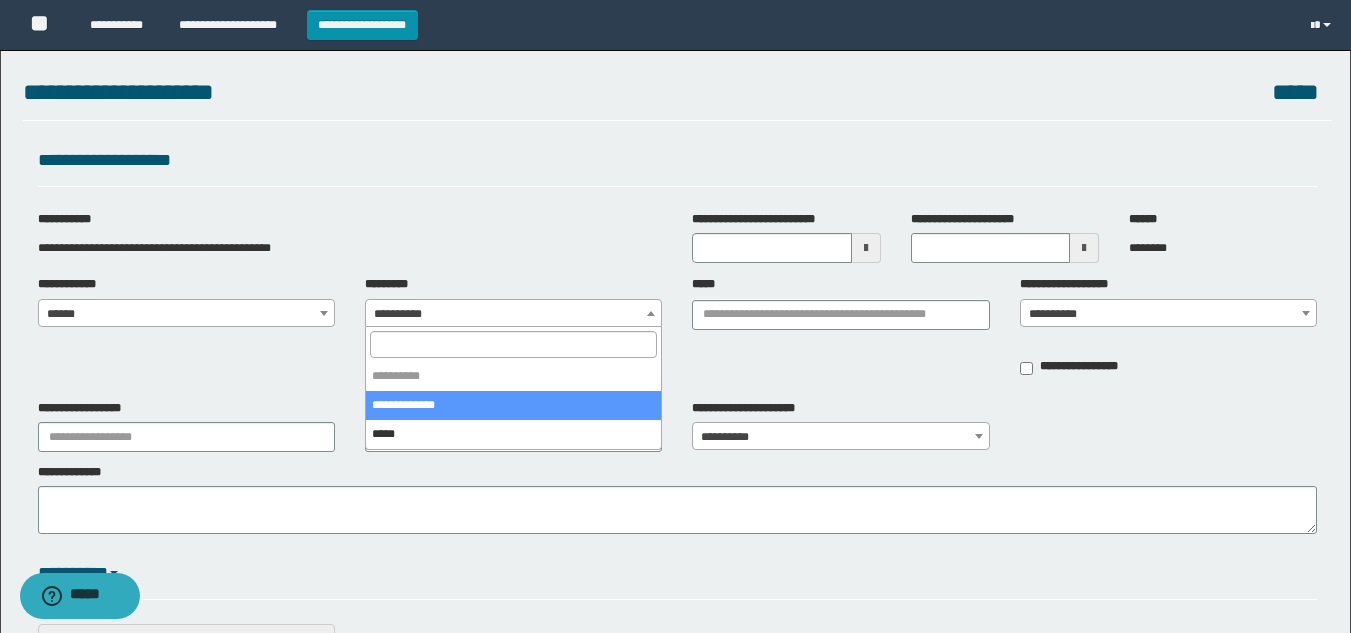 select on "****" 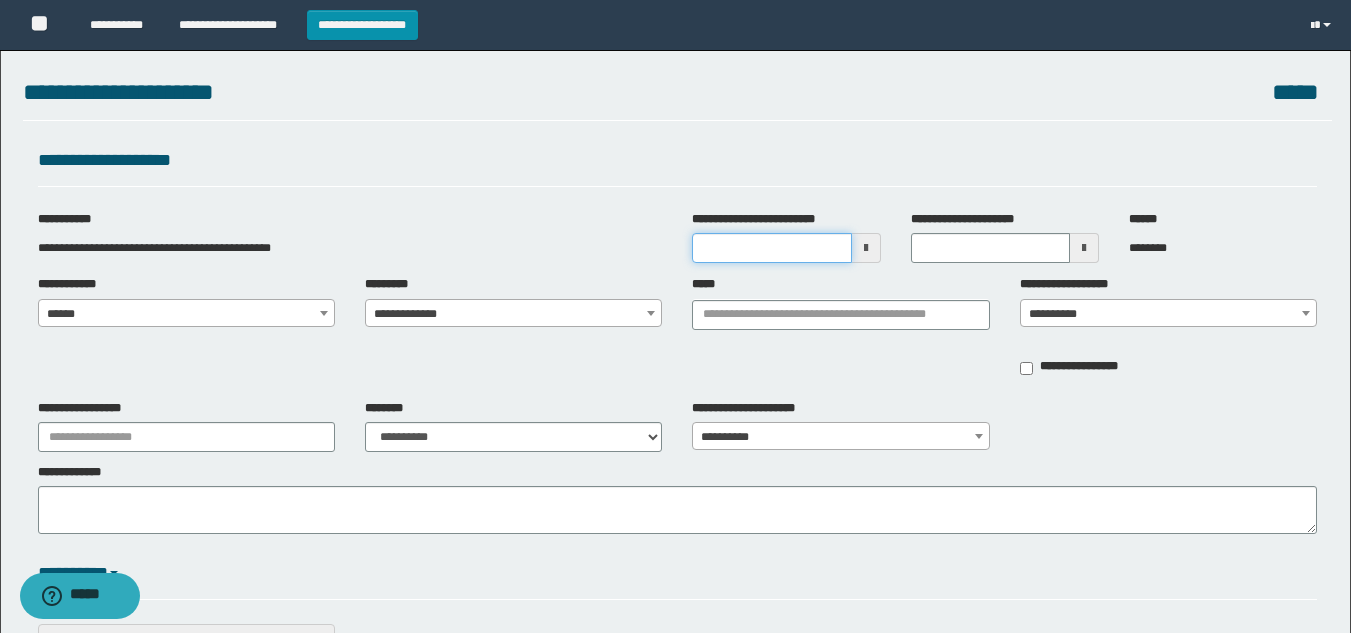 click on "**********" at bounding box center (771, 248) 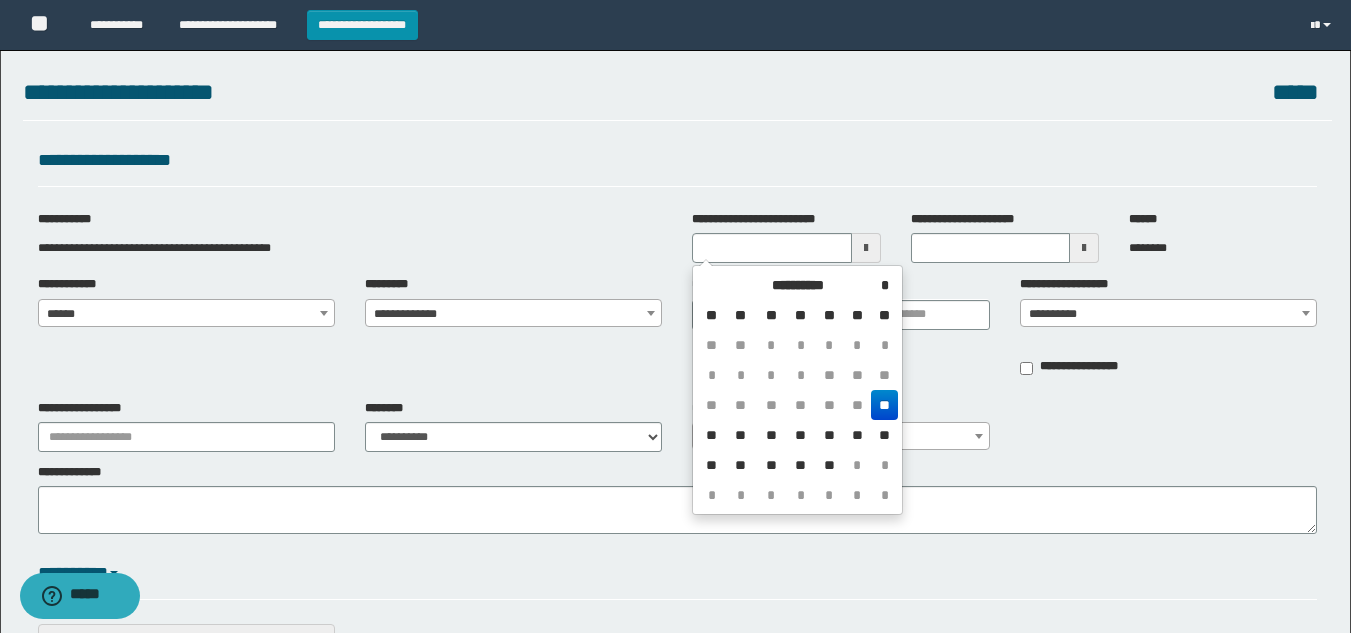 click on "**********" at bounding box center (797, 390) 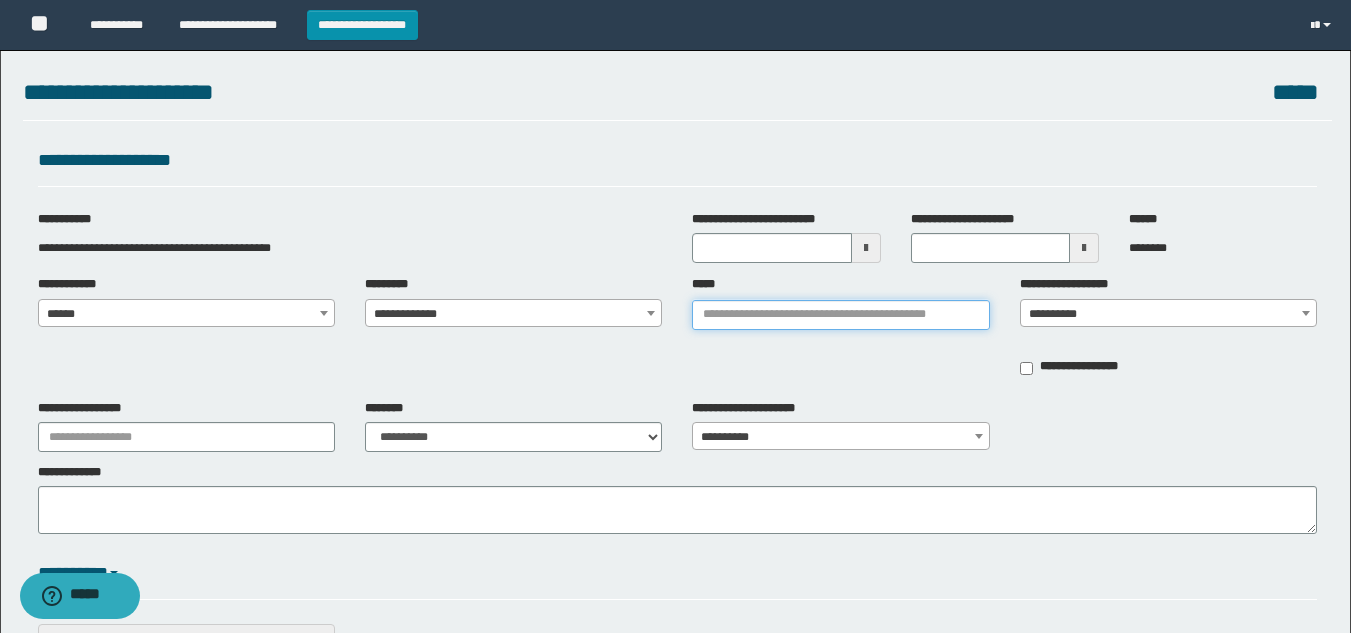 click on "*****" at bounding box center (840, 315) 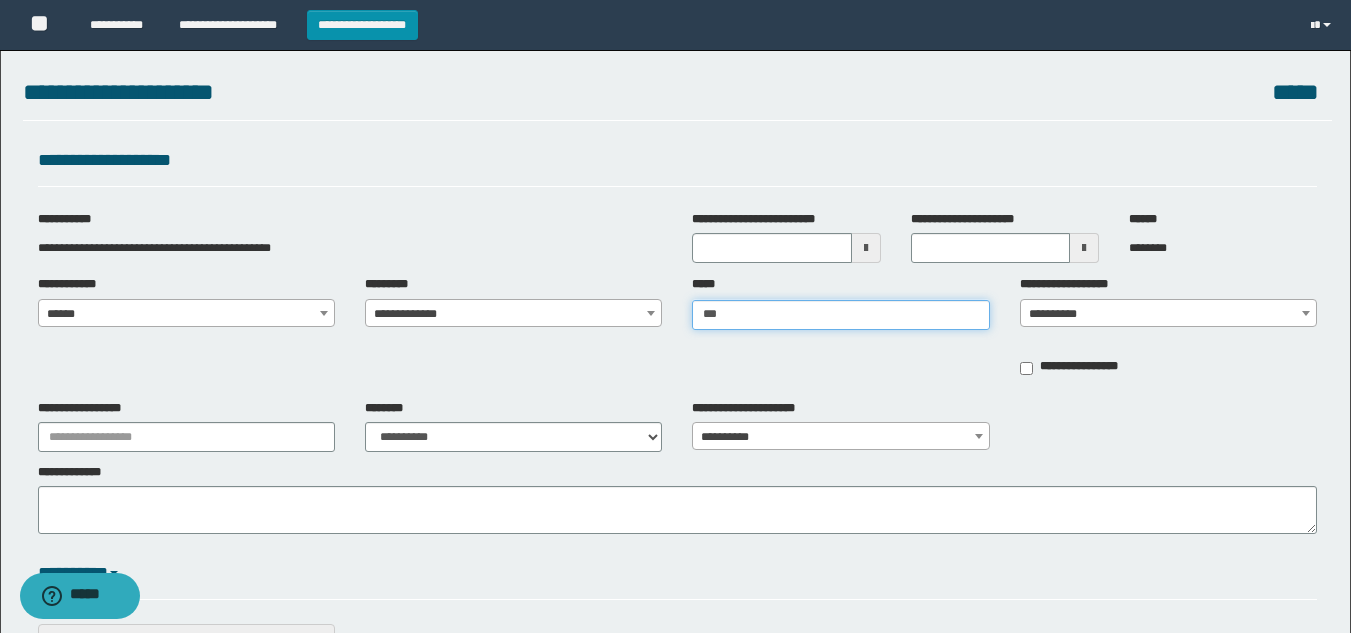 type on "****" 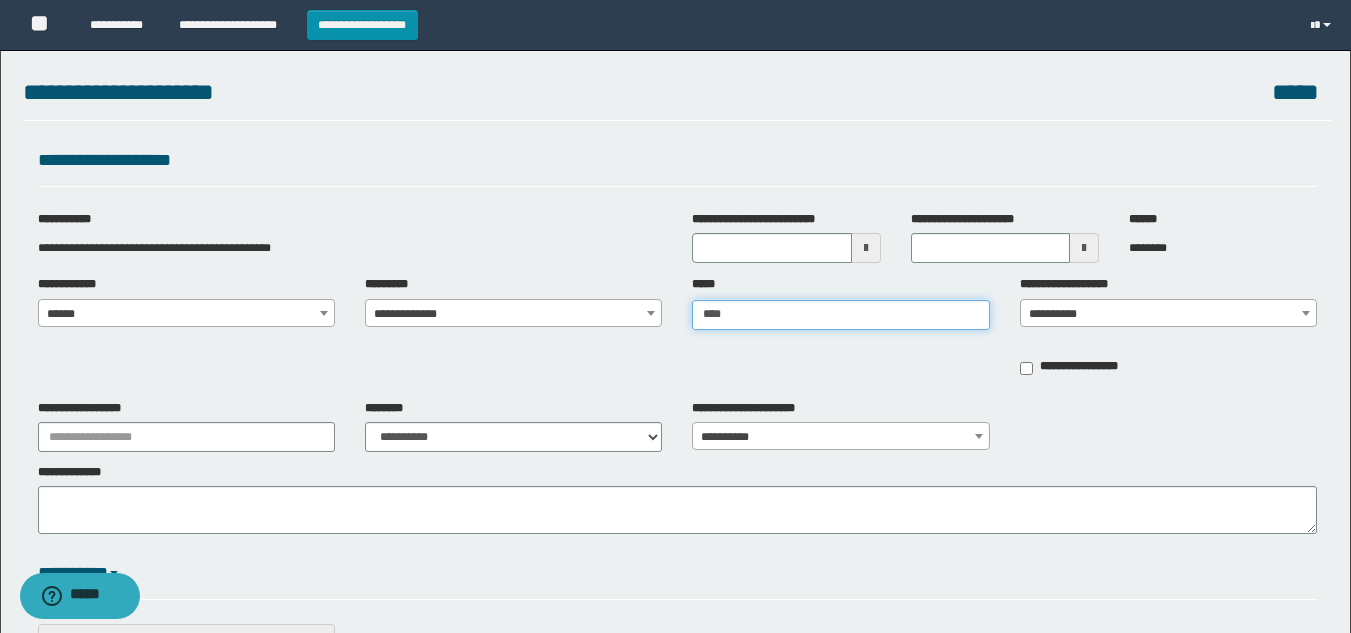 type on "****" 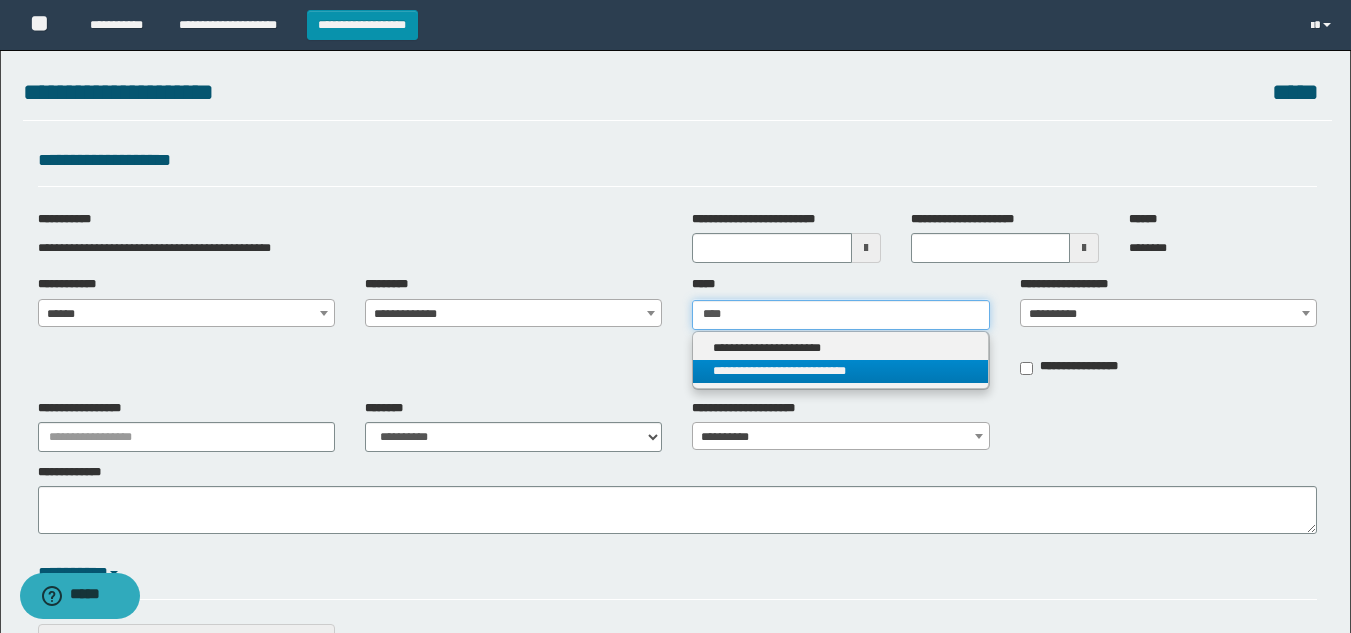 type on "****" 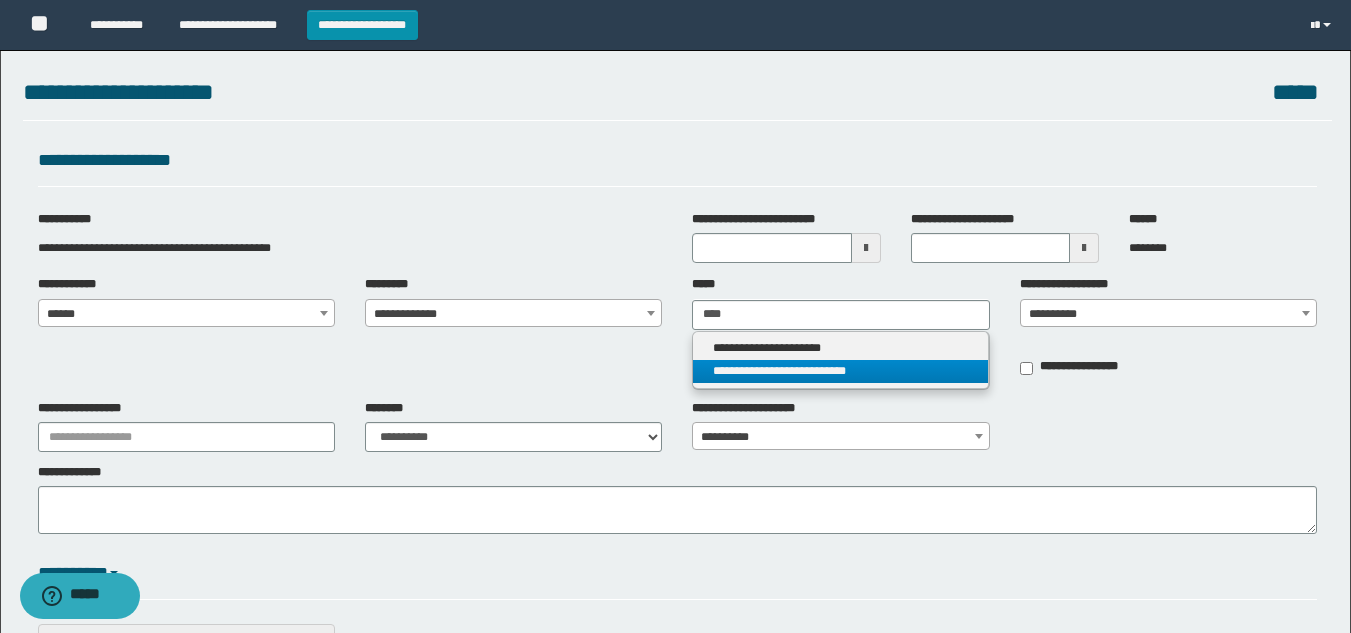 type 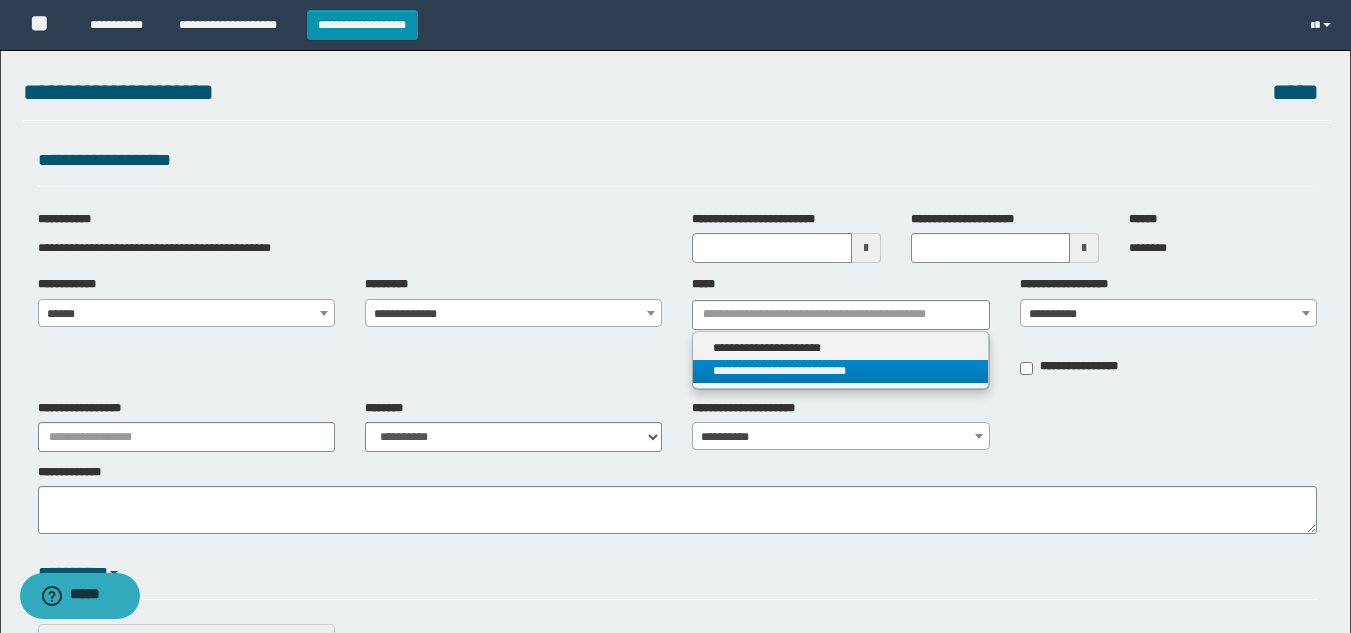 drag, startPoint x: 777, startPoint y: 370, endPoint x: 1055, endPoint y: 353, distance: 278.5193 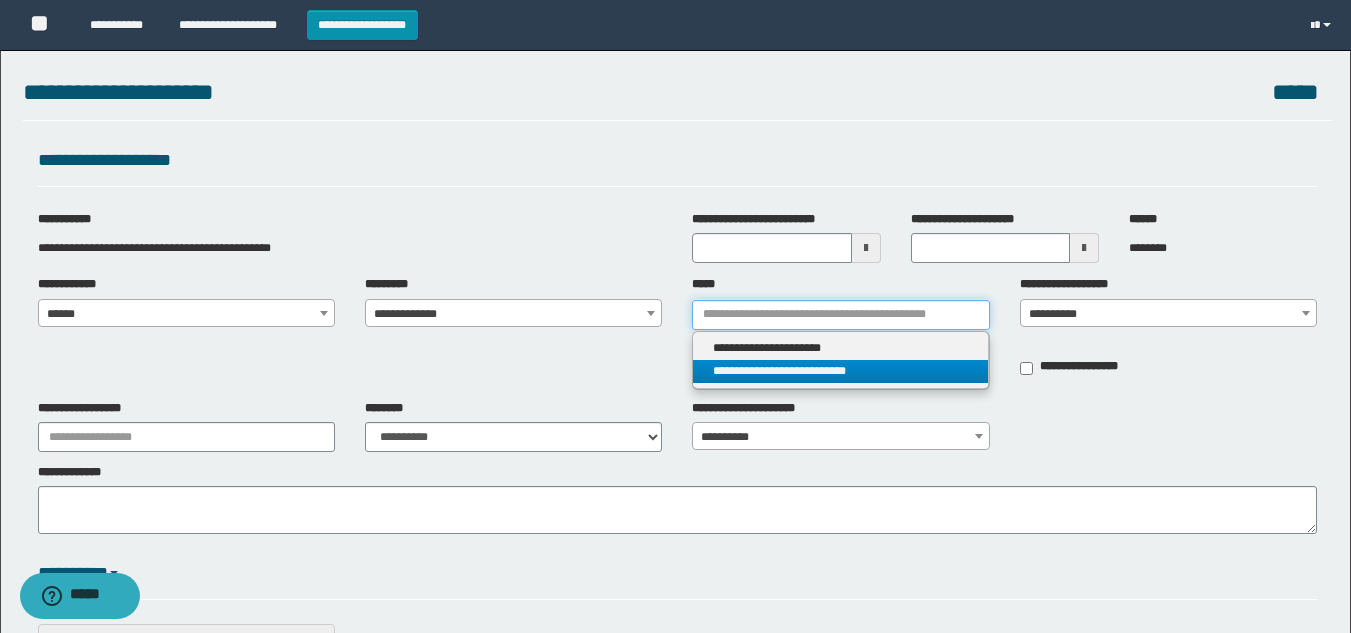 type 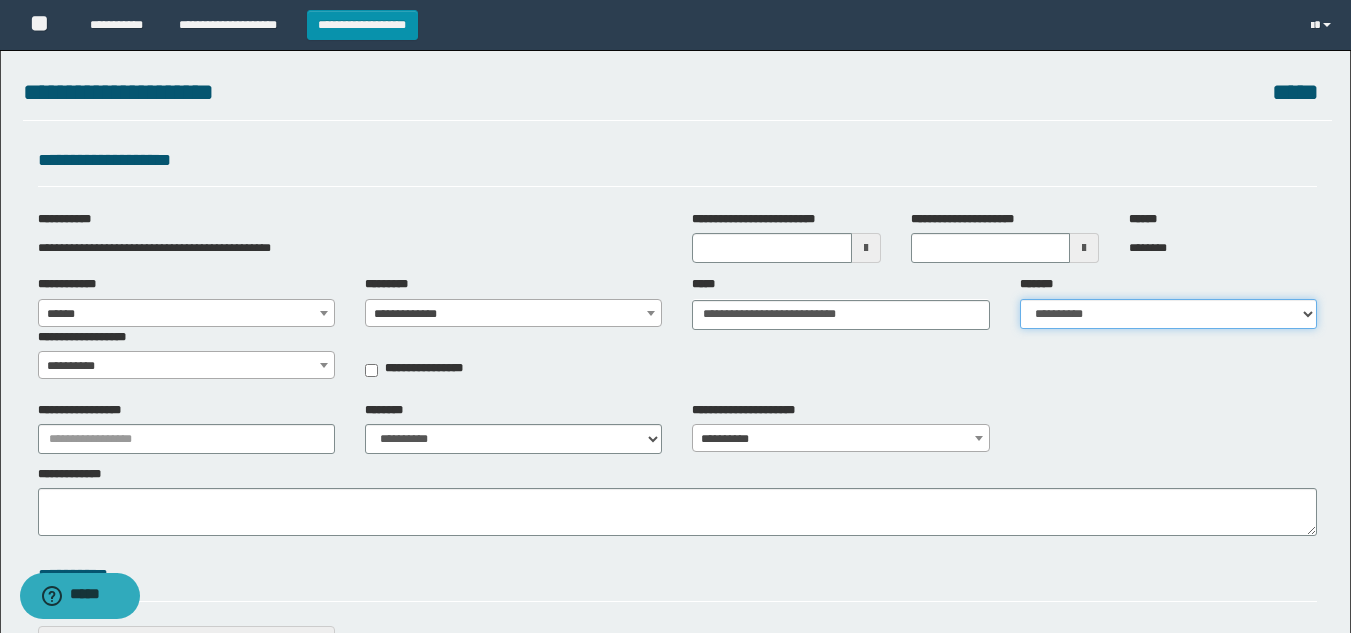 drag, startPoint x: 1129, startPoint y: 315, endPoint x: 1122, endPoint y: 327, distance: 13.892444 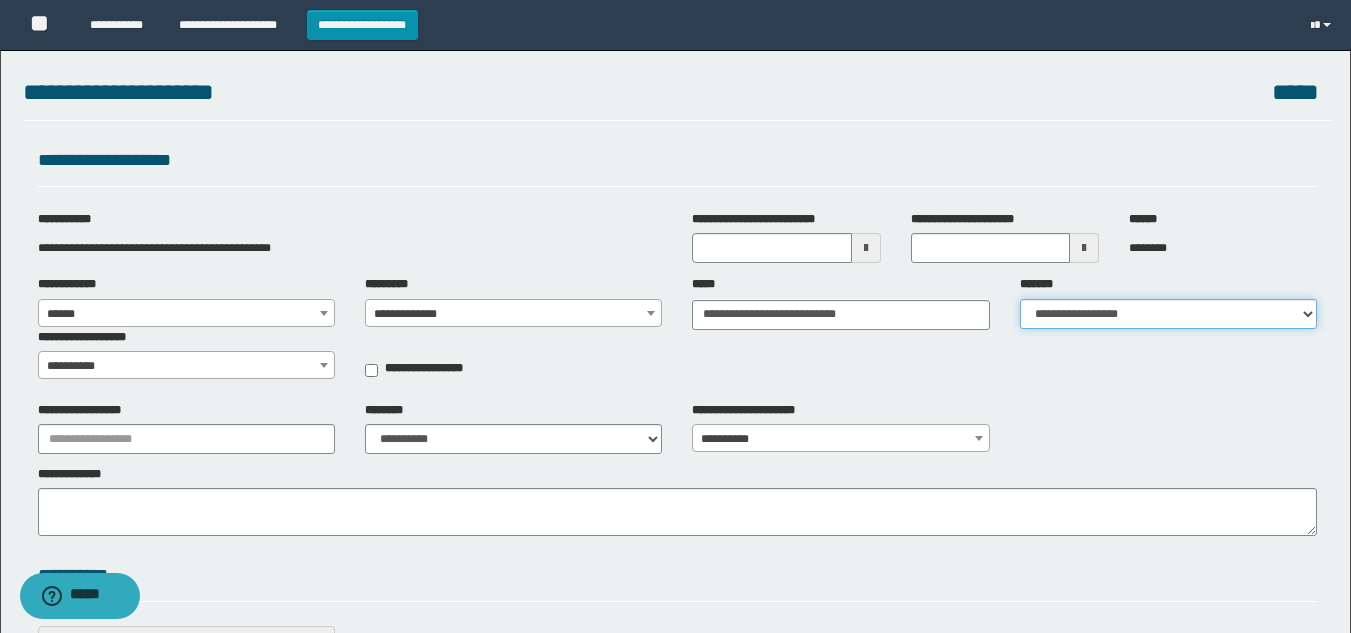 click on "**********" at bounding box center [1168, 314] 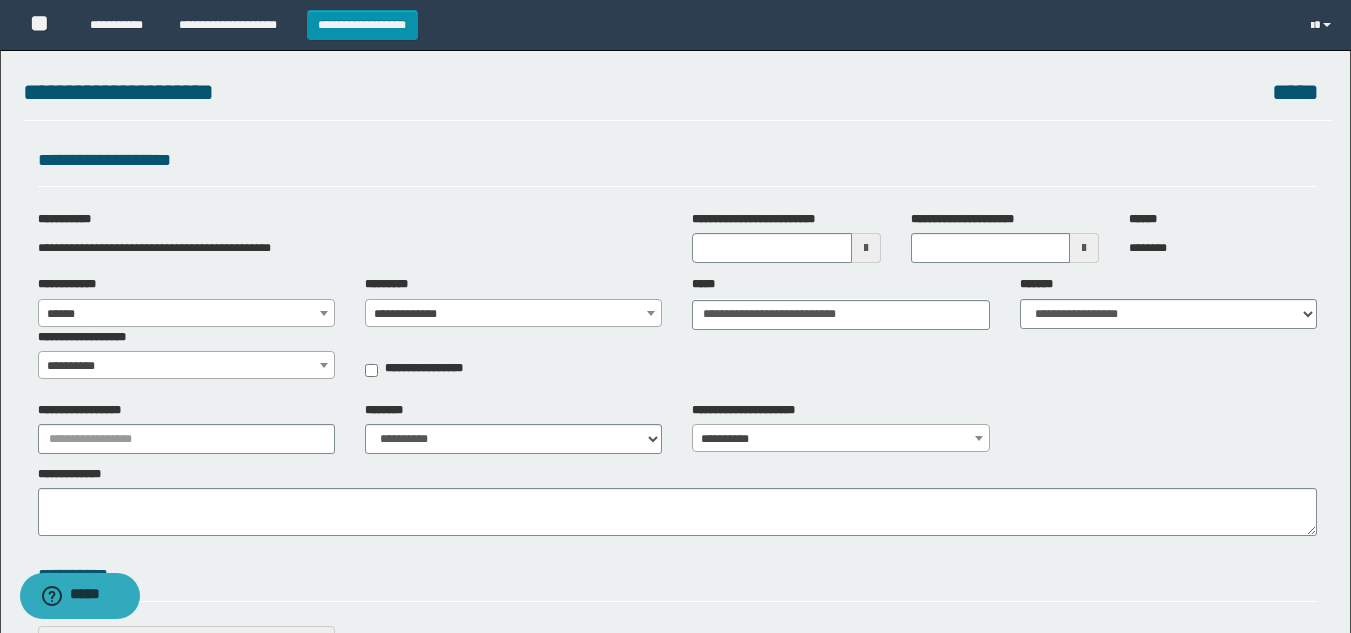 click on "**********" at bounding box center [186, 366] 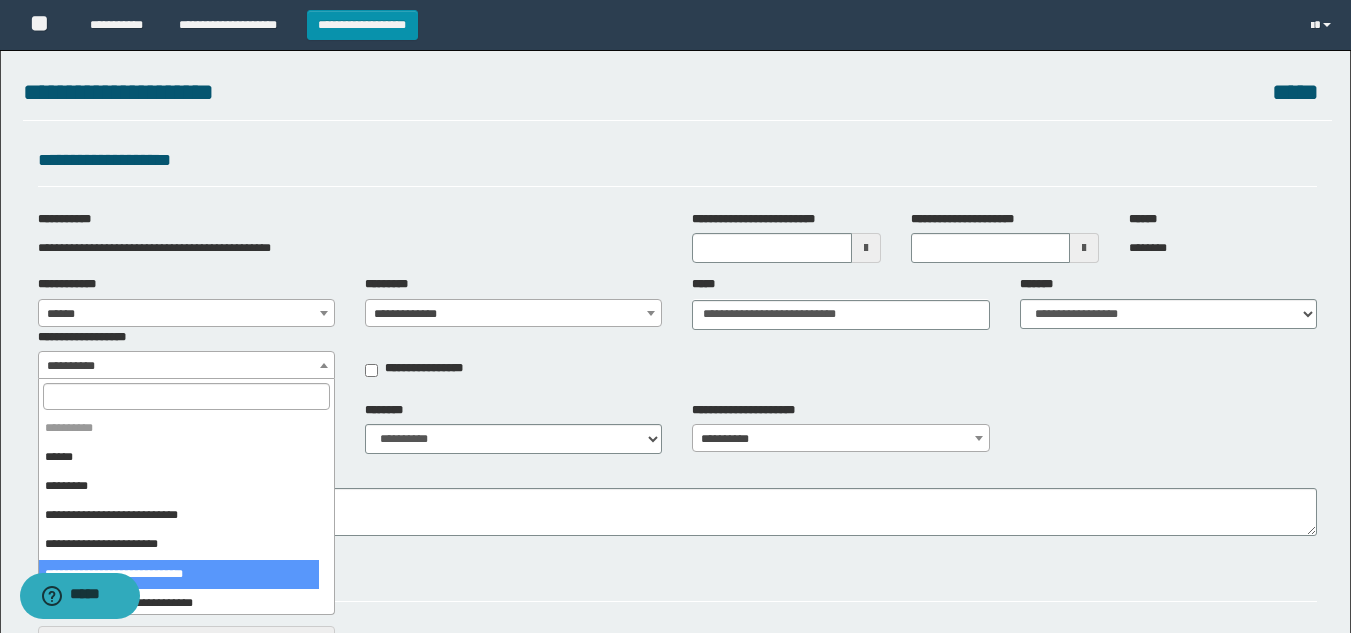 select on "***" 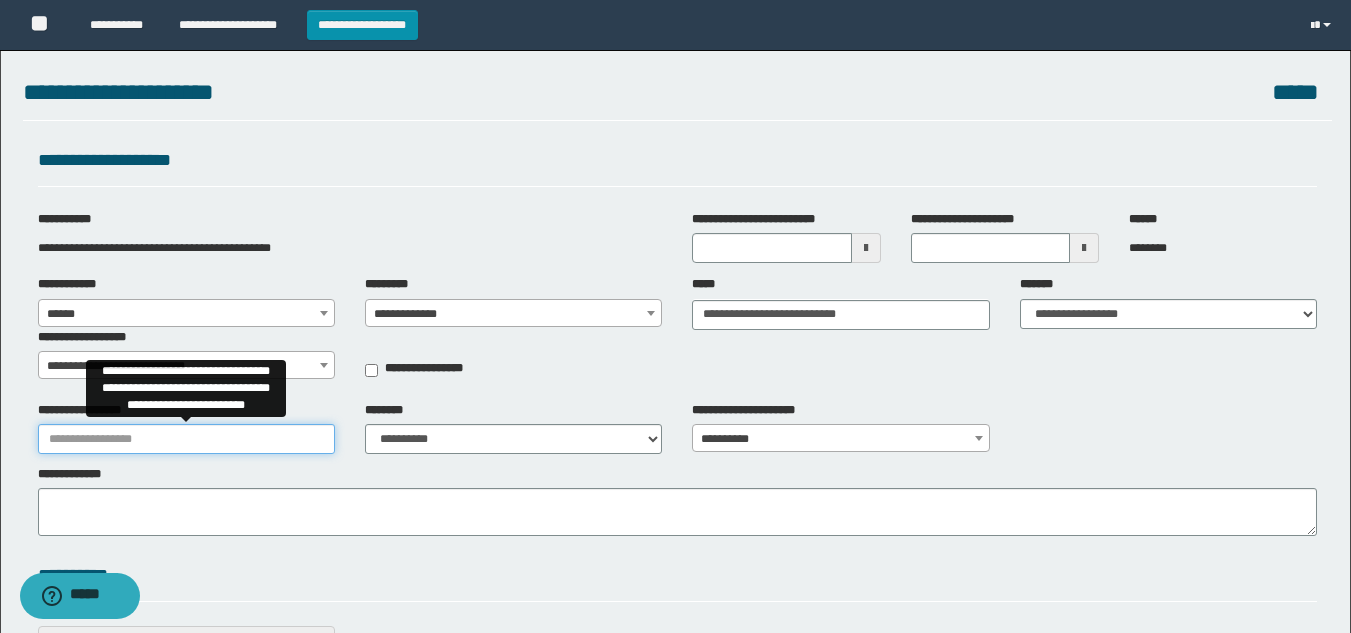 drag, startPoint x: 231, startPoint y: 425, endPoint x: 265, endPoint y: 454, distance: 44.687805 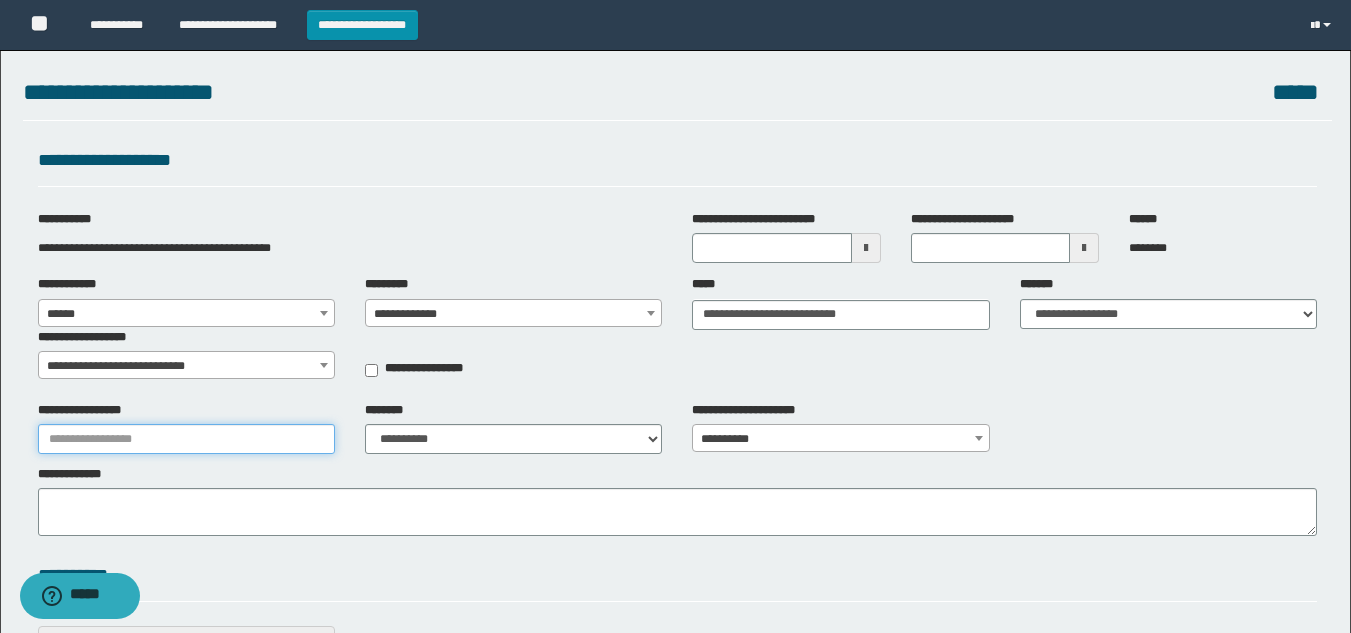 type on "**********" 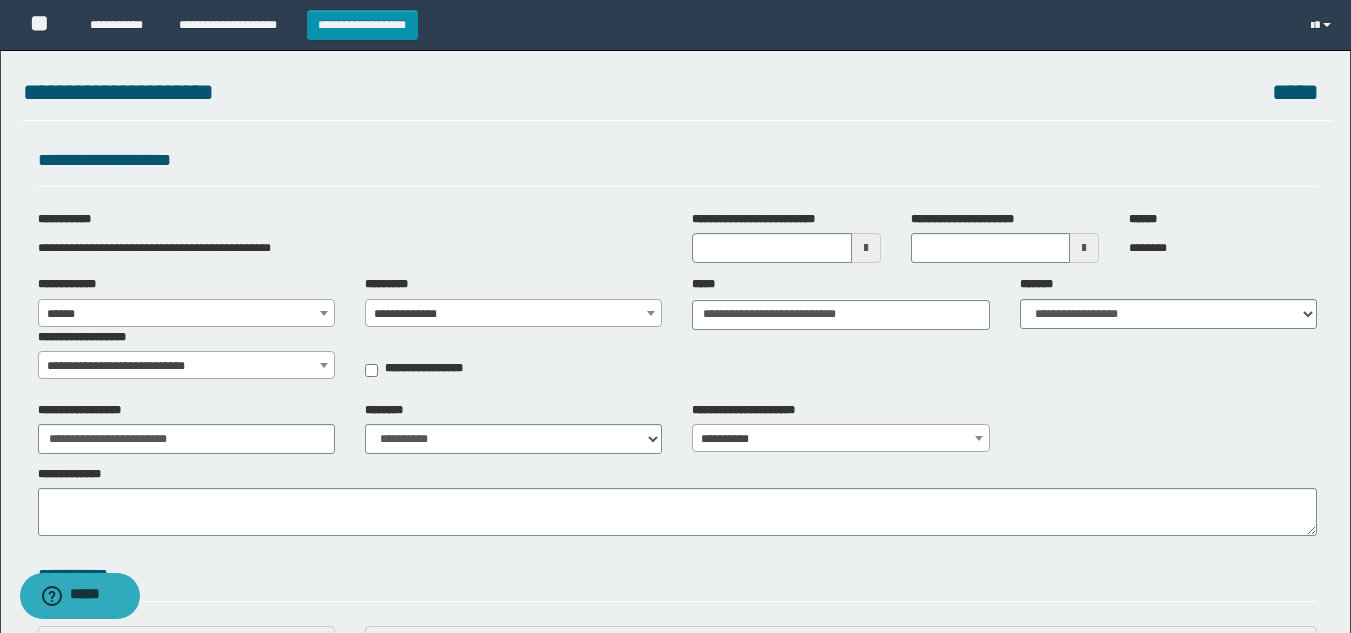 click on "**********" at bounding box center [513, 428] 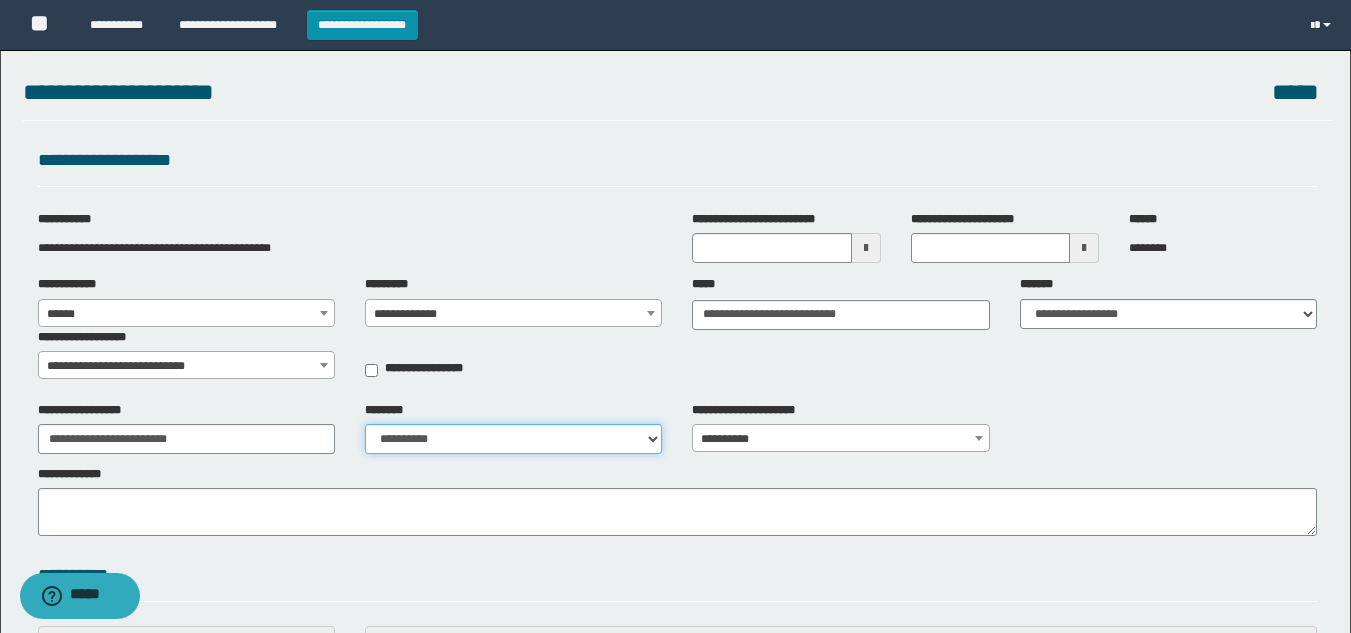 click on "**********" at bounding box center [513, 439] 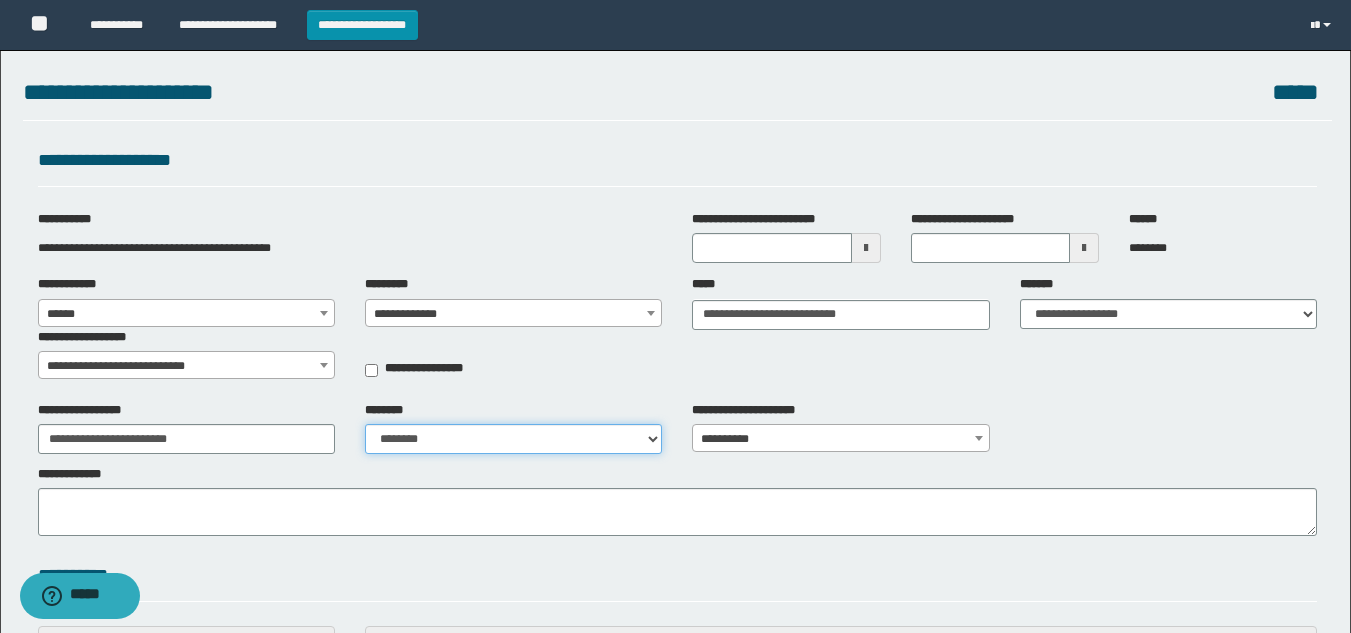 click on "**********" at bounding box center (513, 439) 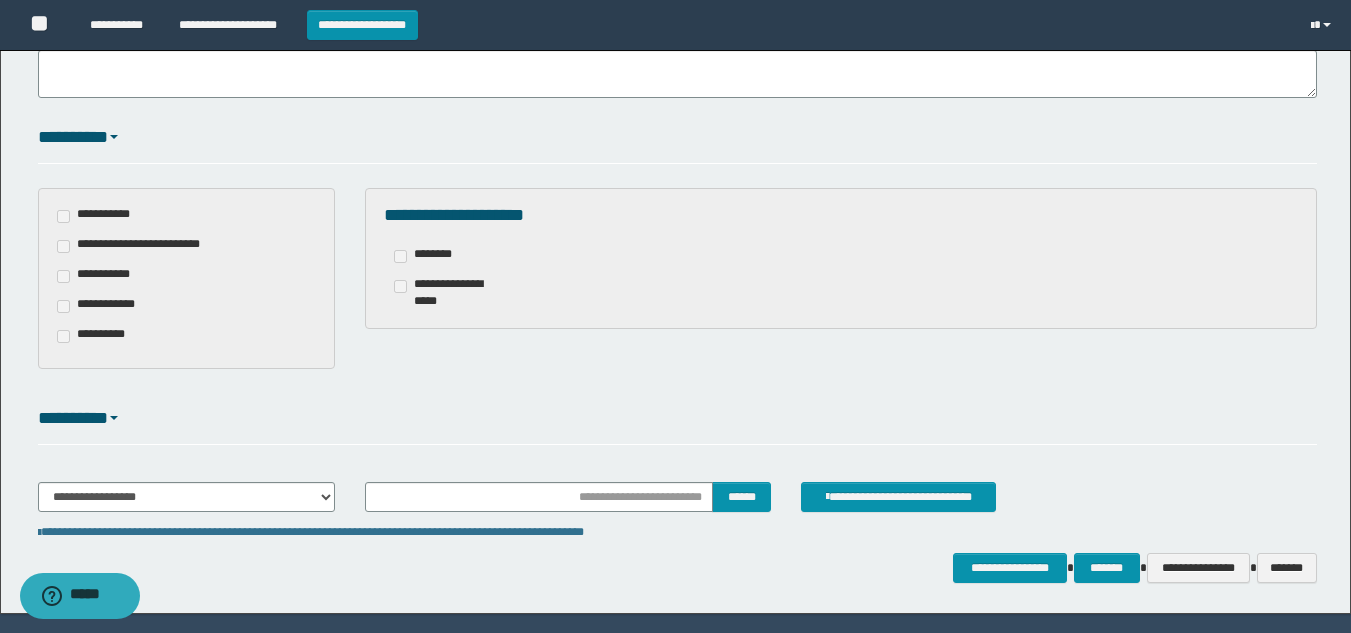scroll, scrollTop: 494, scrollLeft: 0, axis: vertical 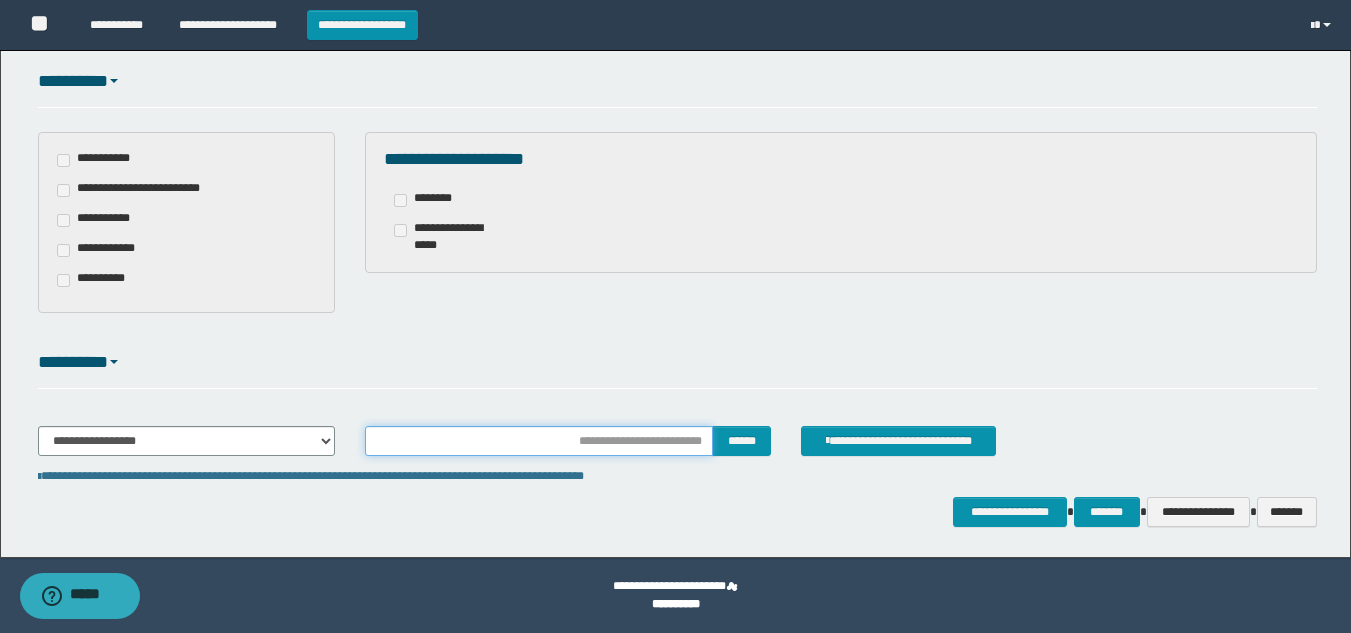 click at bounding box center (539, 441) 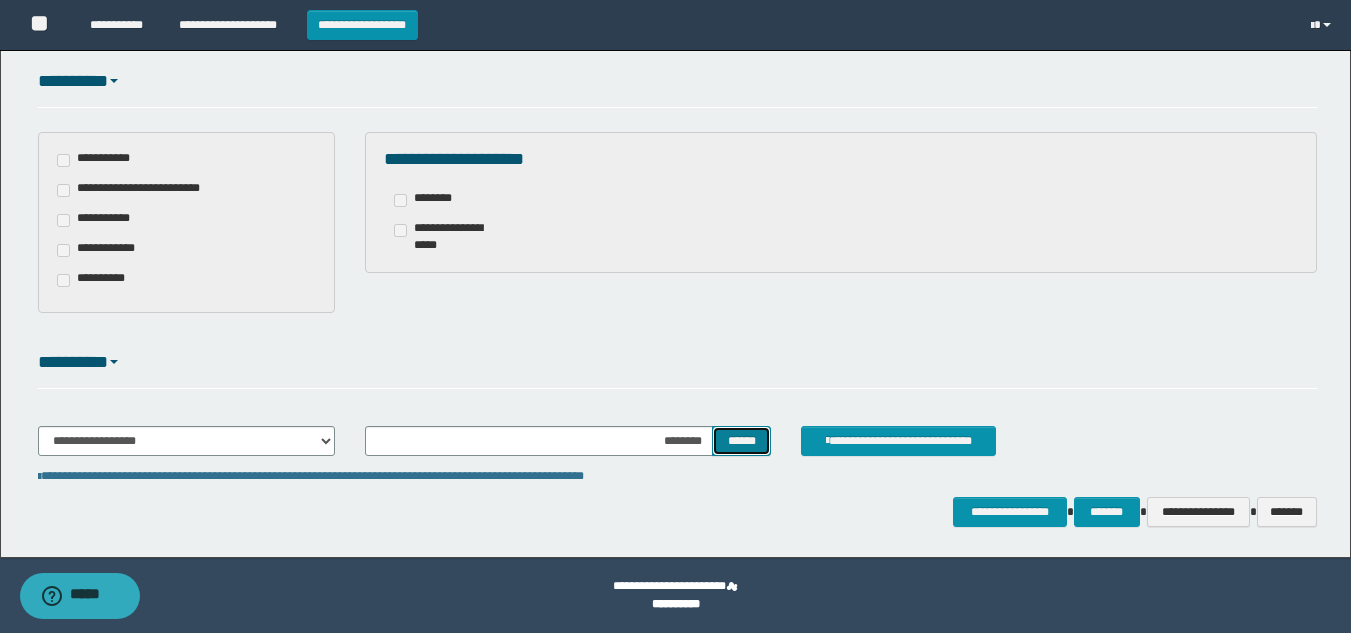 click on "******" at bounding box center [741, 441] 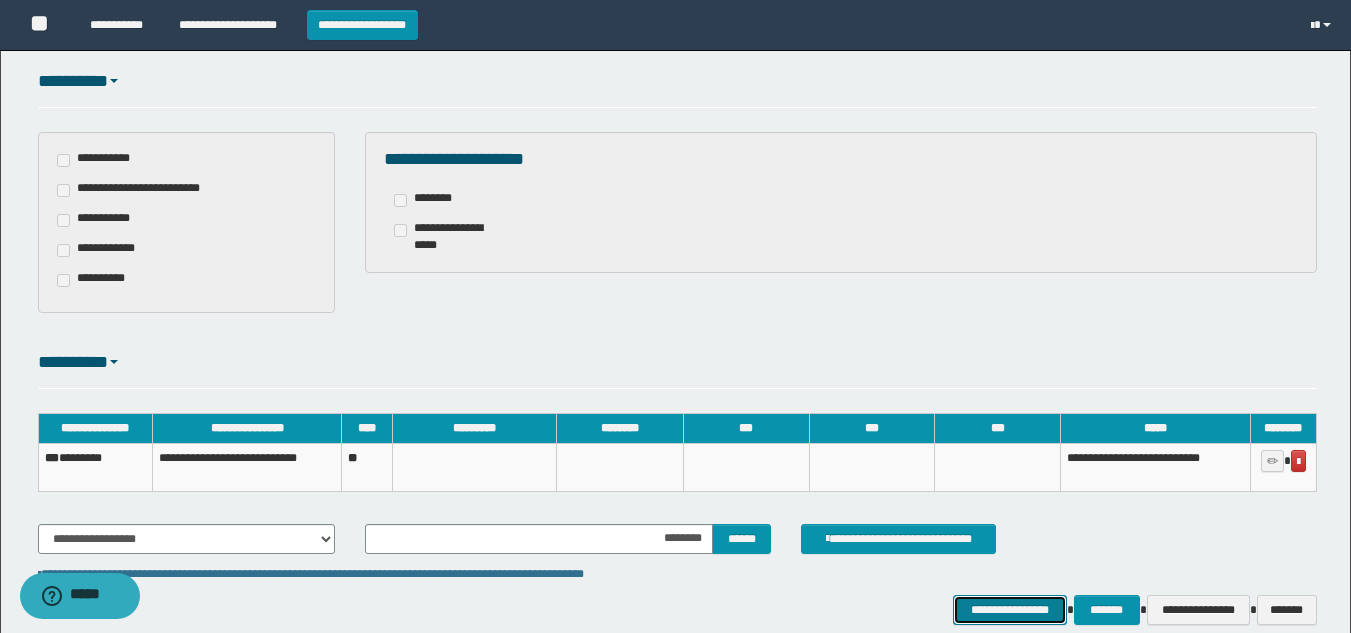 click on "**********" at bounding box center [1009, 610] 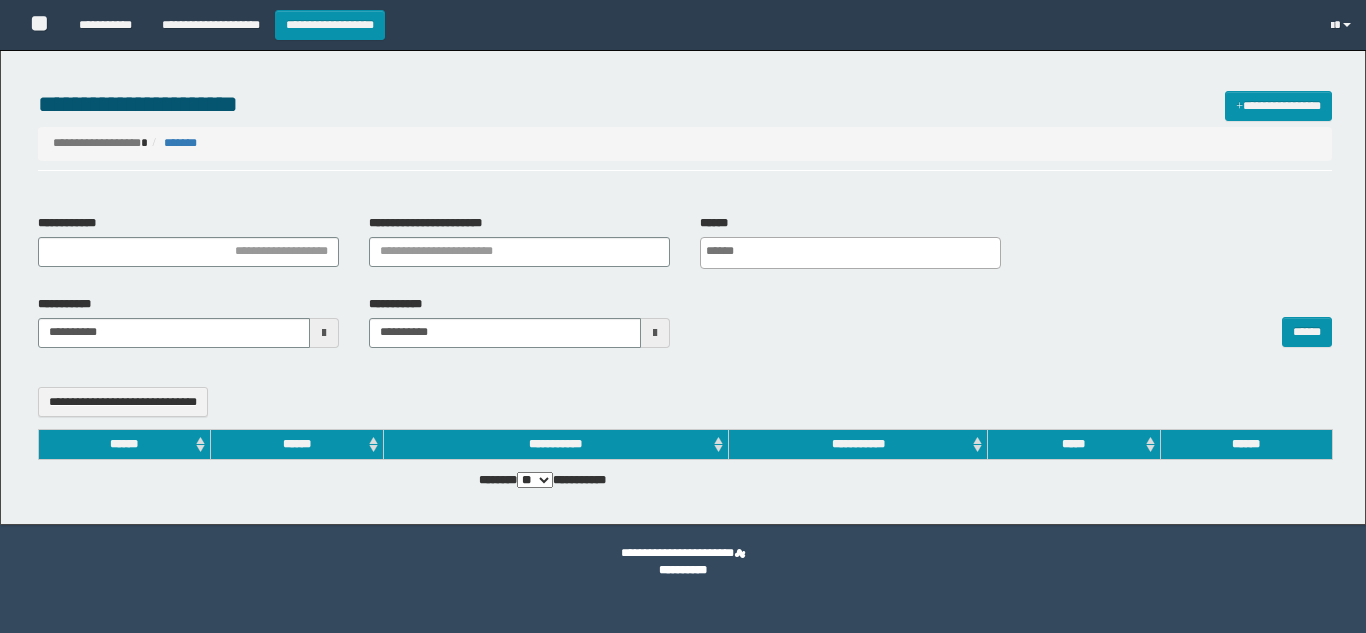 select 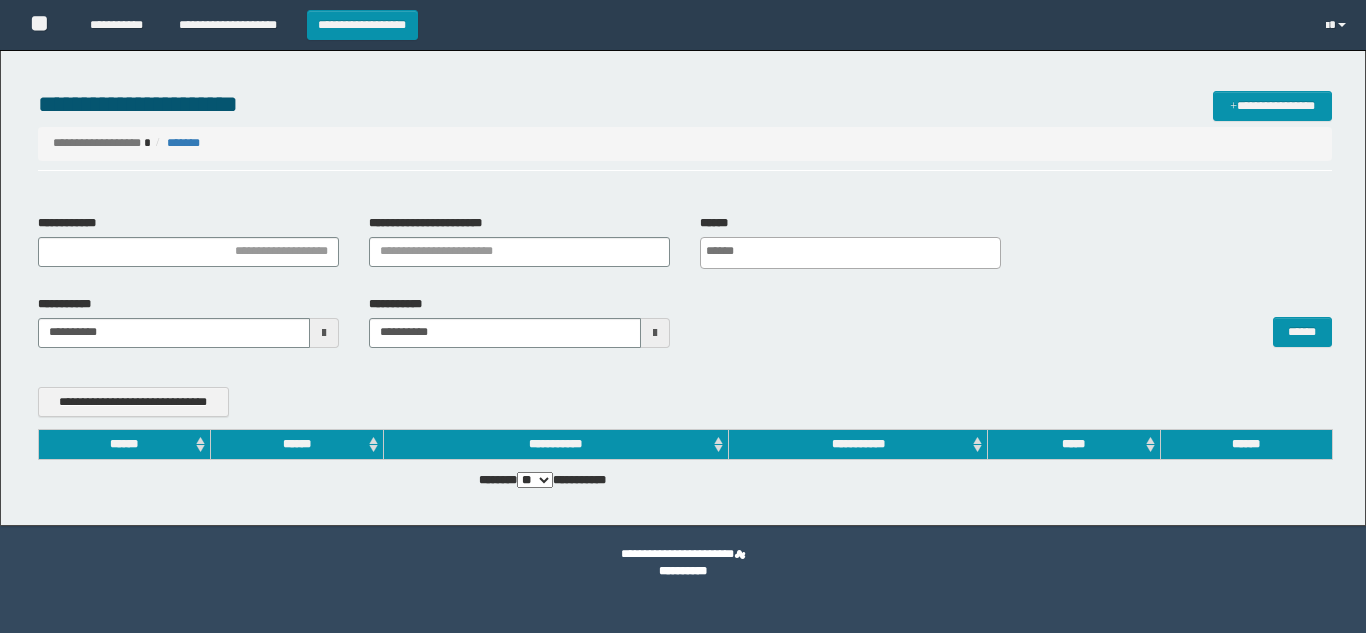 scroll, scrollTop: 0, scrollLeft: 0, axis: both 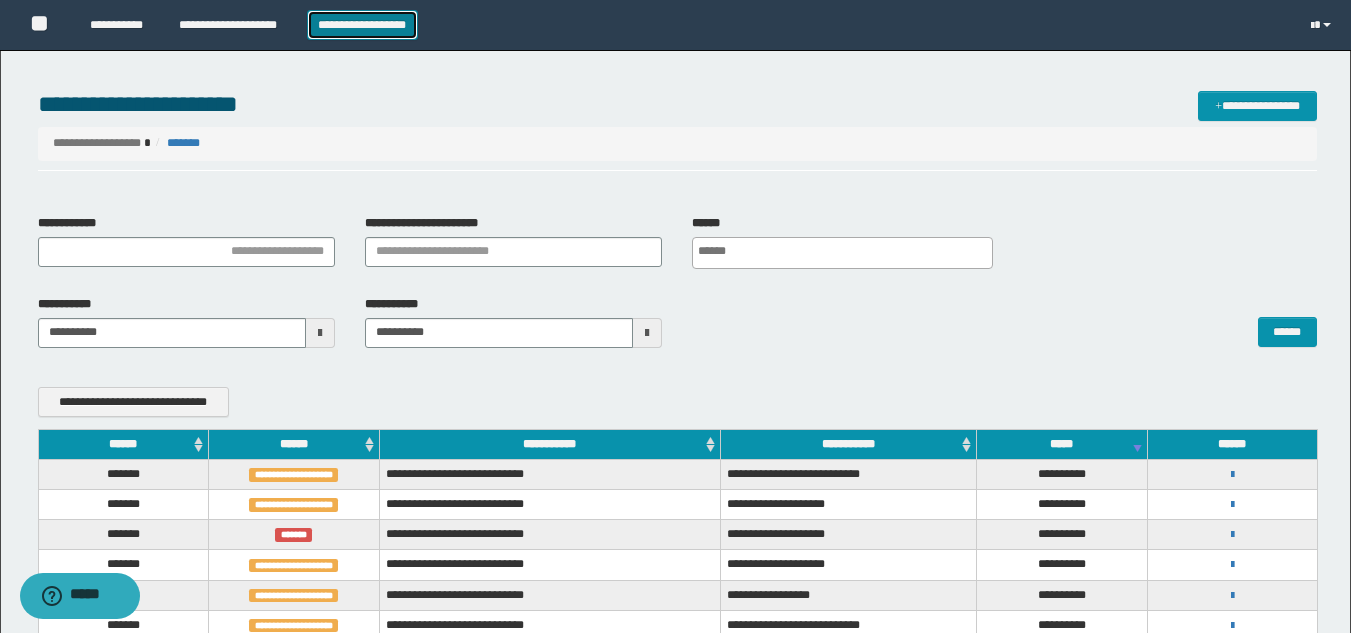click on "**********" at bounding box center [362, 25] 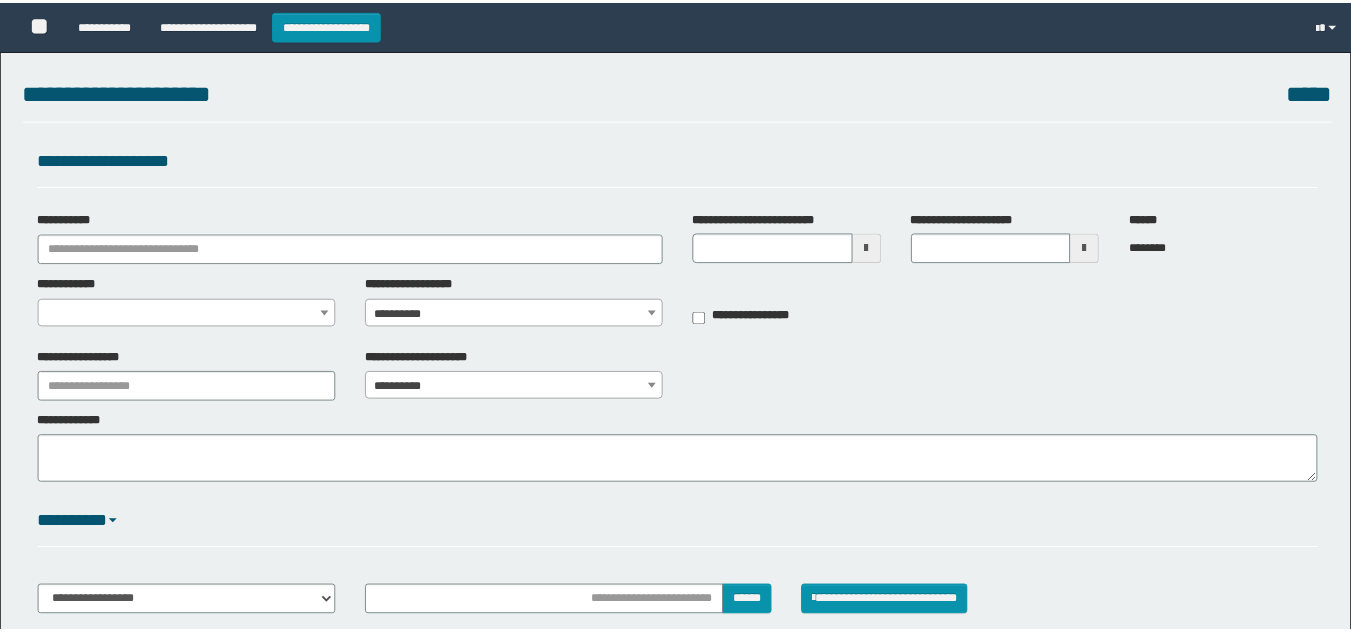scroll, scrollTop: 0, scrollLeft: 0, axis: both 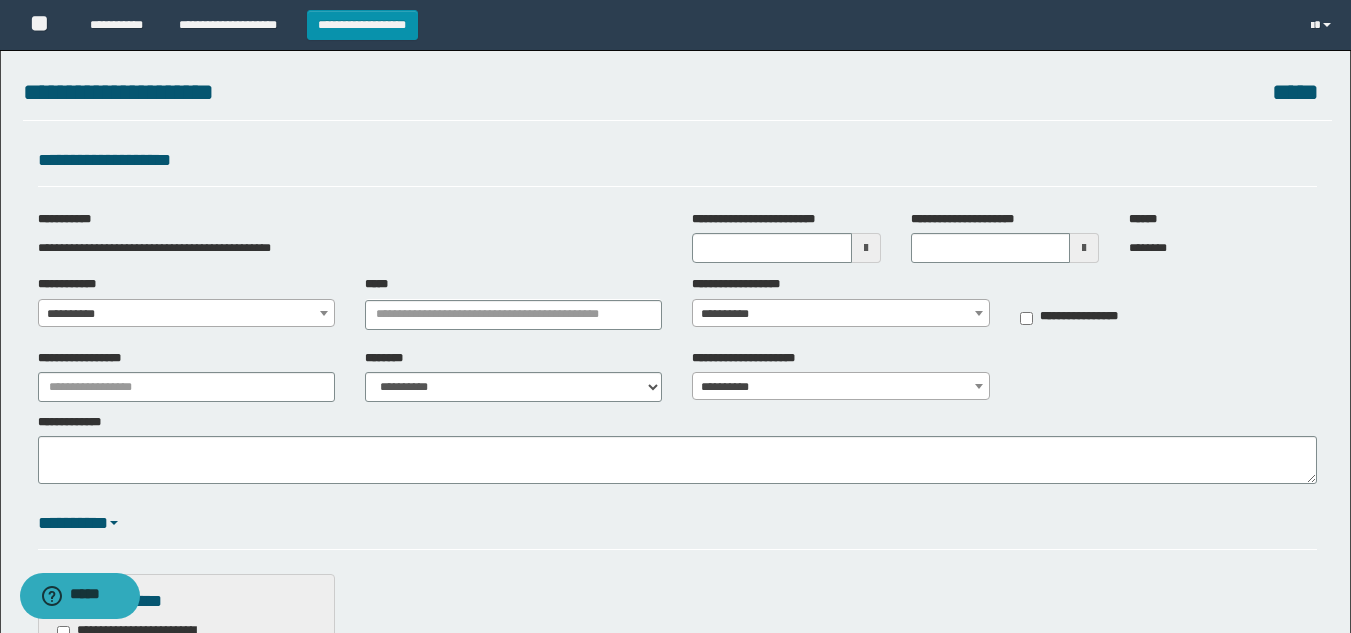 click on "**********" at bounding box center (677, 307) 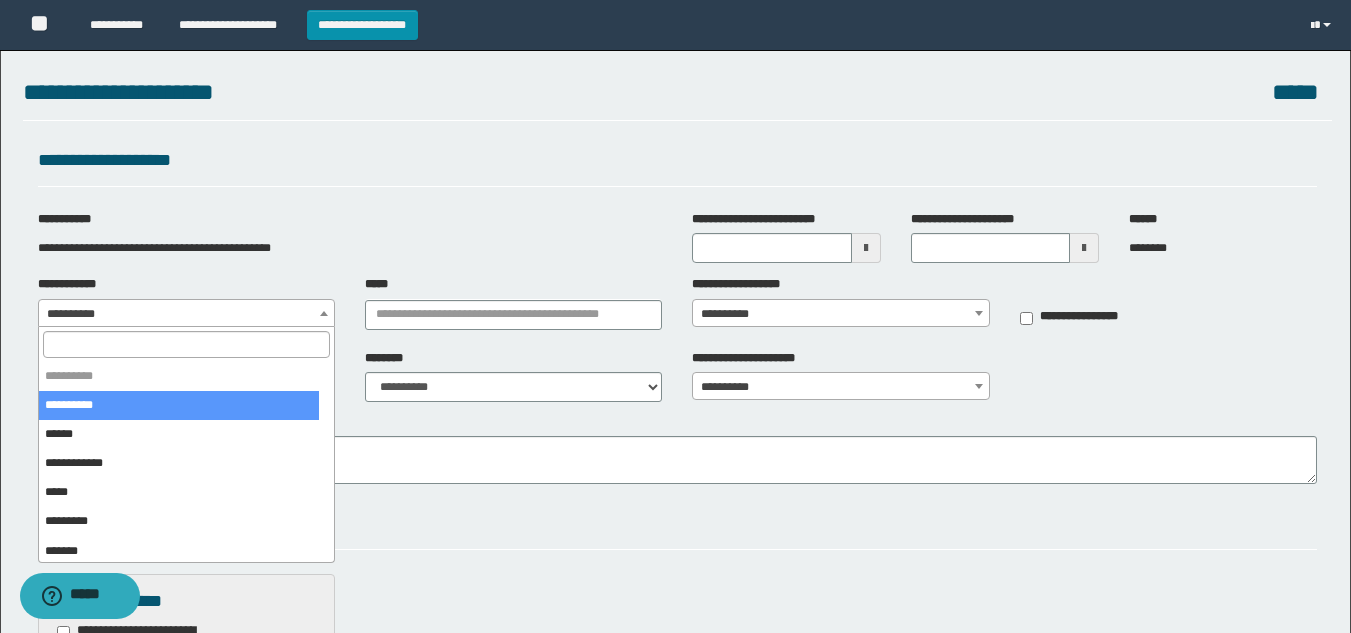 click at bounding box center (186, 344) 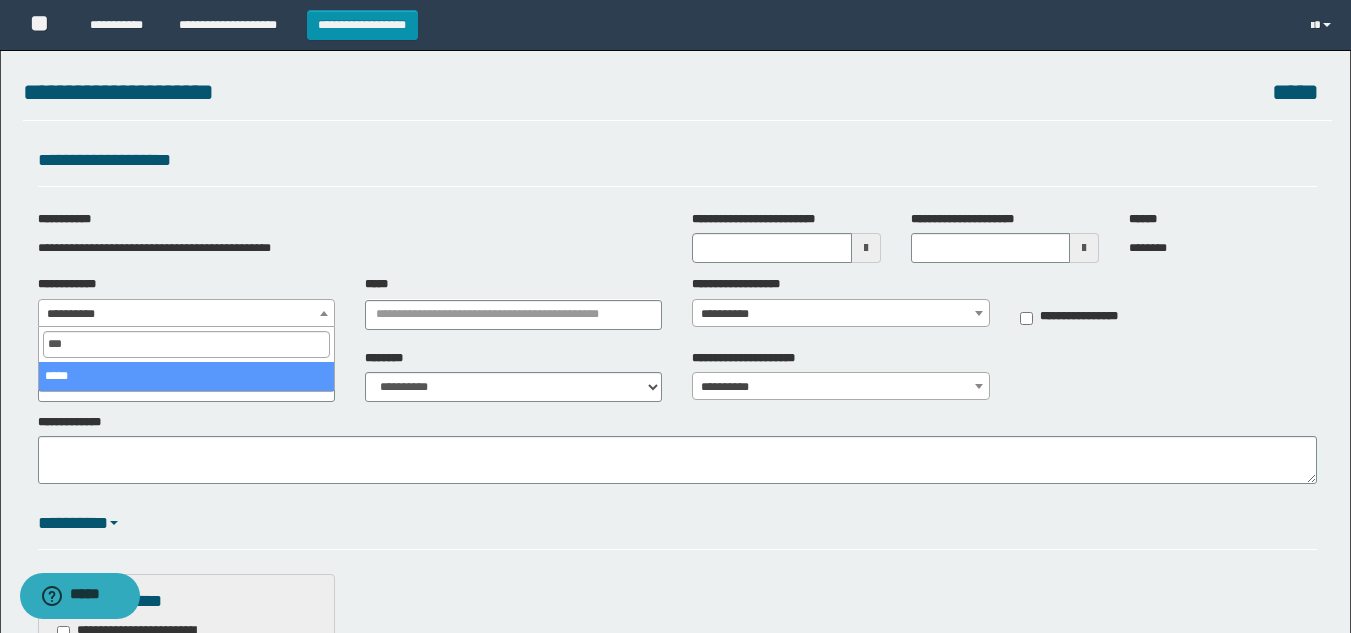type on "***" 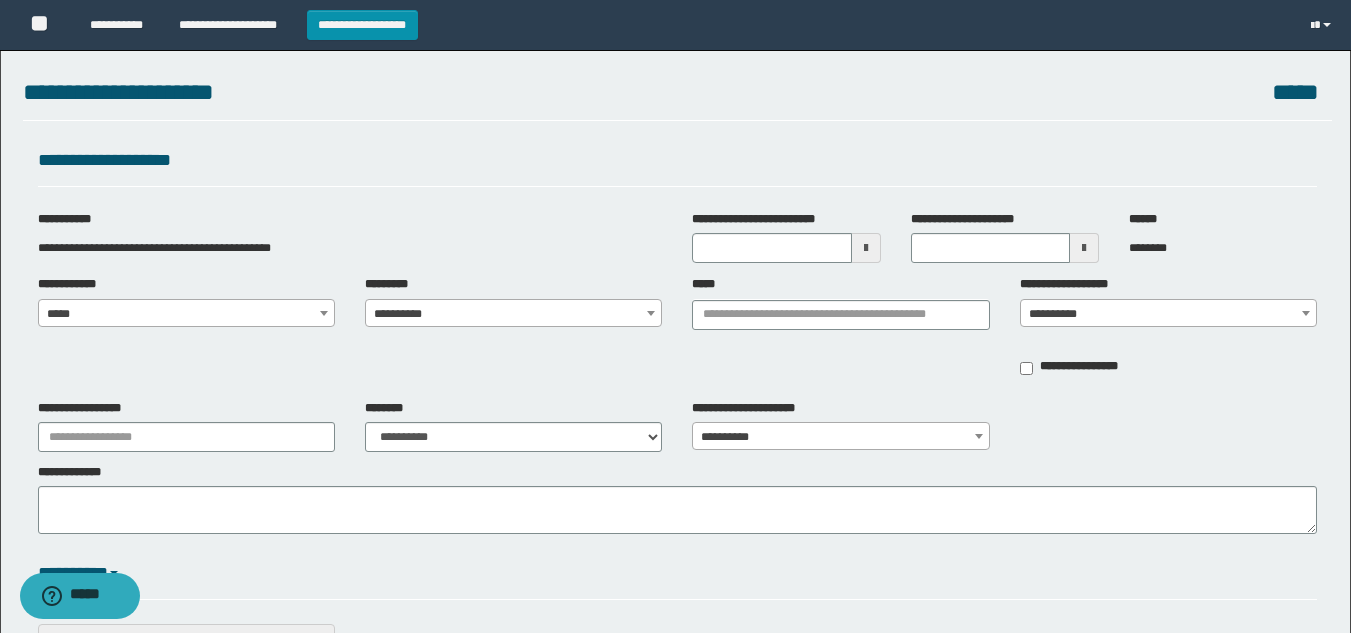 click on "**********" at bounding box center (513, 314) 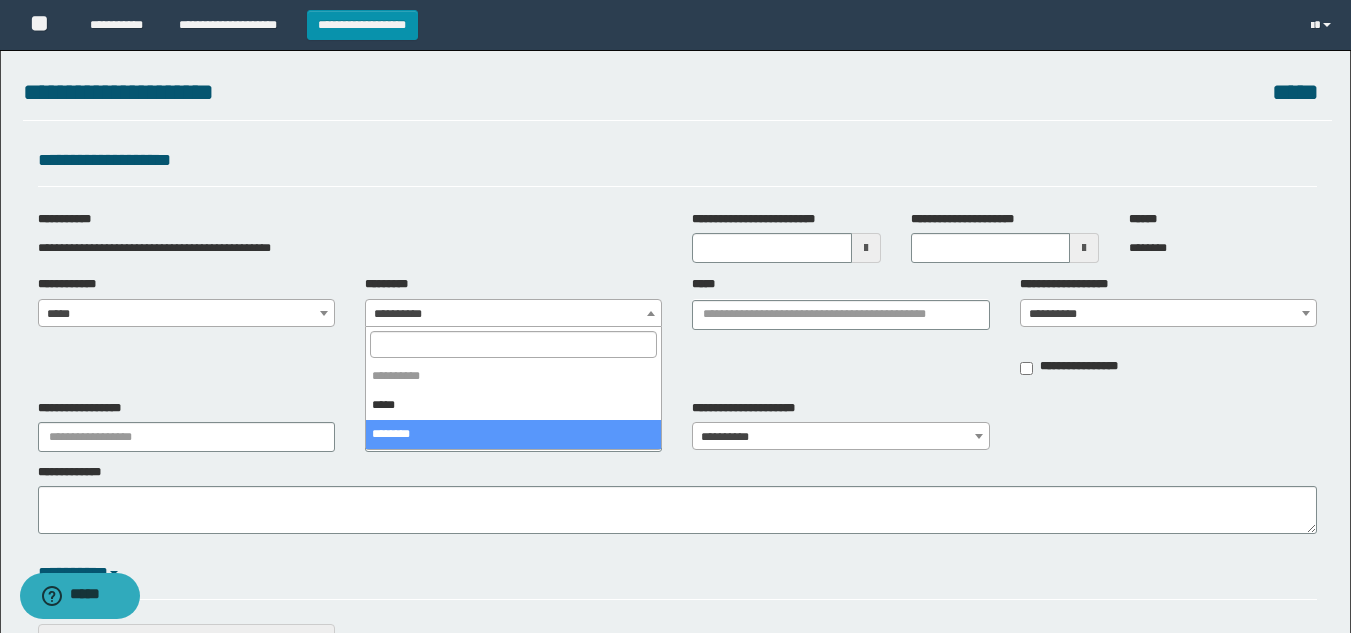 select on "****" 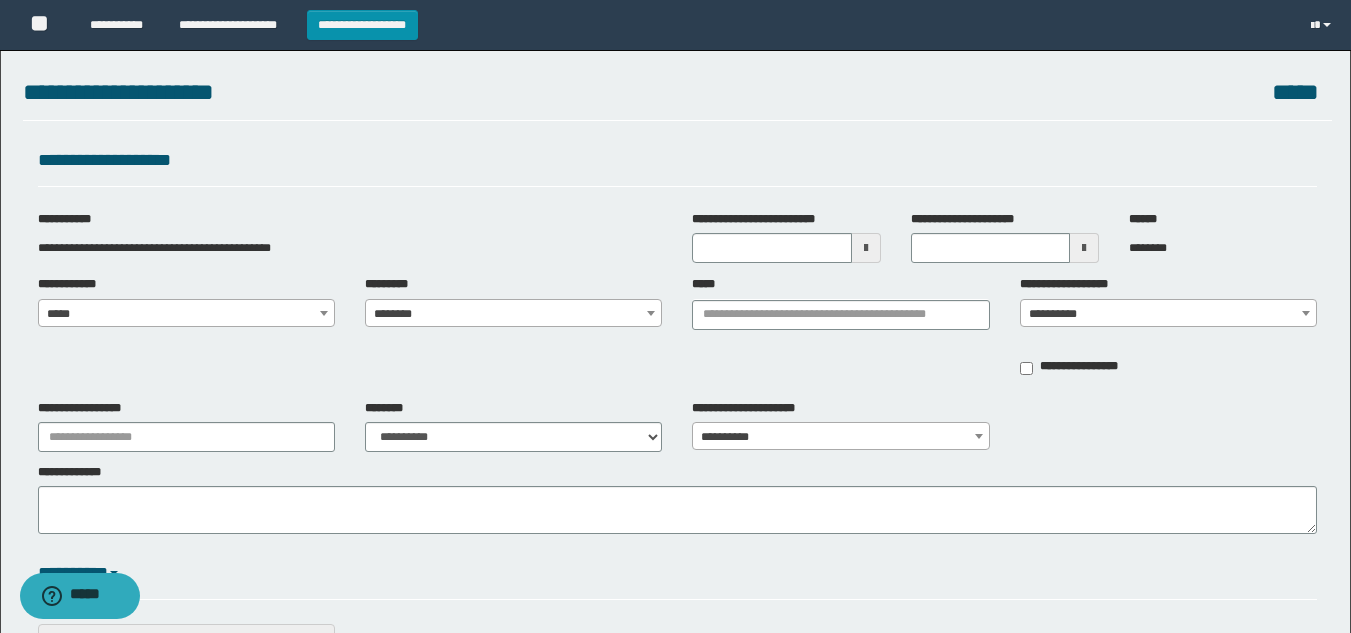 click on "**********" at bounding box center (677, 237) 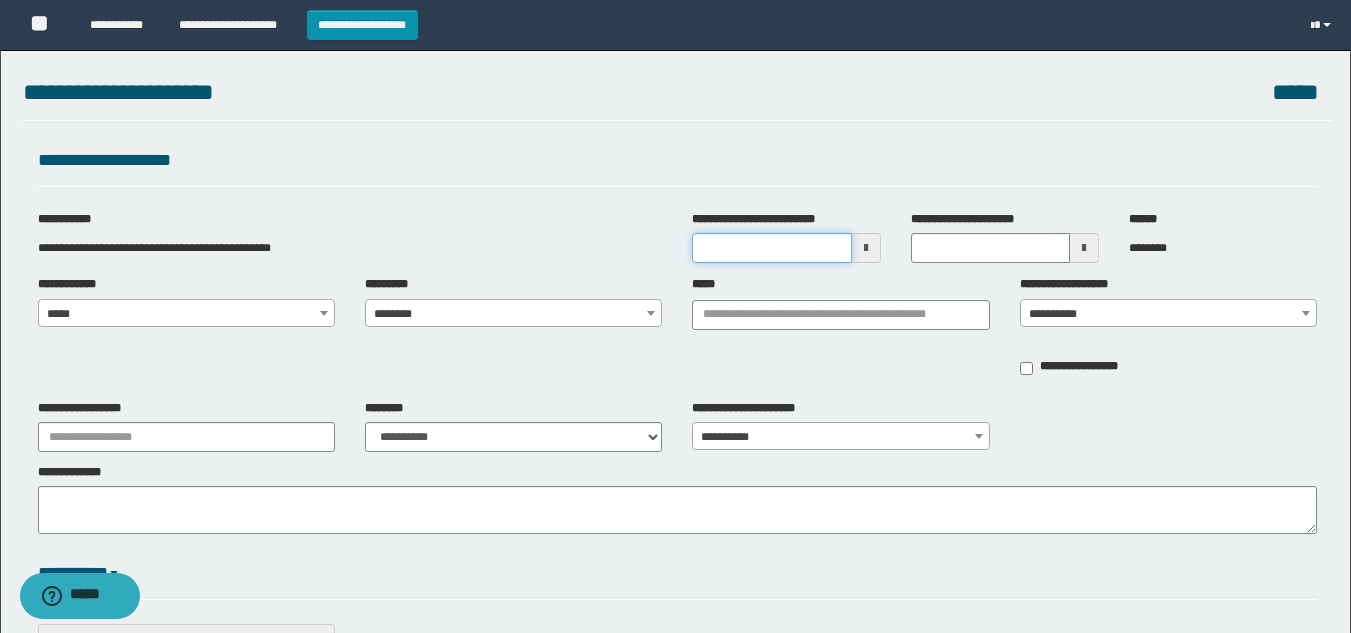 click on "**********" at bounding box center (771, 248) 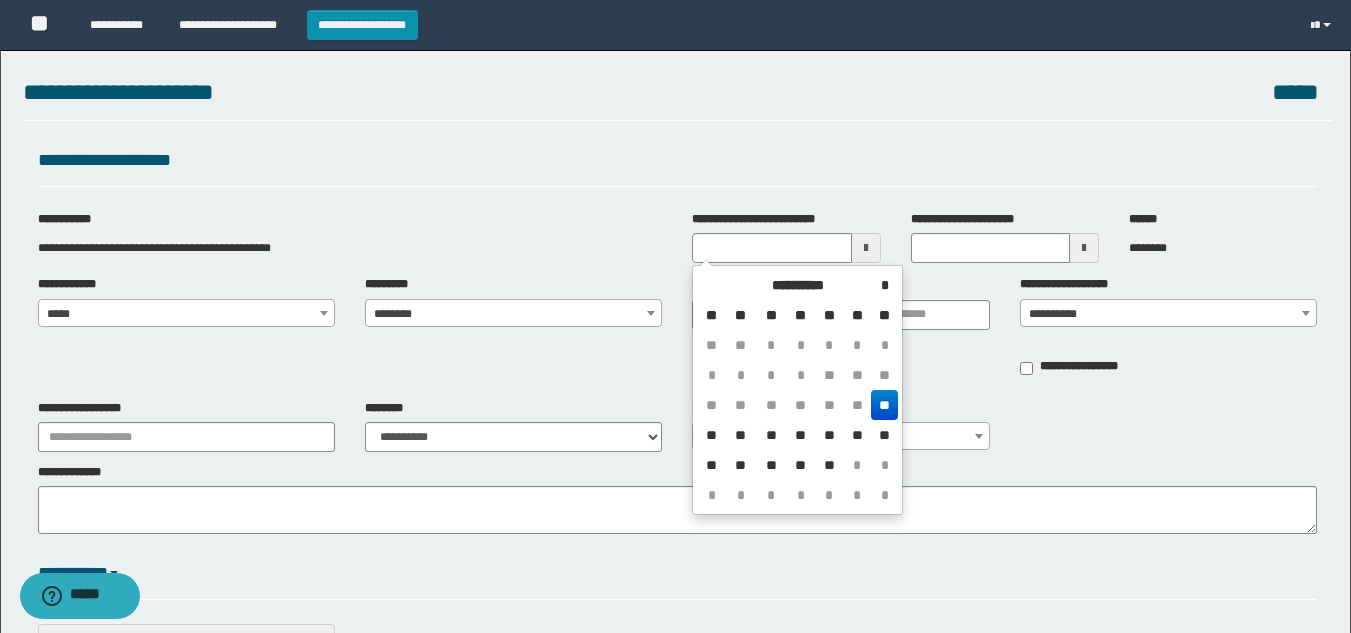 click on "**" at bounding box center (884, 405) 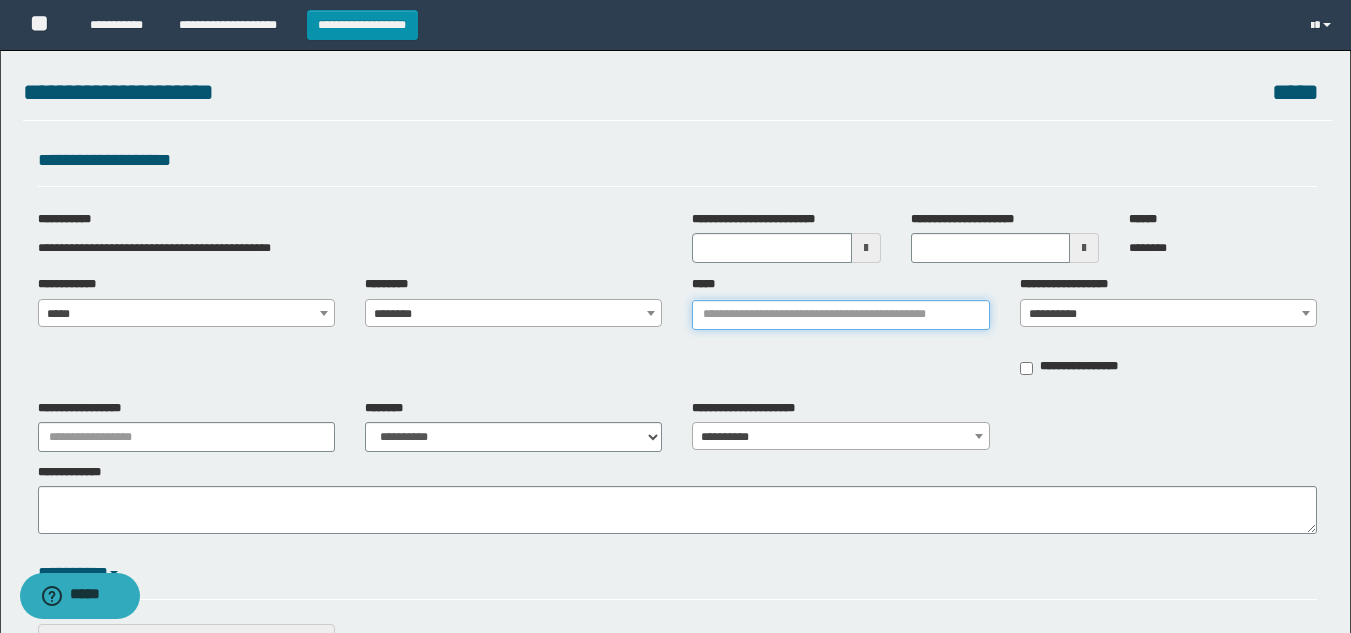 click on "*****" at bounding box center (840, 315) 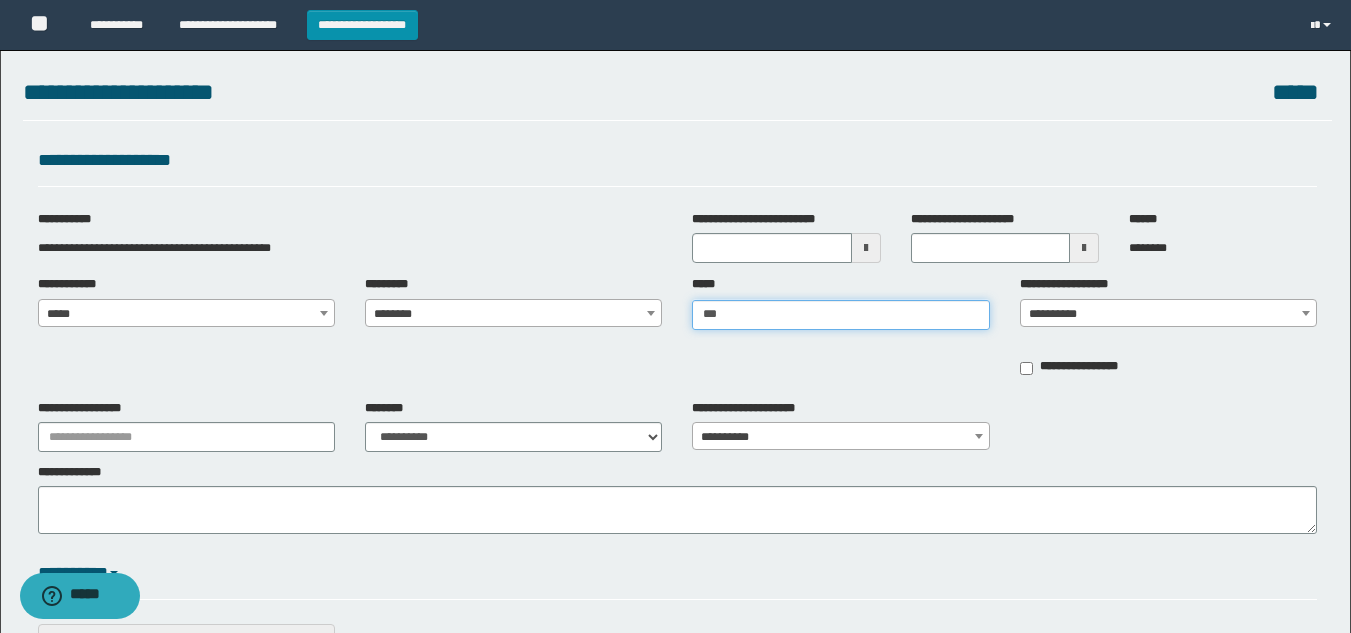 type on "****" 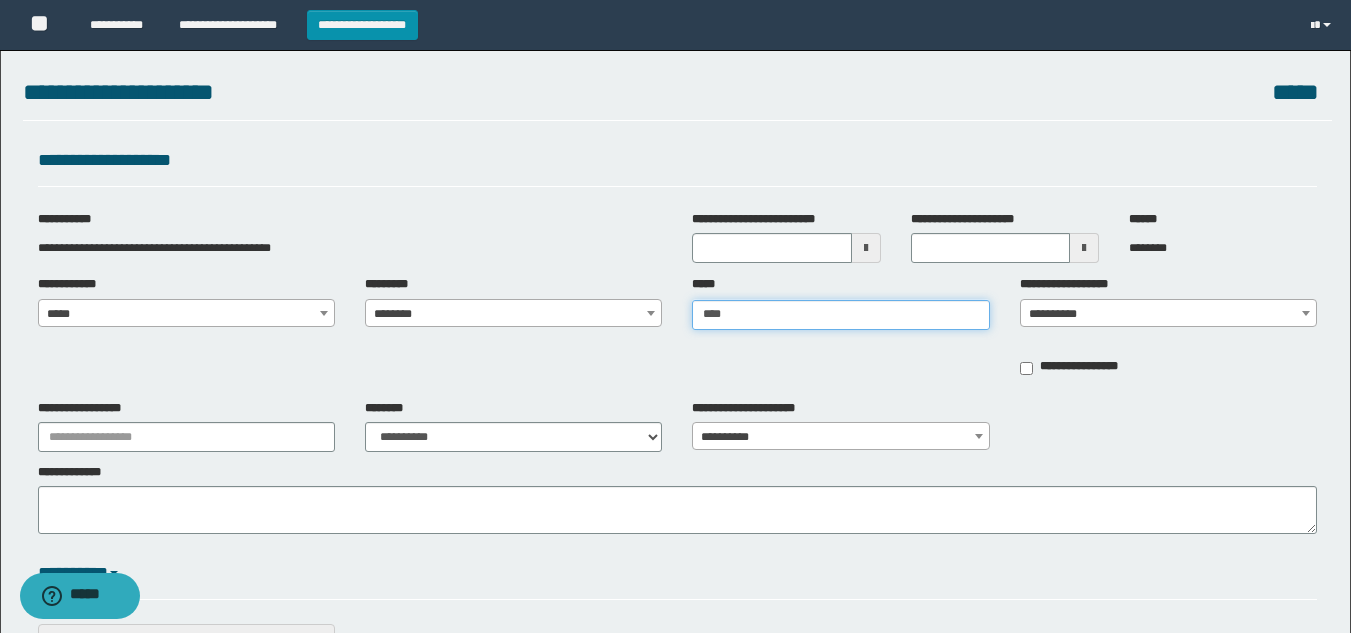 type on "**********" 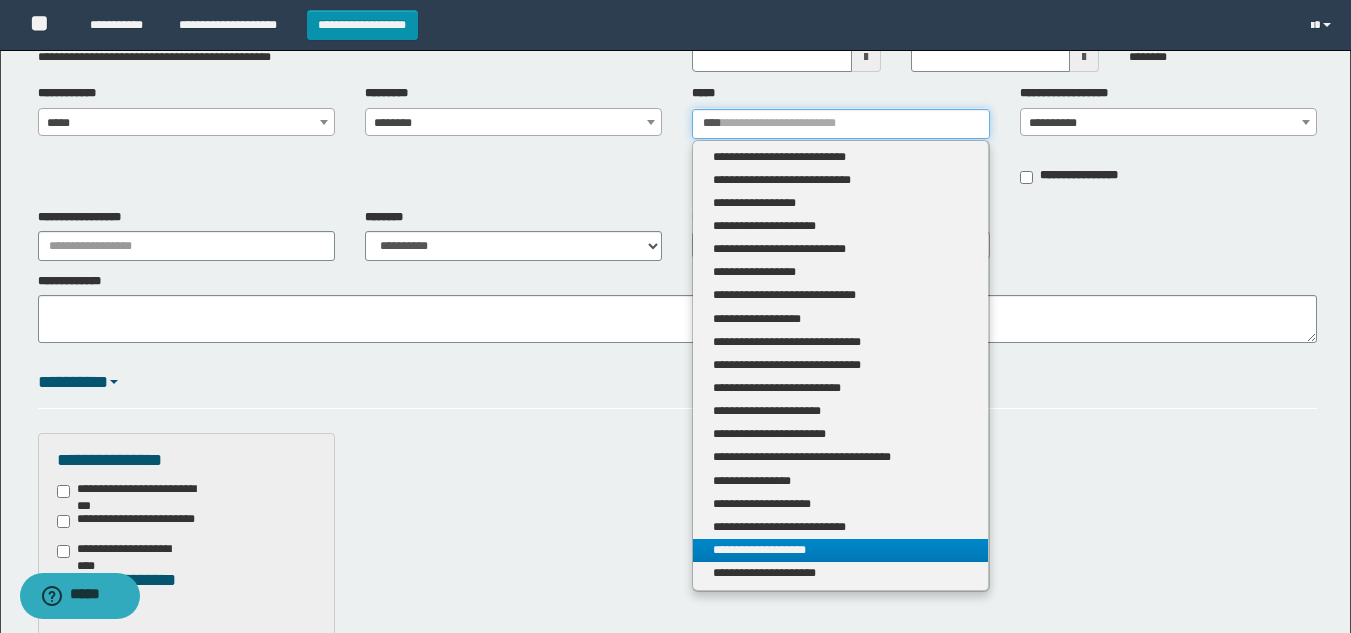 scroll, scrollTop: 200, scrollLeft: 0, axis: vertical 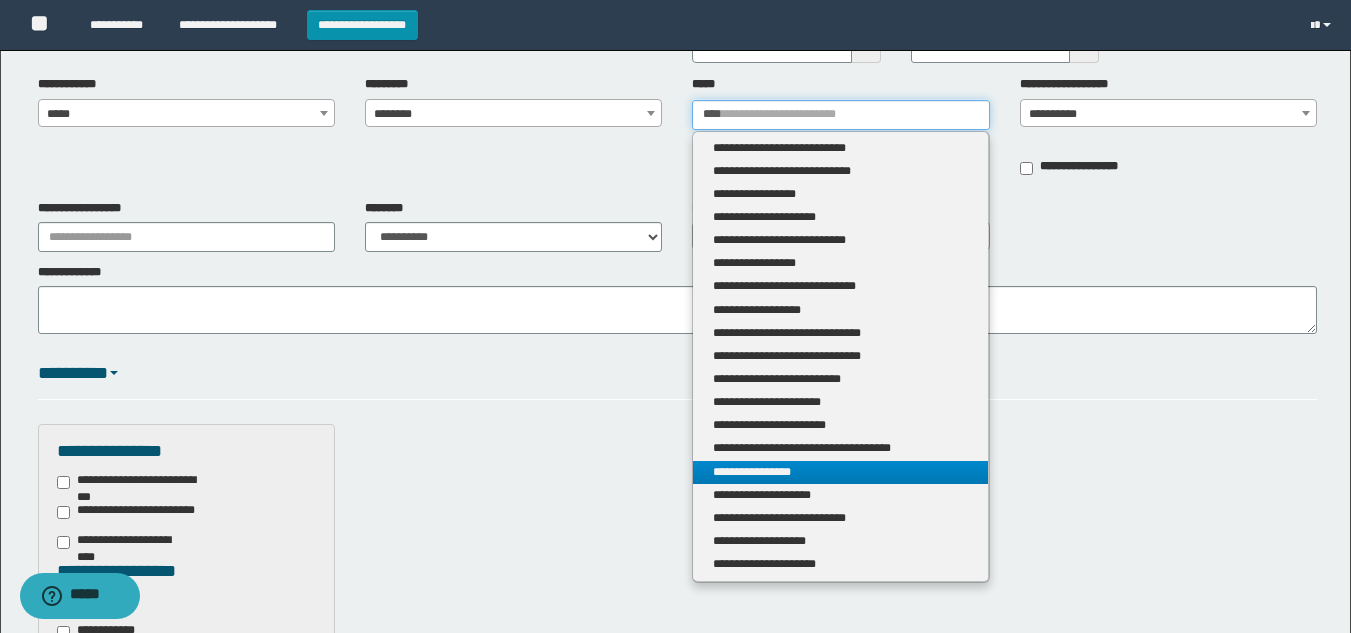 type on "****" 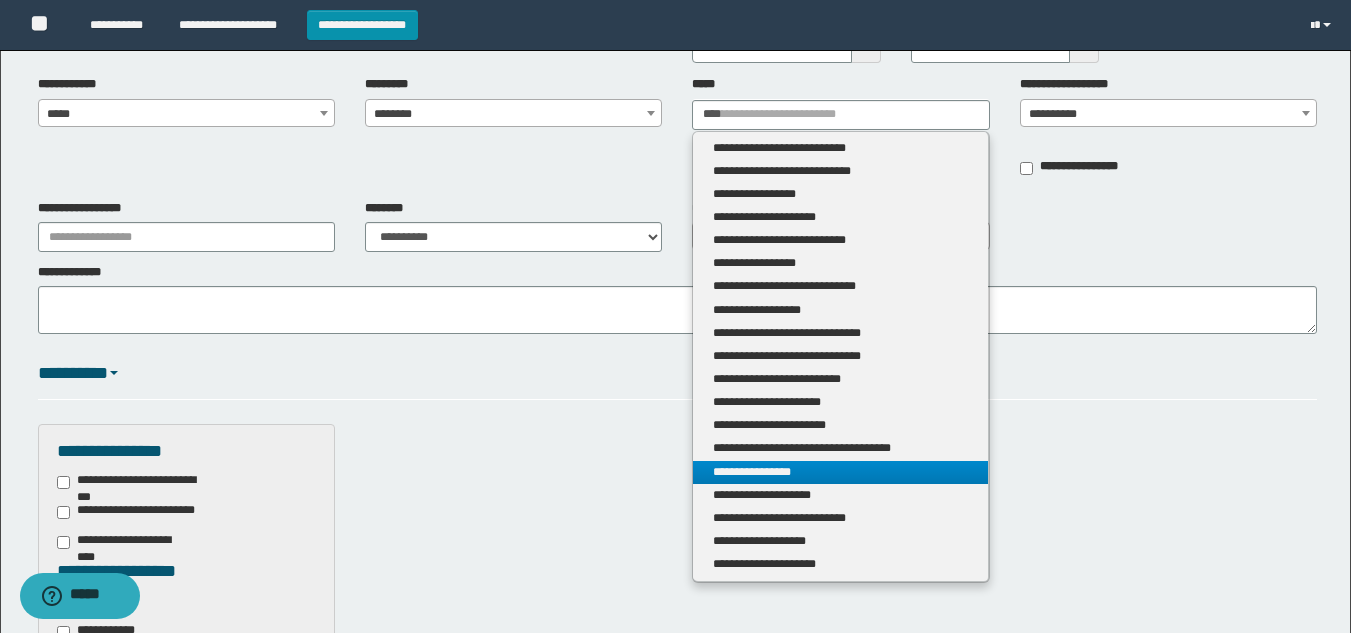 type 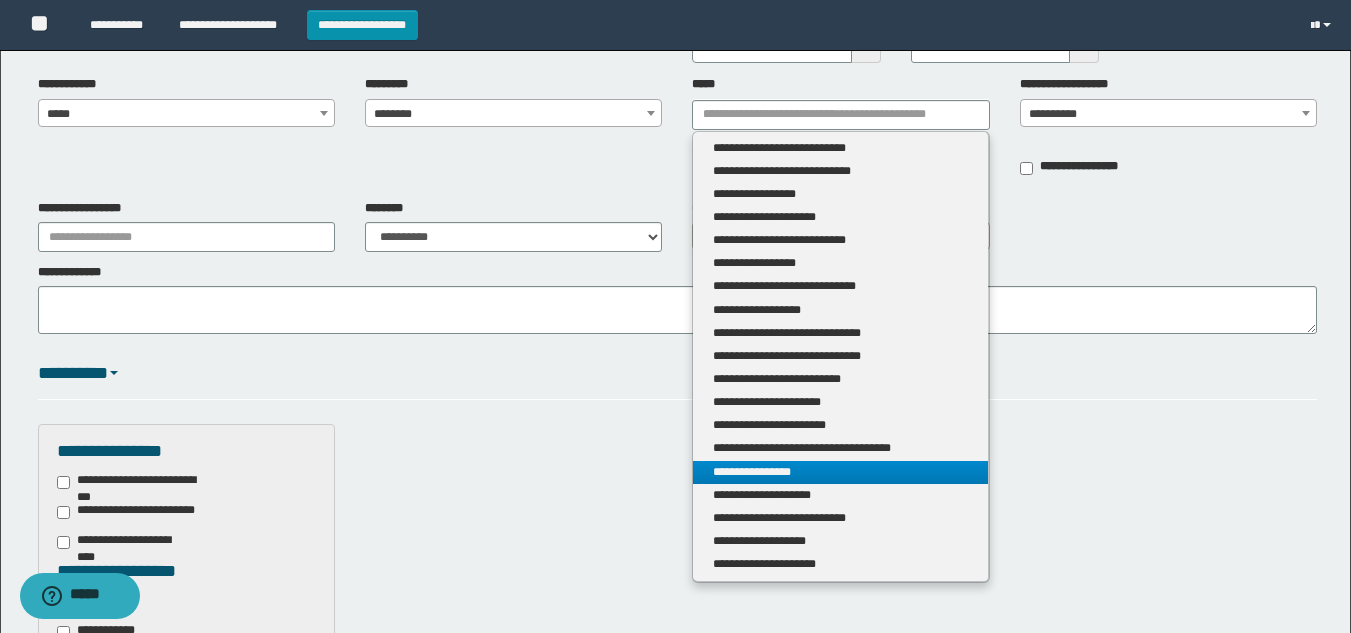 drag, startPoint x: 783, startPoint y: 468, endPoint x: 908, endPoint y: 435, distance: 129.28264 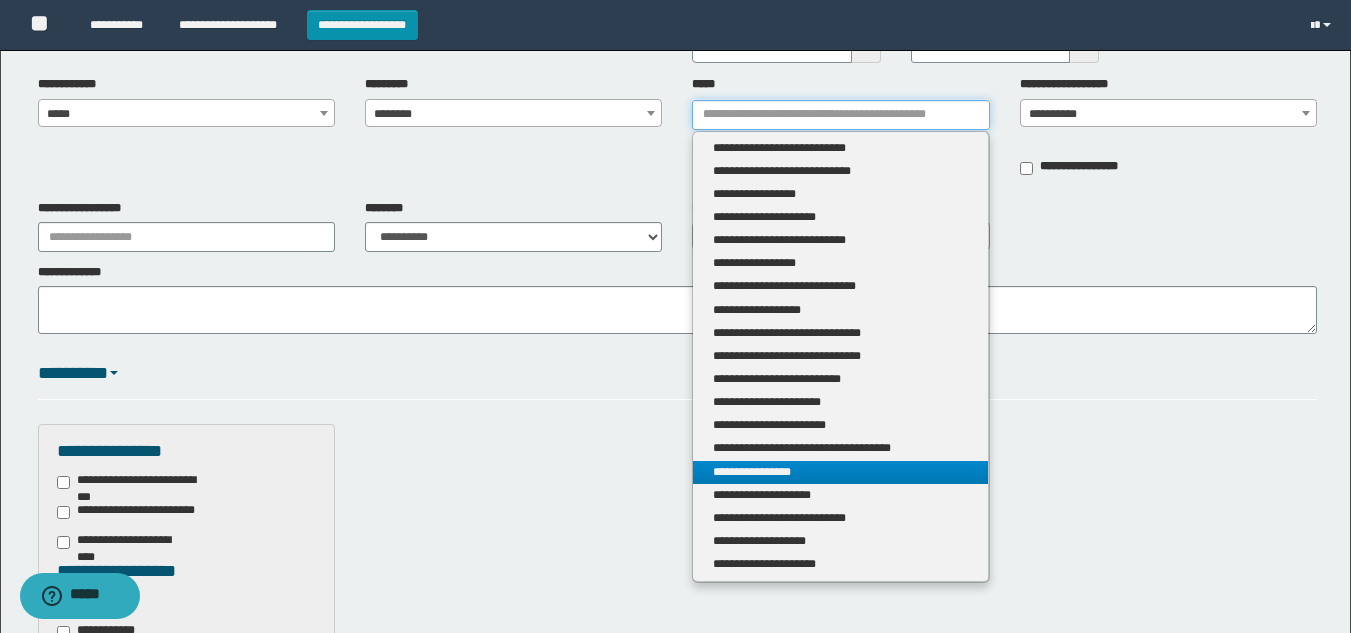type 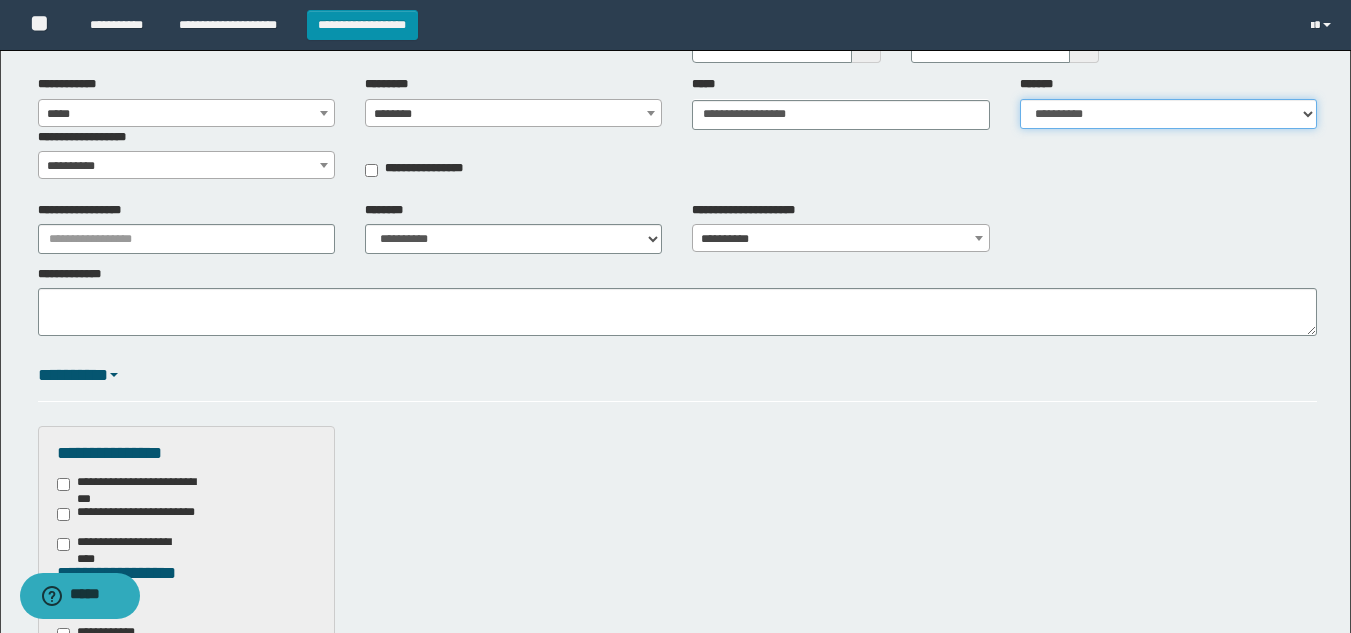 click on "**********" at bounding box center [1168, 114] 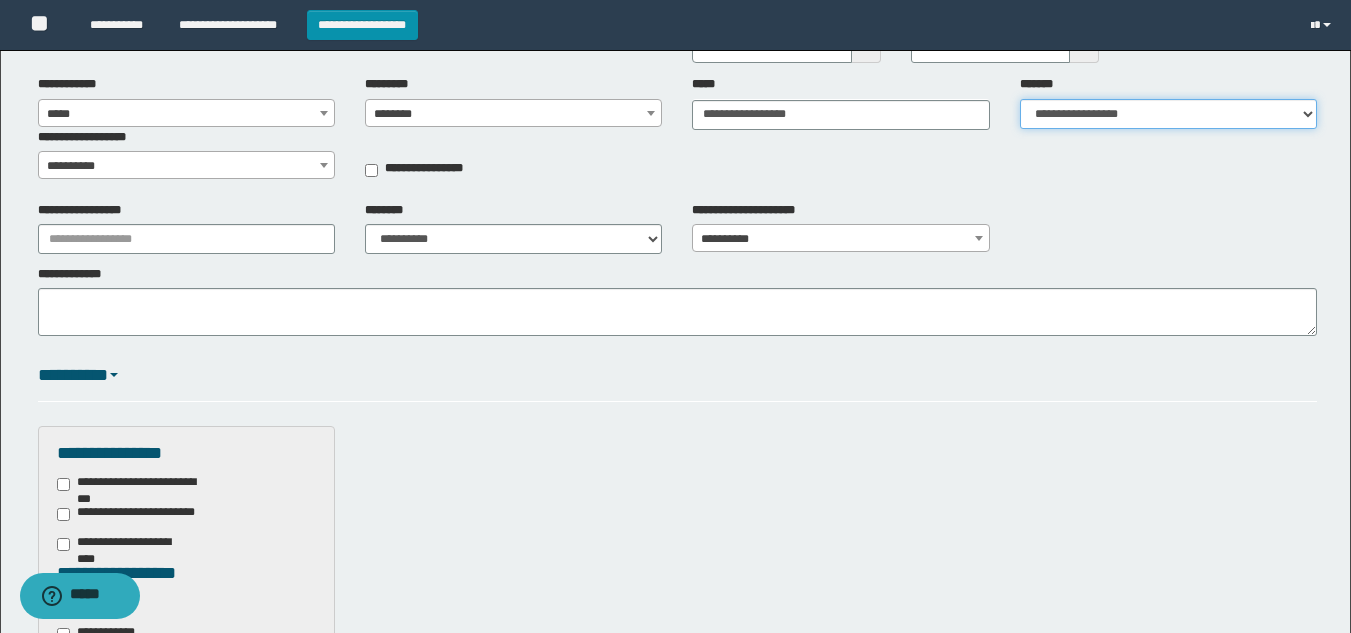 click on "**********" at bounding box center (1168, 114) 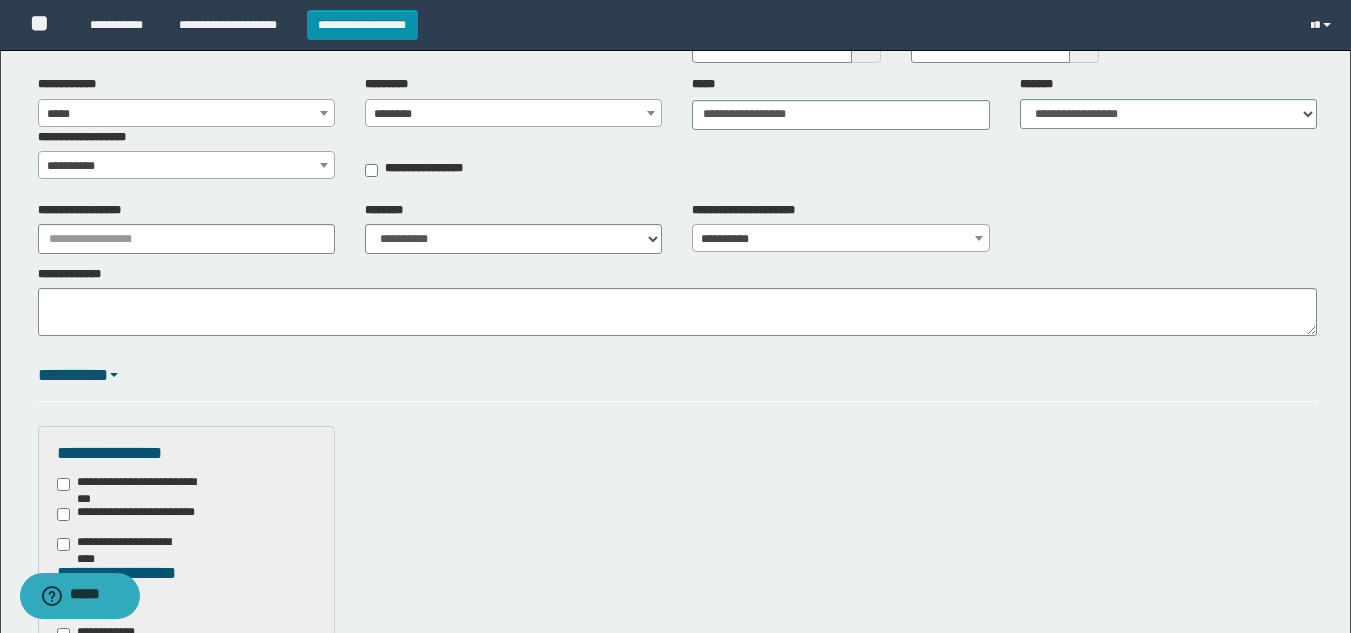 click on "**********" at bounding box center (186, 166) 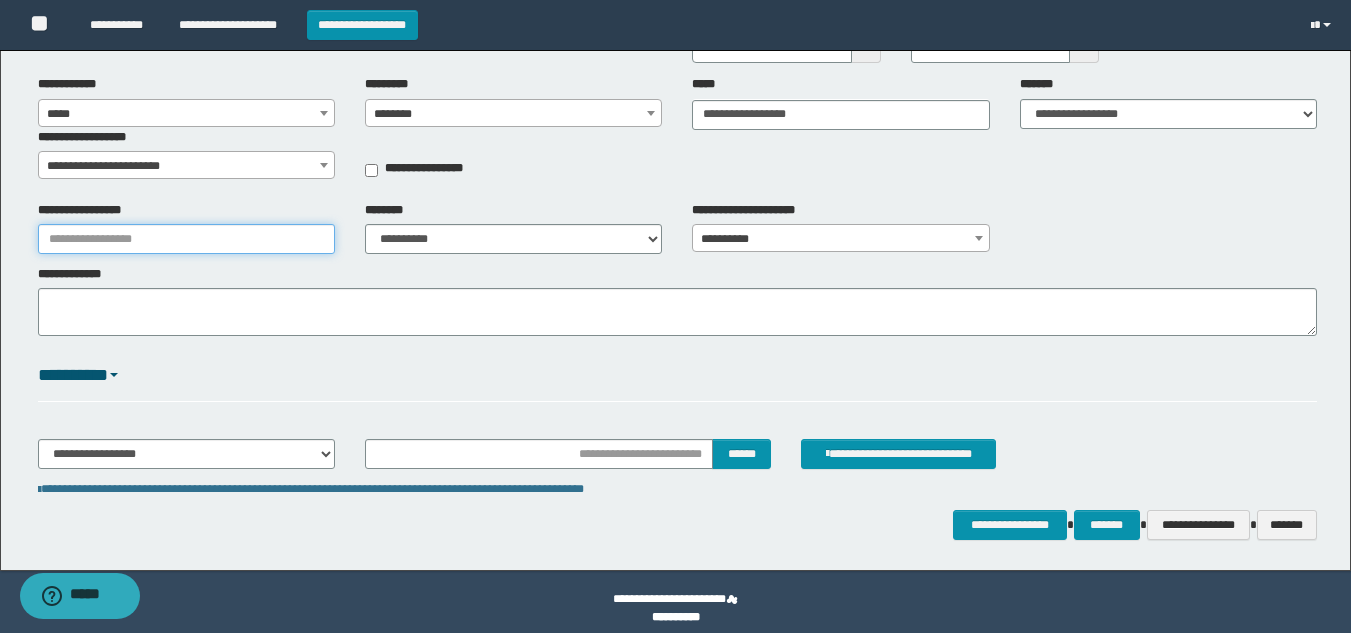 drag, startPoint x: 165, startPoint y: 221, endPoint x: 158, endPoint y: 235, distance: 15.652476 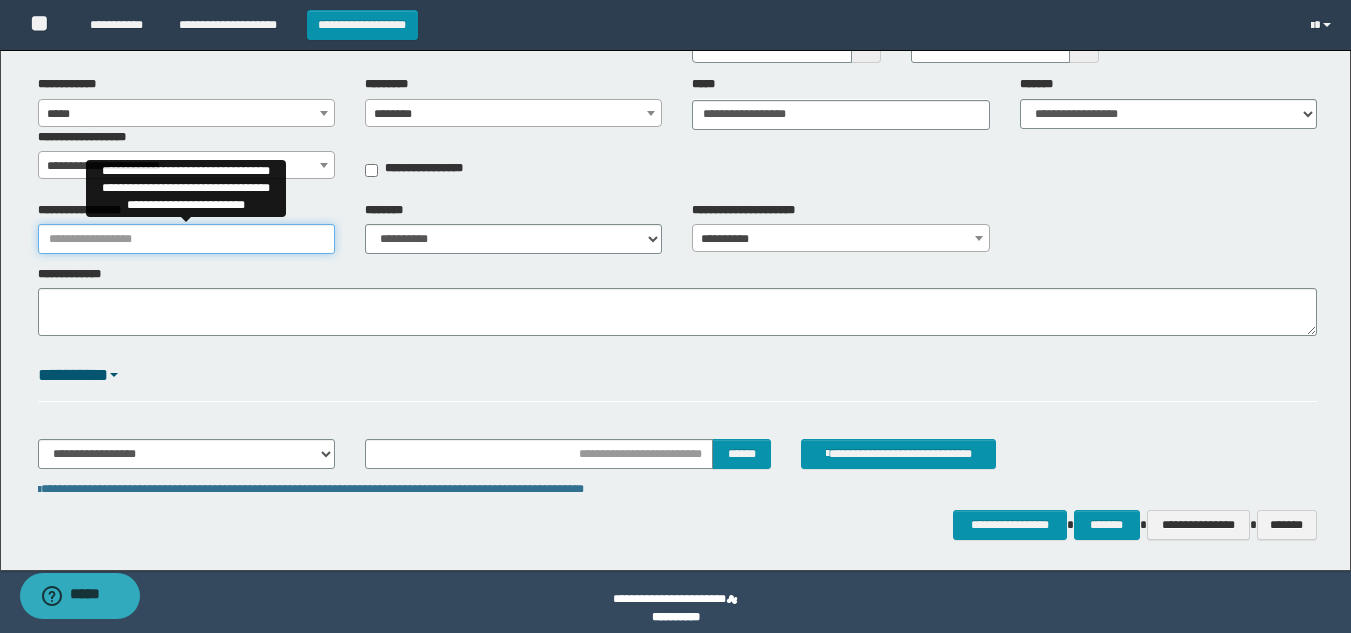 click on "**********" at bounding box center [186, 239] 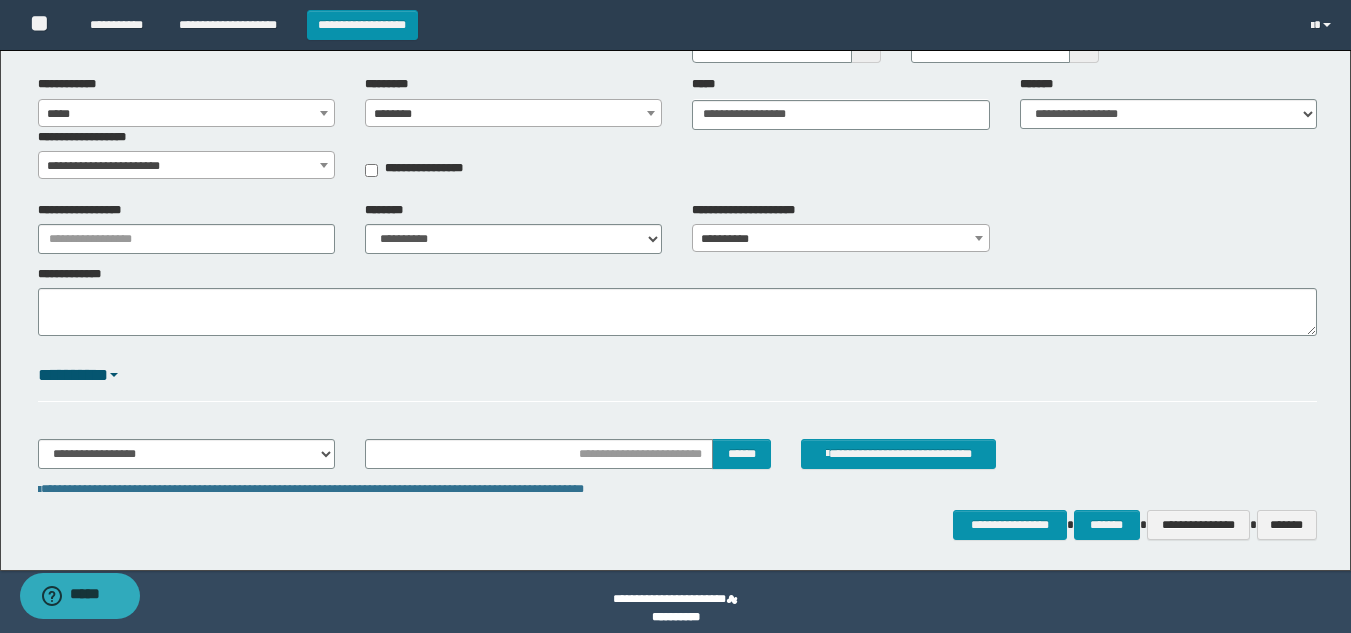 click on "**********" at bounding box center (186, 166) 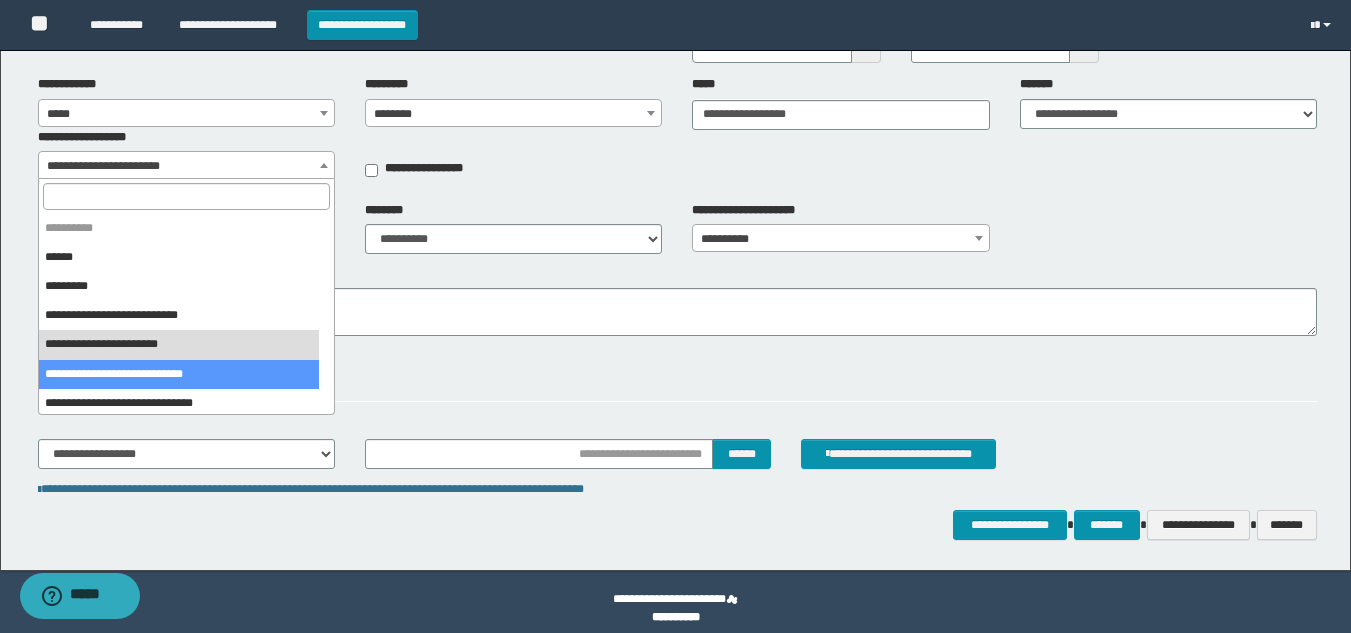 select on "***" 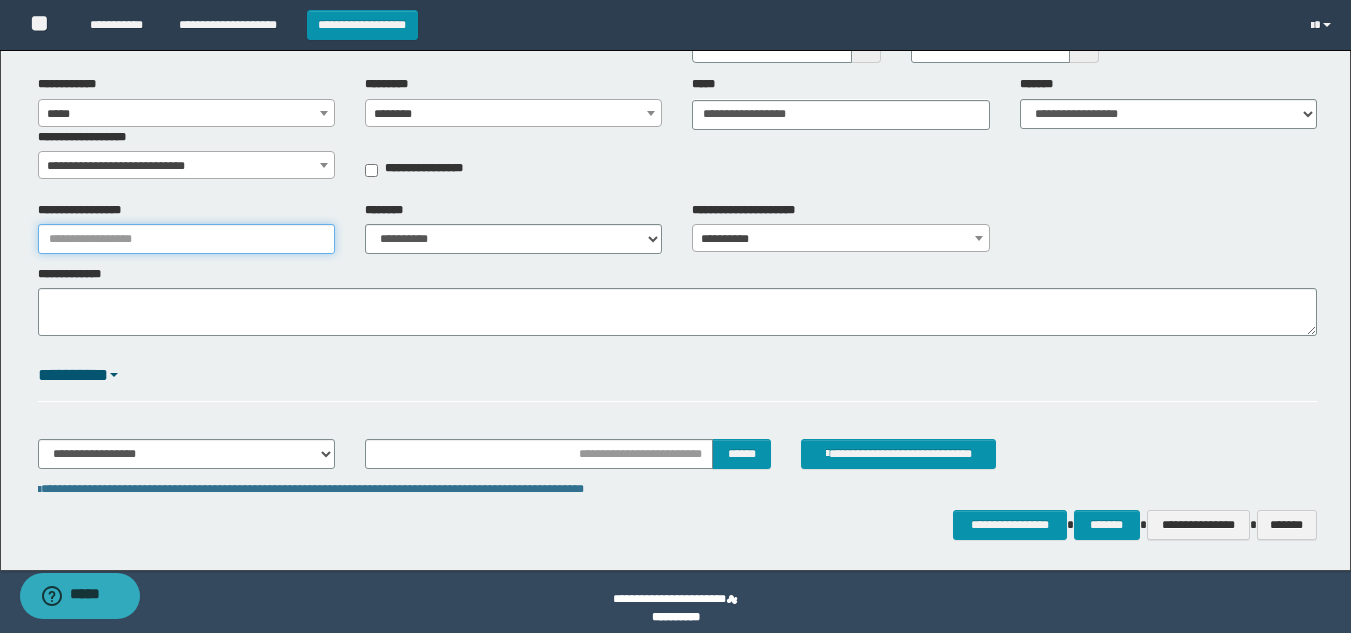 click on "**********" at bounding box center (186, 239) 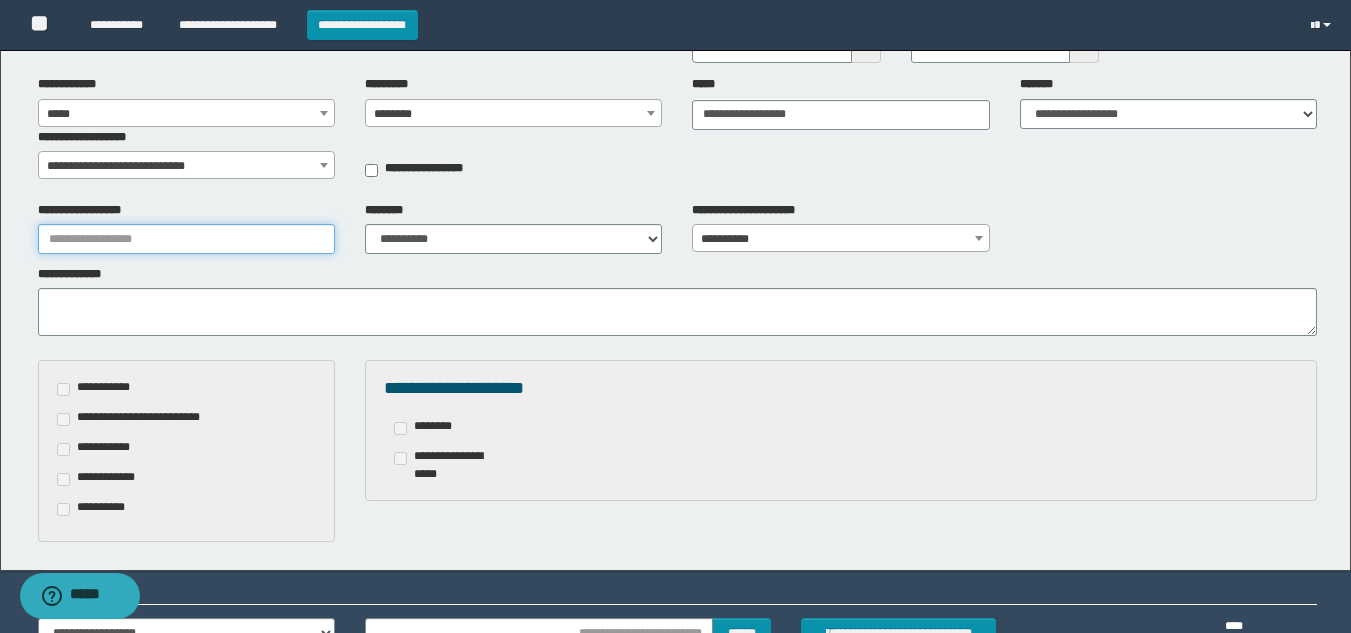 type on "**********" 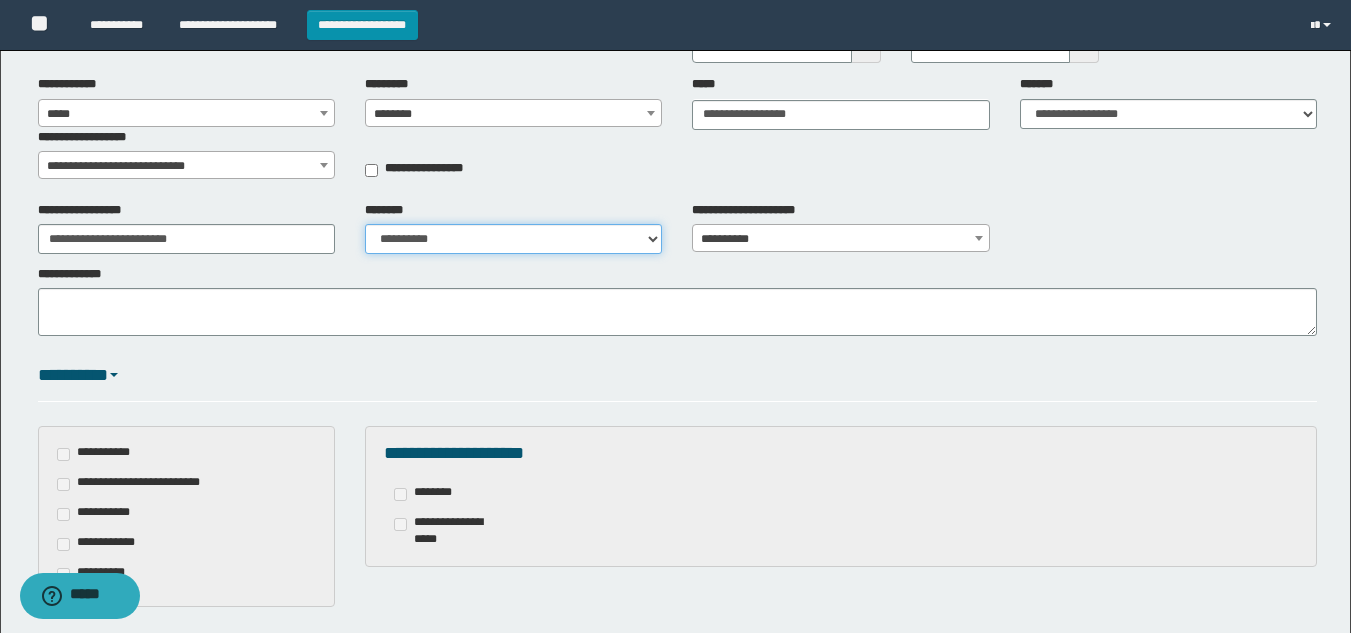 click on "**********" at bounding box center (513, 239) 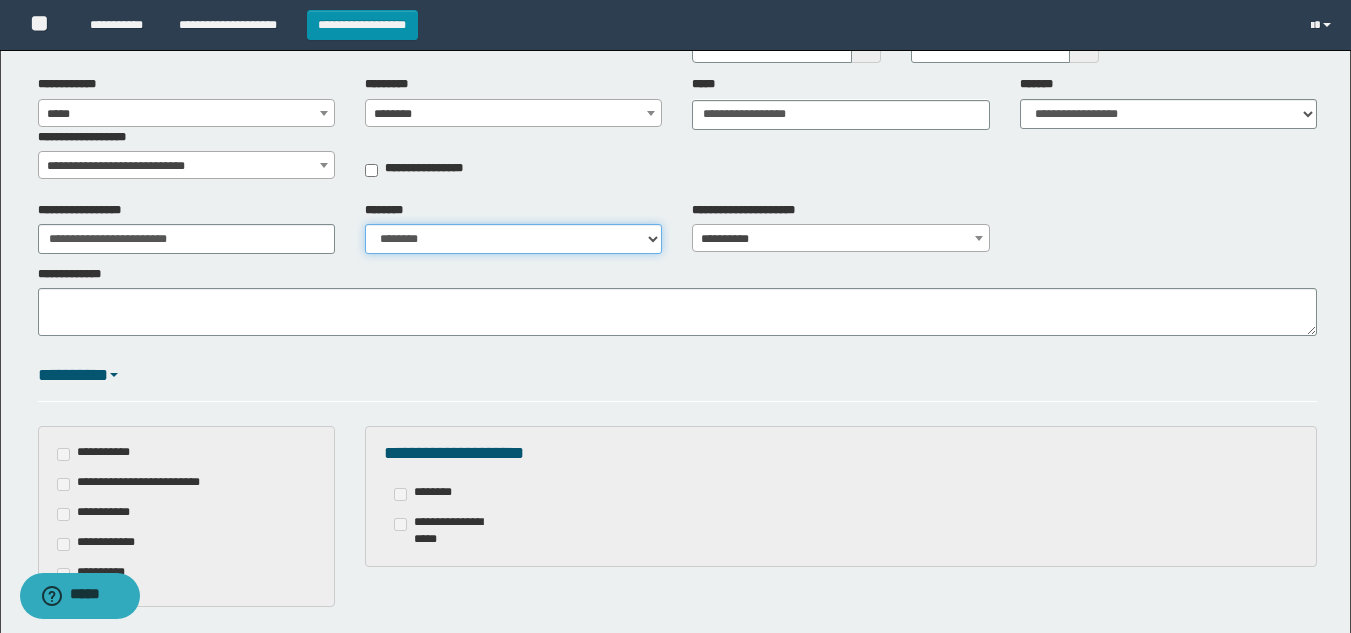 click on "**********" at bounding box center (513, 239) 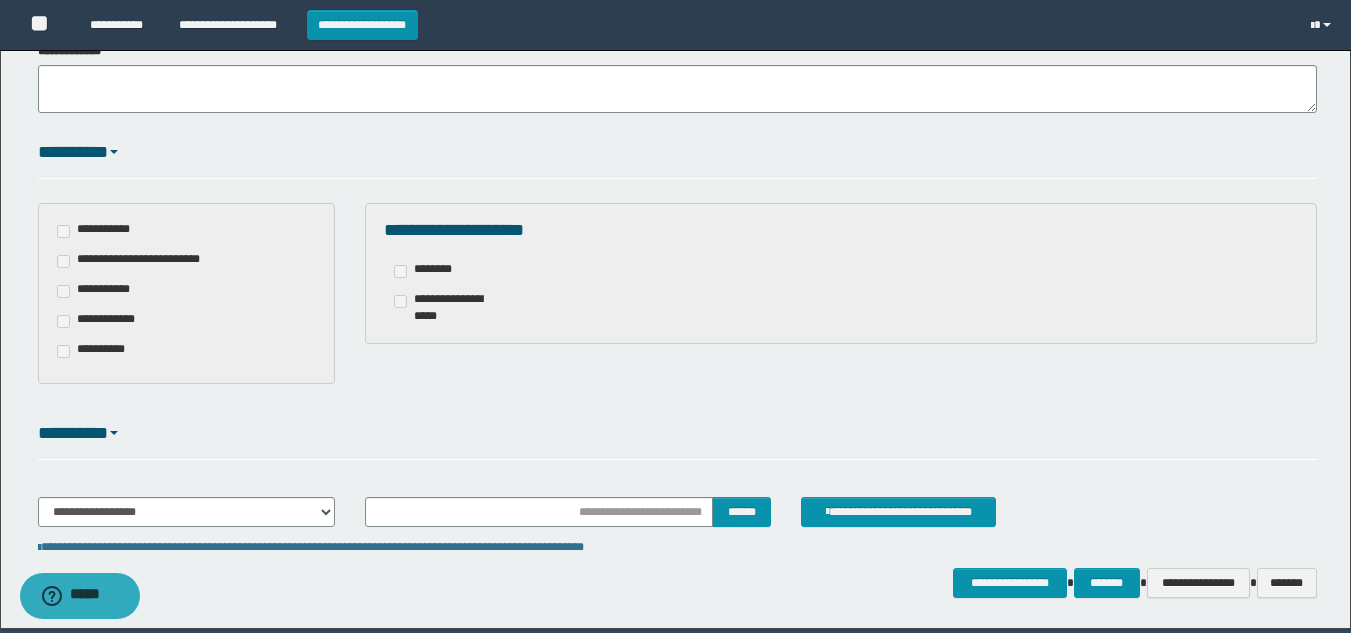 scroll, scrollTop: 494, scrollLeft: 0, axis: vertical 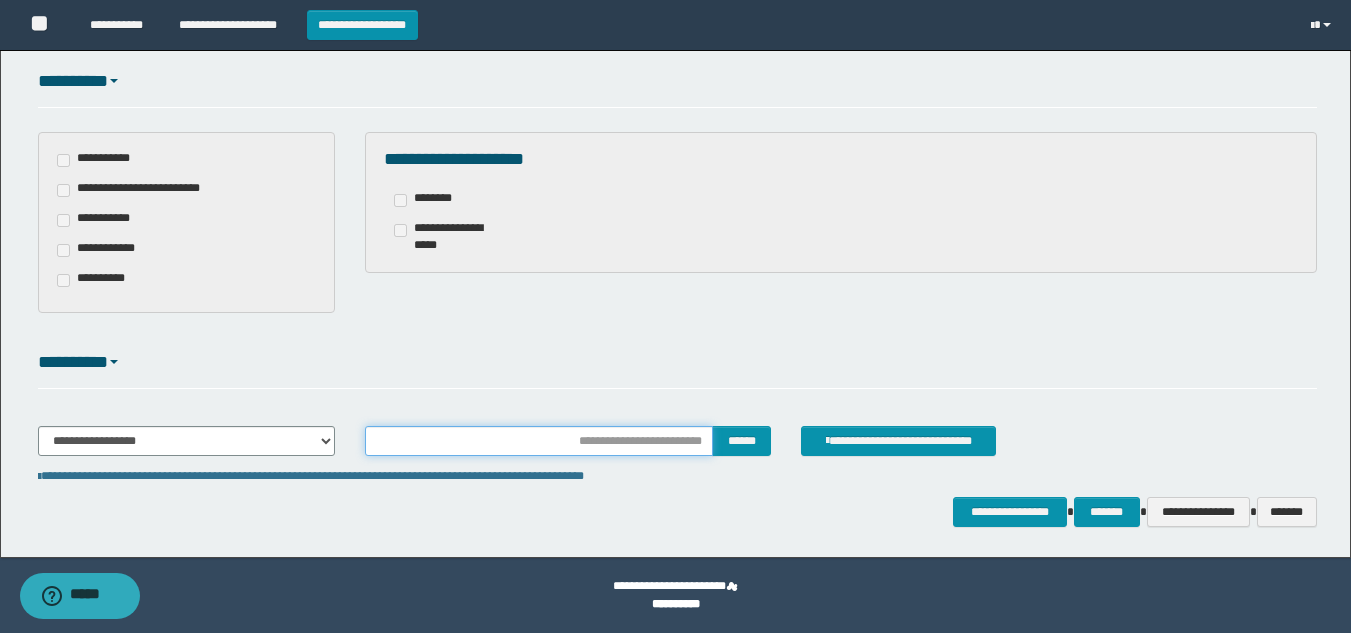 click at bounding box center (539, 441) 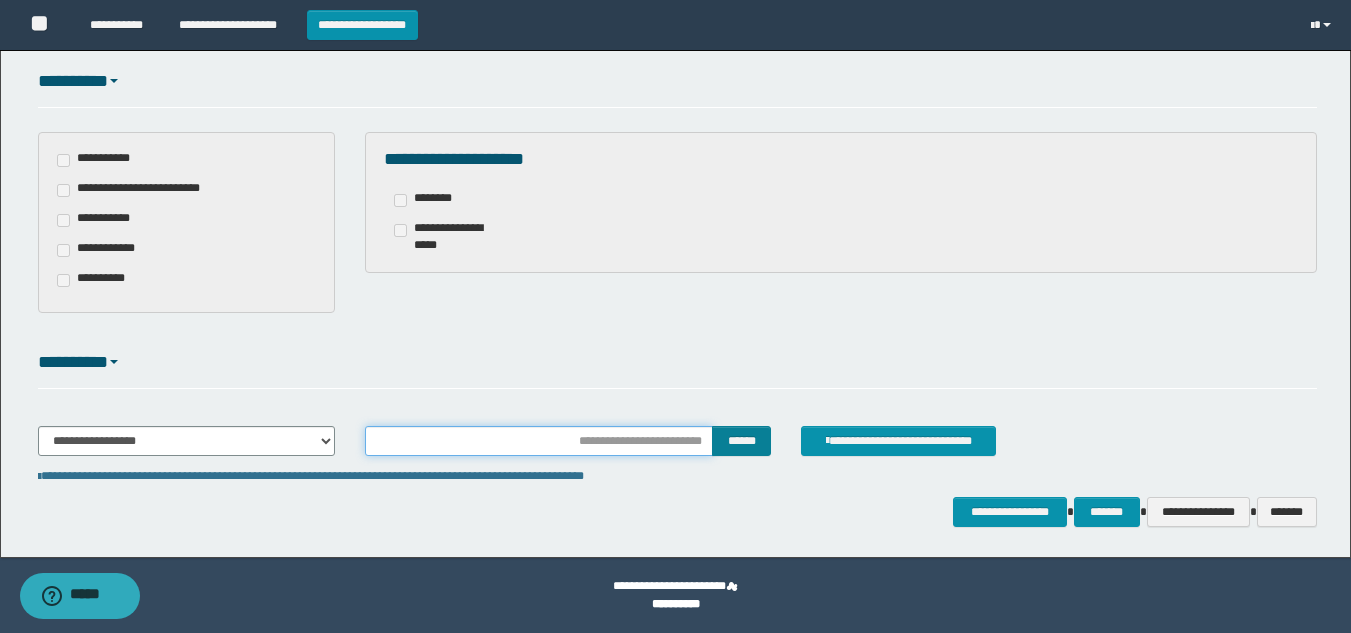 type on "**********" 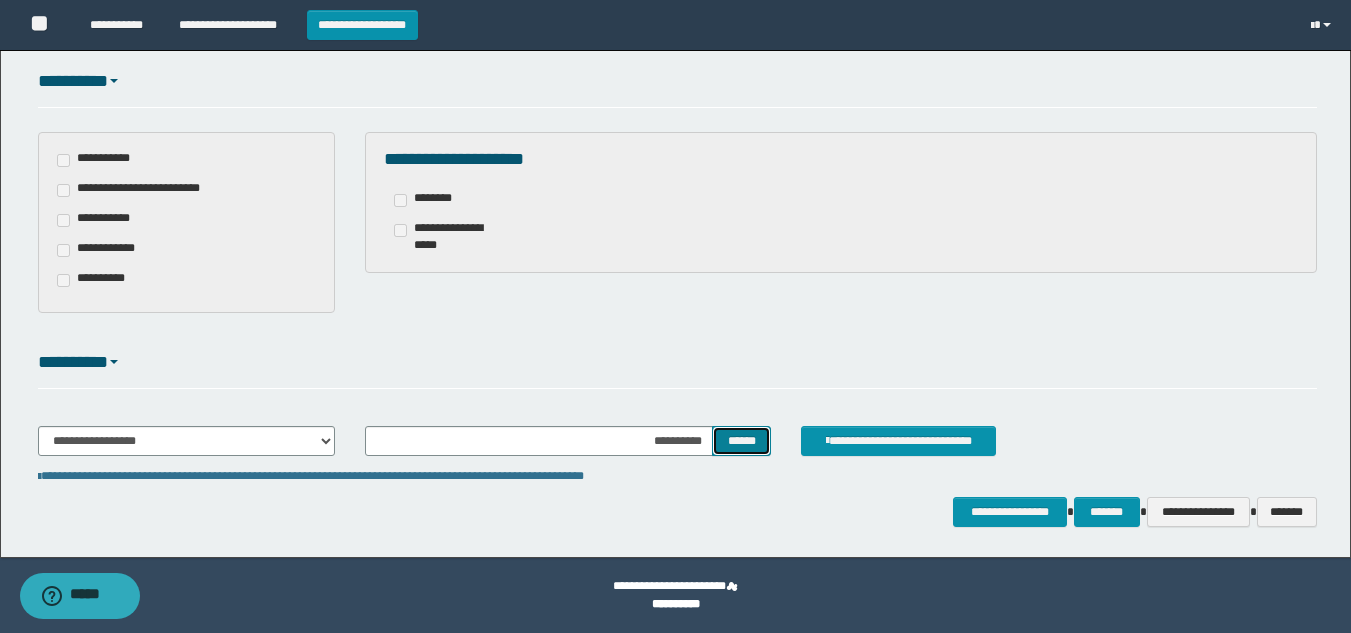 click on "******" at bounding box center (741, 441) 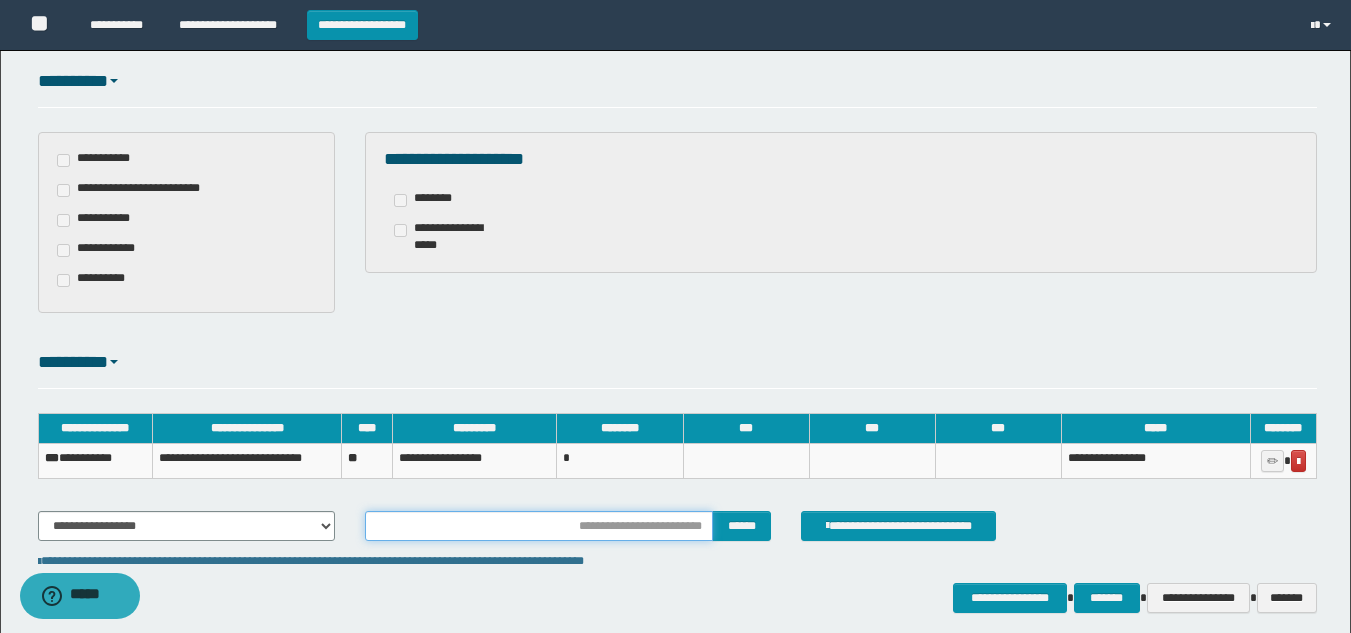 click at bounding box center (539, 526) 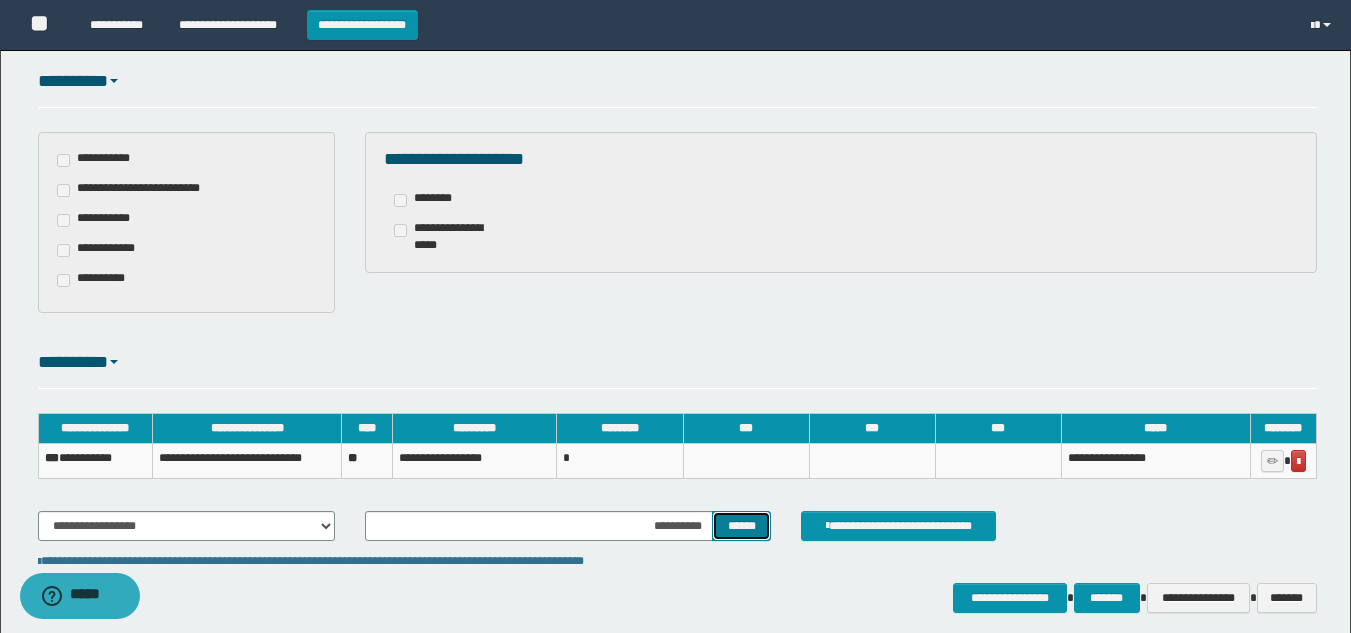 click on "******" at bounding box center [741, 526] 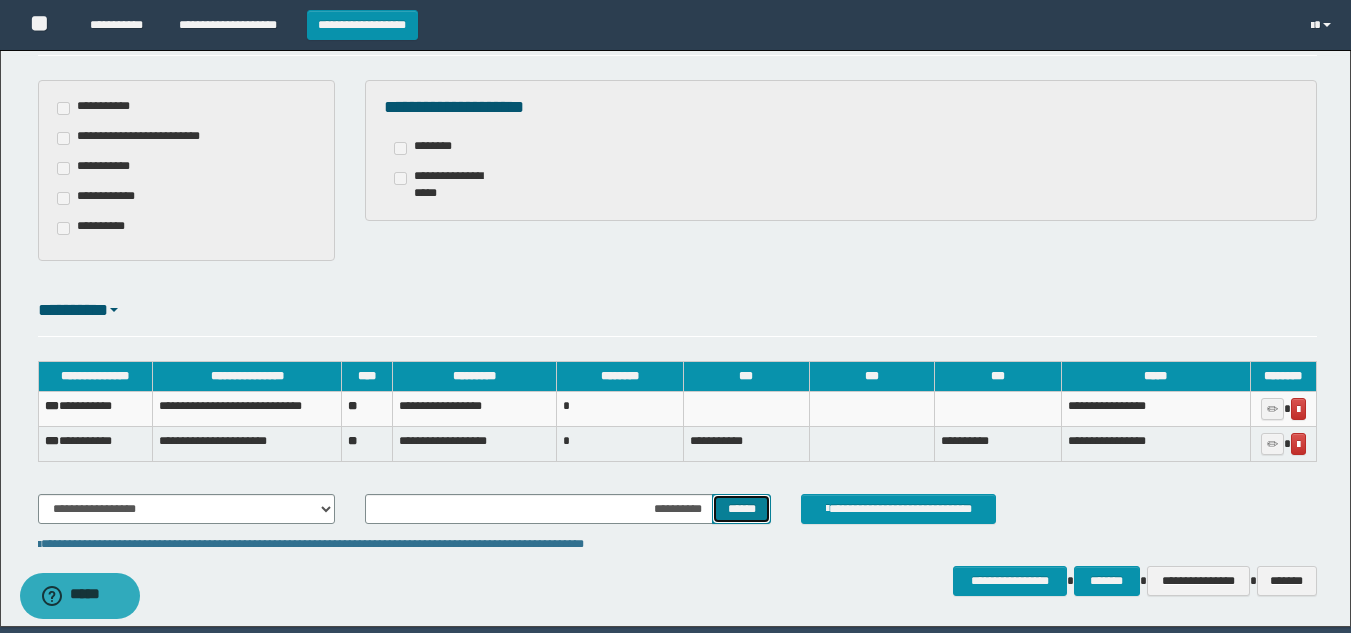 scroll, scrollTop: 614, scrollLeft: 0, axis: vertical 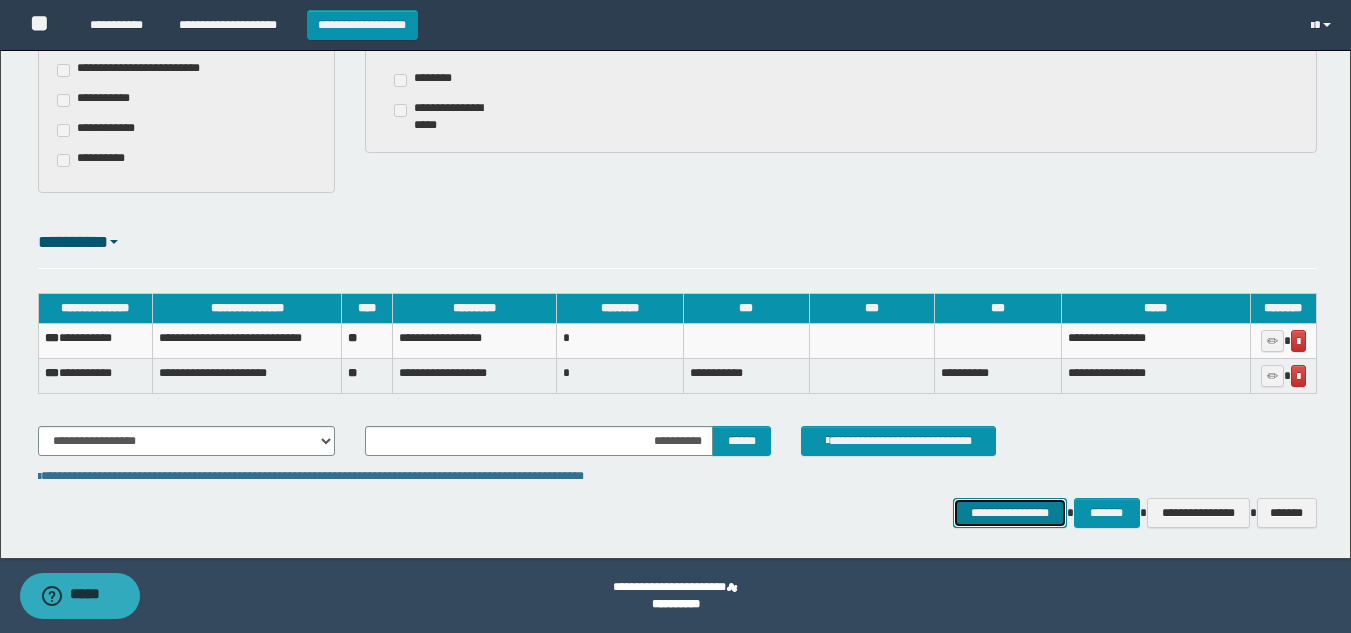 click on "**********" at bounding box center [1009, 513] 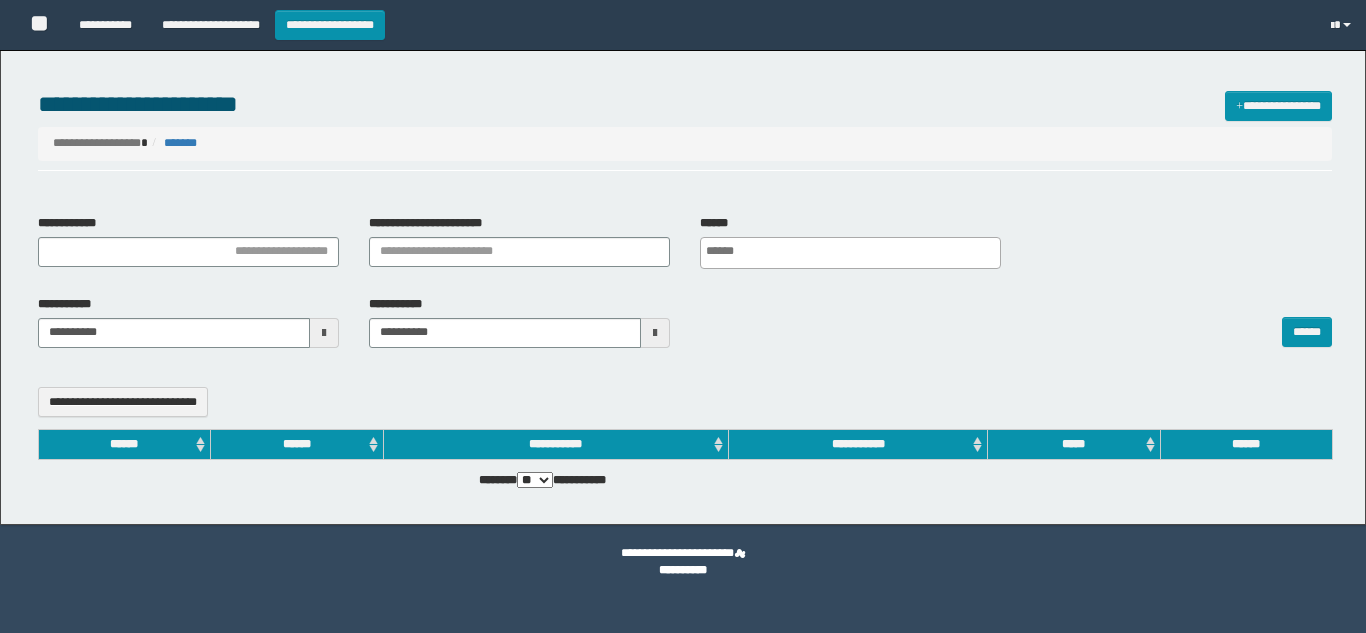 select 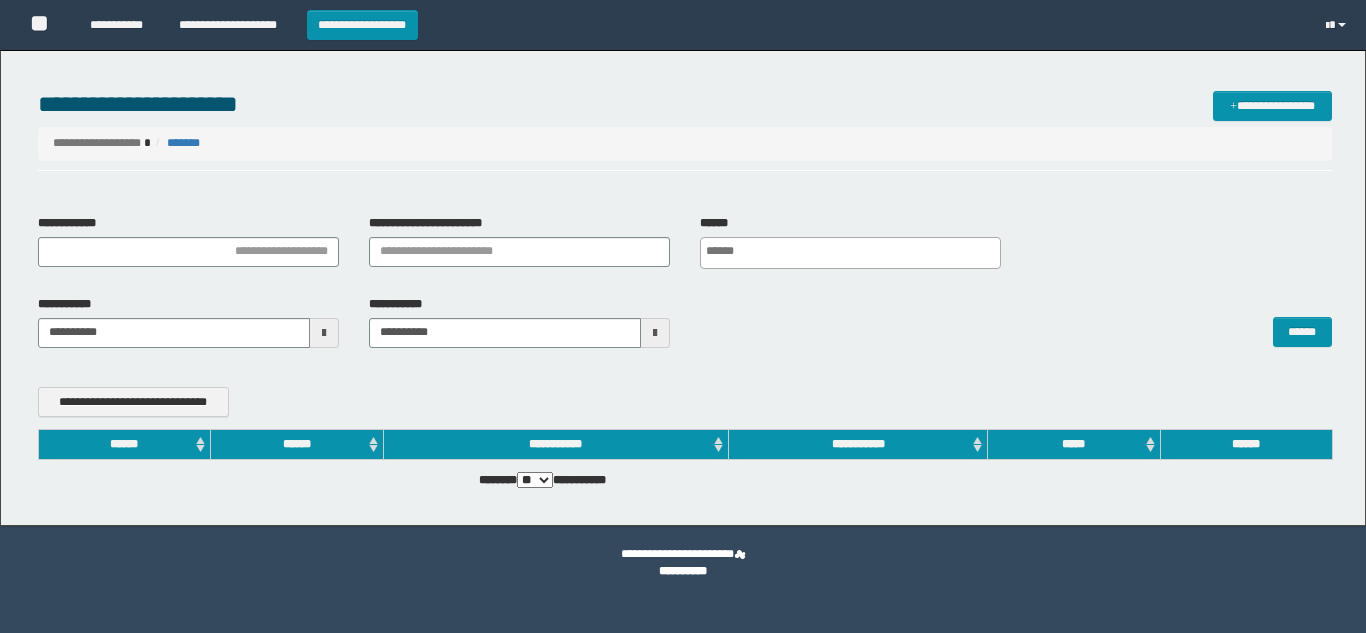 scroll, scrollTop: 0, scrollLeft: 0, axis: both 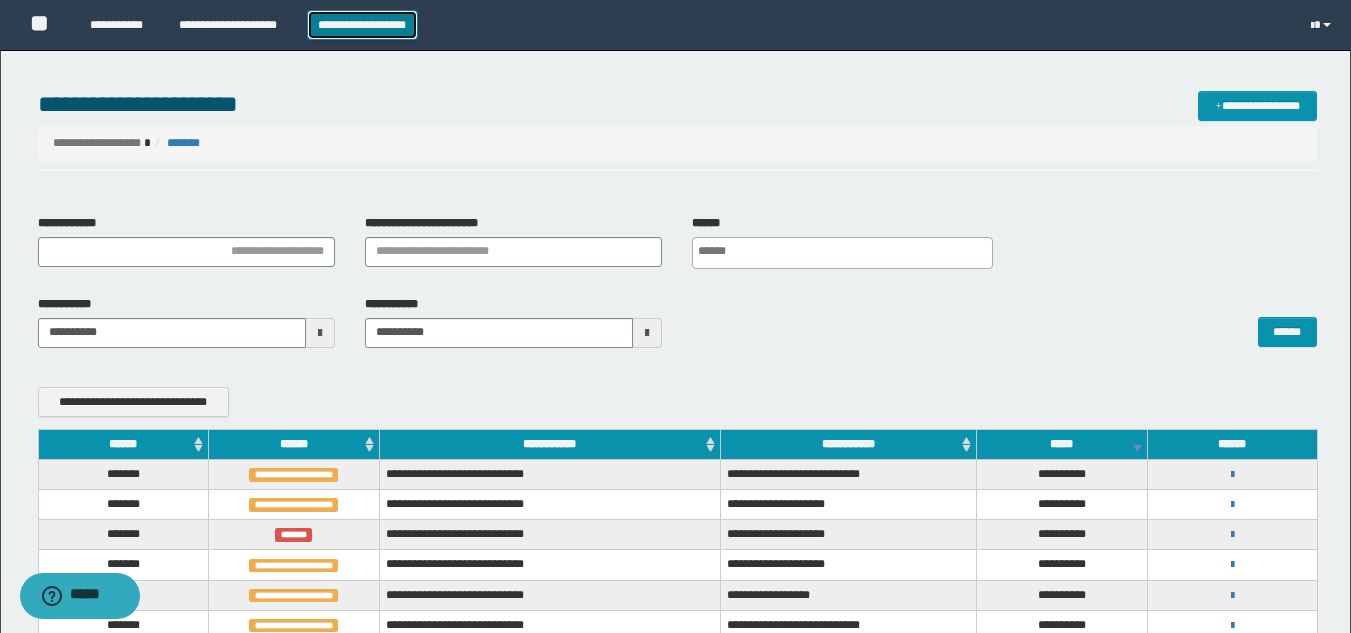 click on "**********" at bounding box center [362, 25] 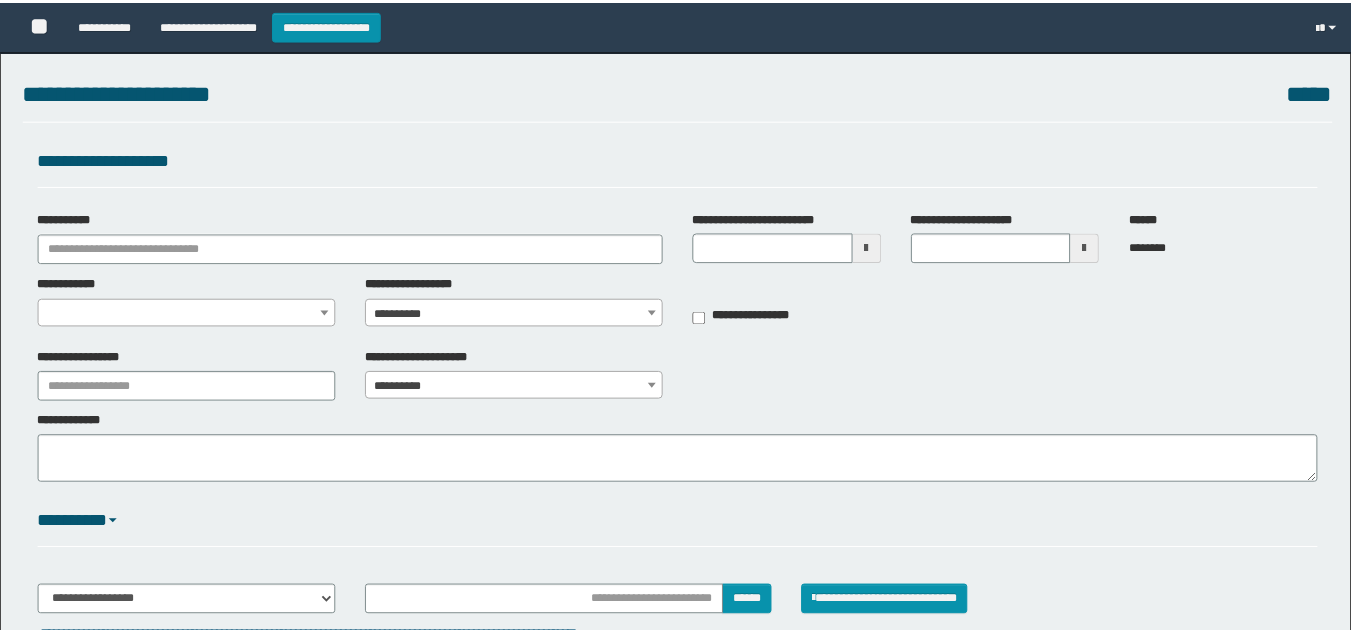scroll, scrollTop: 0, scrollLeft: 0, axis: both 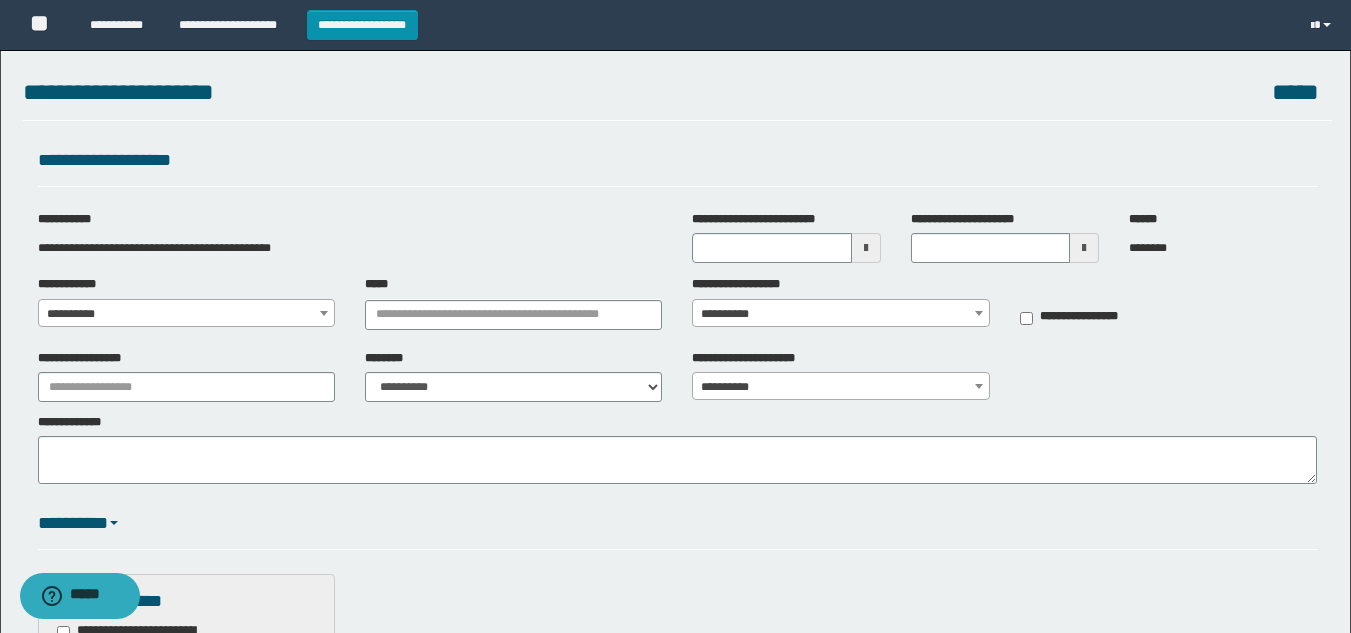 click on "**********" at bounding box center (186, 314) 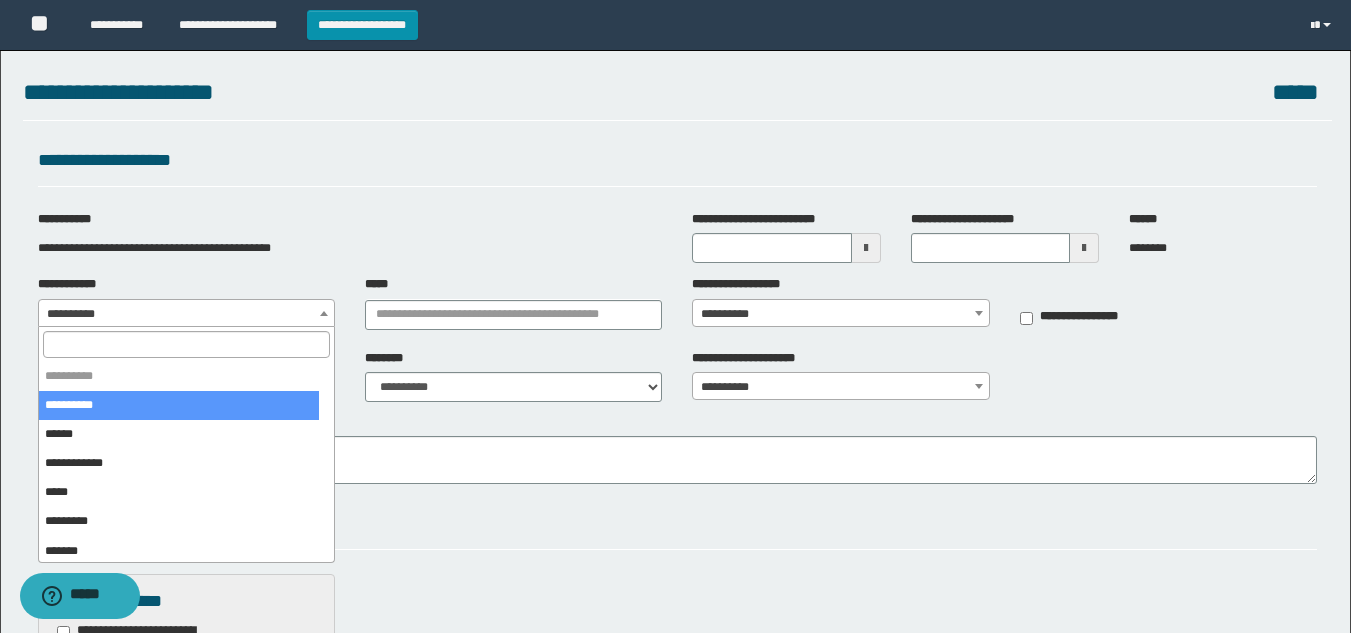click at bounding box center (186, 344) 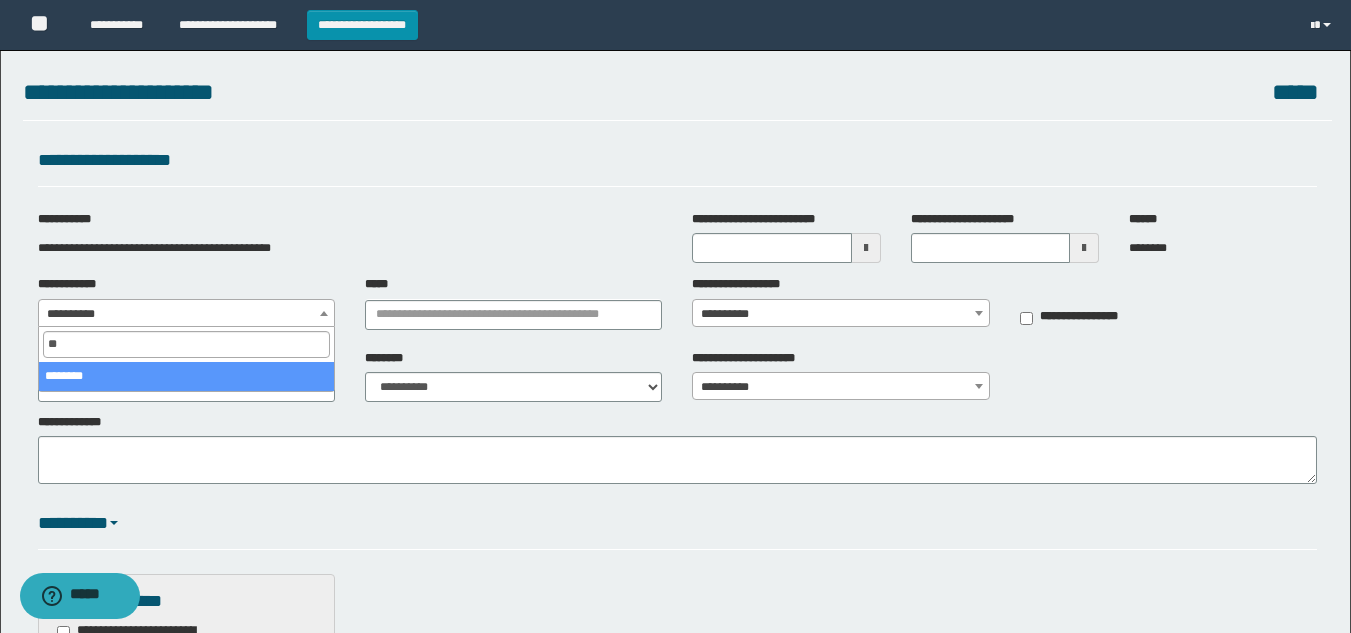 type on "**" 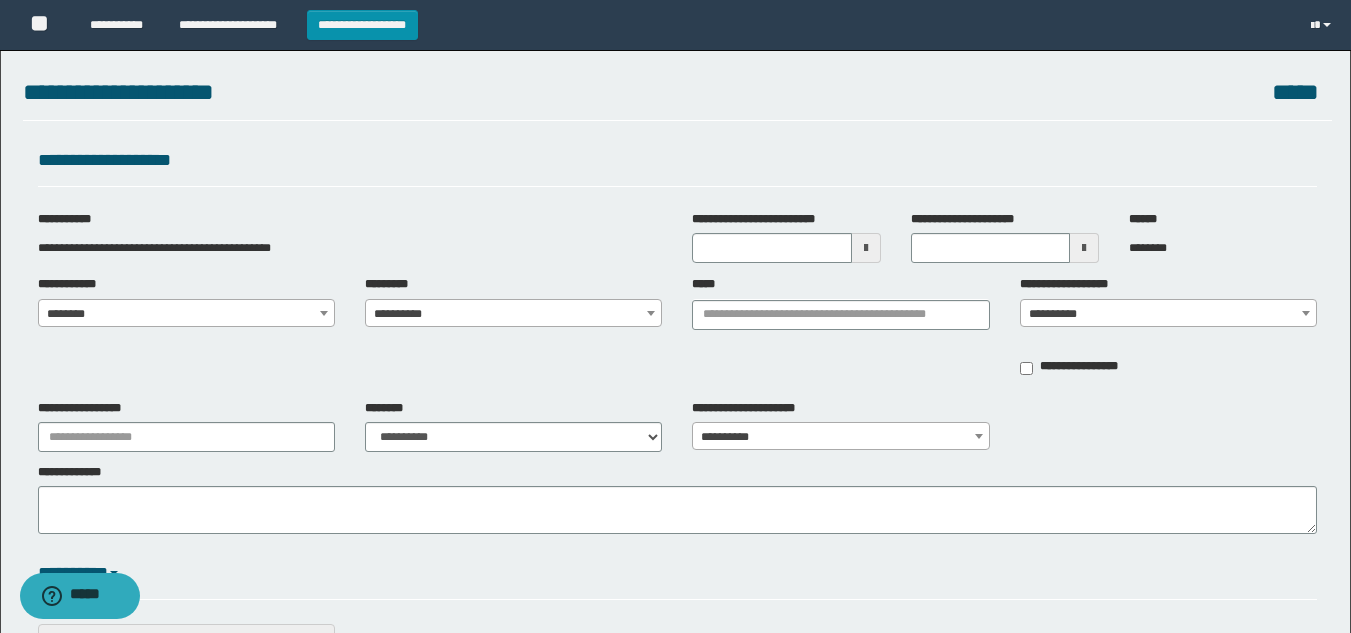 click on "**********" at bounding box center [513, 314] 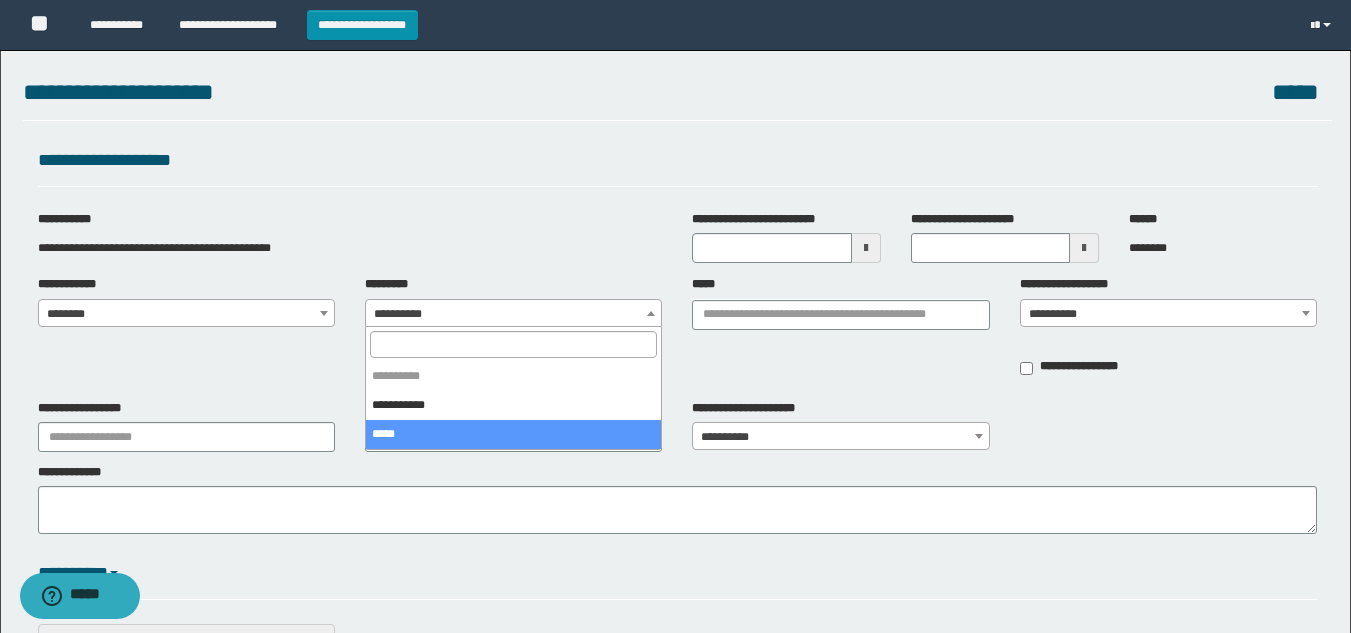 drag, startPoint x: 398, startPoint y: 438, endPoint x: 413, endPoint y: 438, distance: 15 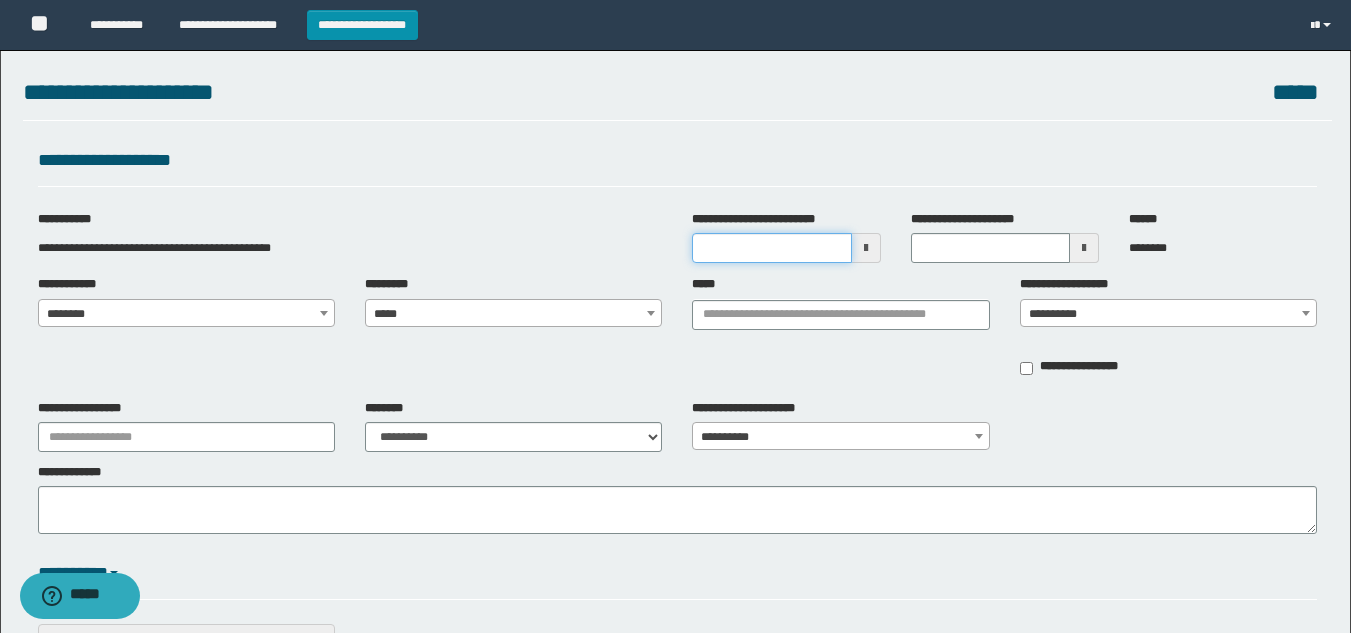 click on "**********" at bounding box center (771, 248) 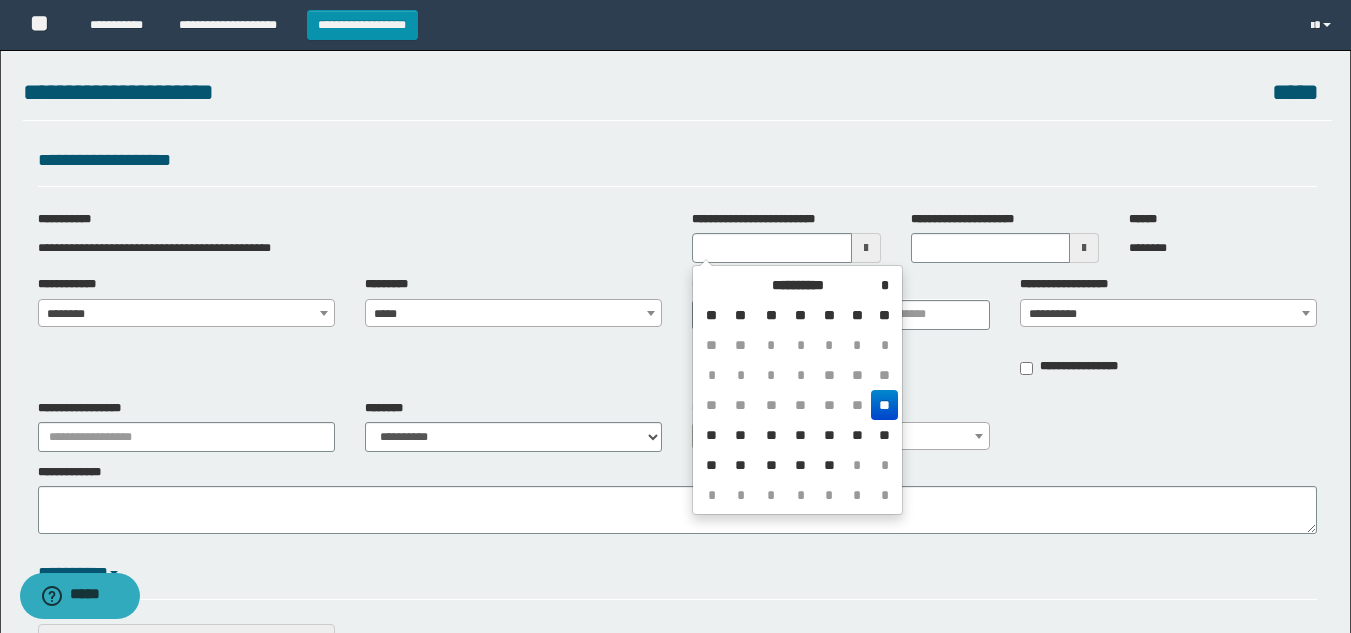 click on "**" at bounding box center [884, 405] 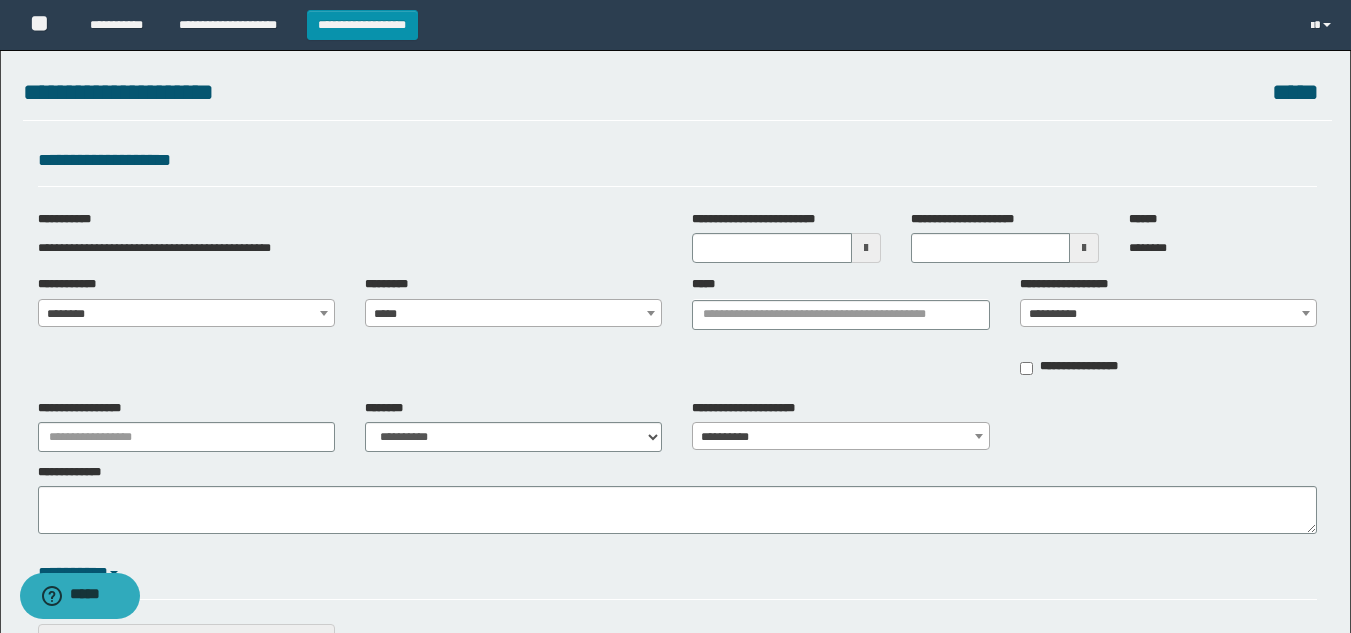 click on "**********" at bounding box center (677, 332) 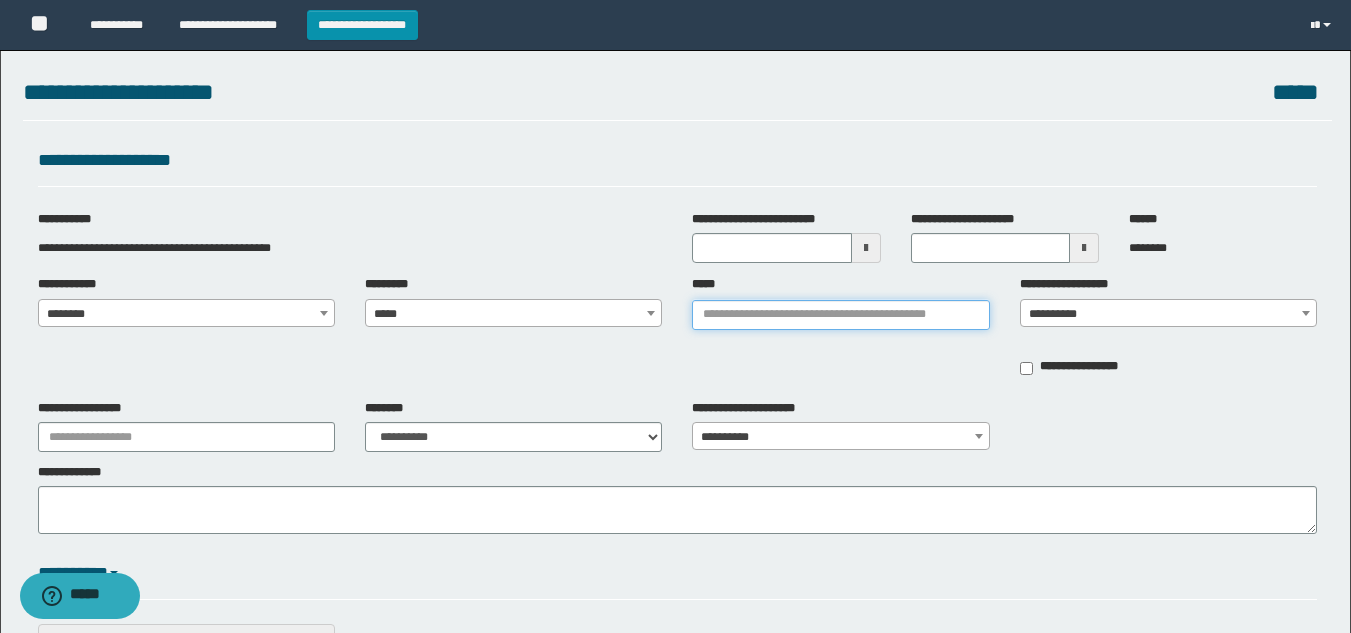 click on "*****" at bounding box center (840, 315) 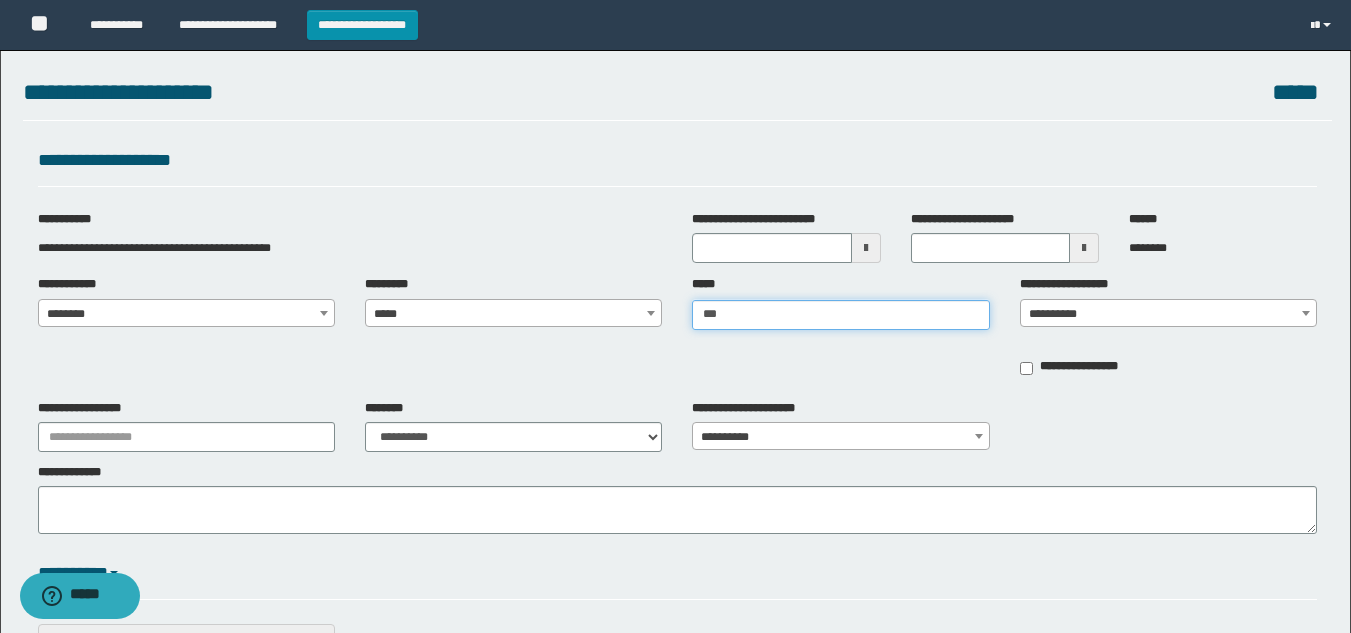 type on "****" 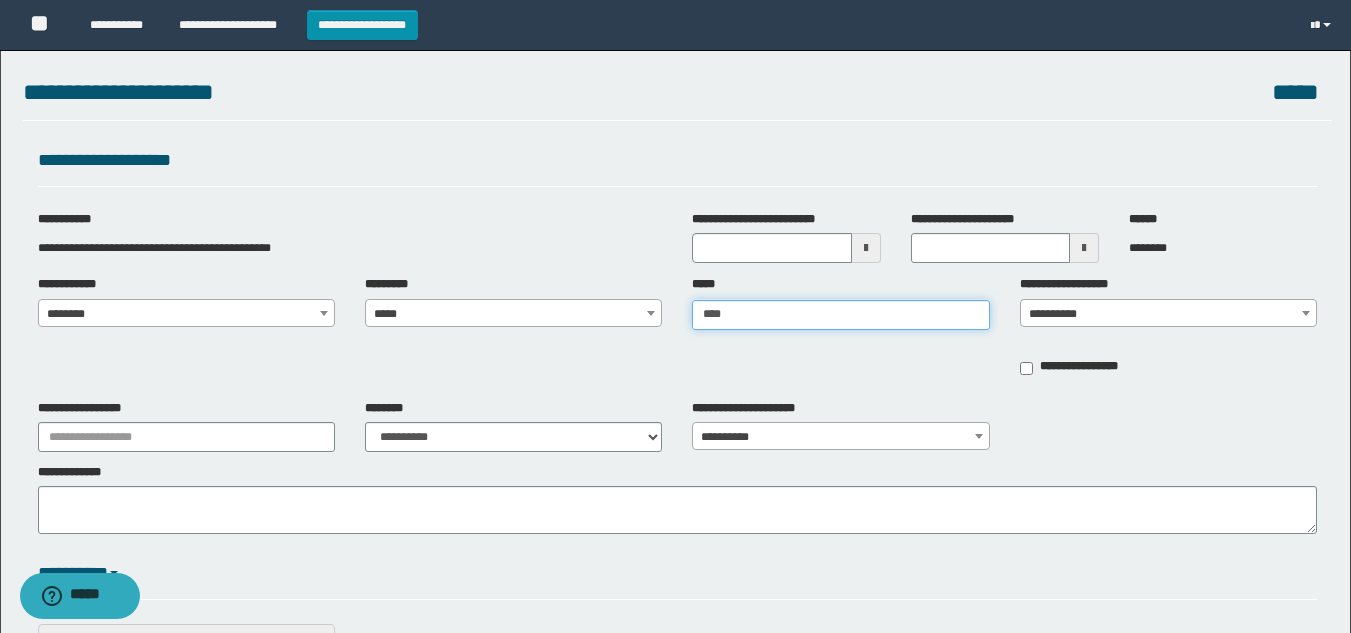 type on "**********" 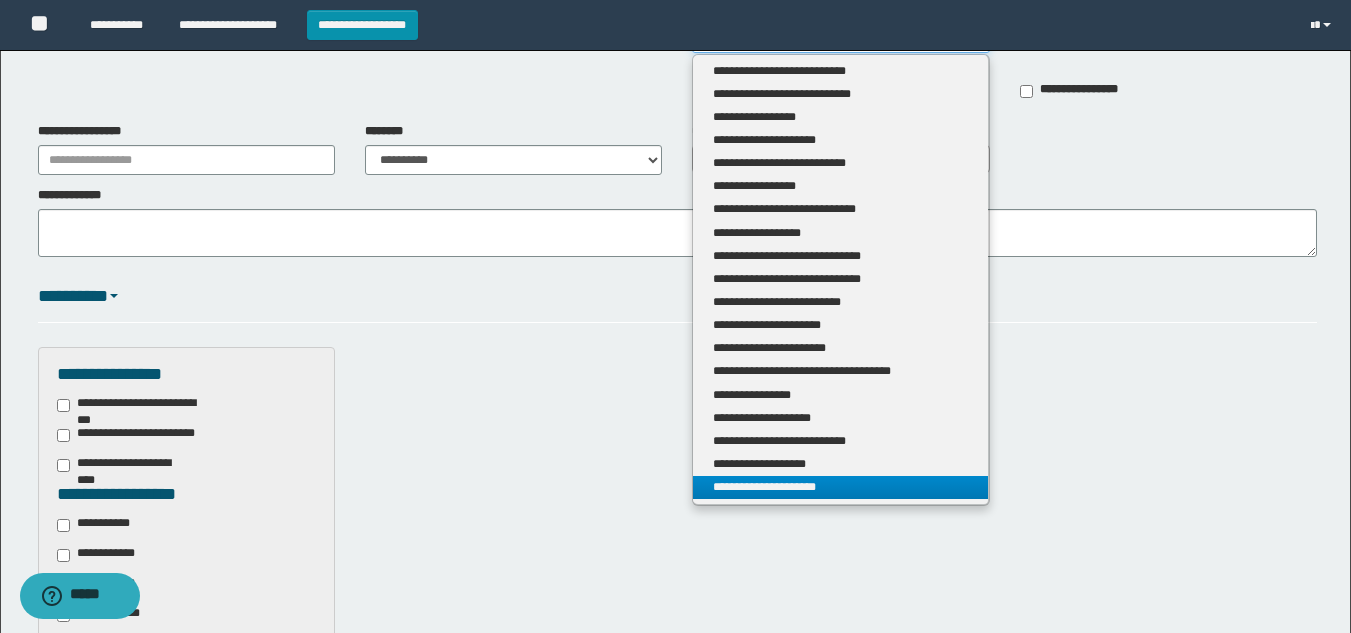 scroll, scrollTop: 300, scrollLeft: 0, axis: vertical 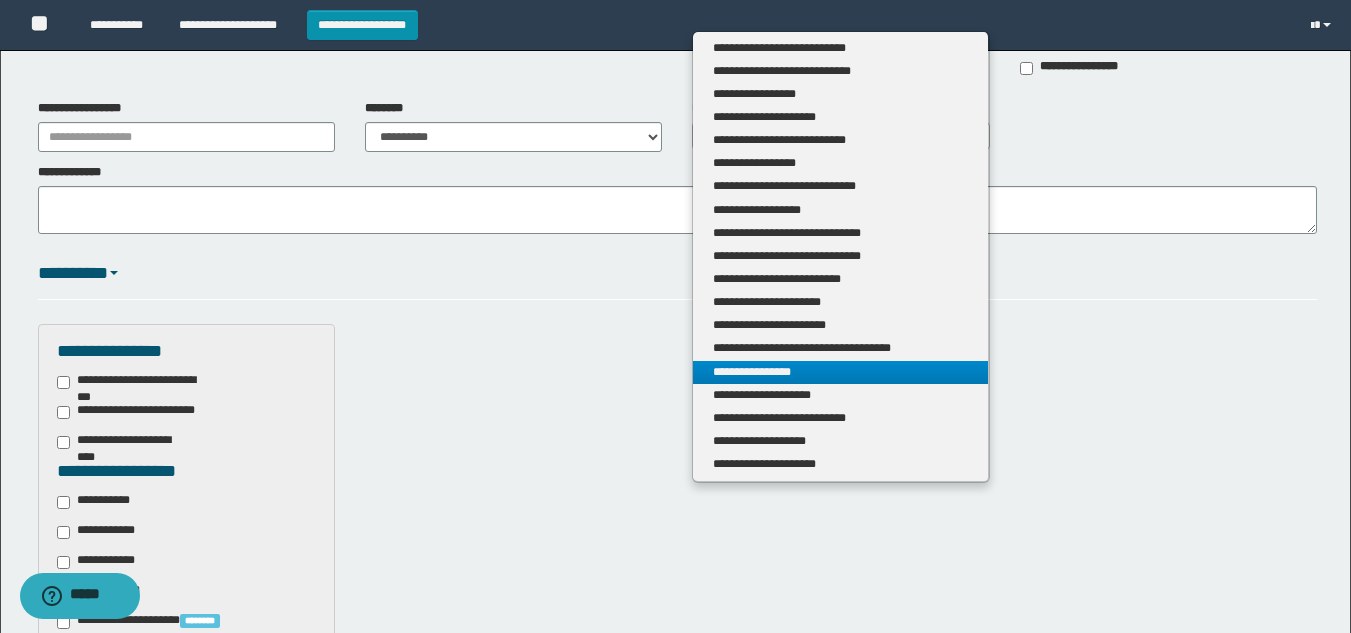 type on "****" 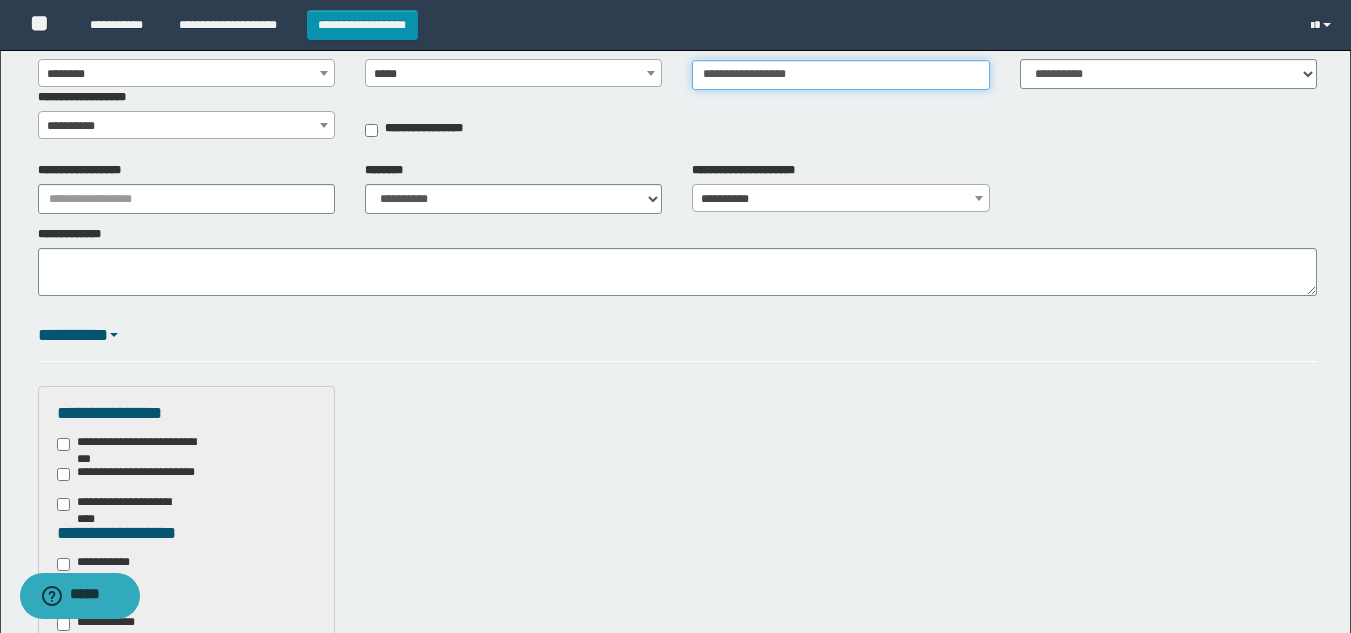 scroll, scrollTop: 100, scrollLeft: 0, axis: vertical 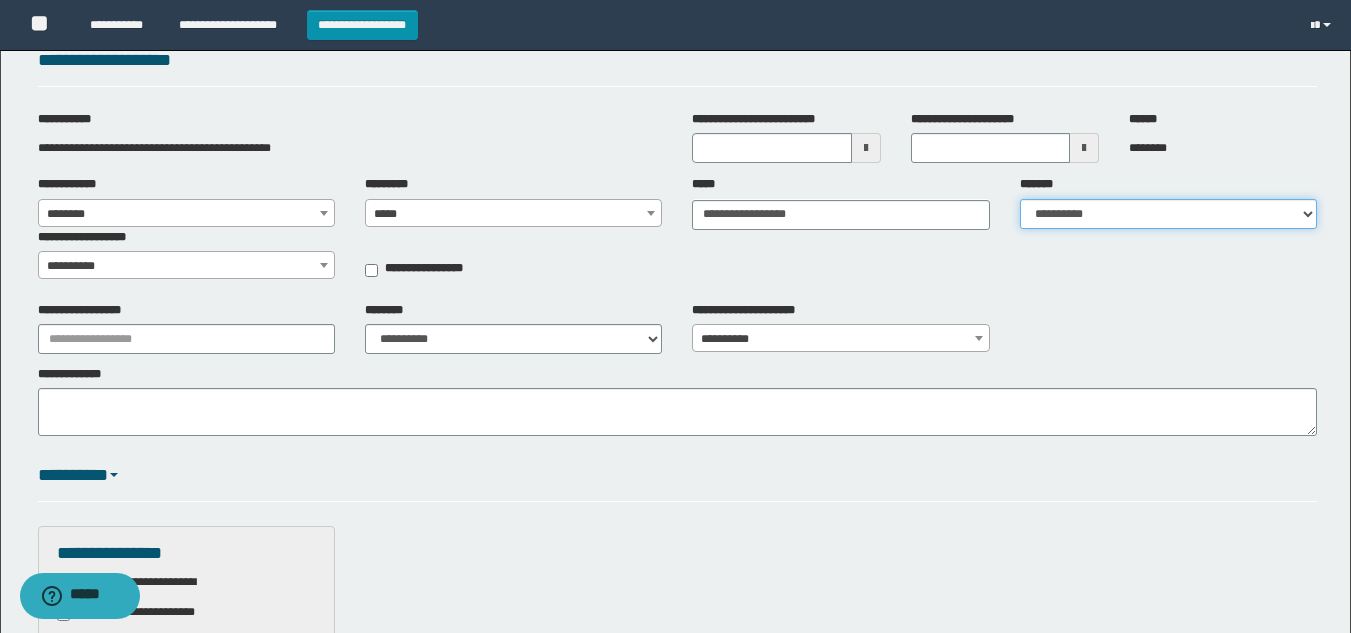 click on "**********" at bounding box center [1168, 214] 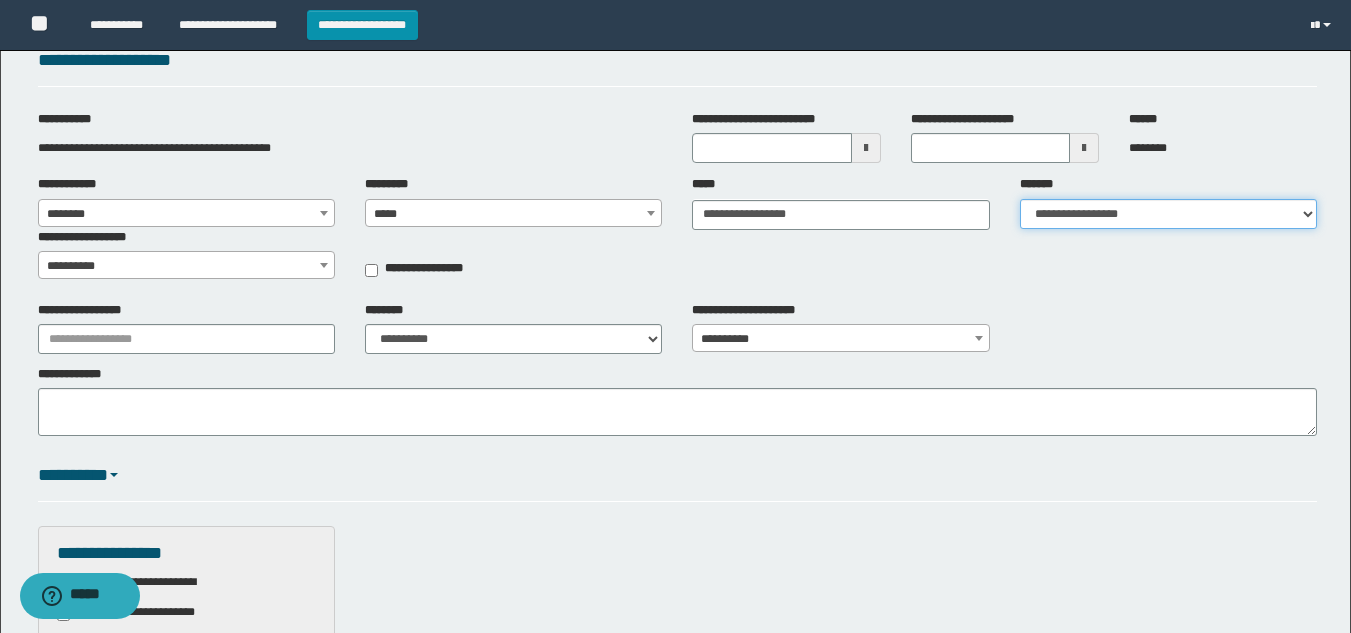 click on "**********" at bounding box center (1168, 214) 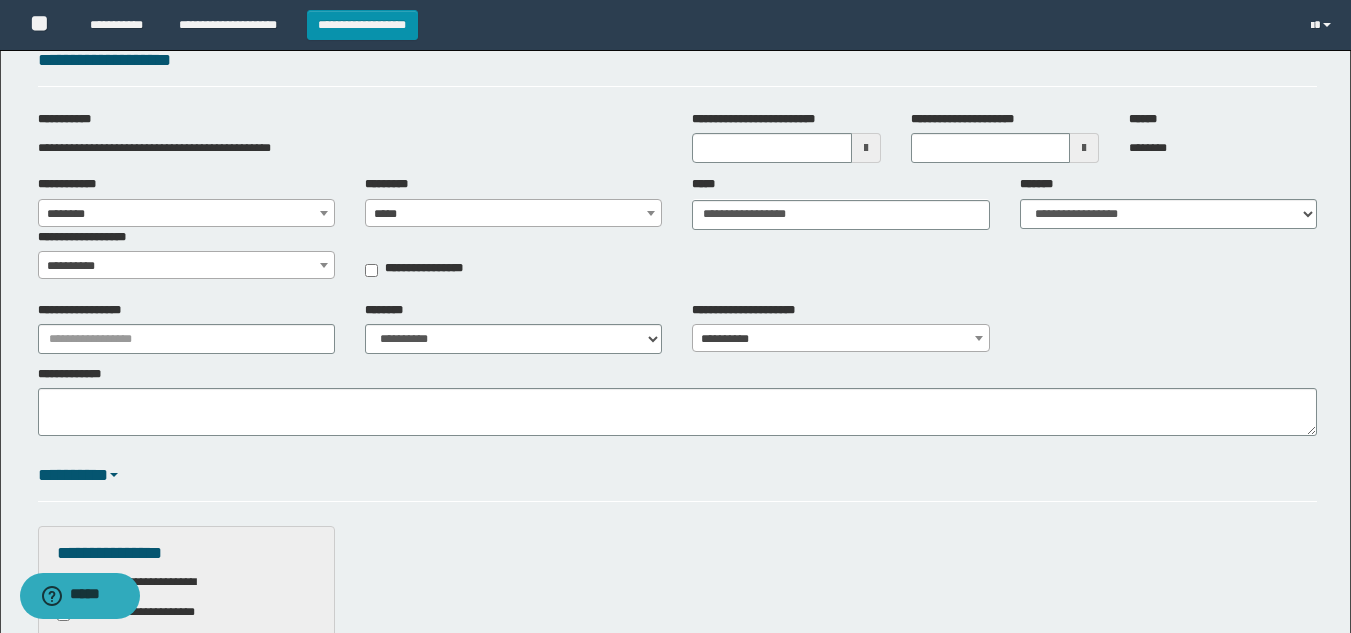 click on "**********" at bounding box center (675, 216) 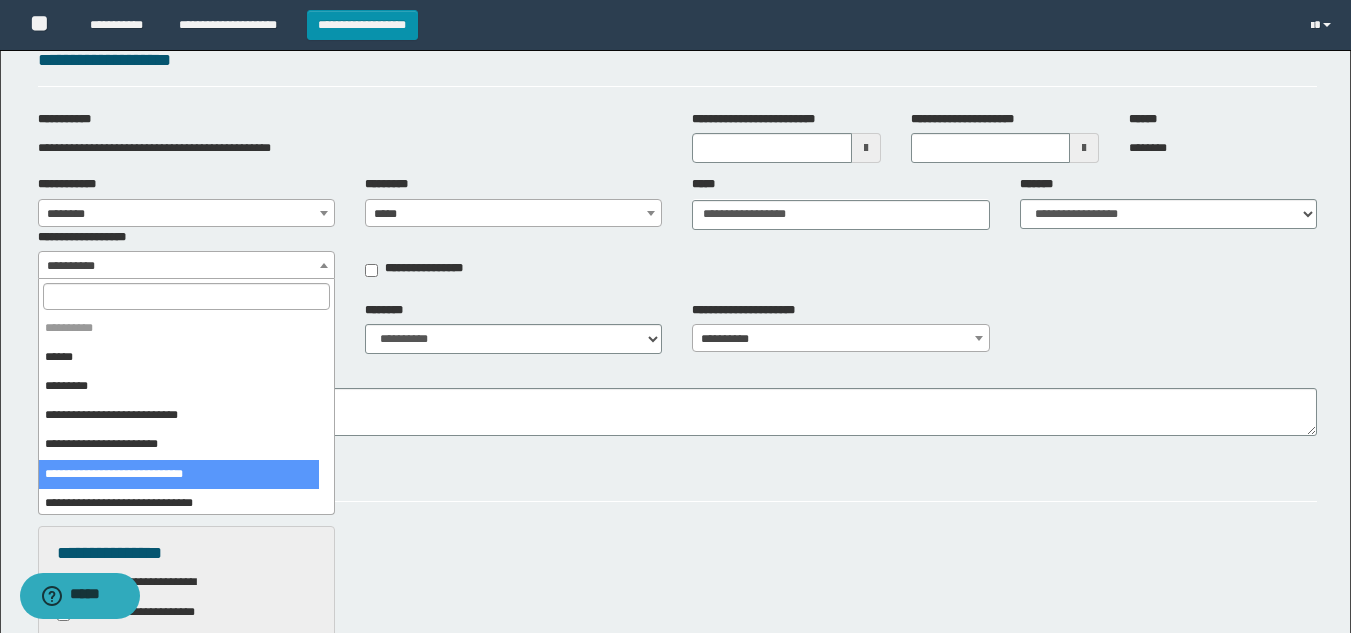 select on "***" 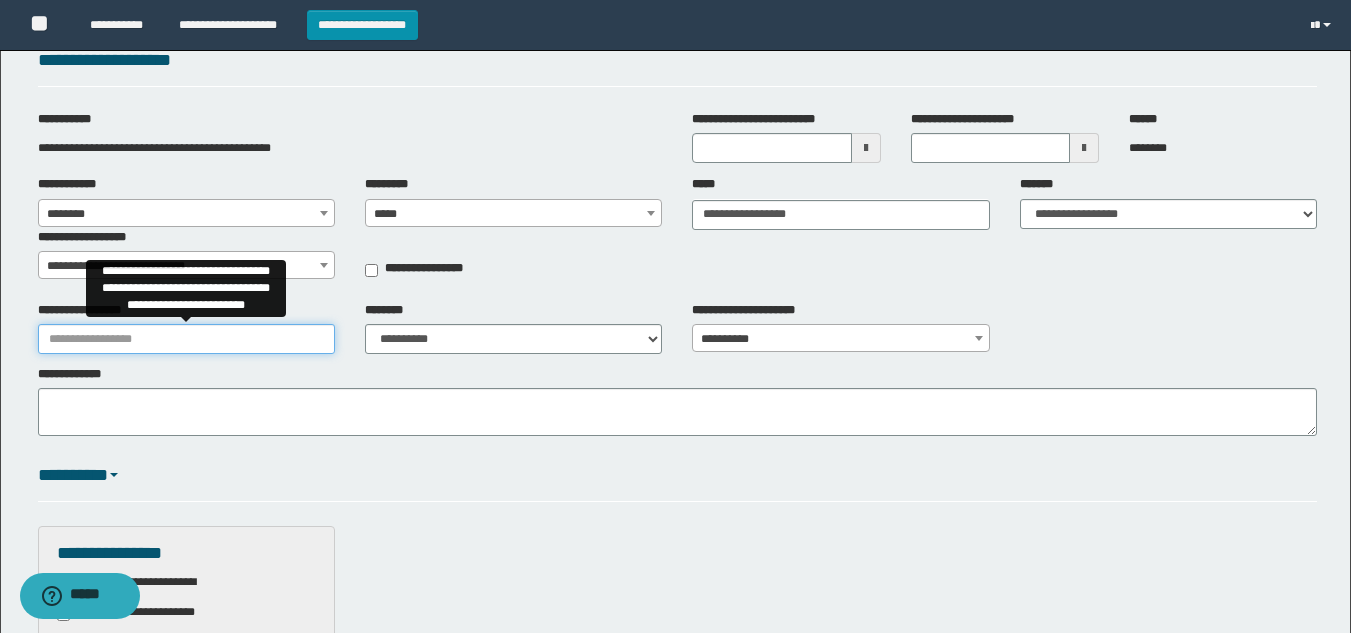 drag, startPoint x: 171, startPoint y: 337, endPoint x: 206, endPoint y: 354, distance: 38.910152 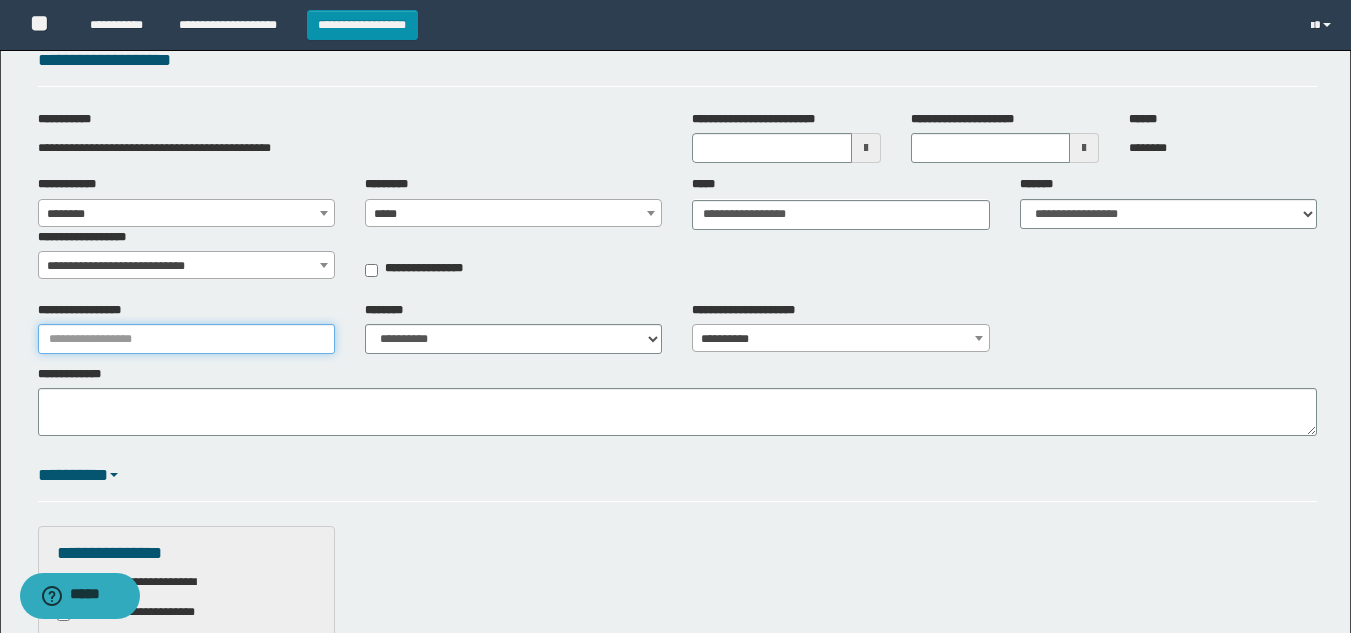 type on "**********" 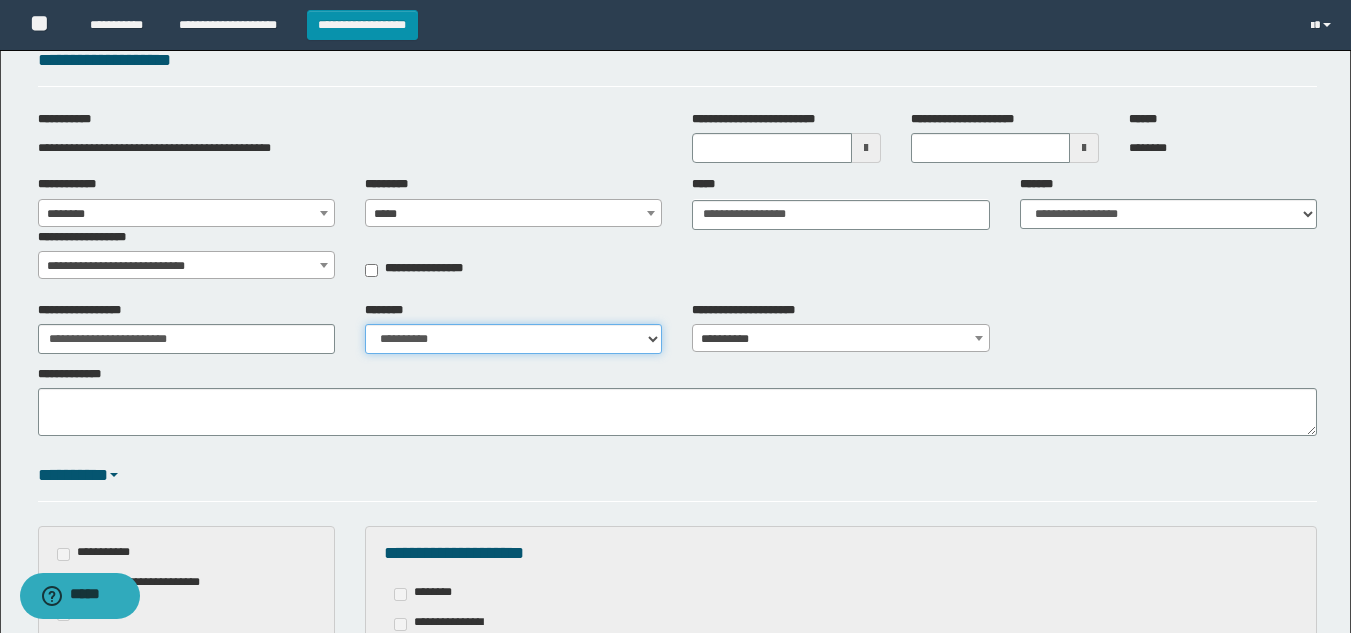 drag, startPoint x: 462, startPoint y: 343, endPoint x: 469, endPoint y: 328, distance: 16.552946 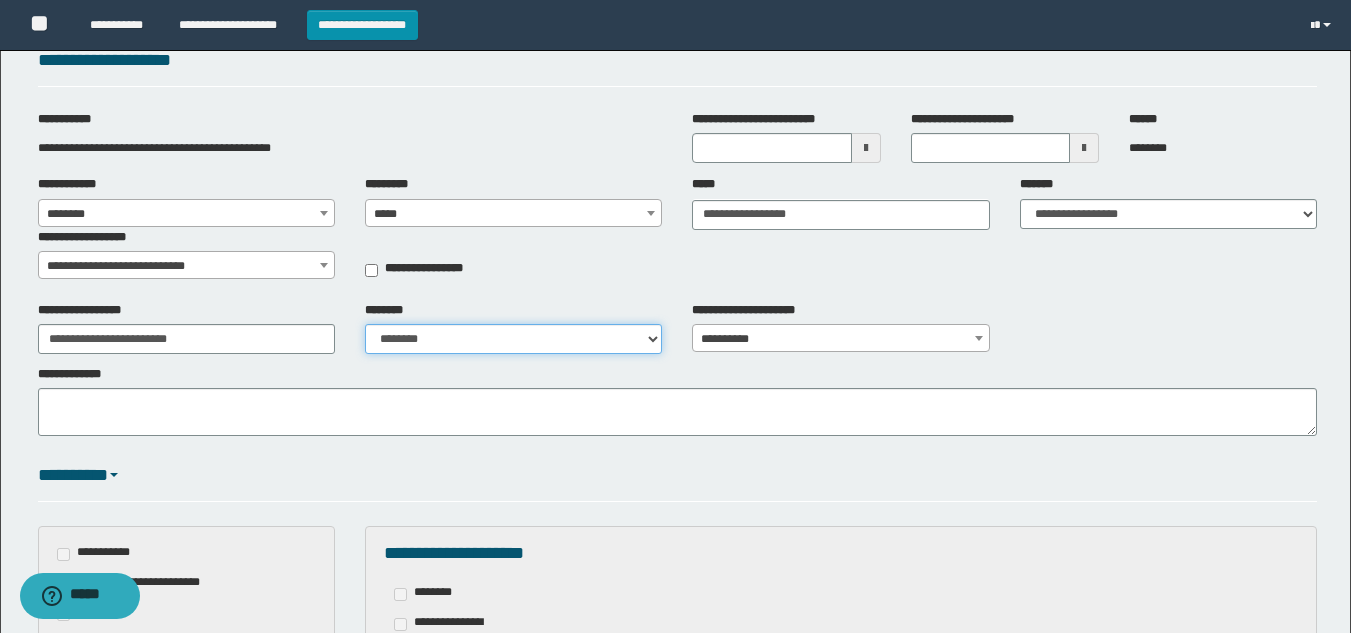 drag, startPoint x: 535, startPoint y: 326, endPoint x: 534, endPoint y: 336, distance: 10.049875 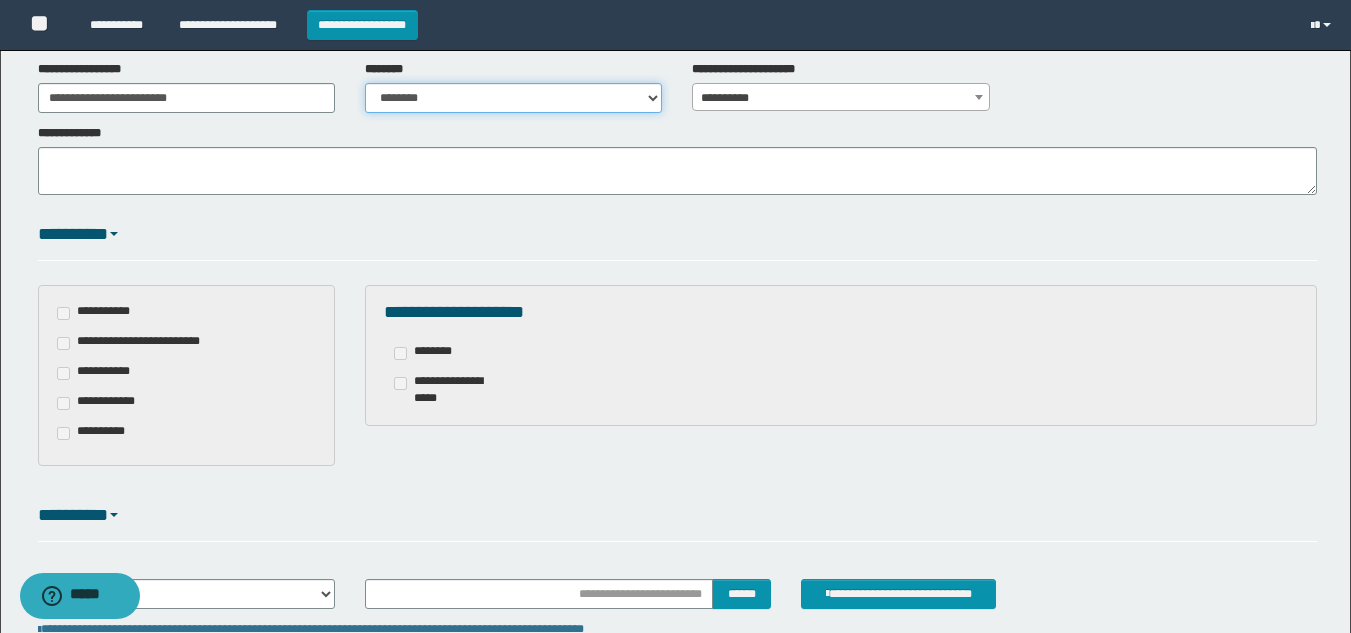 scroll, scrollTop: 494, scrollLeft: 0, axis: vertical 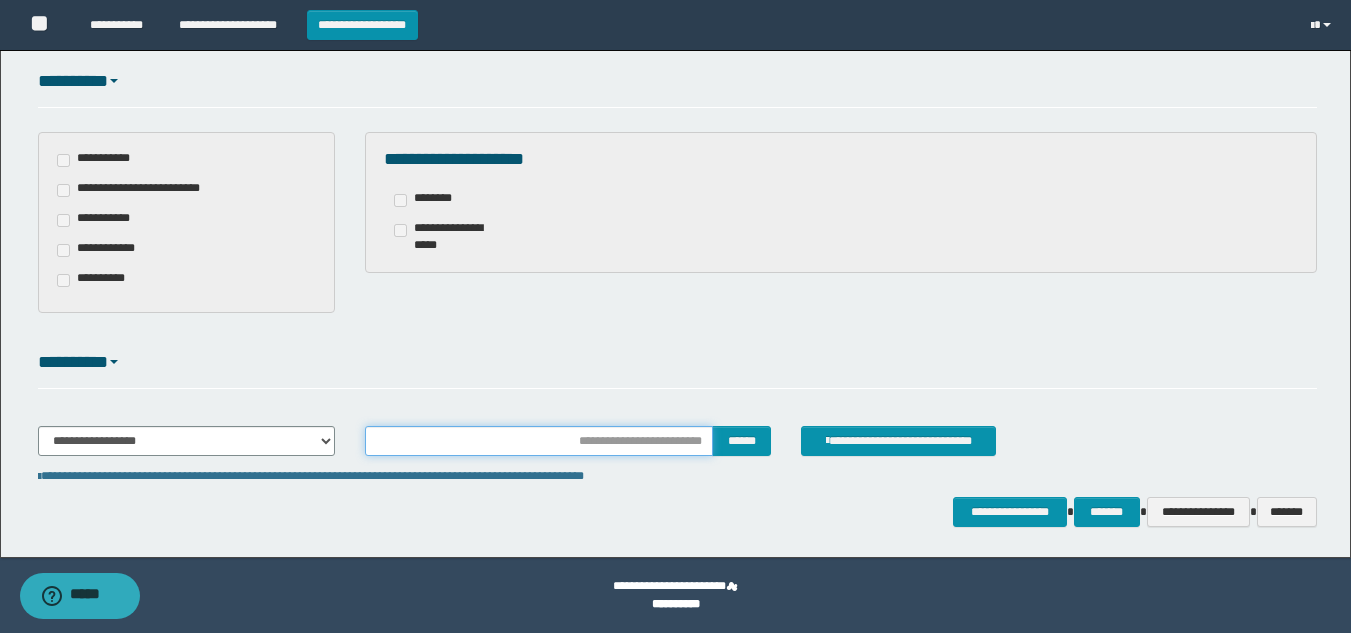 click at bounding box center (539, 441) 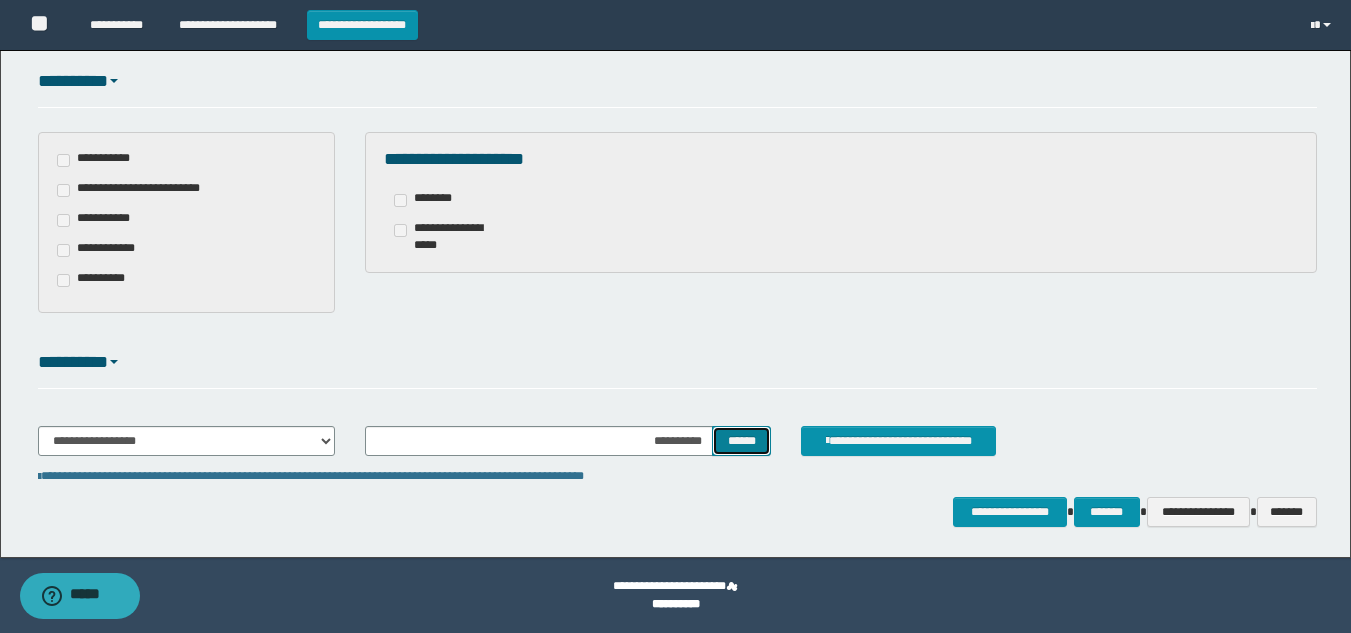 click on "******" at bounding box center [741, 441] 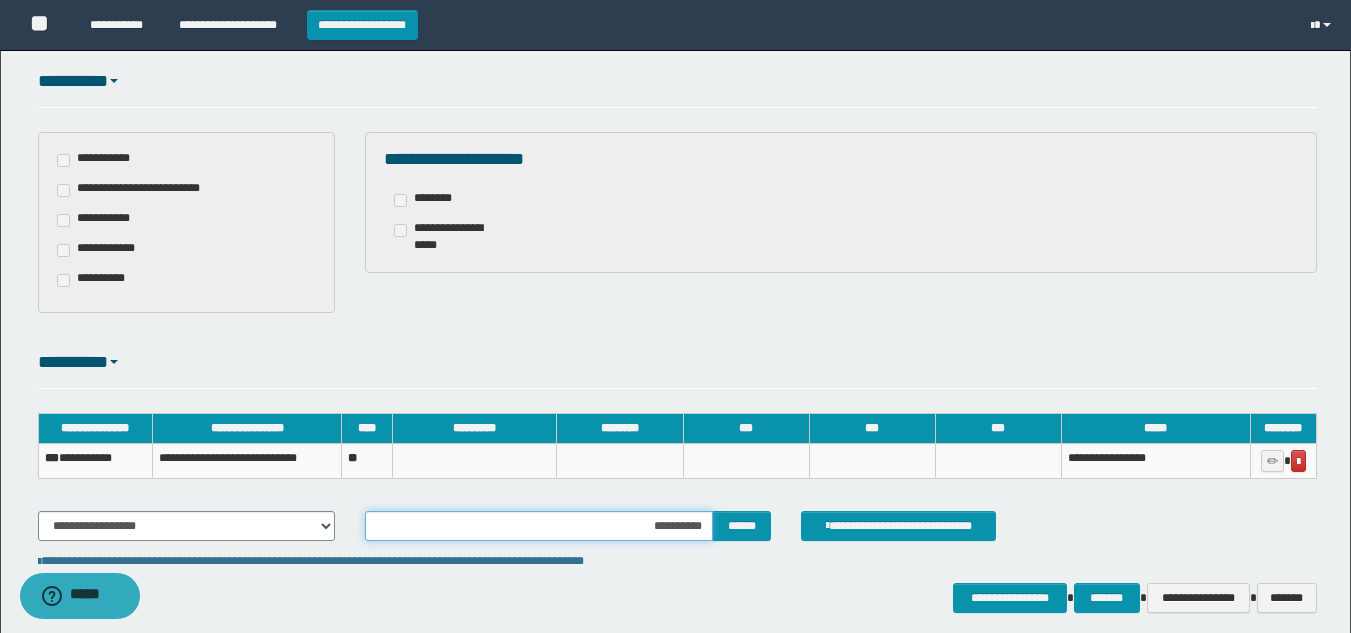 drag, startPoint x: 680, startPoint y: 523, endPoint x: 713, endPoint y: 525, distance: 33.06055 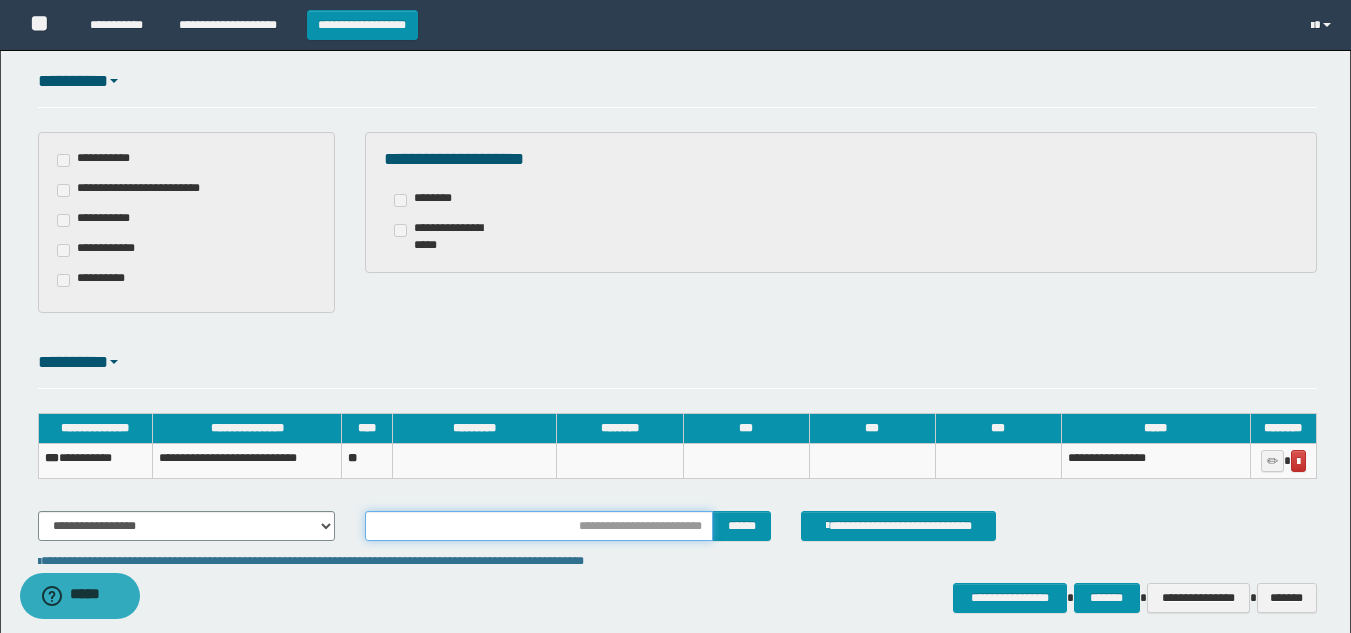 type on "**********" 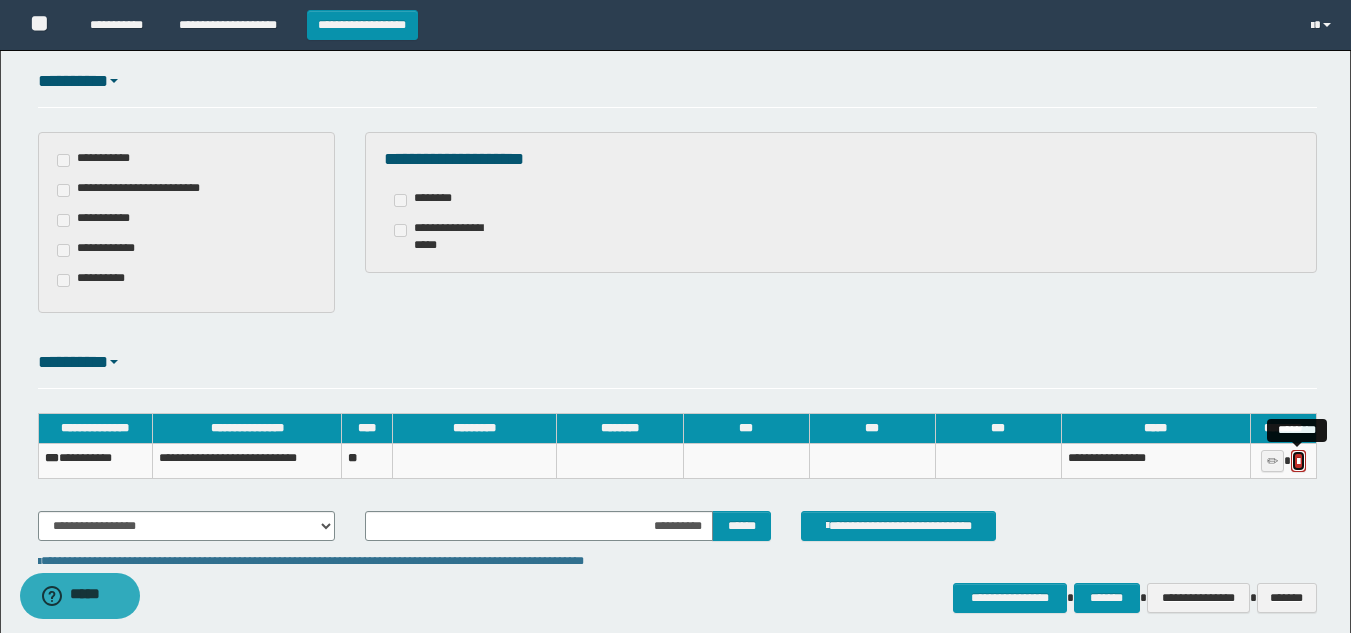 click at bounding box center (1298, 462) 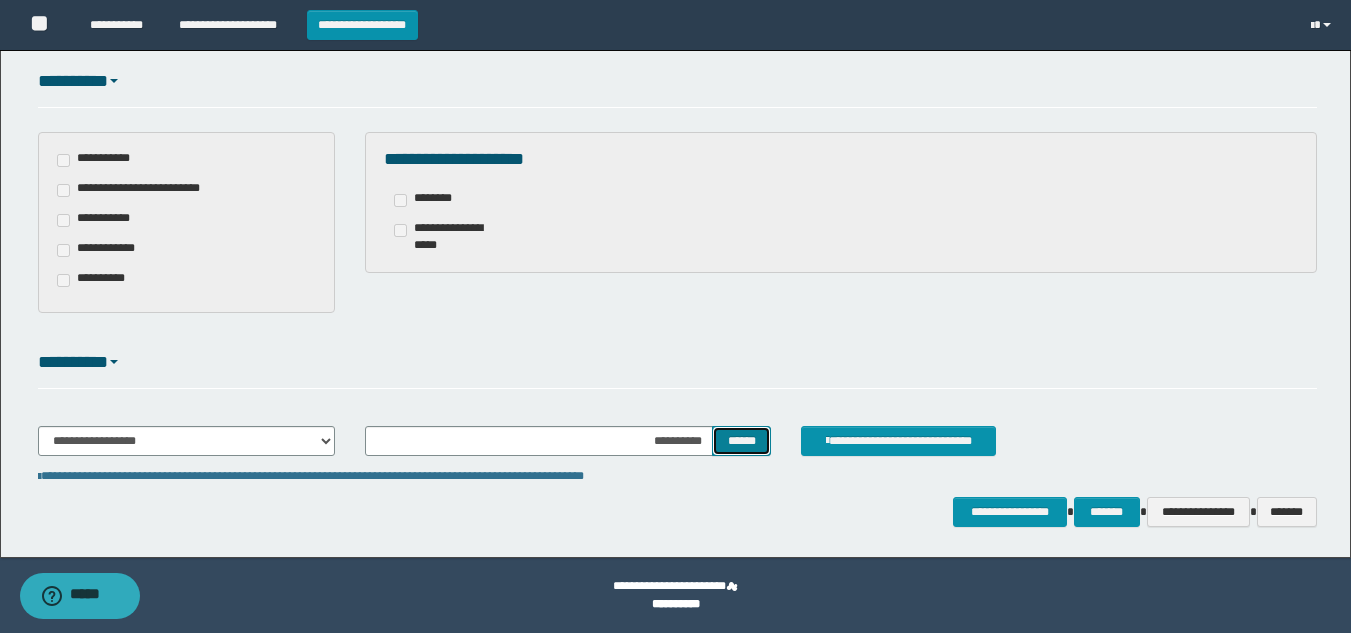 click on "******" at bounding box center [741, 441] 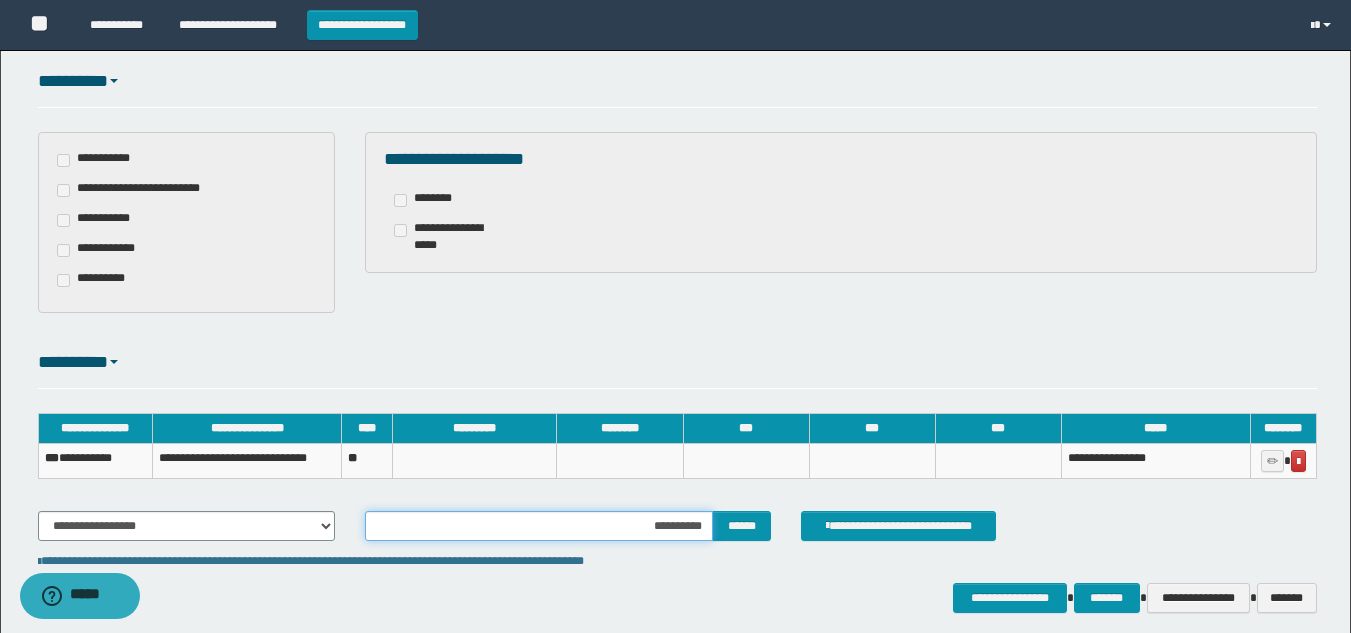 click on "**********" at bounding box center [539, 526] 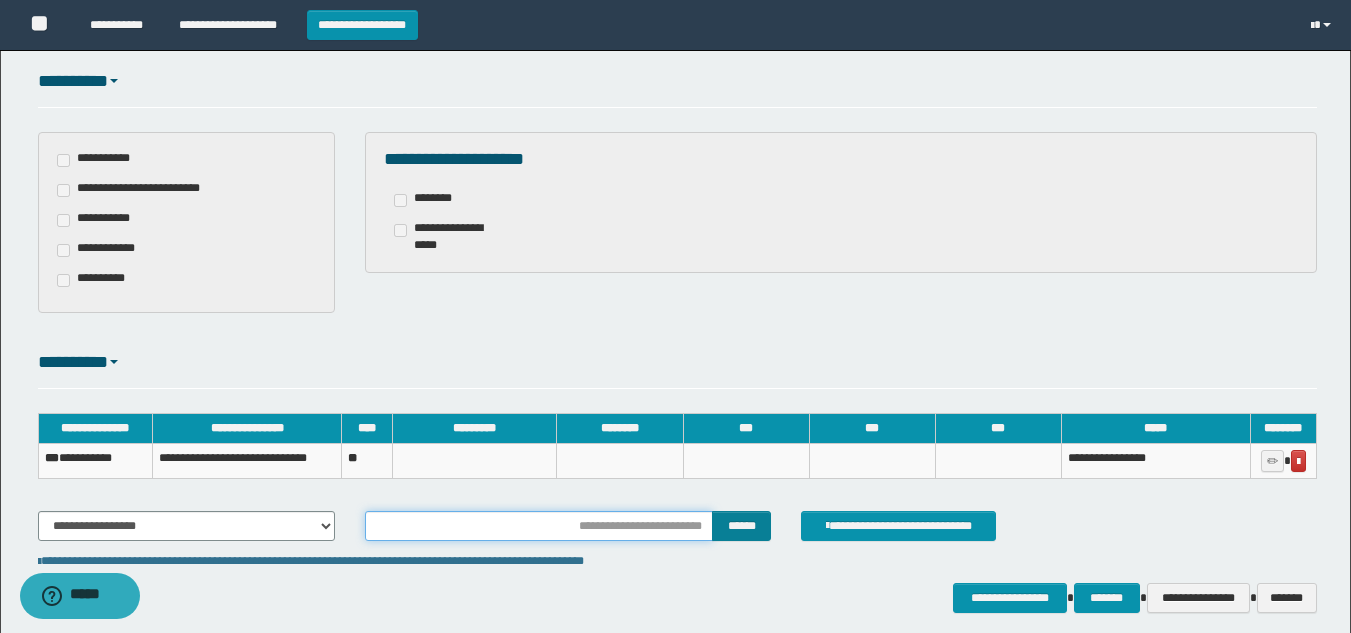 type on "**********" 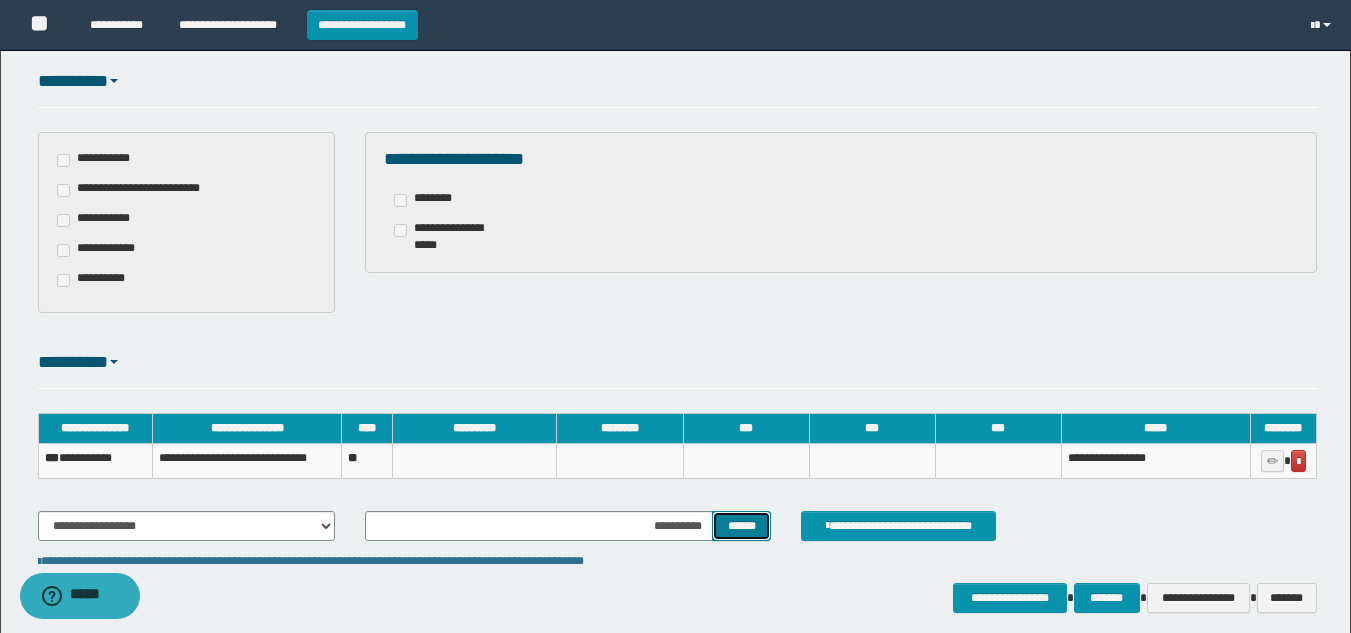 click on "******" at bounding box center [741, 526] 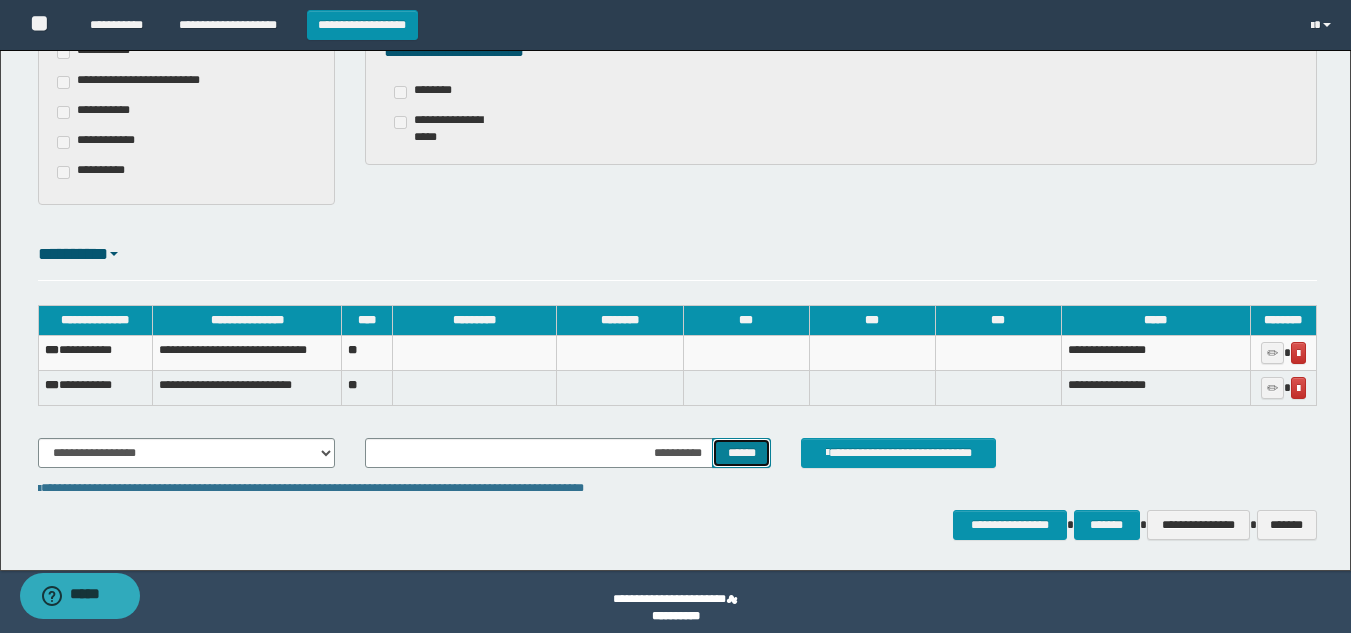 scroll, scrollTop: 614, scrollLeft: 0, axis: vertical 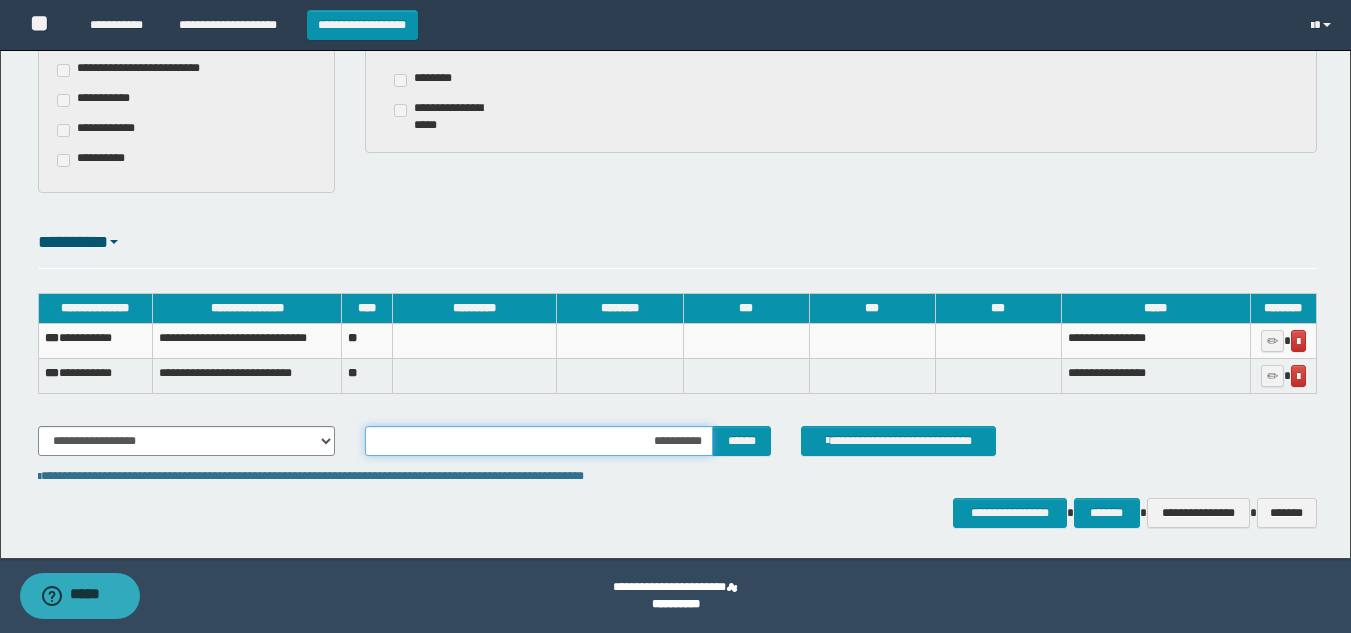 click on "**********" at bounding box center (539, 441) 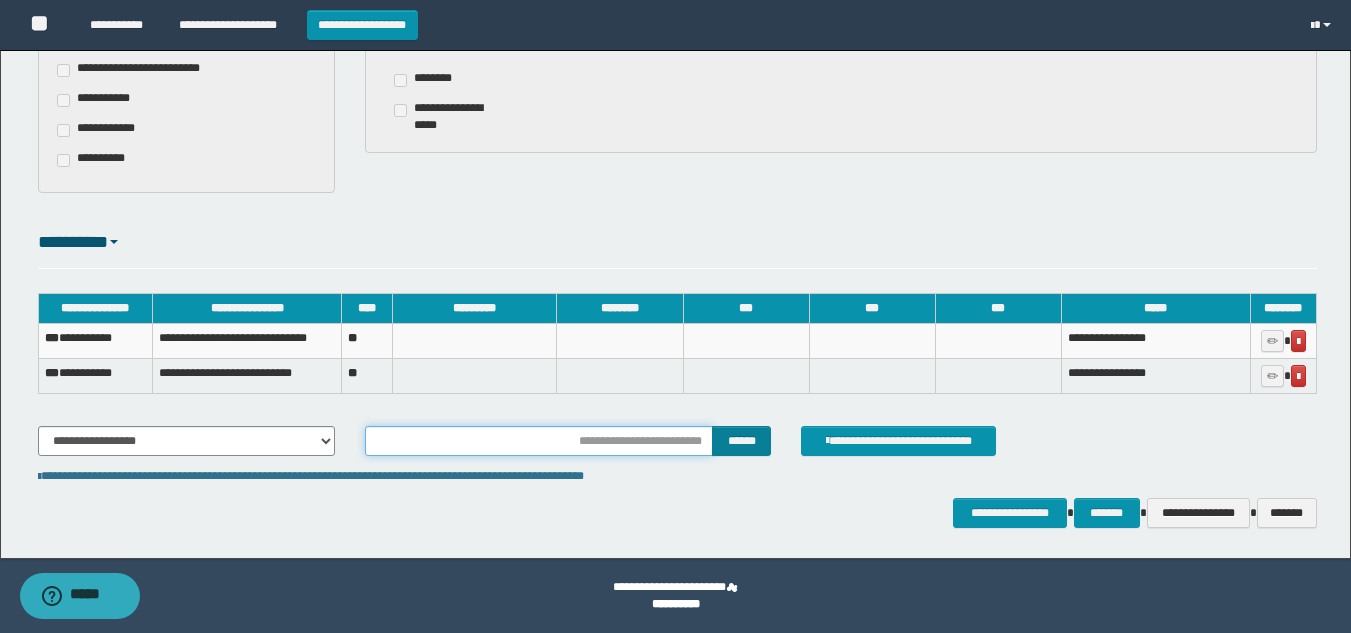 type on "**********" 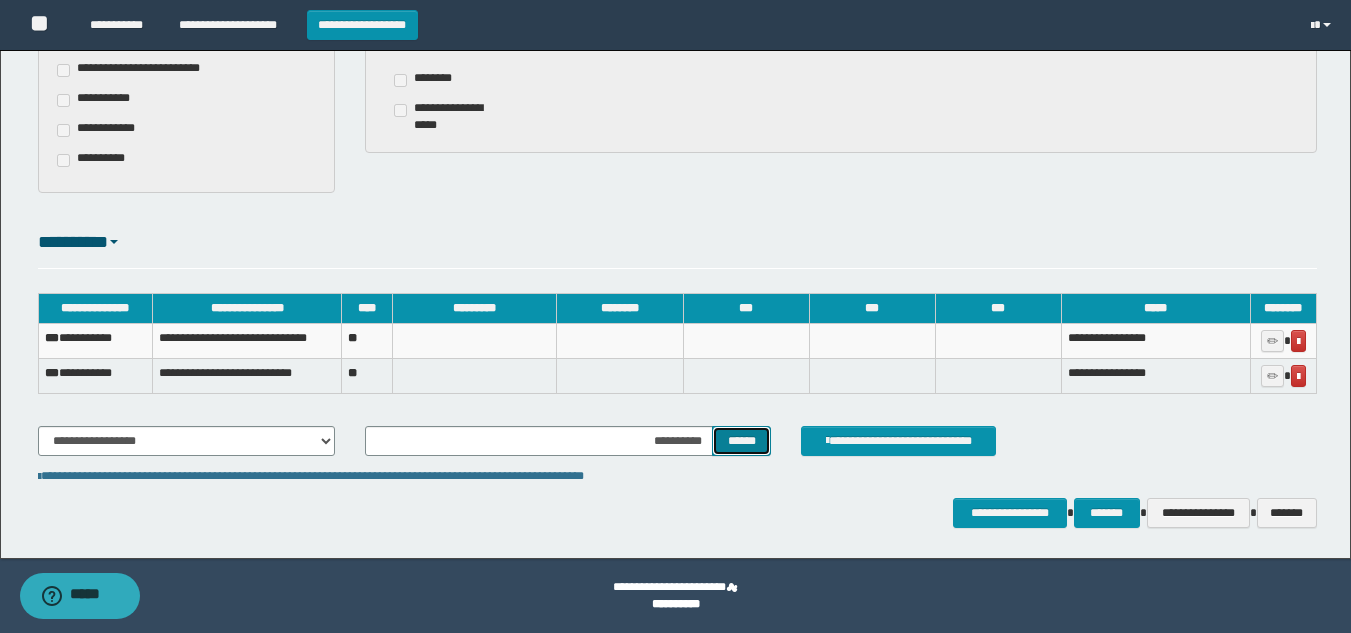 click on "******" at bounding box center [741, 441] 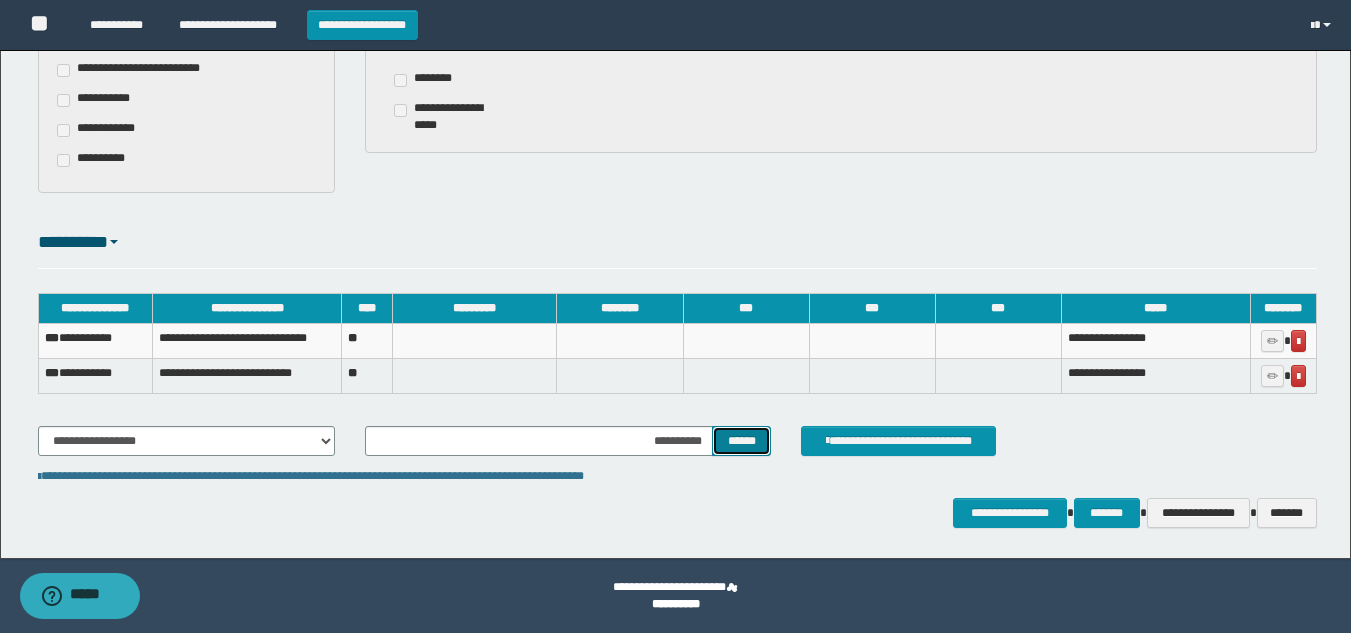 click on "******" at bounding box center (741, 441) 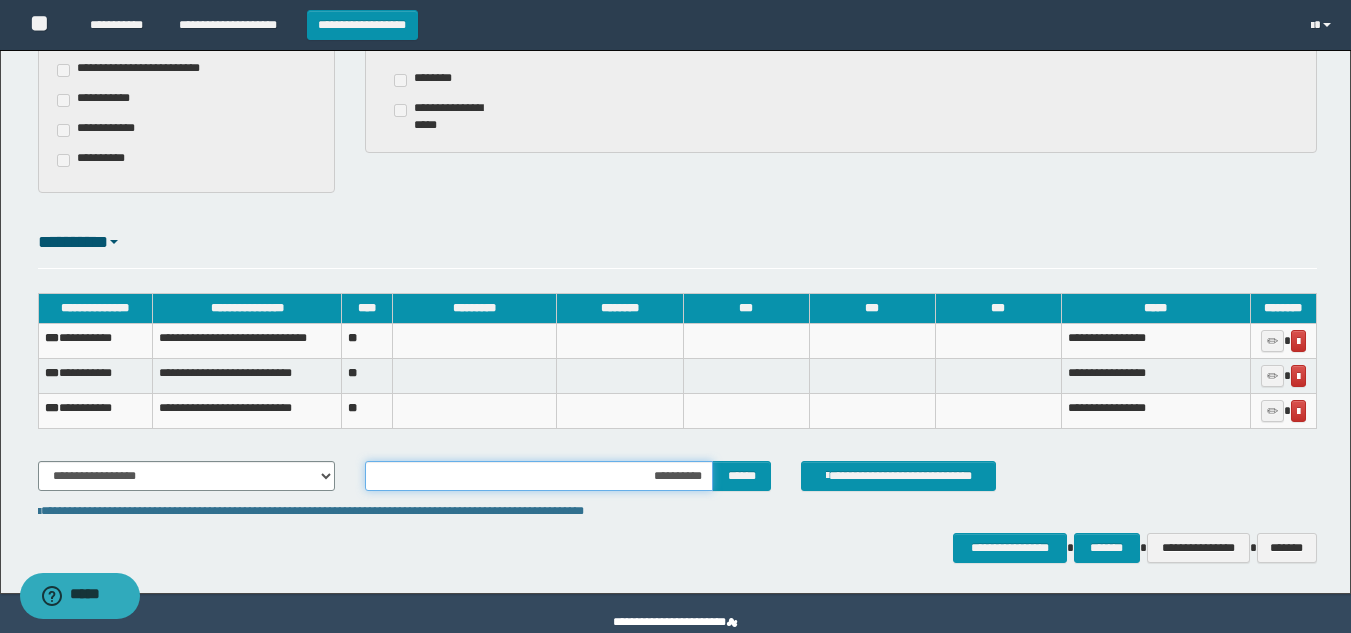 drag, startPoint x: 679, startPoint y: 482, endPoint x: 692, endPoint y: 489, distance: 14.764823 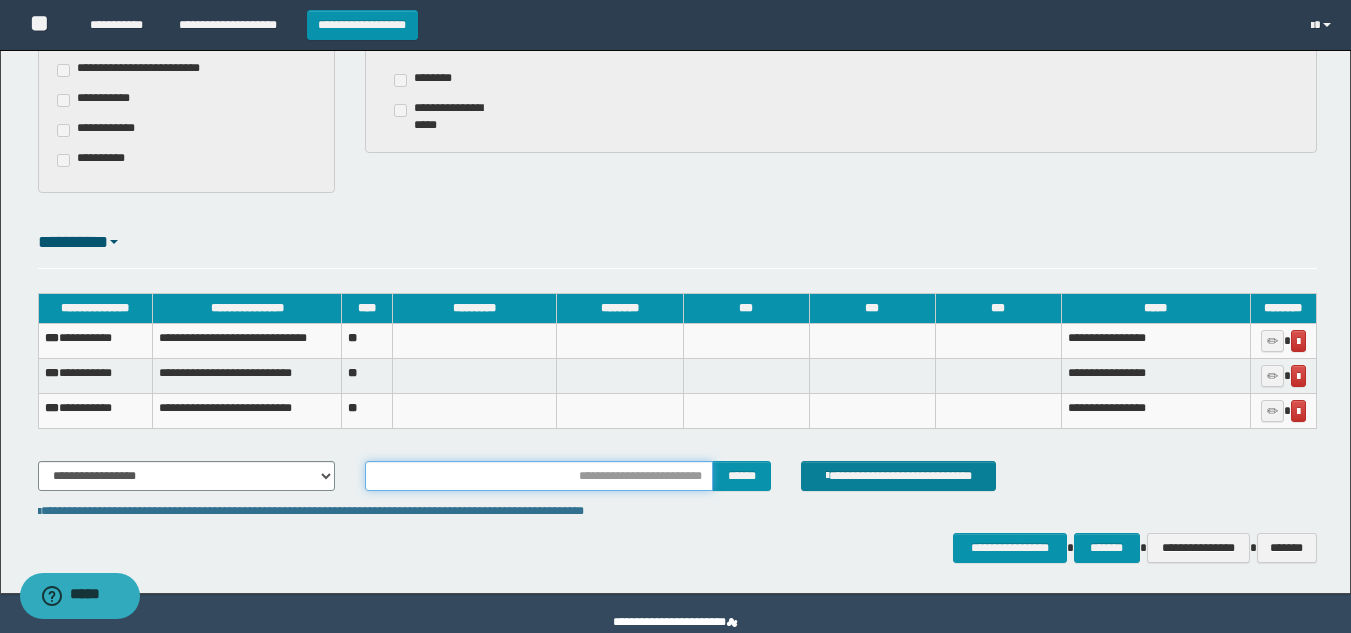 type on "**********" 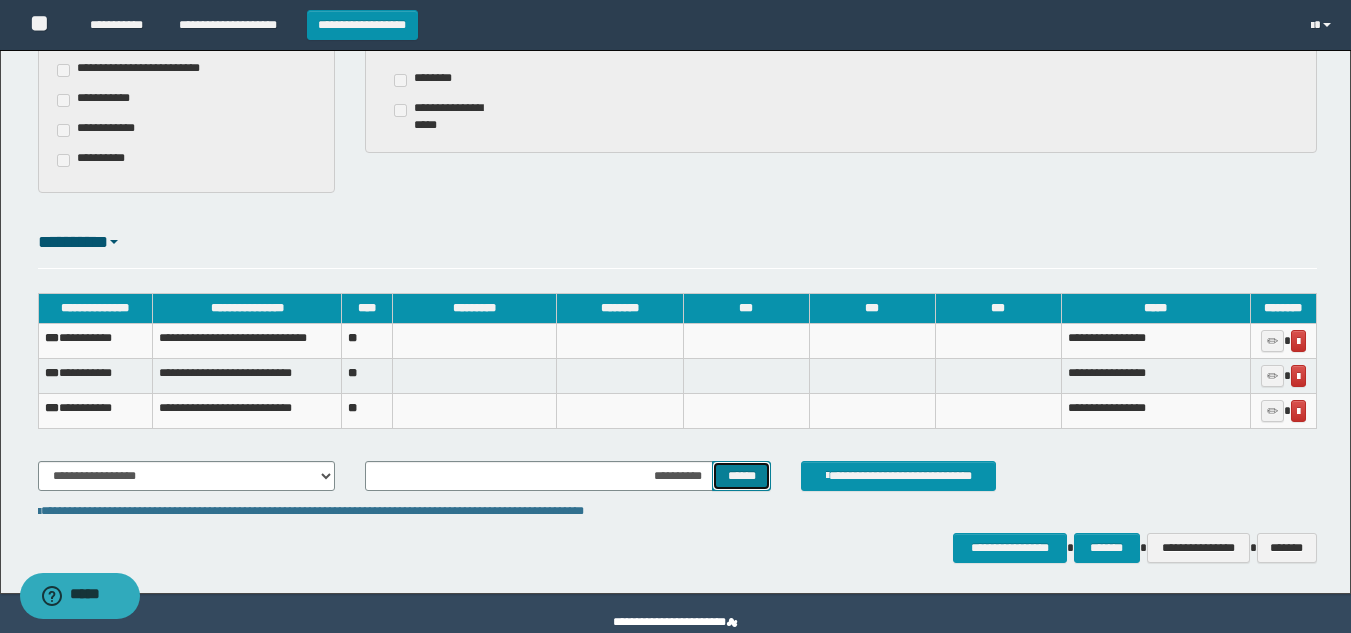 click on "******" at bounding box center [741, 476] 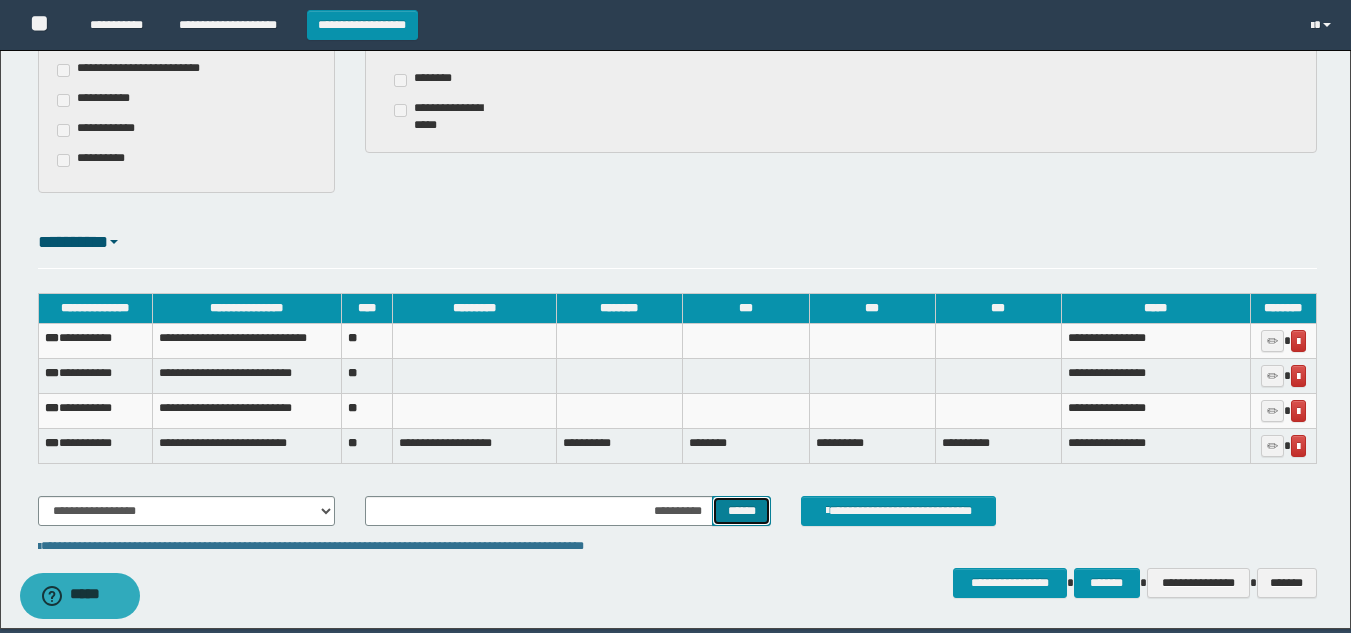 scroll, scrollTop: 684, scrollLeft: 0, axis: vertical 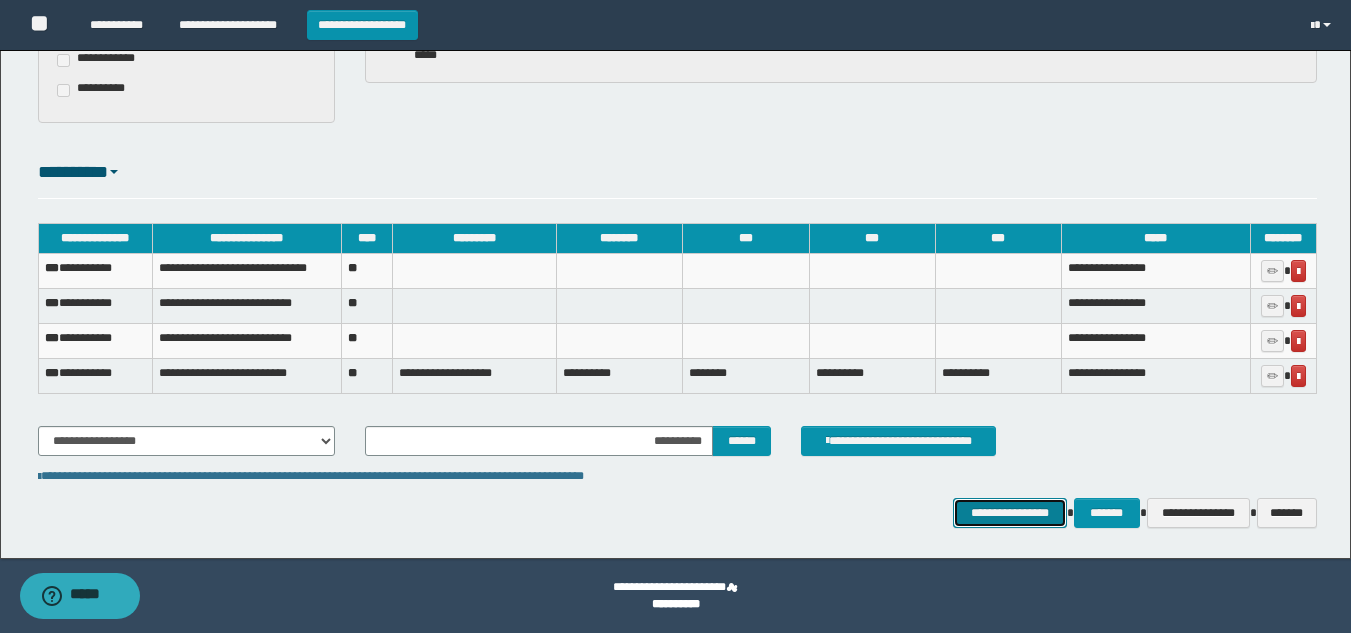 click on "**********" at bounding box center (1009, 513) 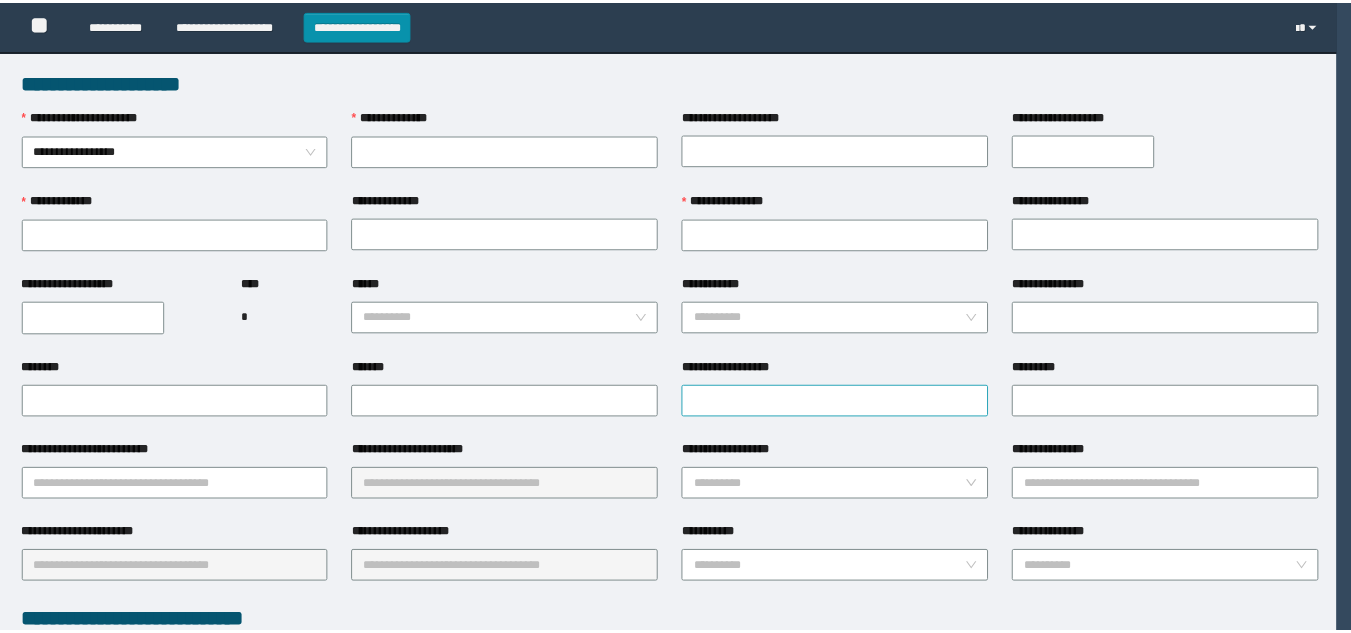 scroll, scrollTop: 0, scrollLeft: 0, axis: both 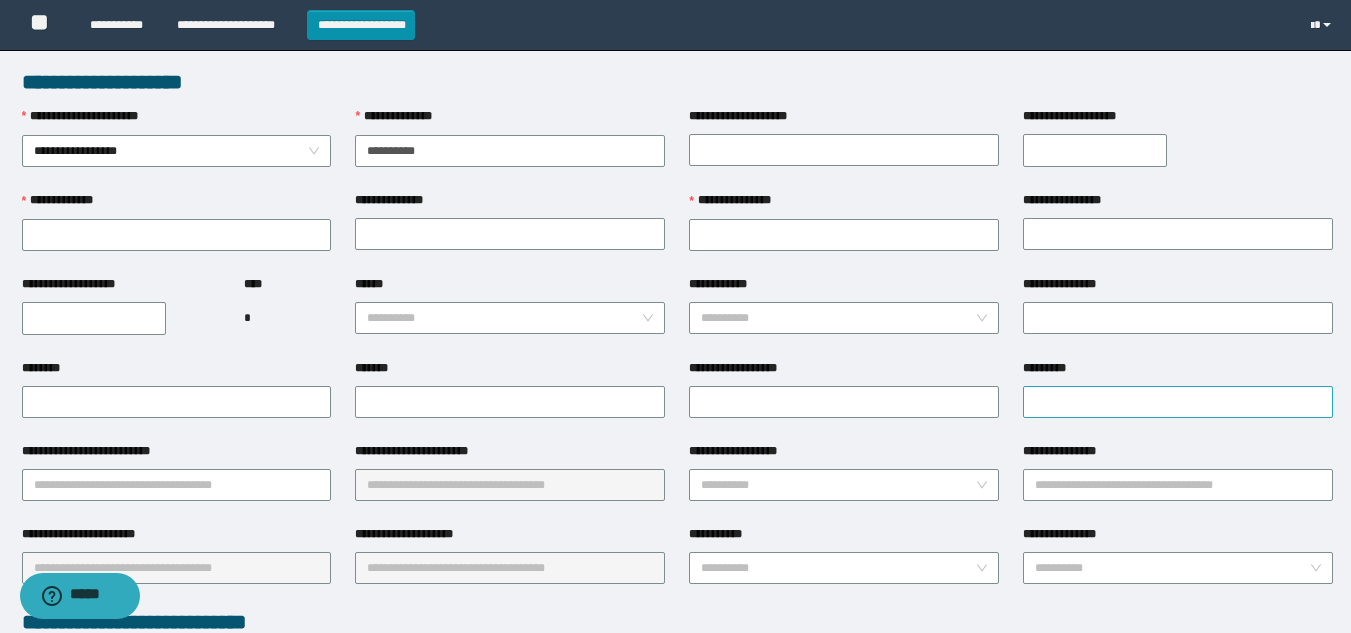 type on "**********" 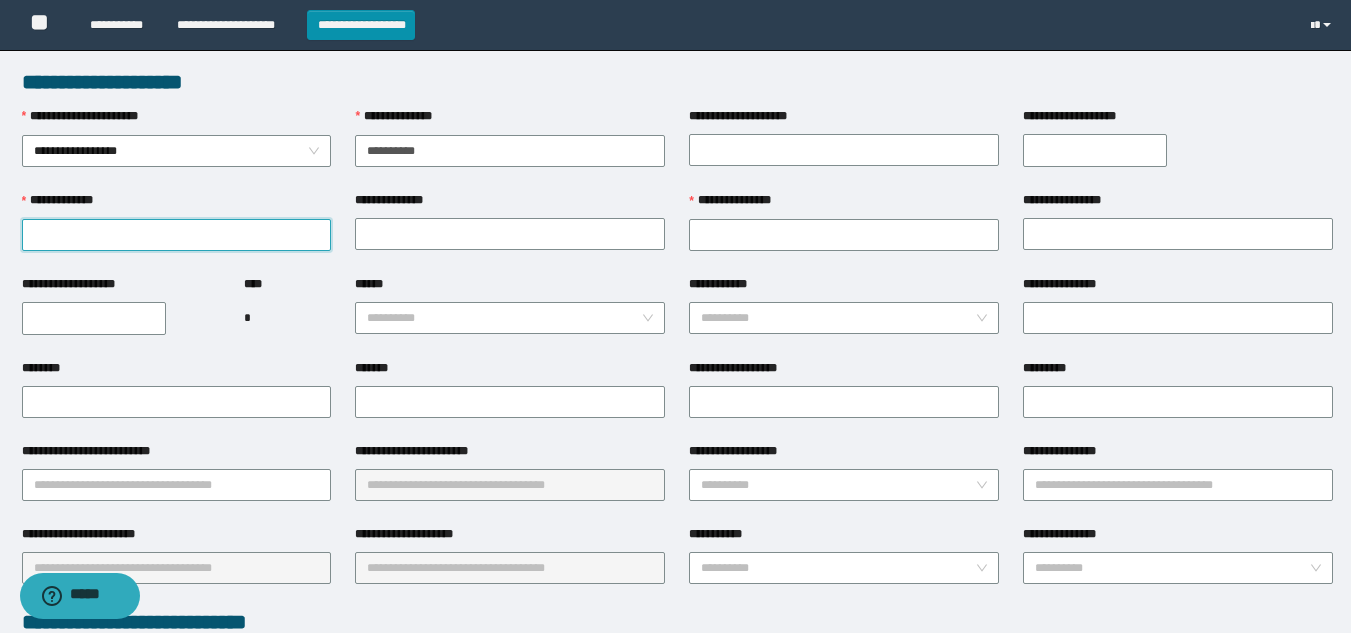 click on "**********" at bounding box center (177, 235) 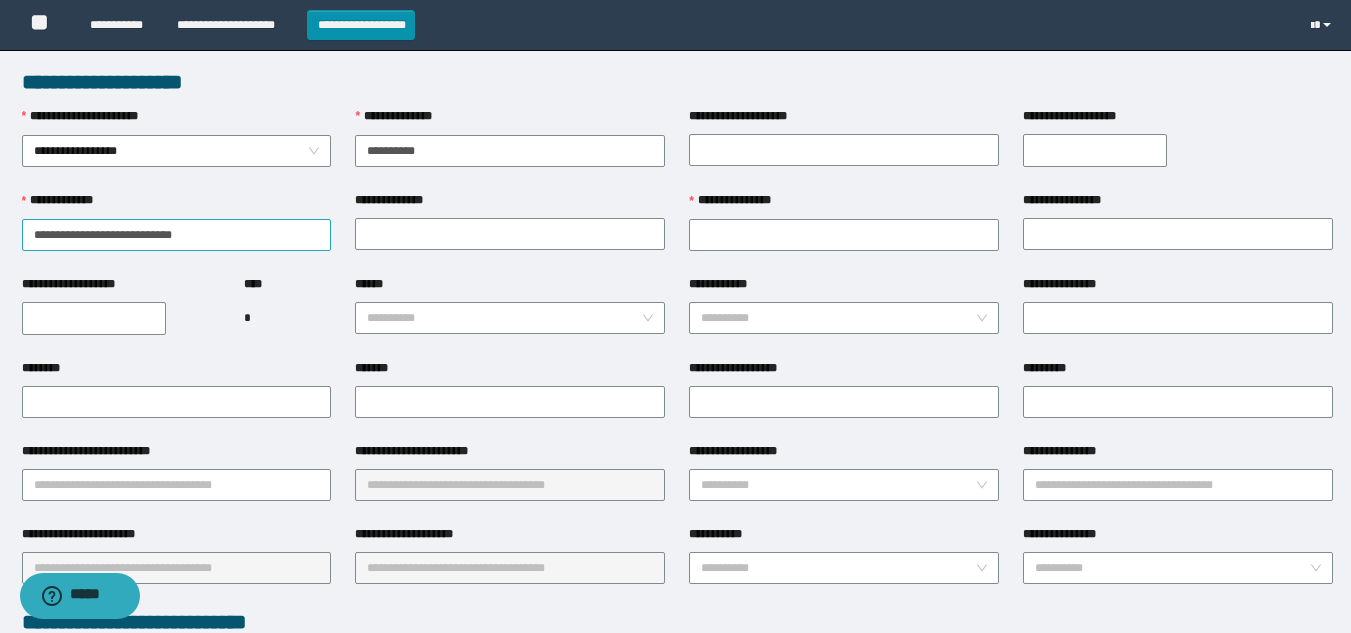 drag, startPoint x: 227, startPoint y: 252, endPoint x: 146, endPoint y: 243, distance: 81.49847 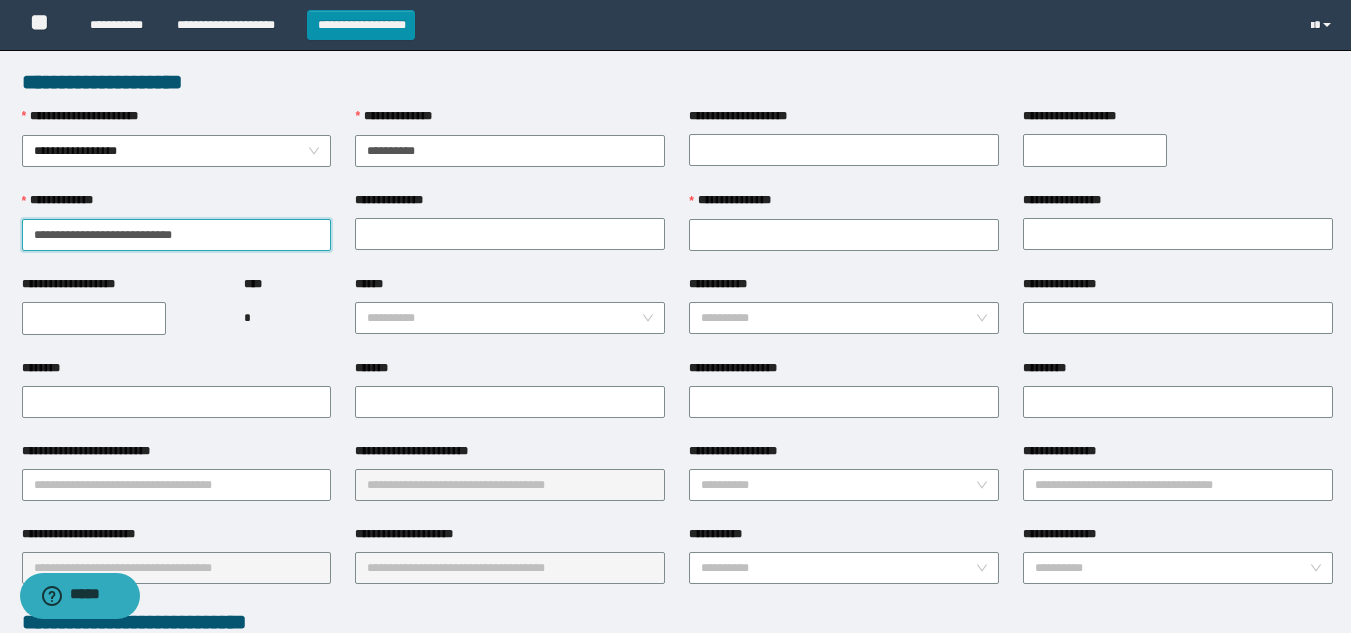drag, startPoint x: 196, startPoint y: 236, endPoint x: 146, endPoint y: 242, distance: 50.358715 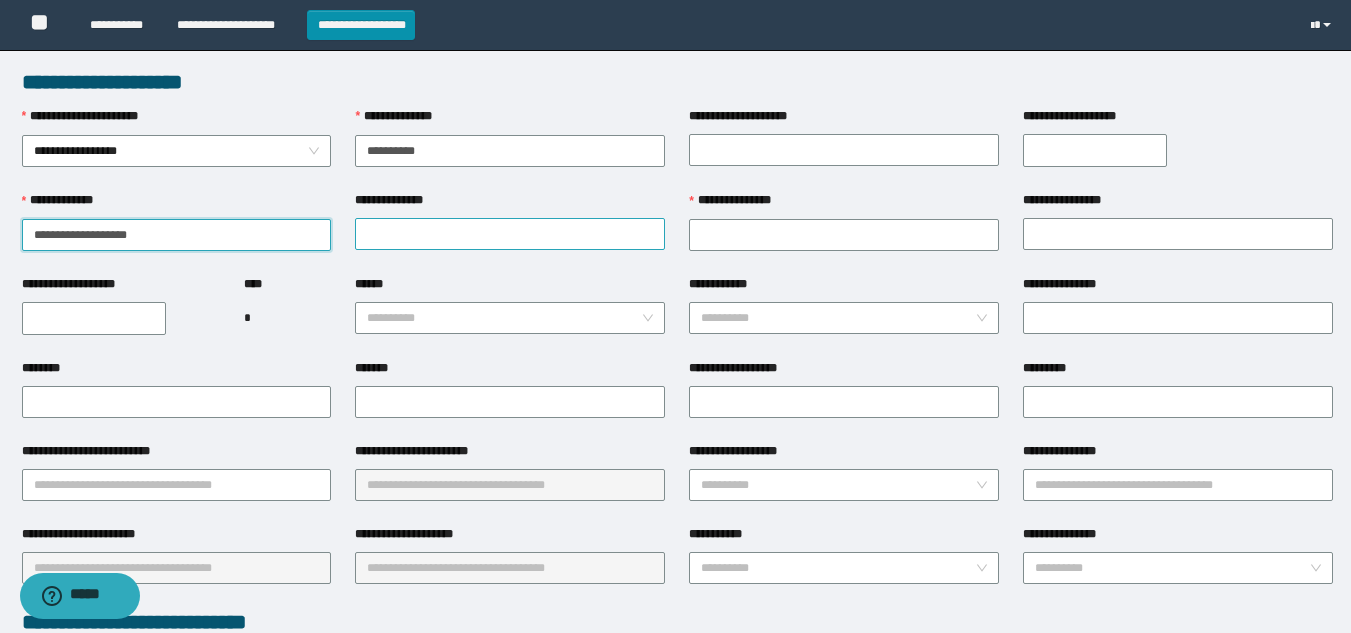 type on "**********" 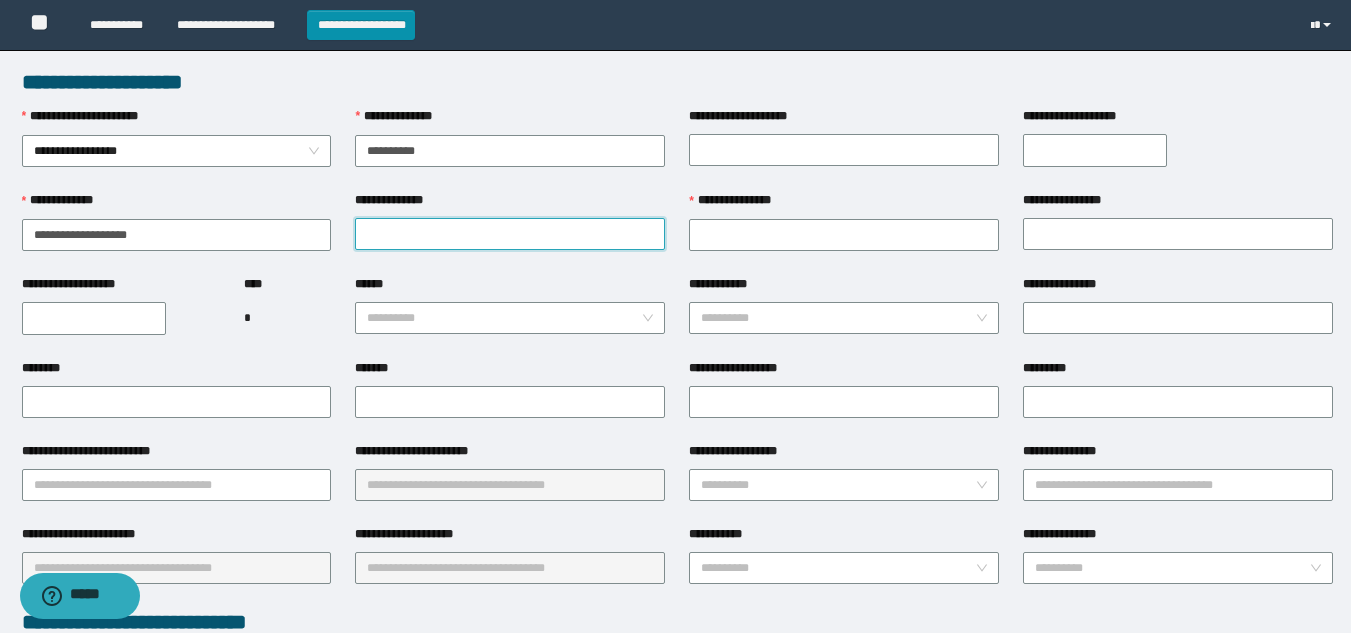 click on "**********" at bounding box center [510, 234] 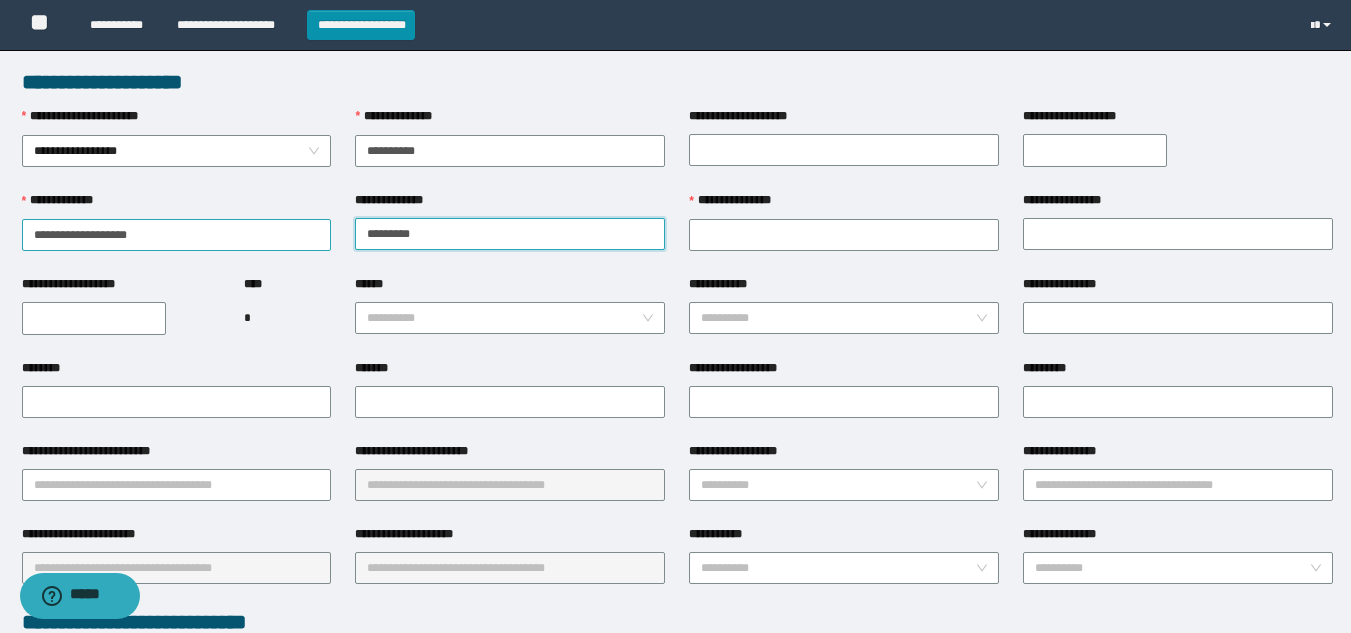 type on "********" 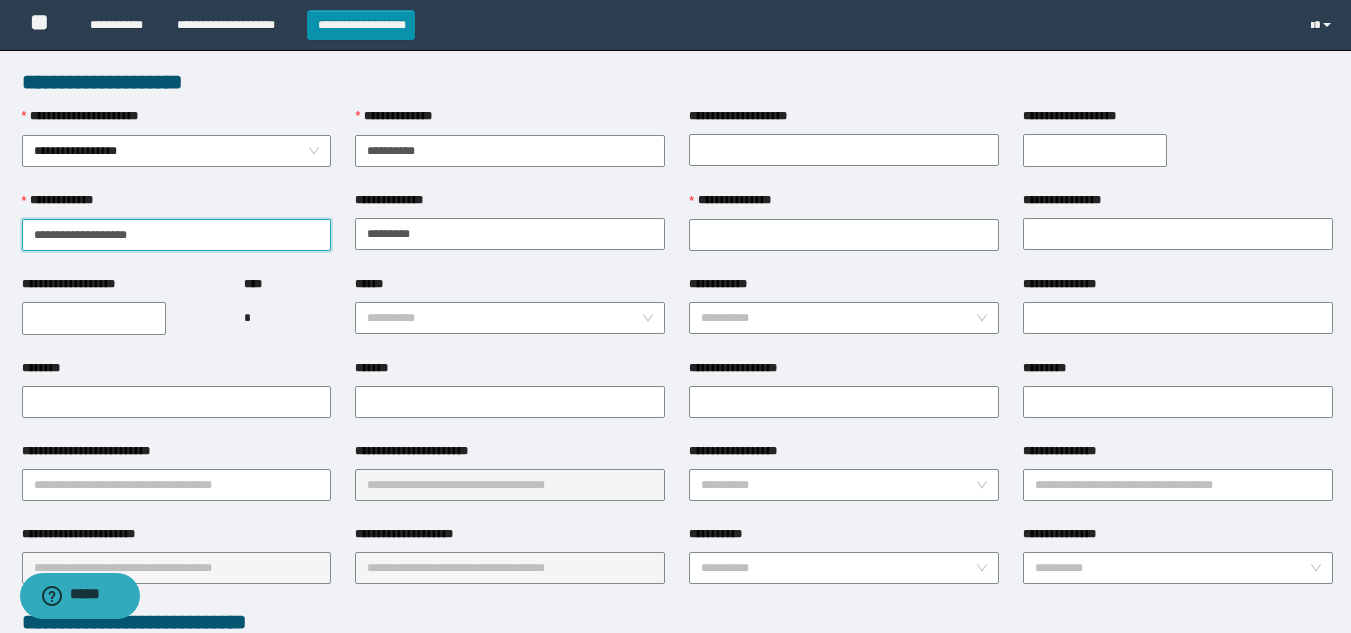 drag, startPoint x: 72, startPoint y: 241, endPoint x: 0, endPoint y: 231, distance: 72.691124 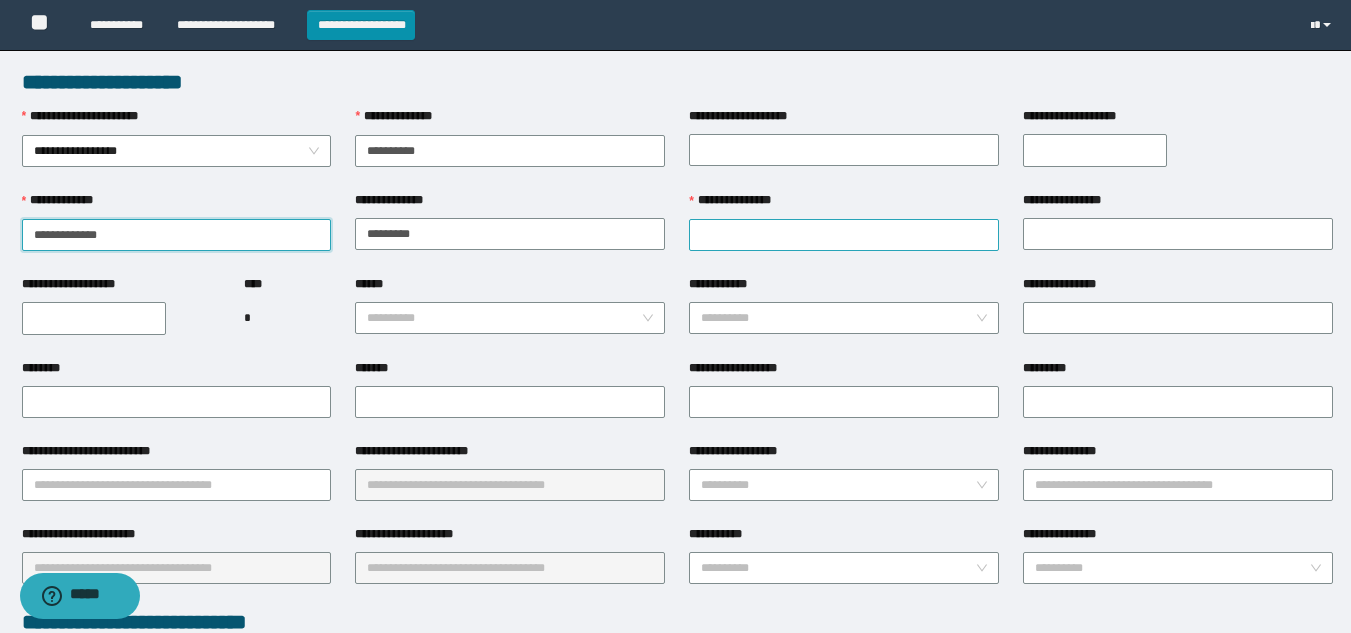 type on "**********" 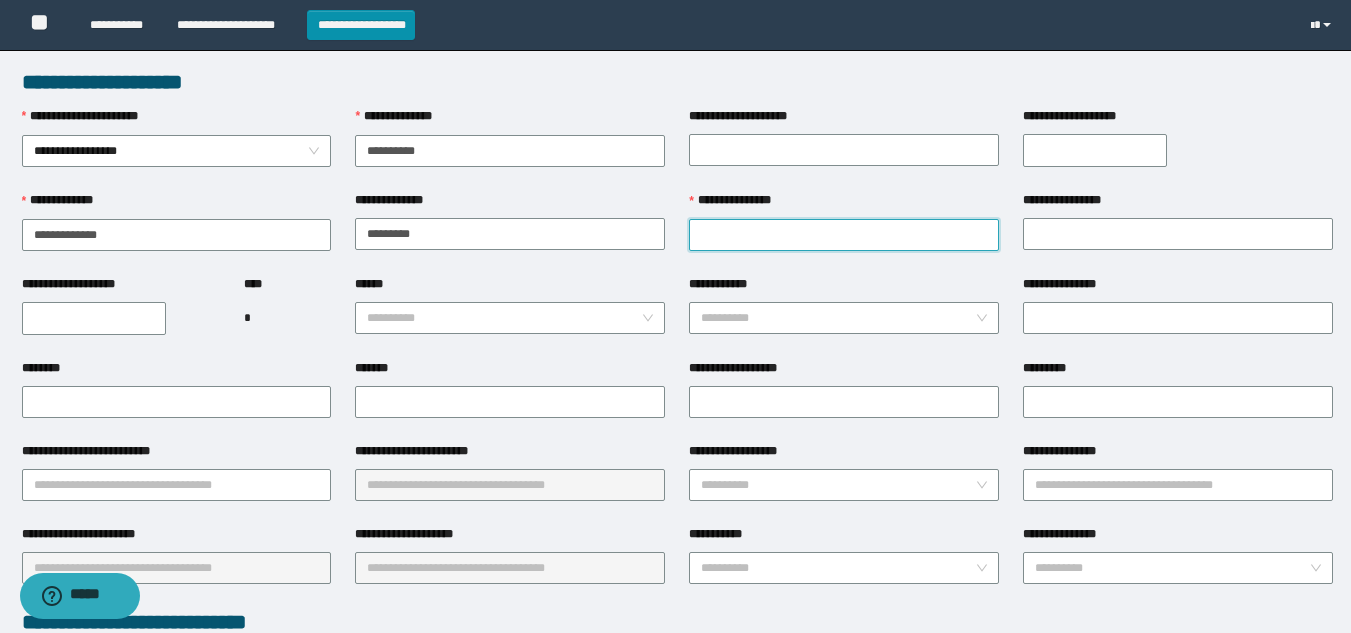 click on "**********" at bounding box center [844, 235] 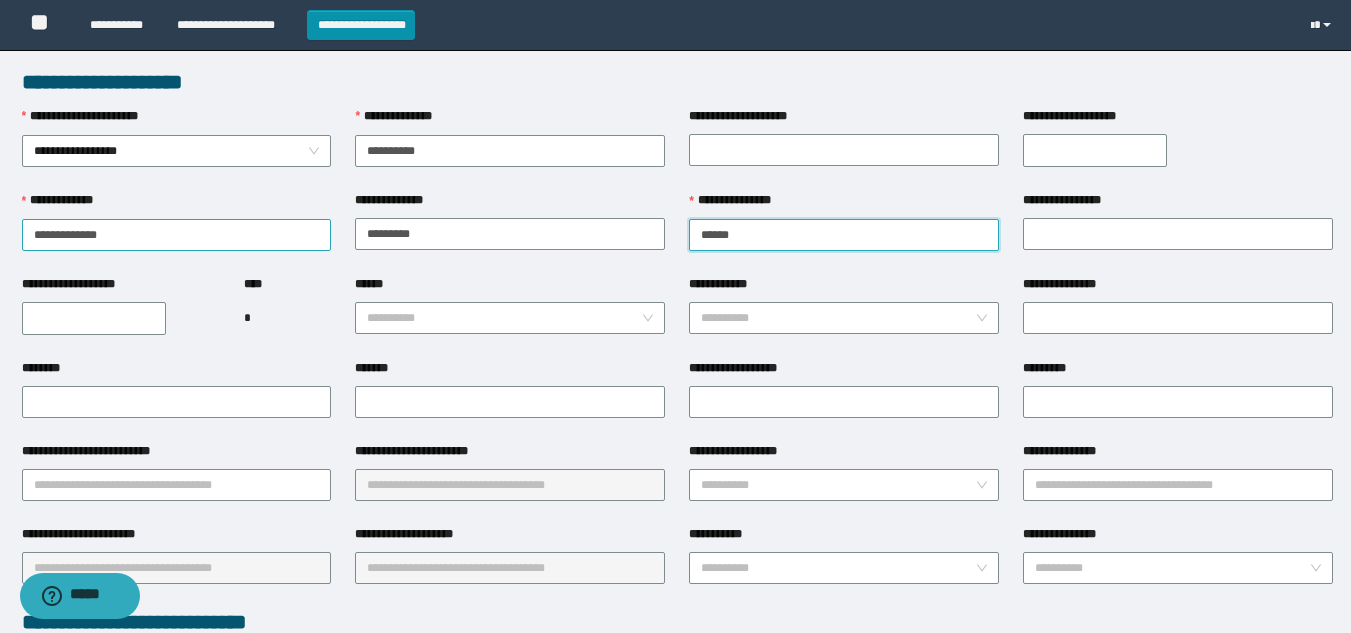 type on "******" 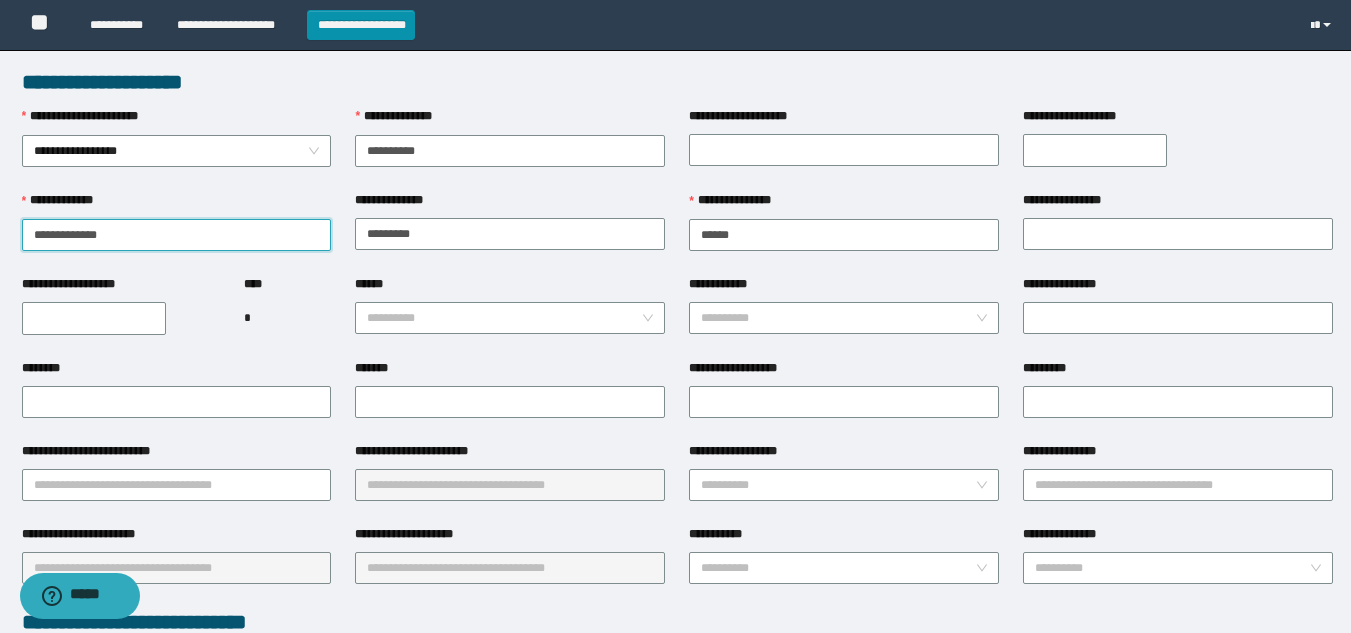 drag, startPoint x: 67, startPoint y: 229, endPoint x: 0, endPoint y: 232, distance: 67.06713 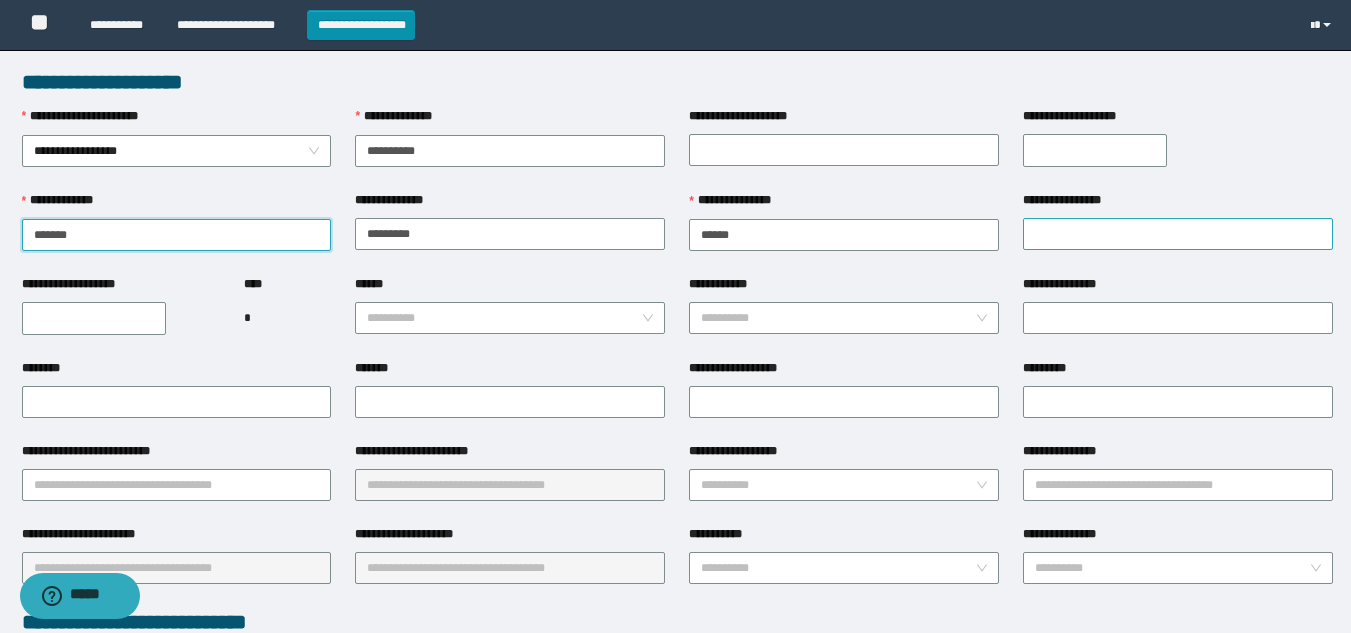 type on "******" 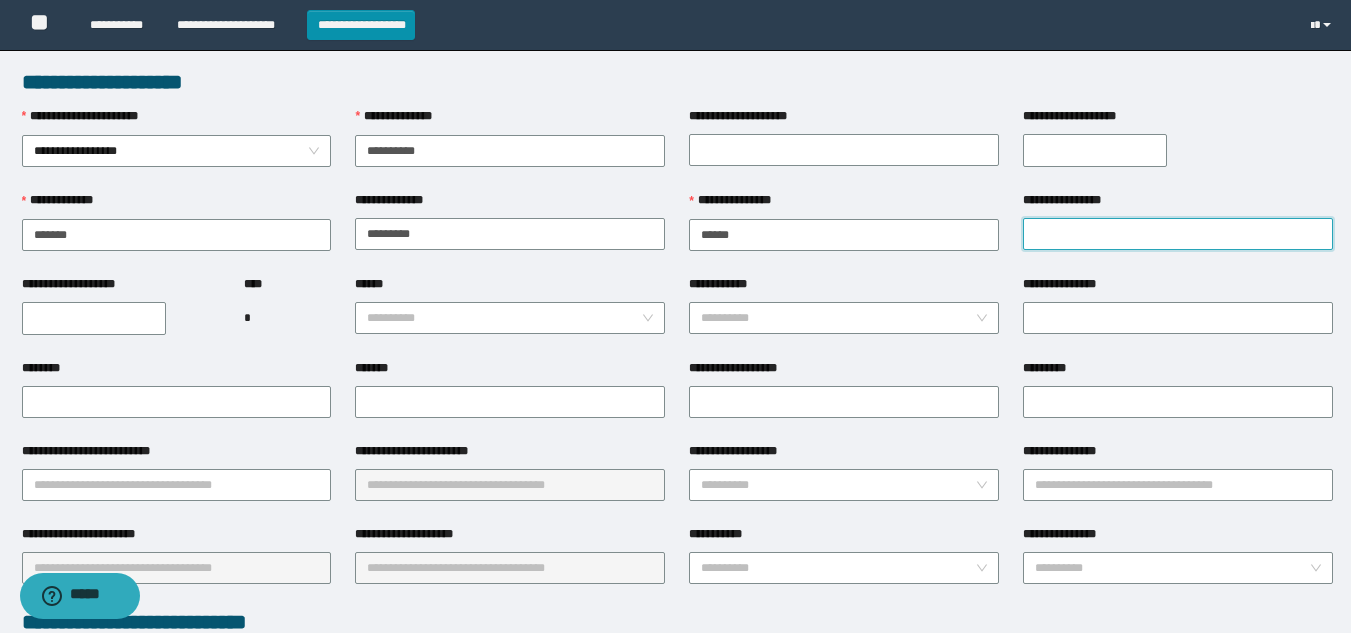 click on "**********" at bounding box center [1178, 234] 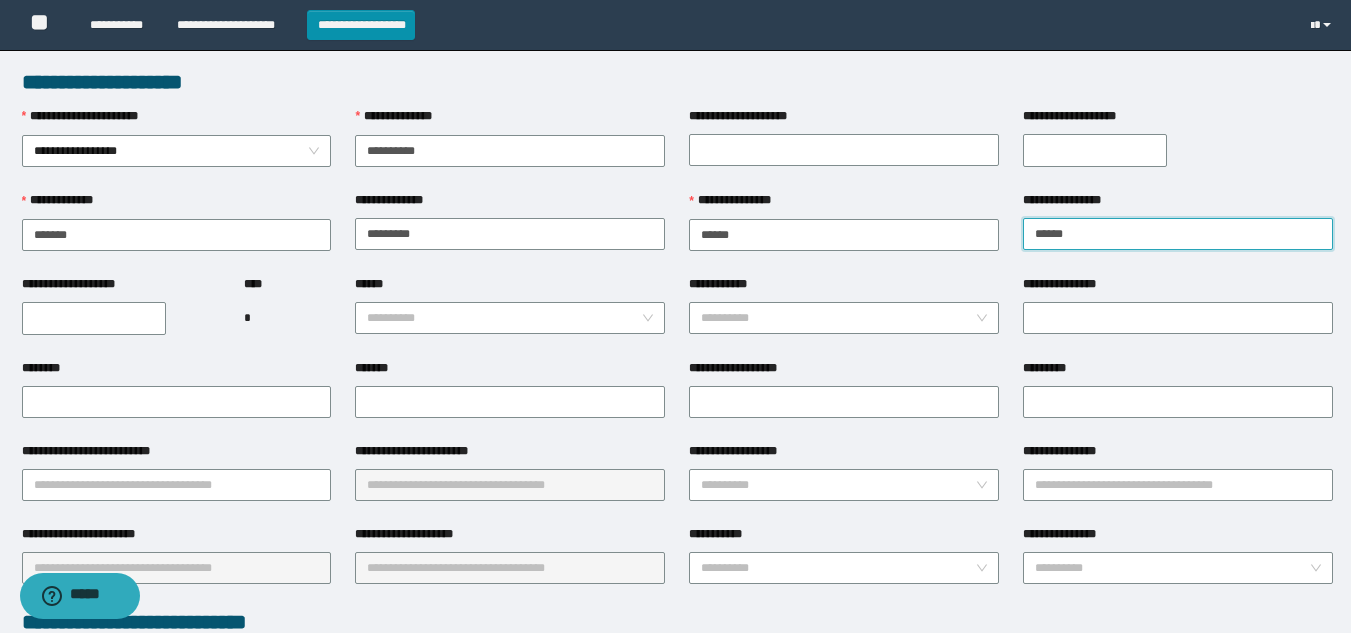 type on "*****" 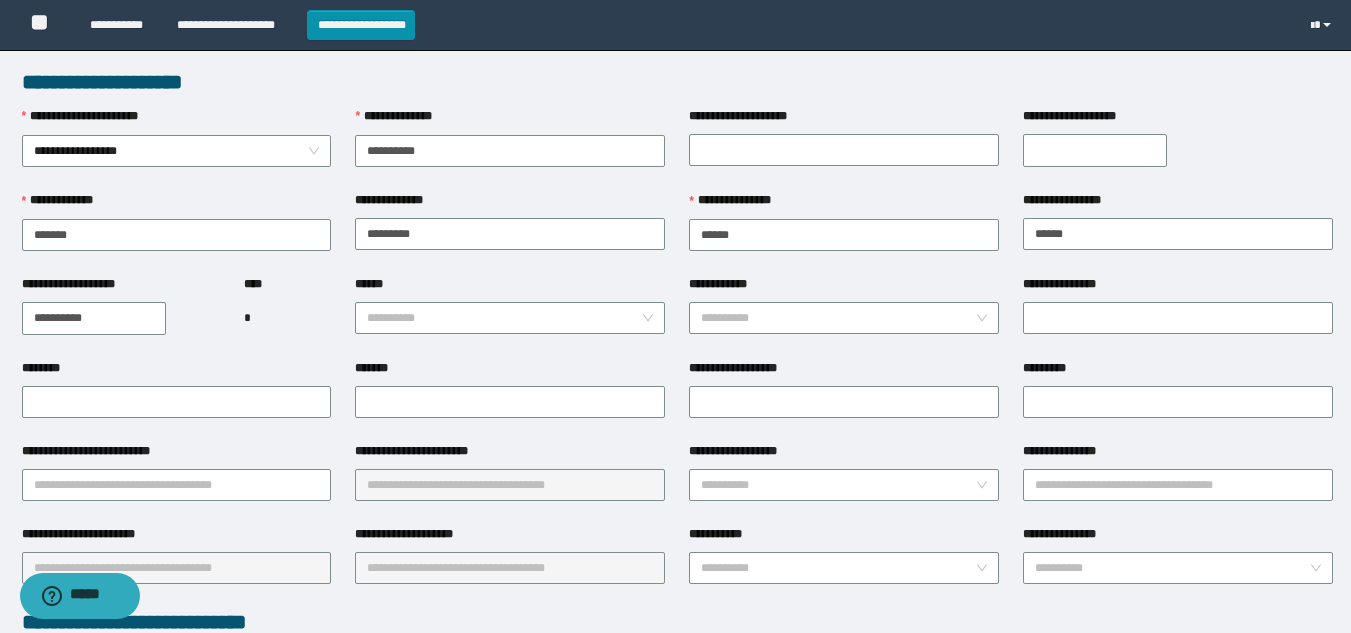 click on "**********" at bounding box center (94, 318) 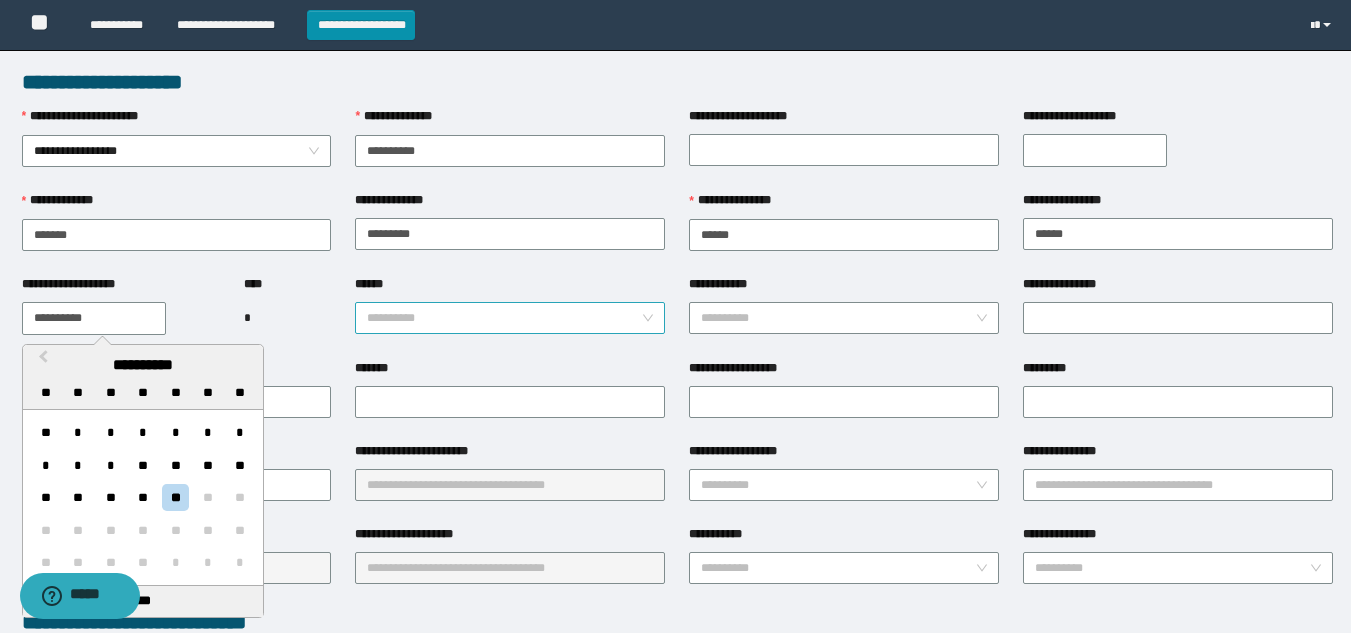 paste 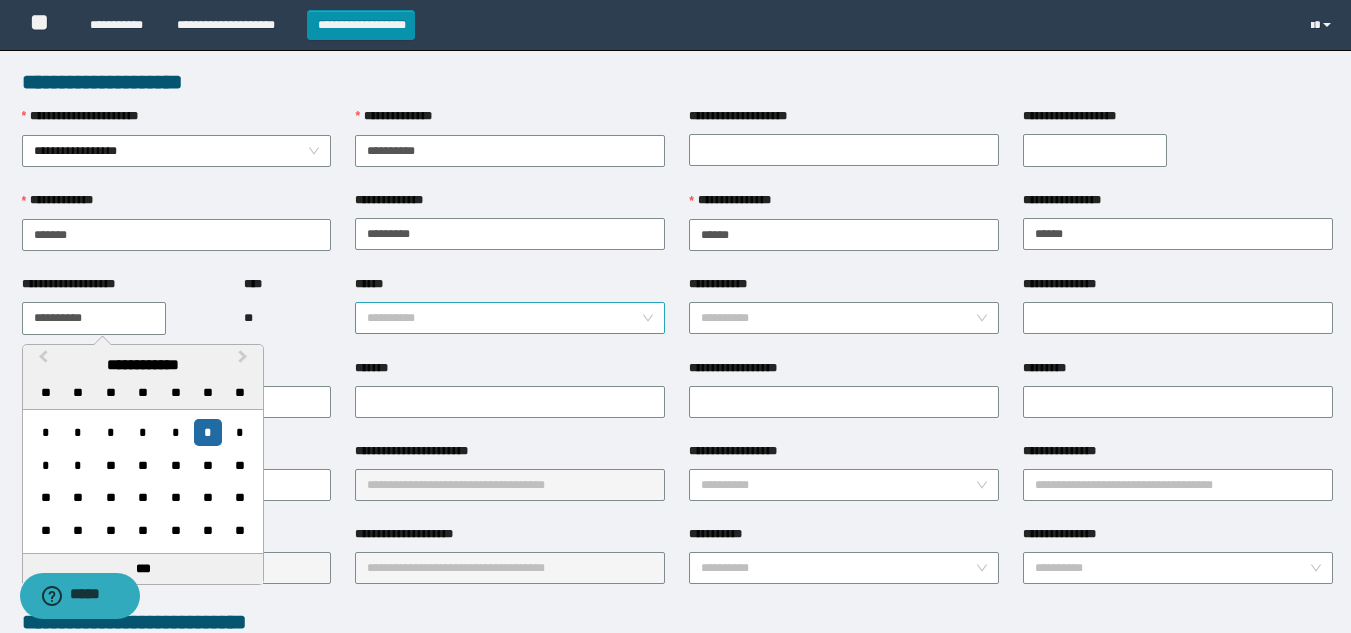 type on "**********" 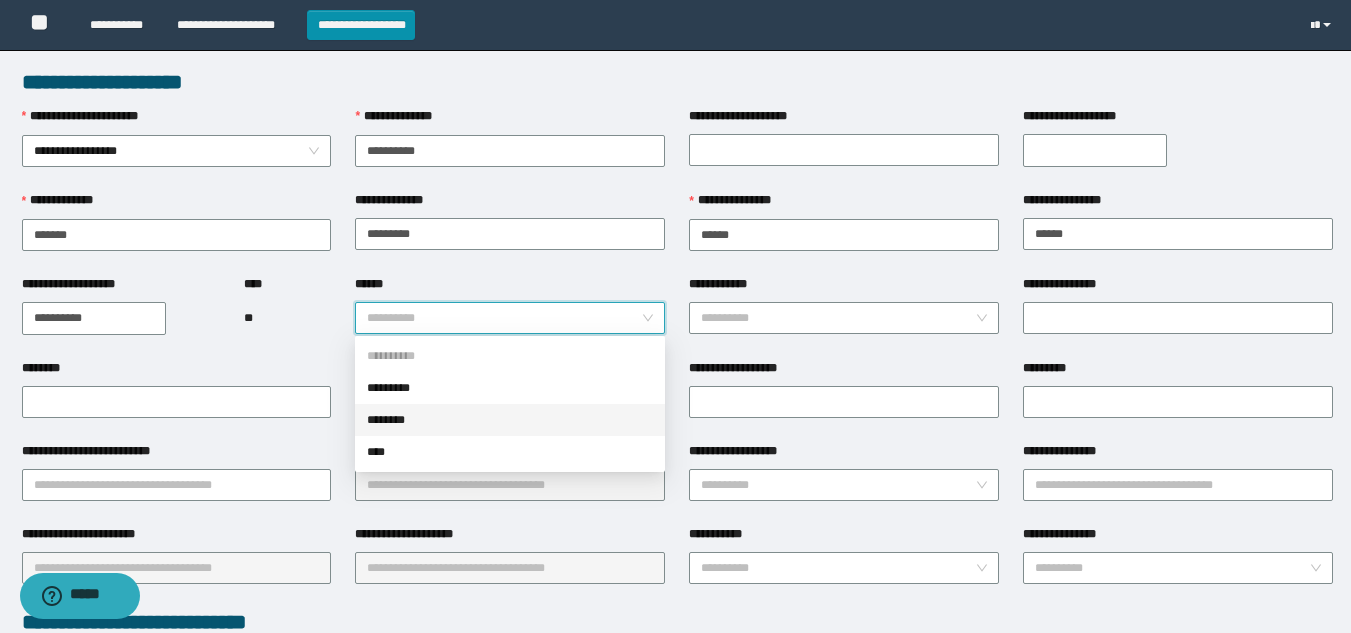 click on "********" at bounding box center [510, 420] 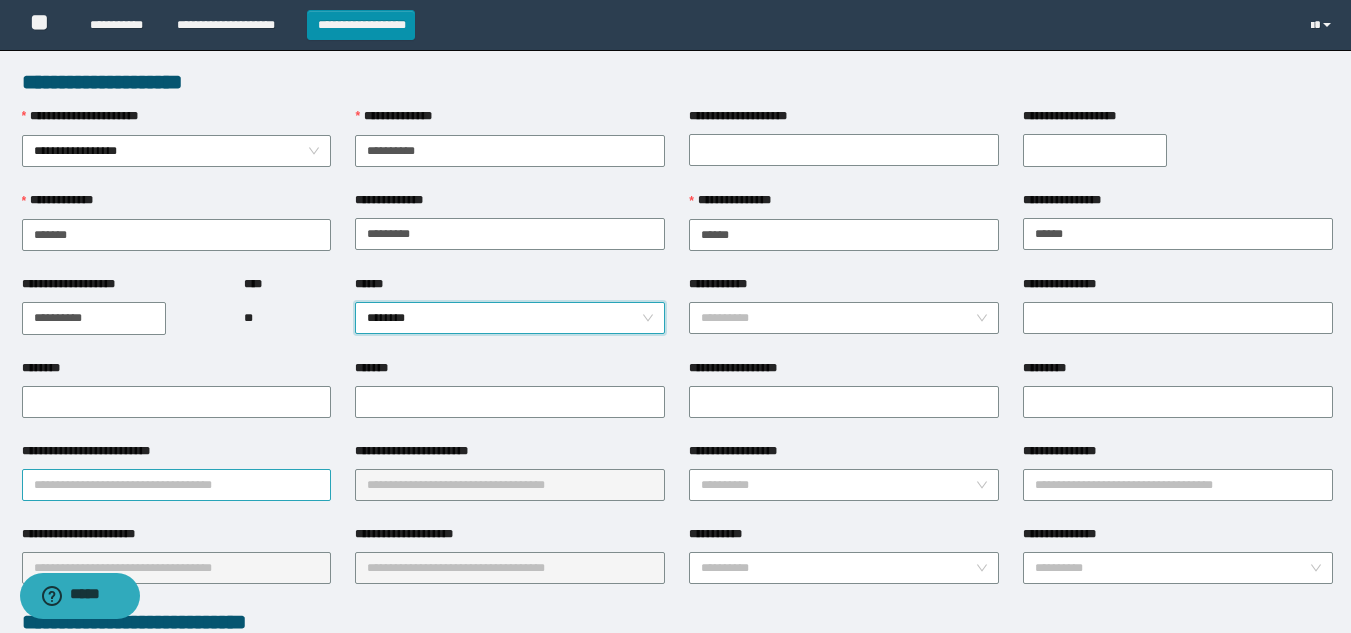 click on "**********" at bounding box center (177, 485) 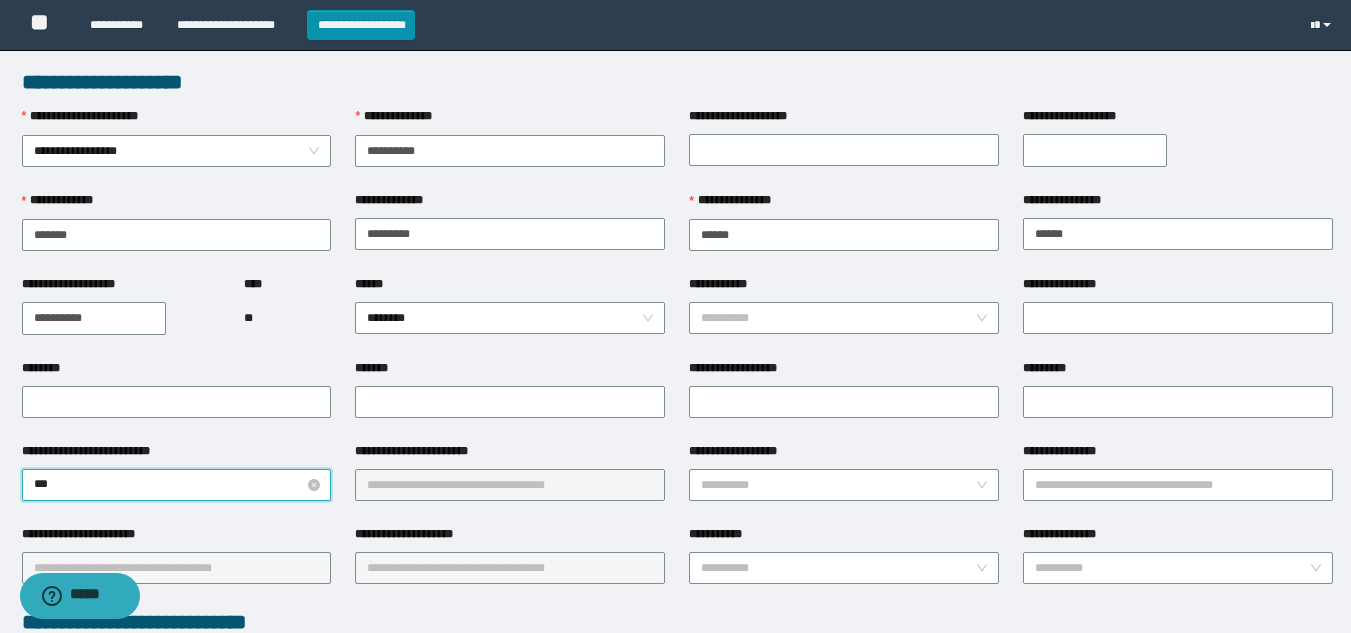 type on "****" 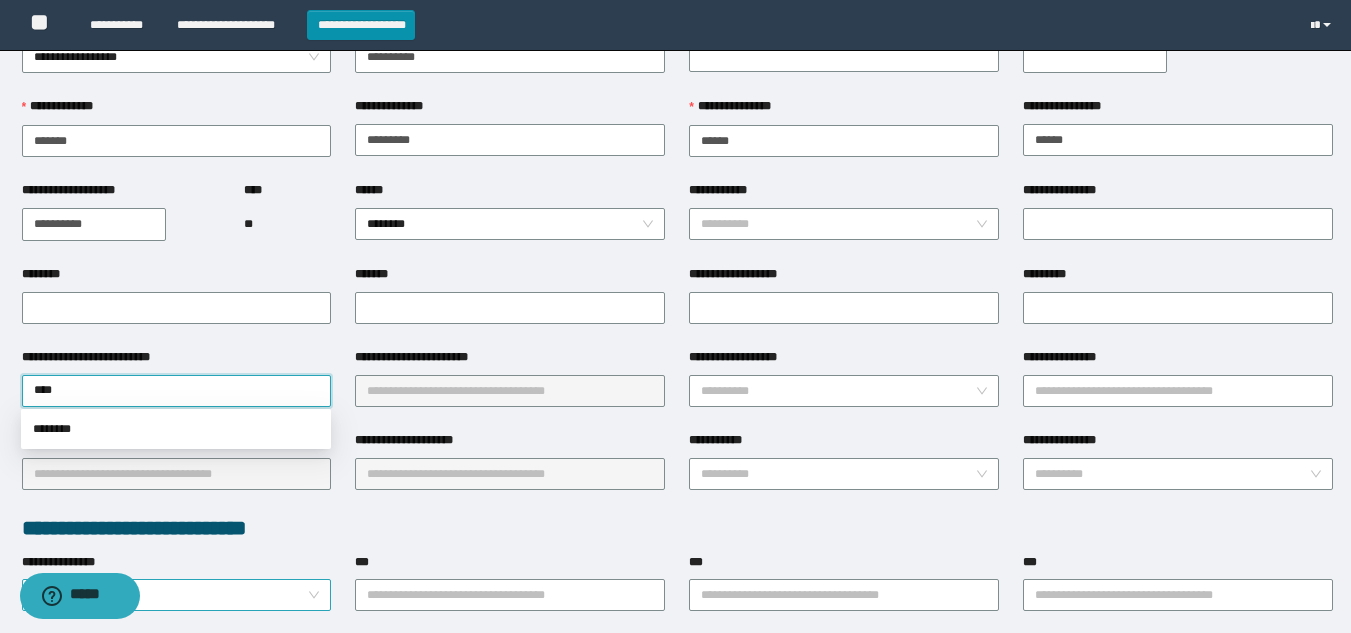 scroll, scrollTop: 200, scrollLeft: 0, axis: vertical 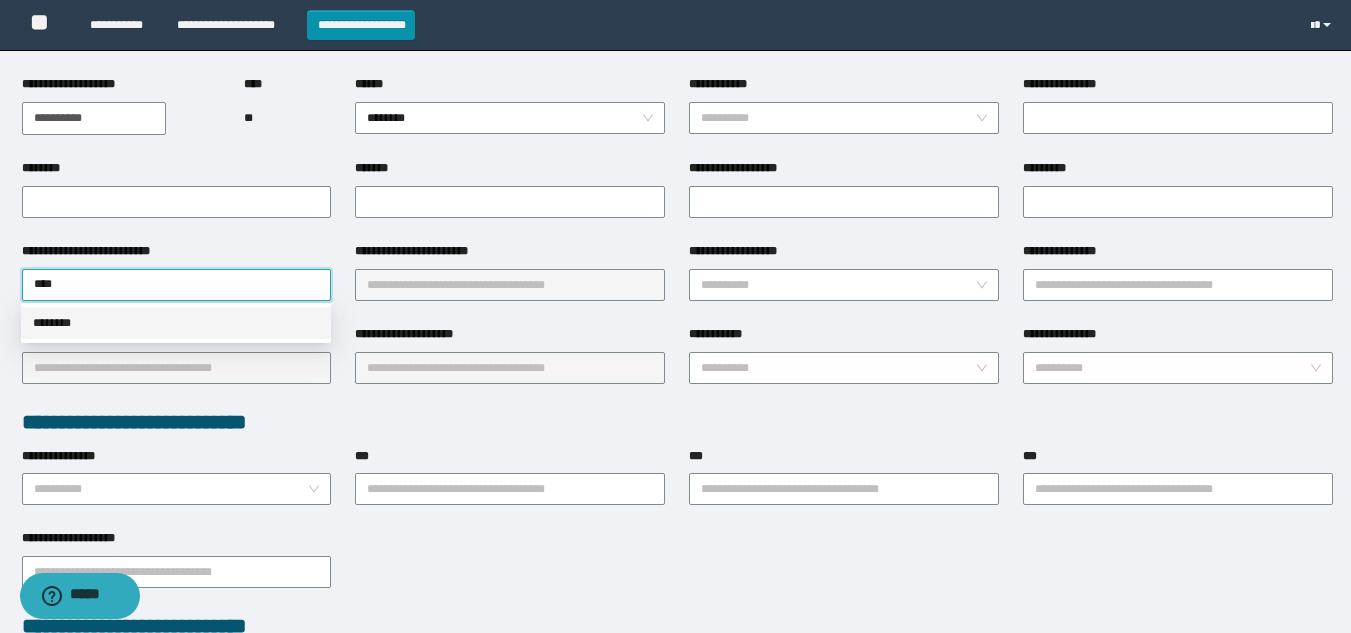 click on "********" at bounding box center [176, 323] 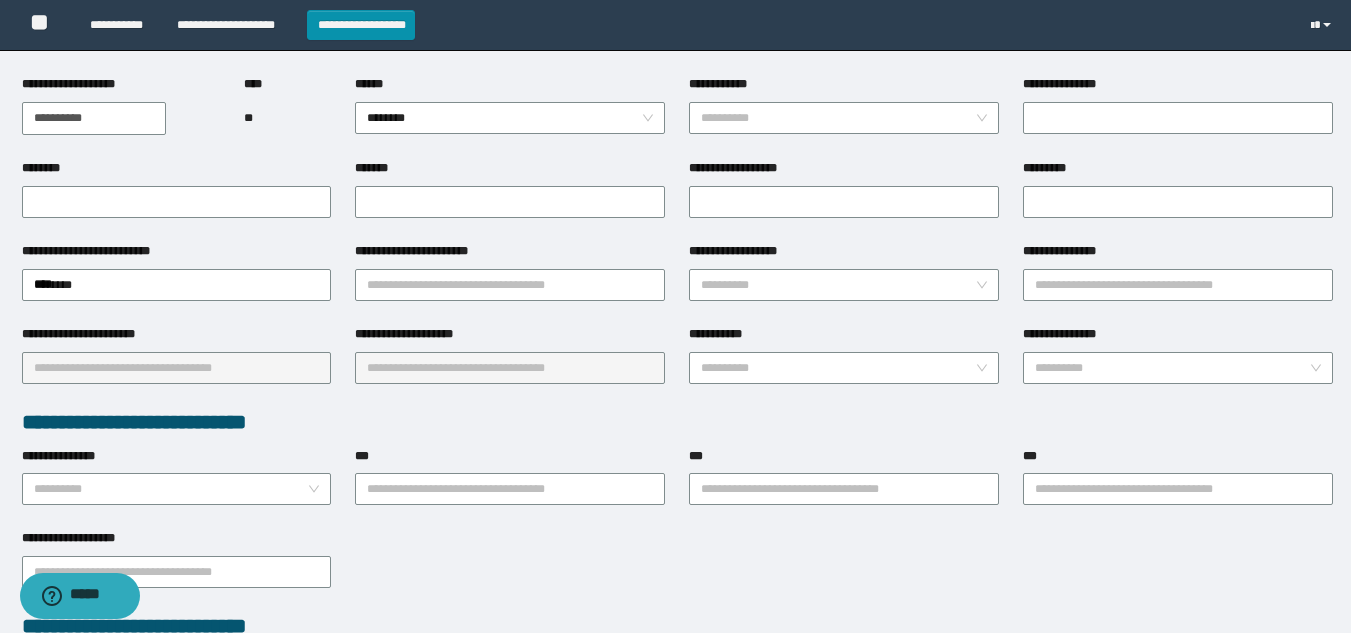 click on "**********" at bounding box center [422, 251] 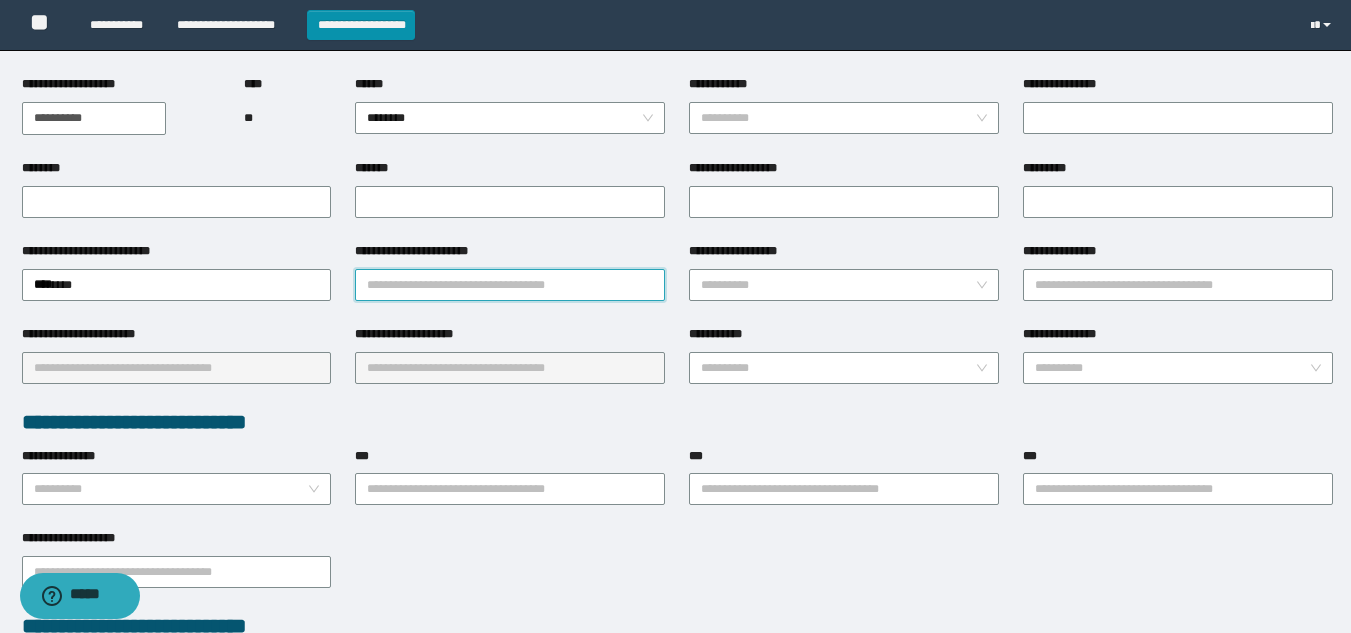 click on "**********" at bounding box center [510, 285] 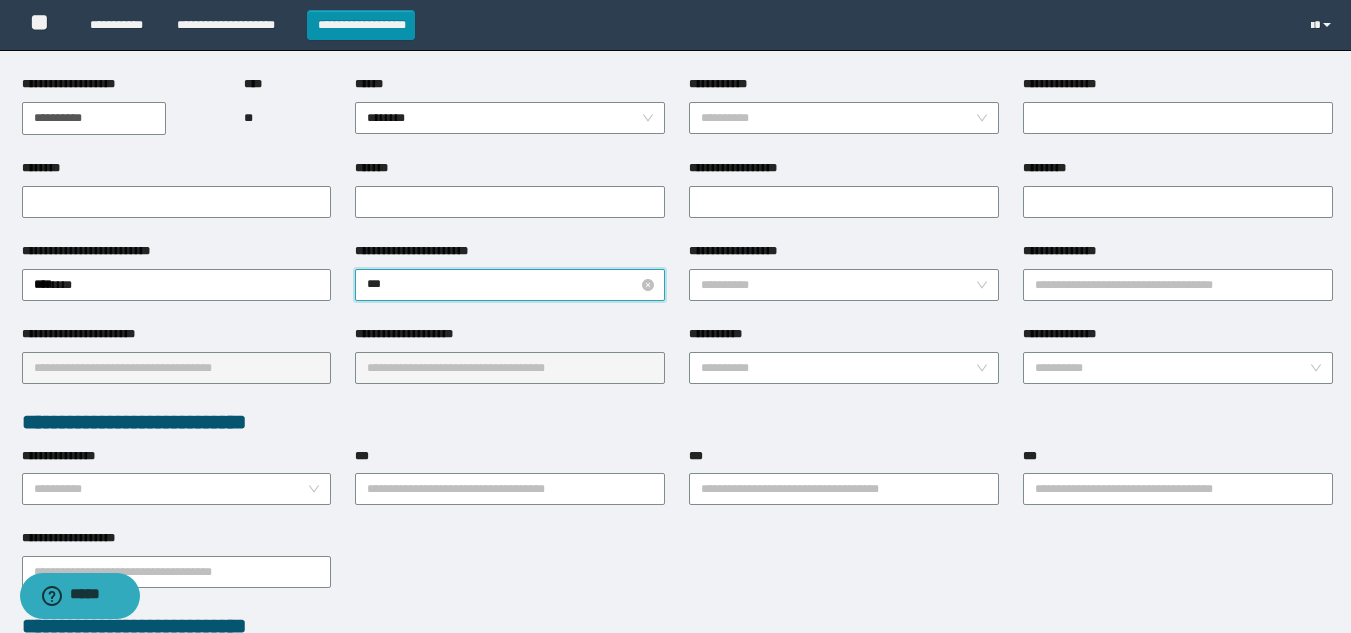 type on "****" 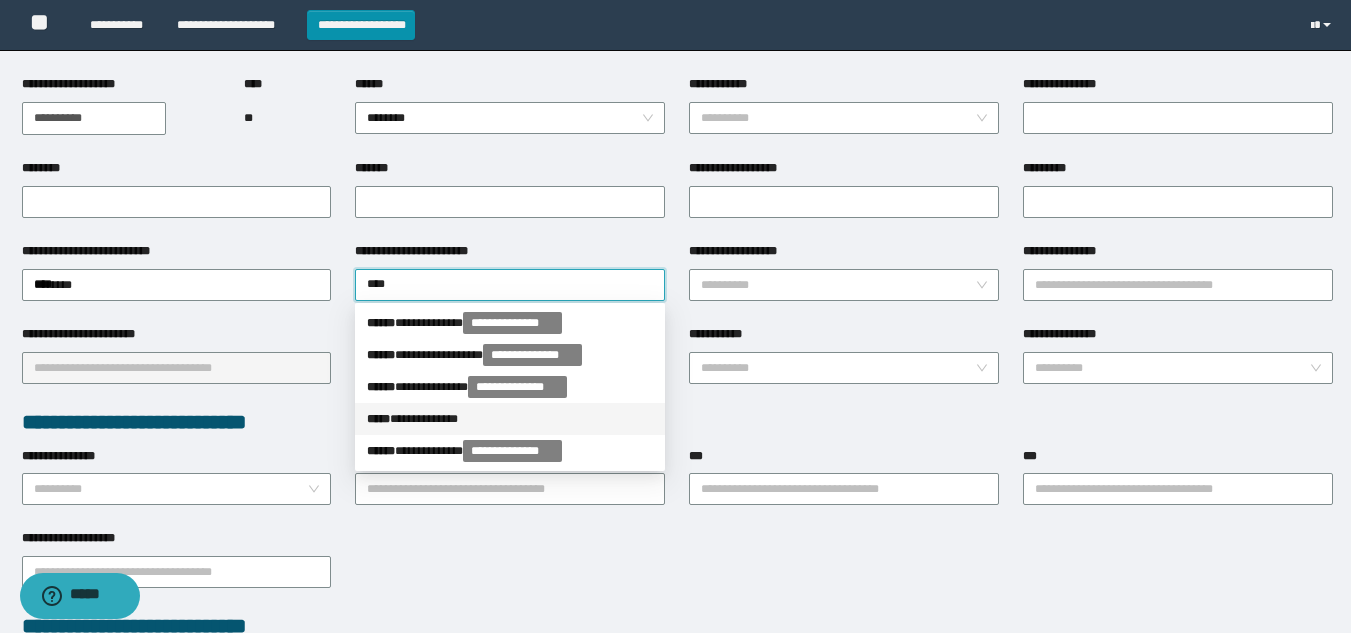 click on "**********" at bounding box center (510, 419) 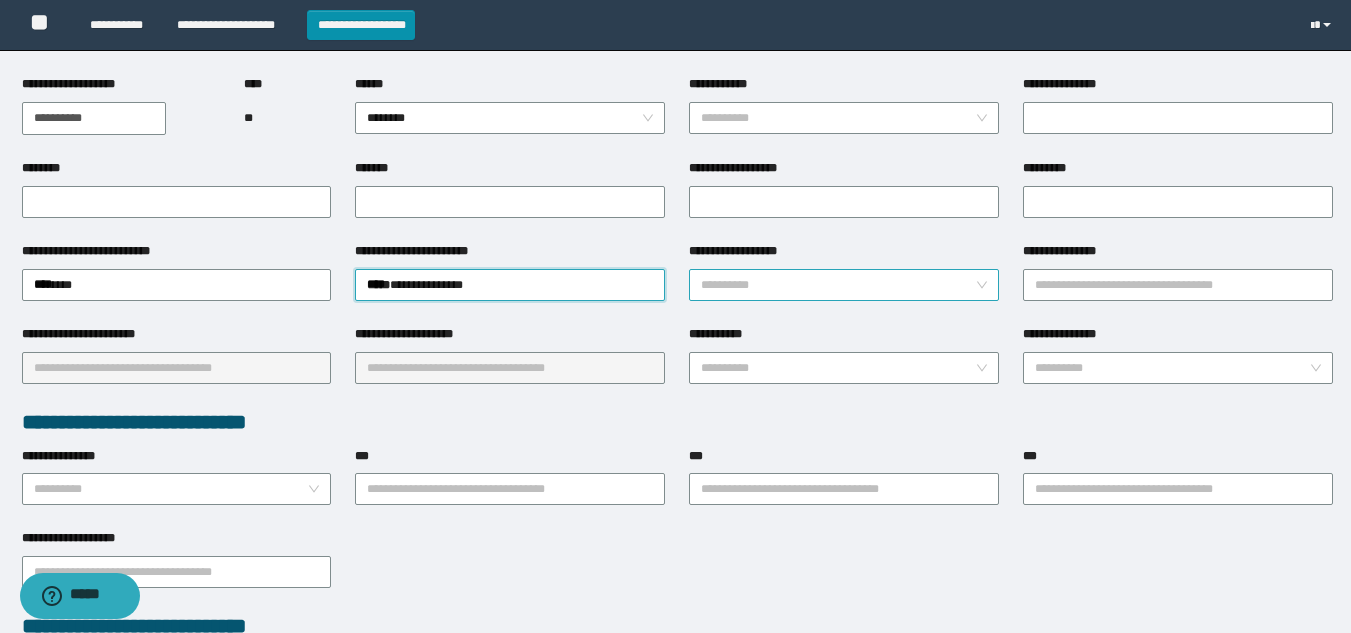 click on "**********" at bounding box center [838, 285] 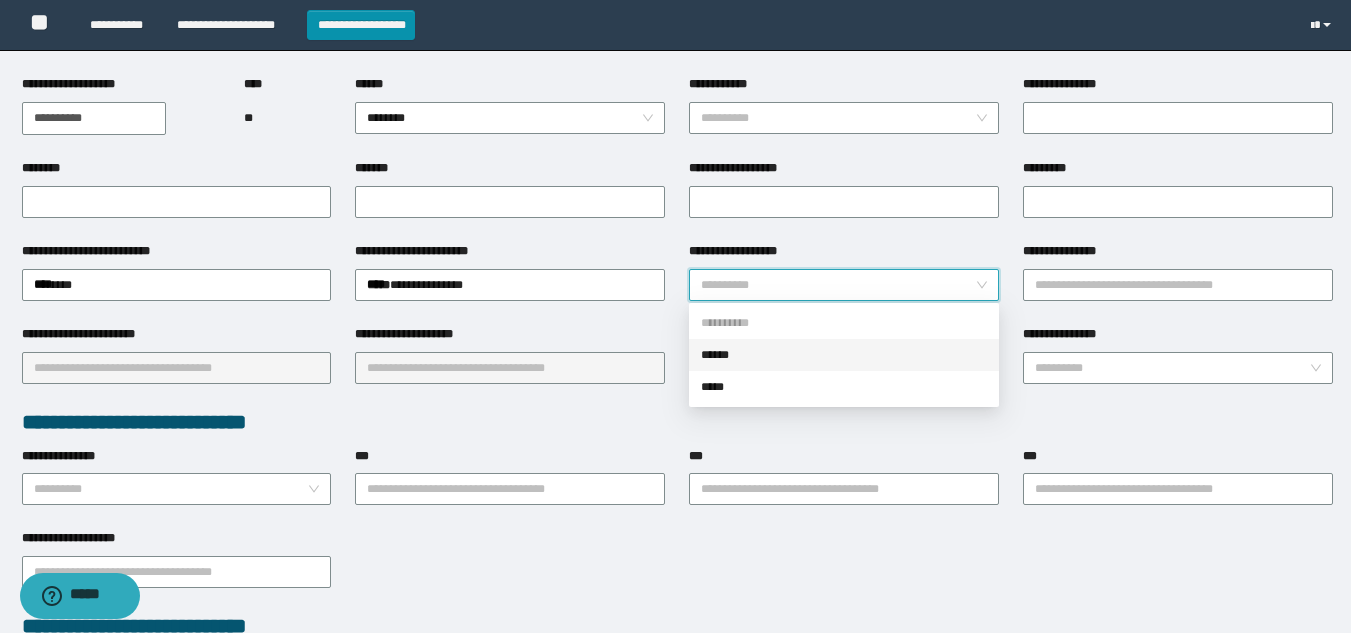 drag, startPoint x: 716, startPoint y: 353, endPoint x: 1033, endPoint y: 339, distance: 317.309 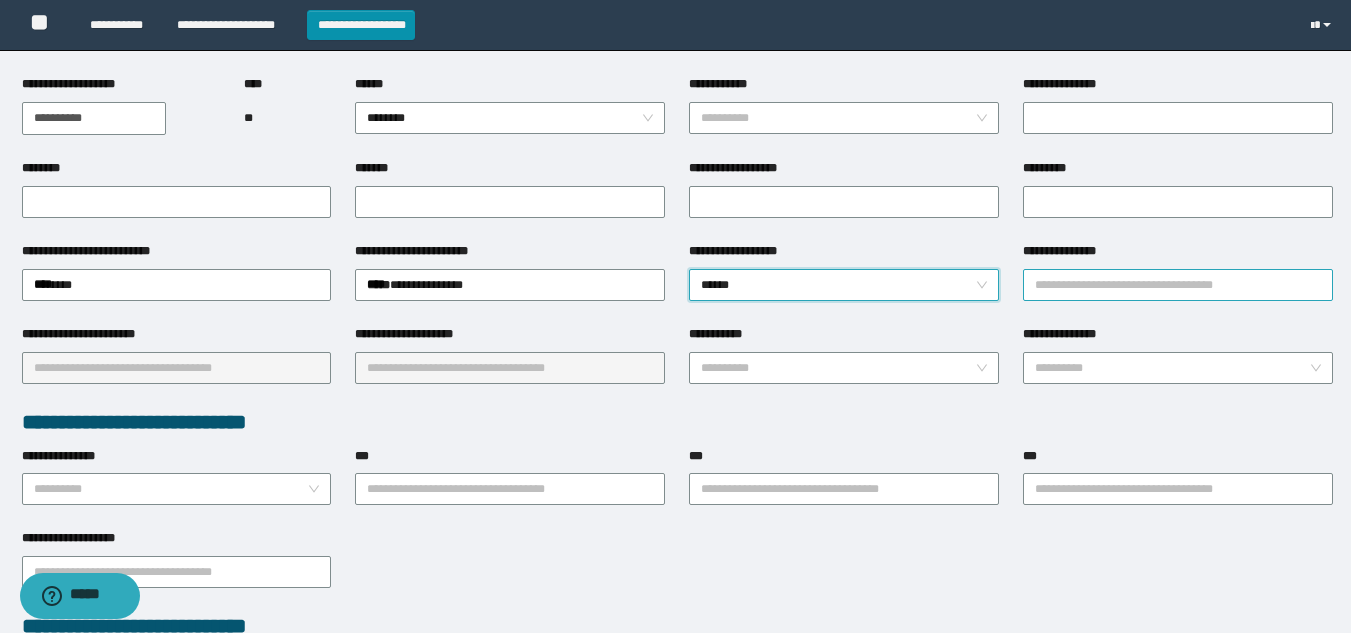 click on "**********" at bounding box center (1178, 285) 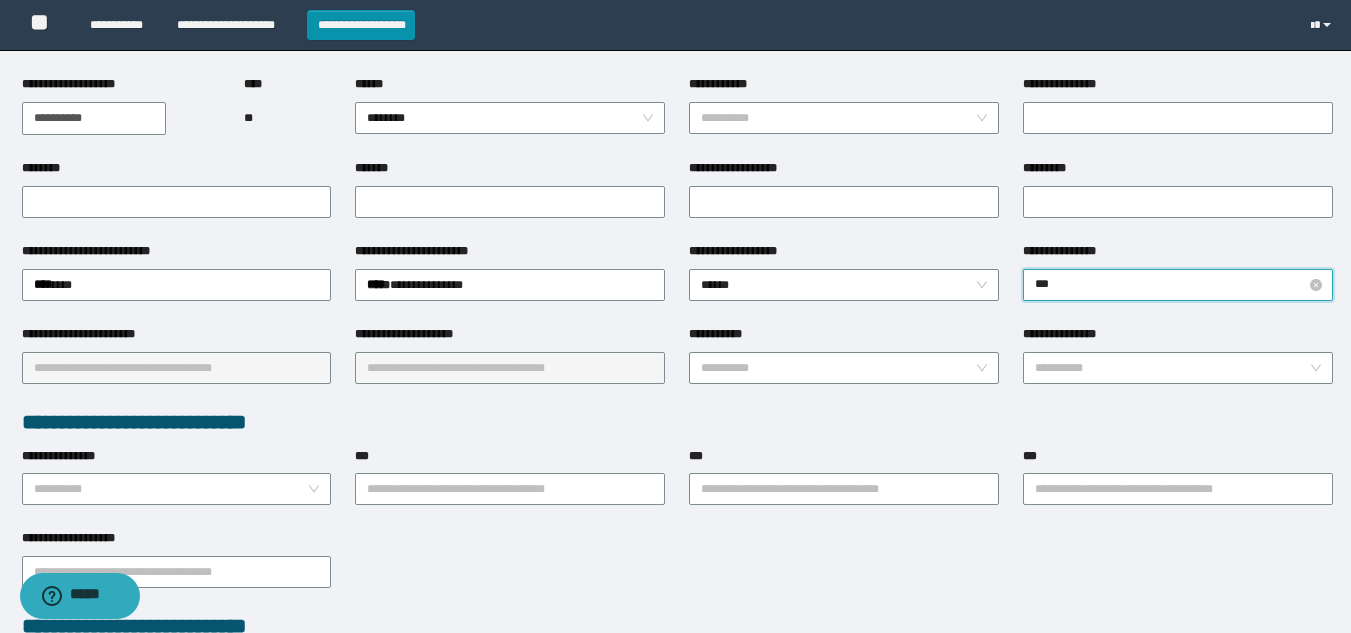 type on "****" 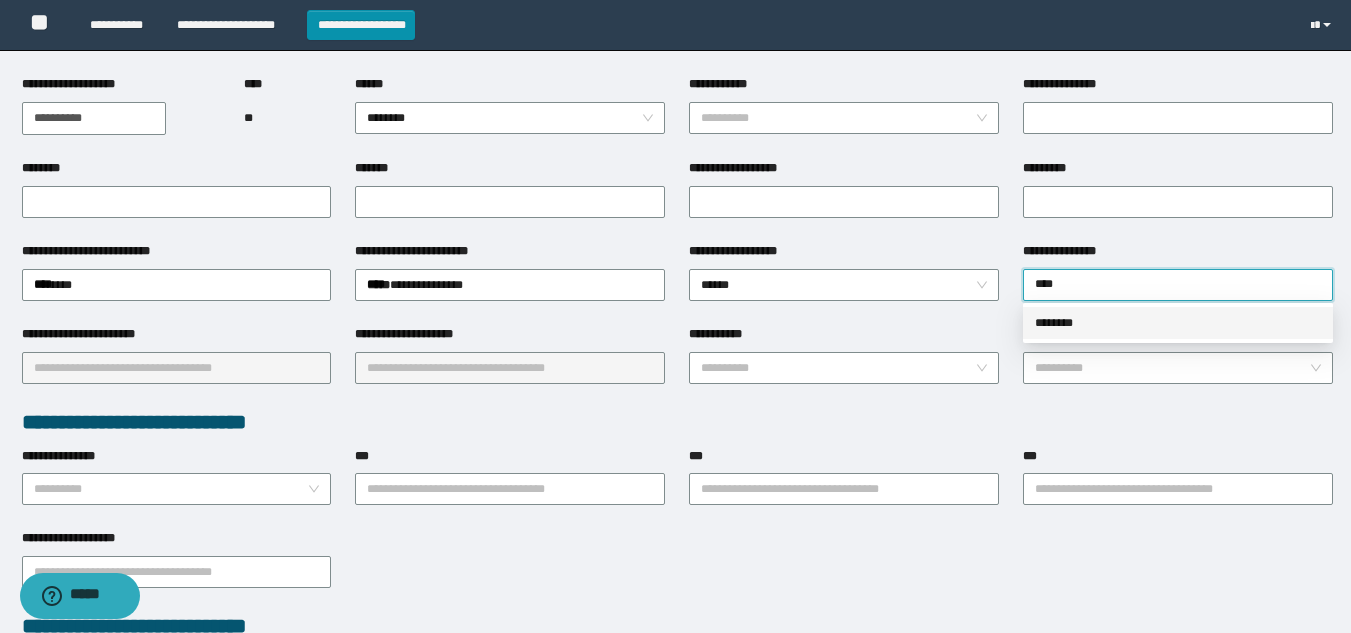click on "********" at bounding box center [1178, 323] 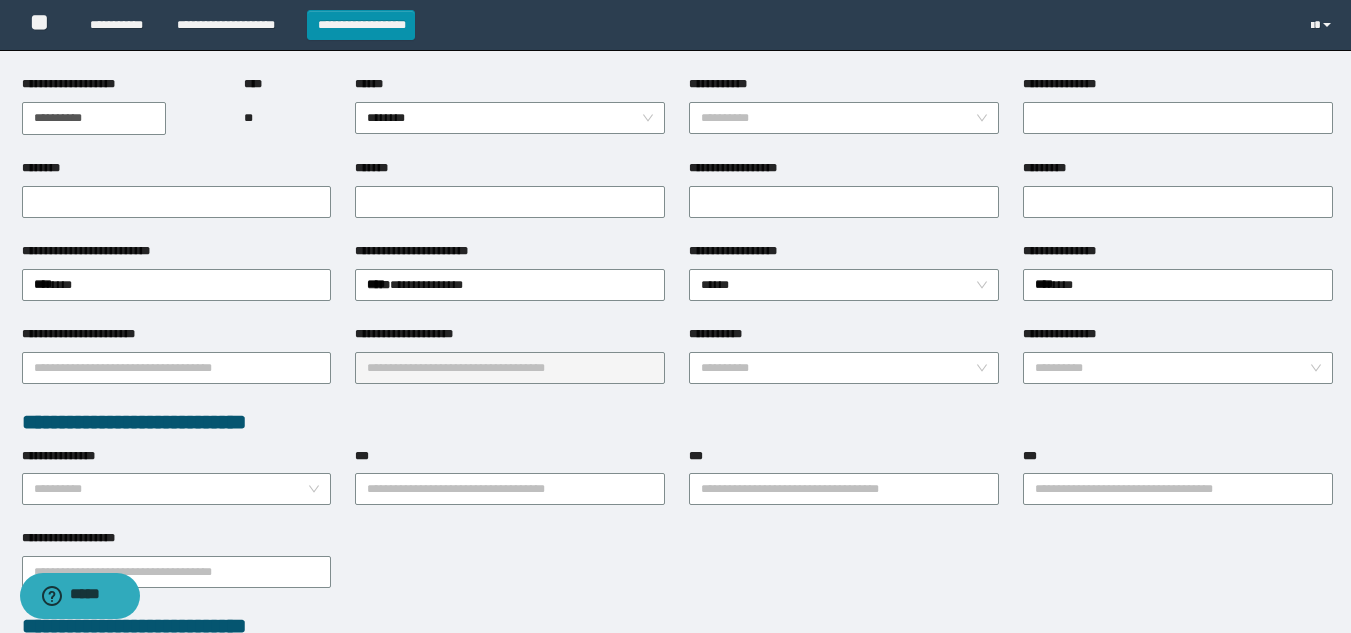 click on "**********" at bounding box center [177, 338] 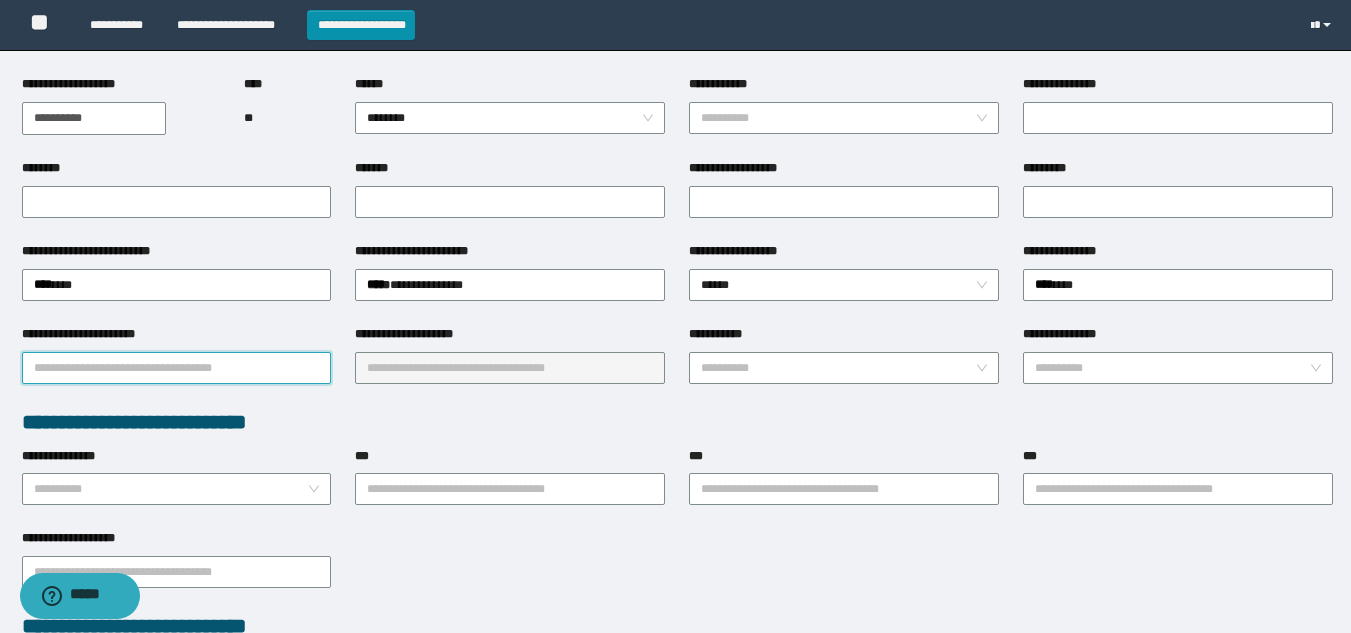 click on "**********" at bounding box center (177, 368) 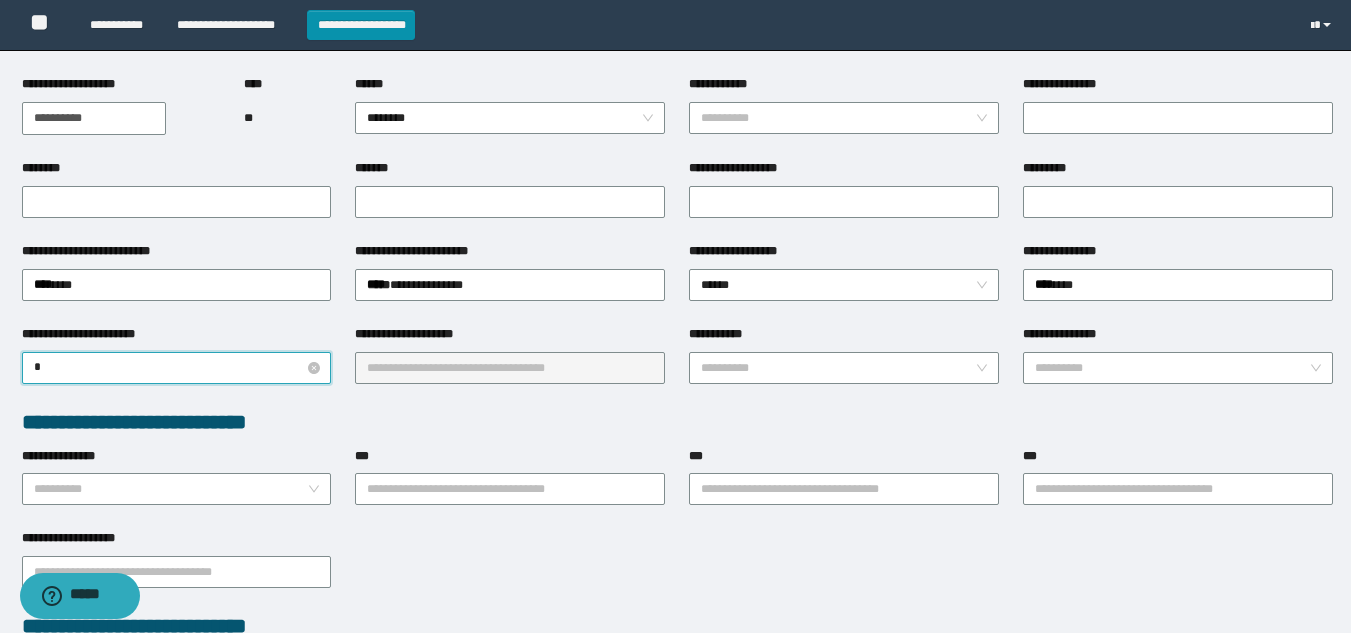 type on "**" 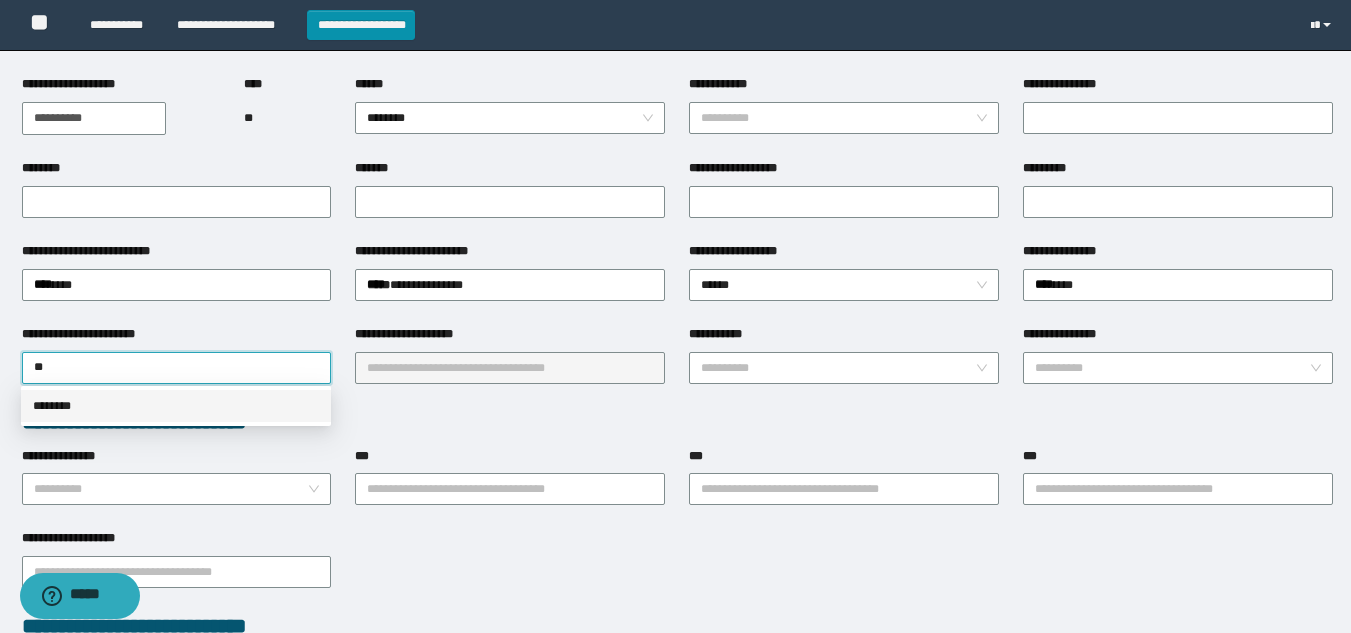 drag, startPoint x: 39, startPoint y: 409, endPoint x: 62, endPoint y: 409, distance: 23 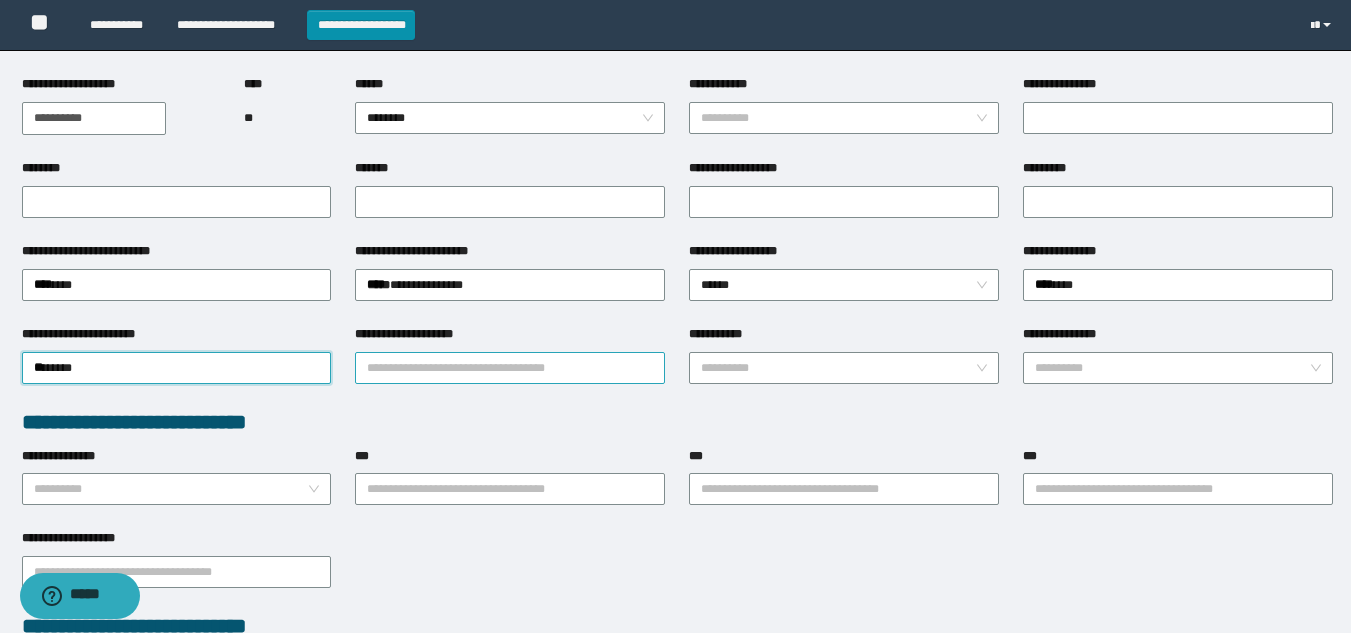 click on "**********" at bounding box center [510, 368] 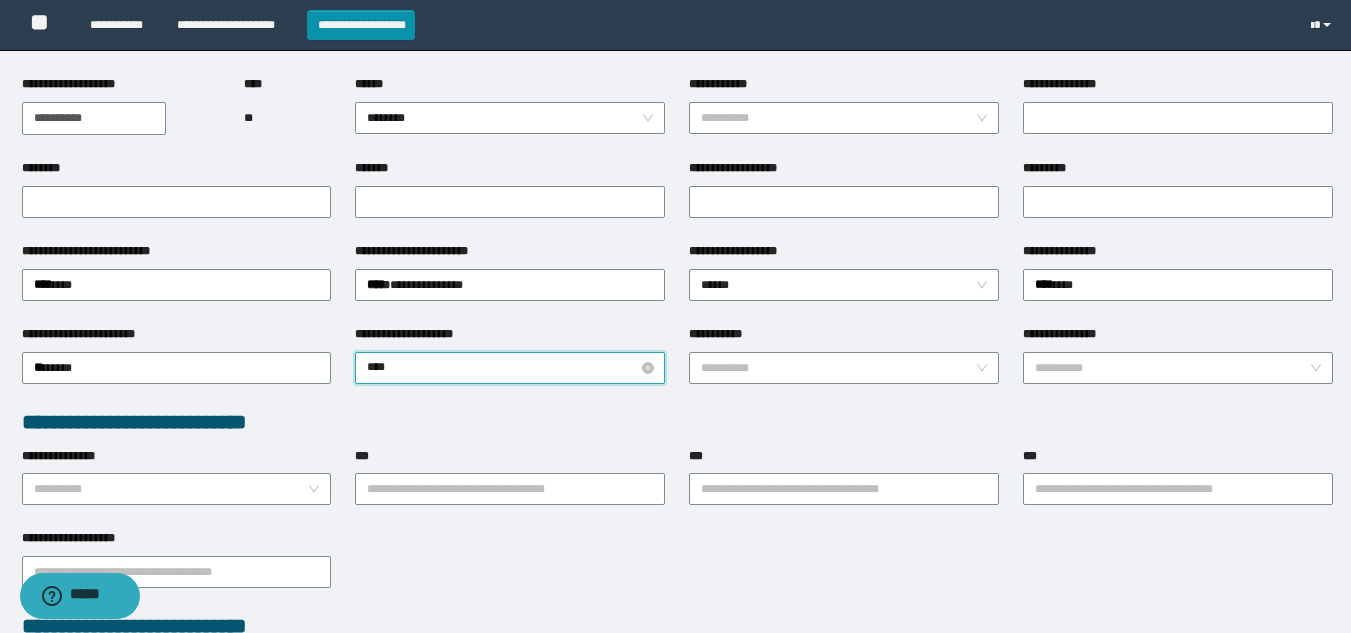 type on "*****" 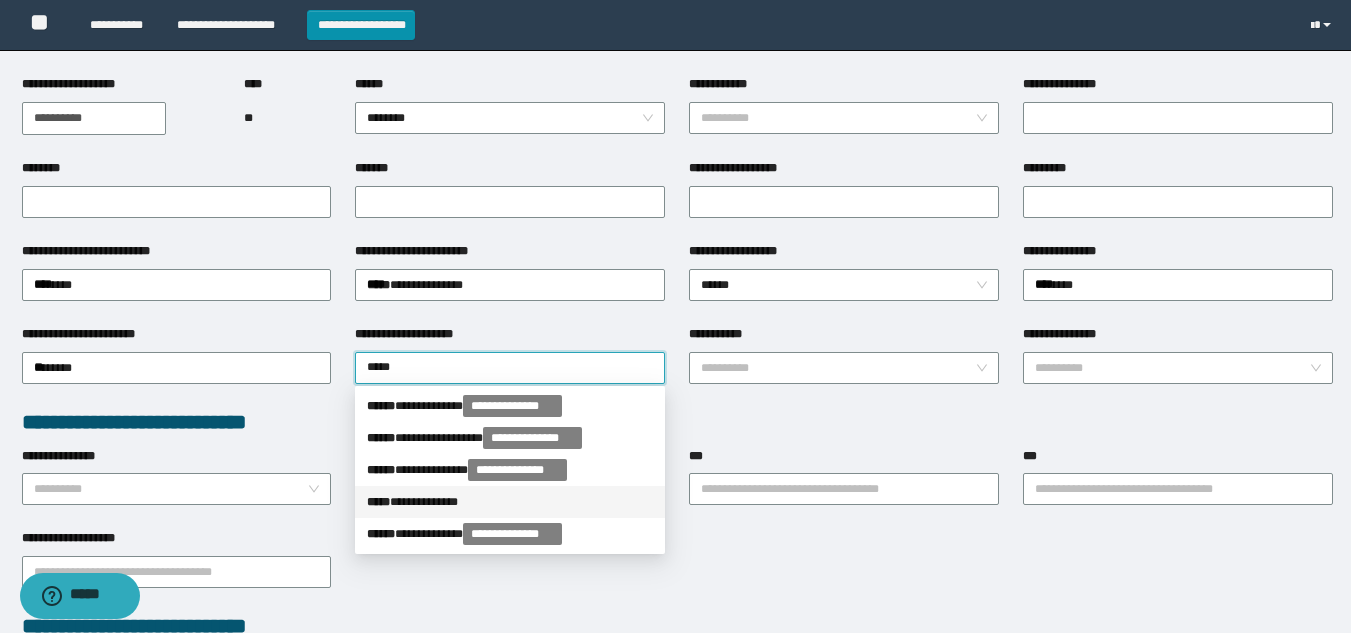 click on "**********" at bounding box center (510, 502) 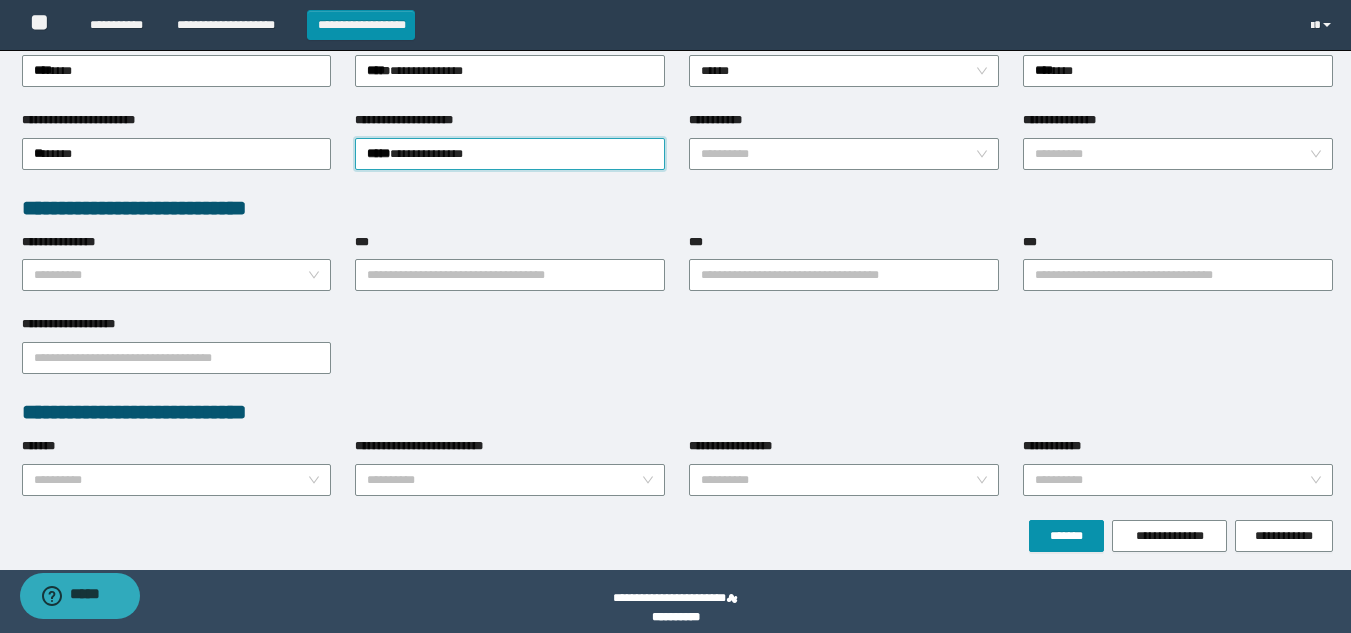 scroll, scrollTop: 428, scrollLeft: 0, axis: vertical 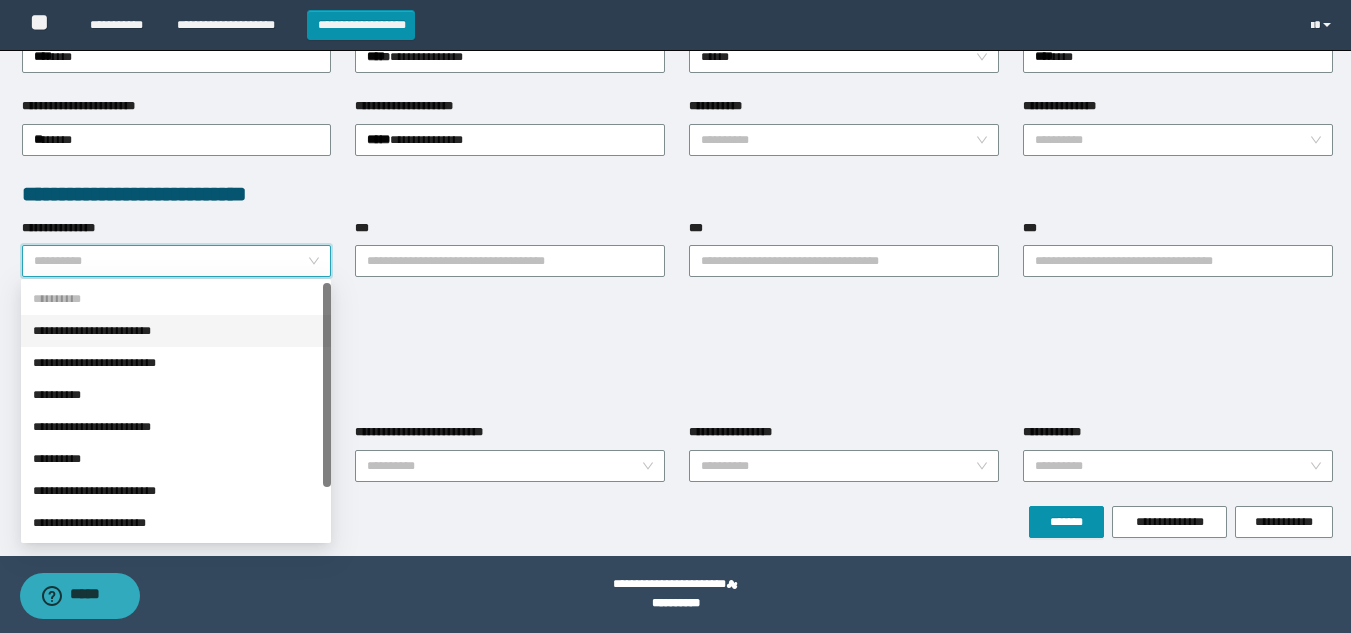 drag, startPoint x: 108, startPoint y: 254, endPoint x: 240, endPoint y: 347, distance: 161.47136 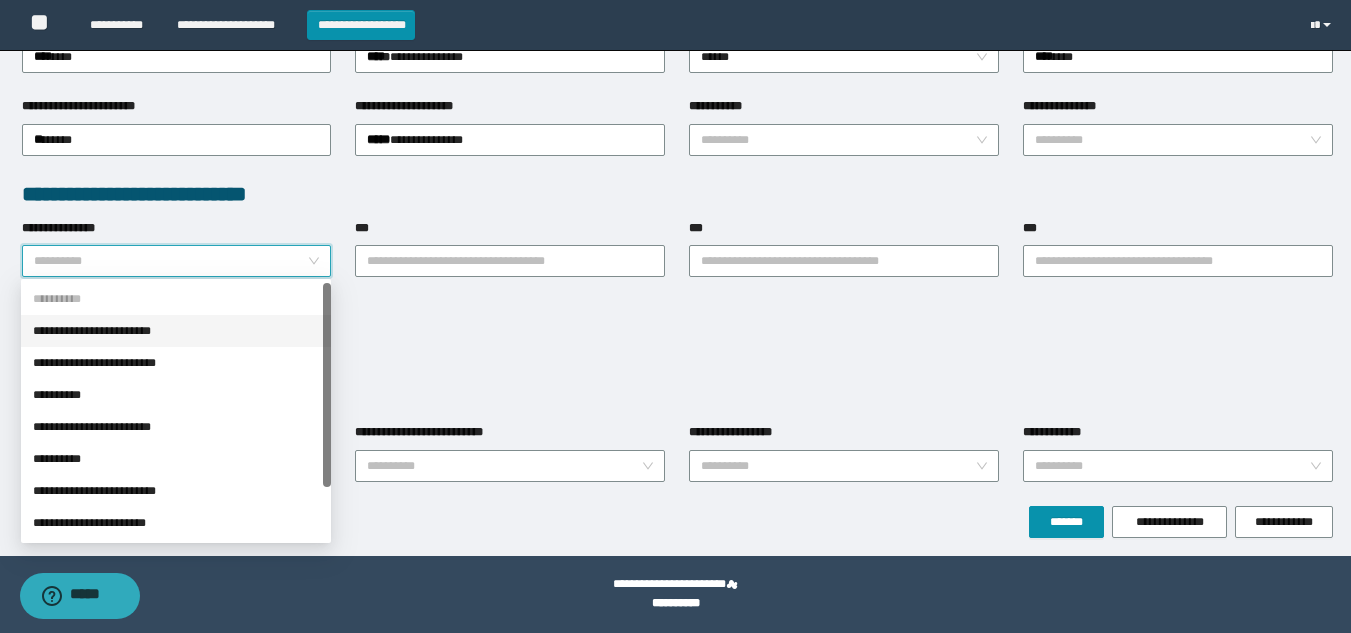 click on "**********" at bounding box center [176, 331] 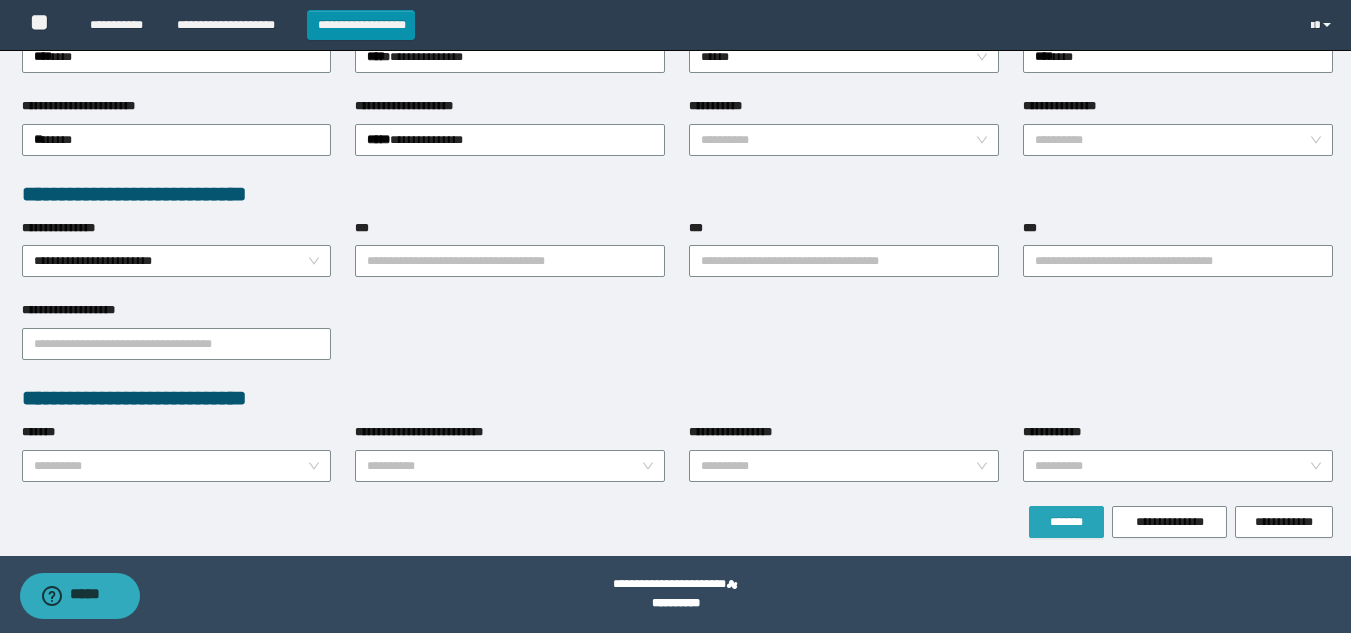 click on "*******" at bounding box center (1066, 522) 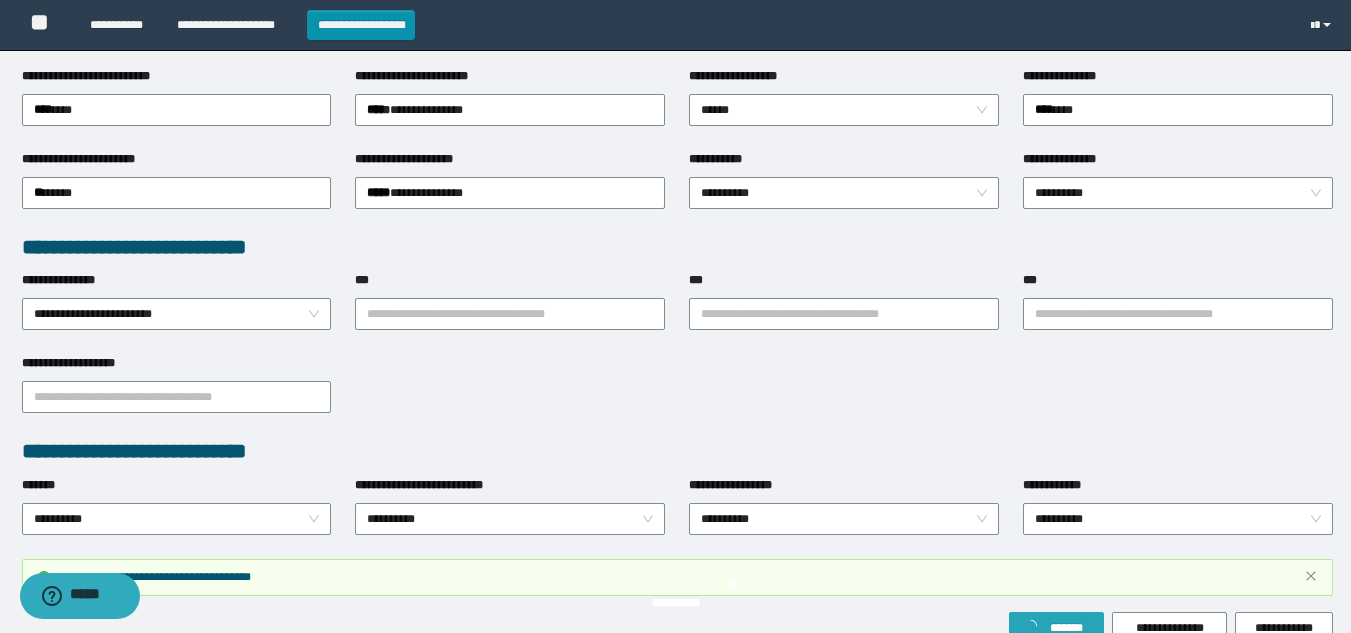 scroll, scrollTop: 481, scrollLeft: 0, axis: vertical 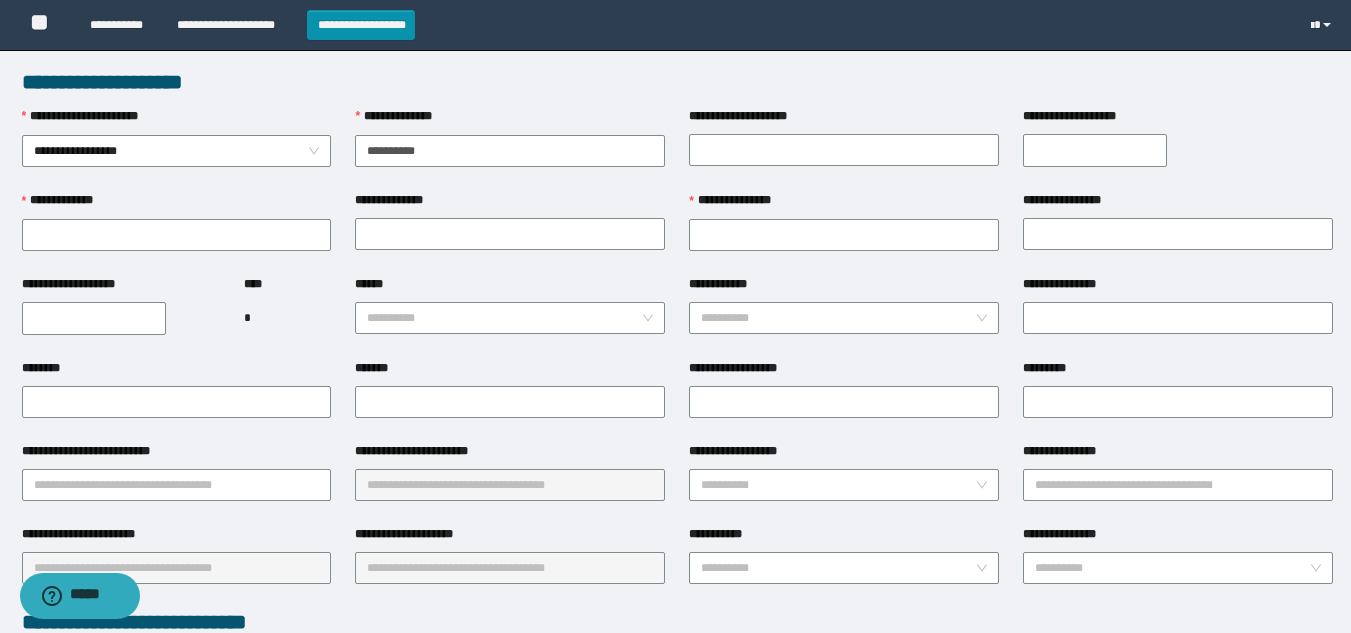 type on "**********" 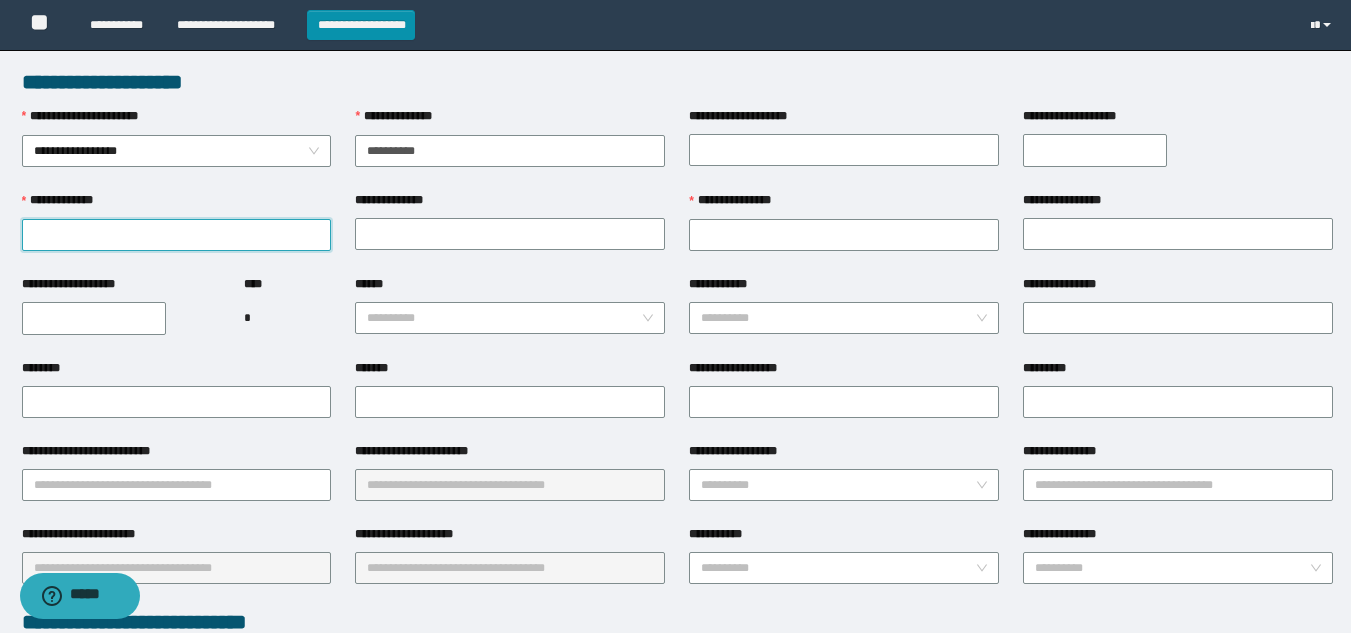 click on "**********" at bounding box center (177, 235) 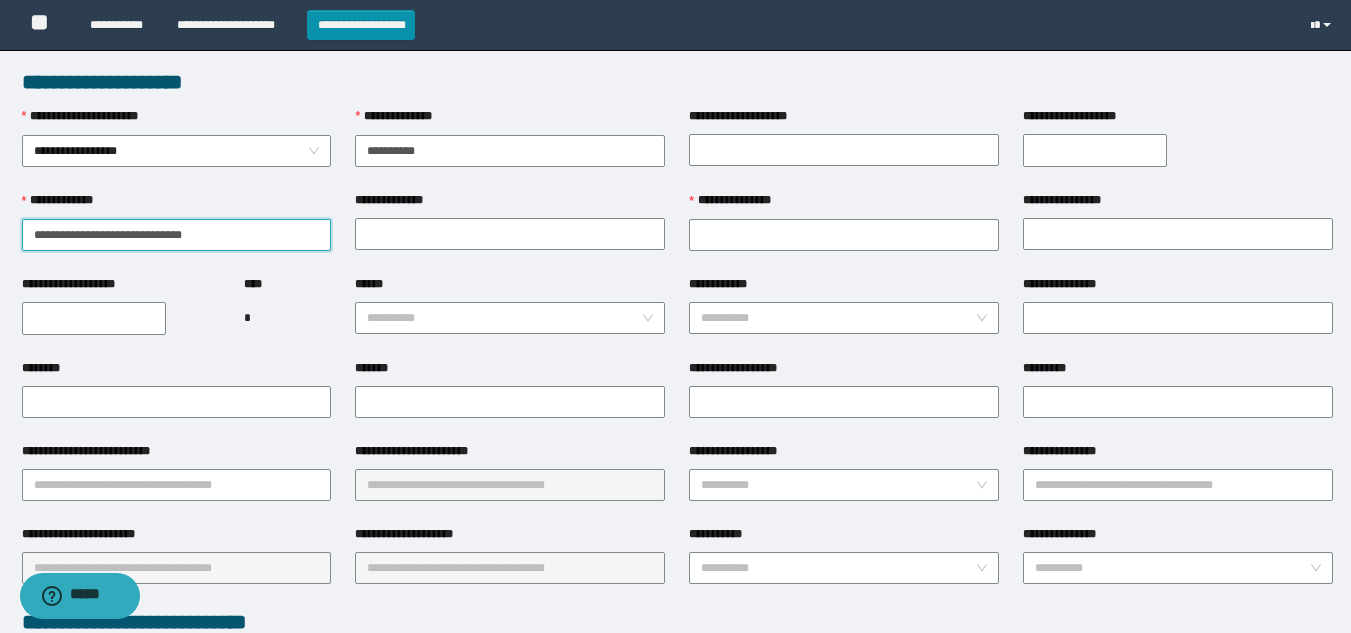 drag, startPoint x: 202, startPoint y: 239, endPoint x: 144, endPoint y: 238, distance: 58.00862 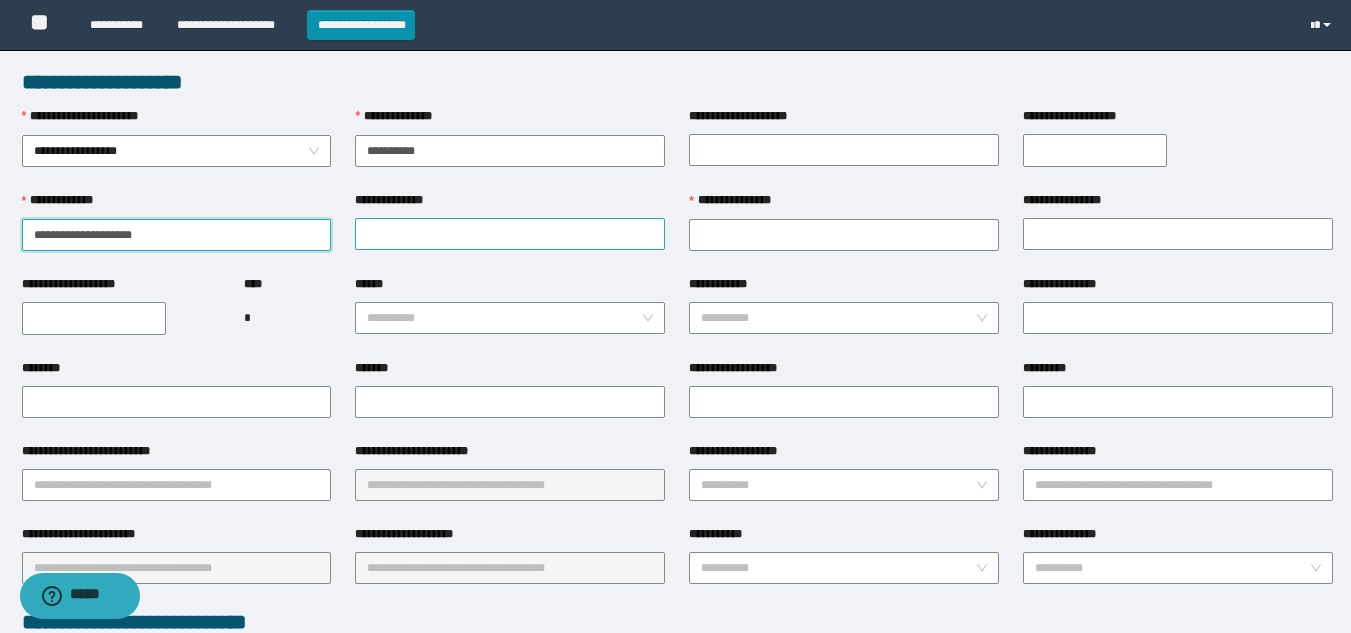 type on "**********" 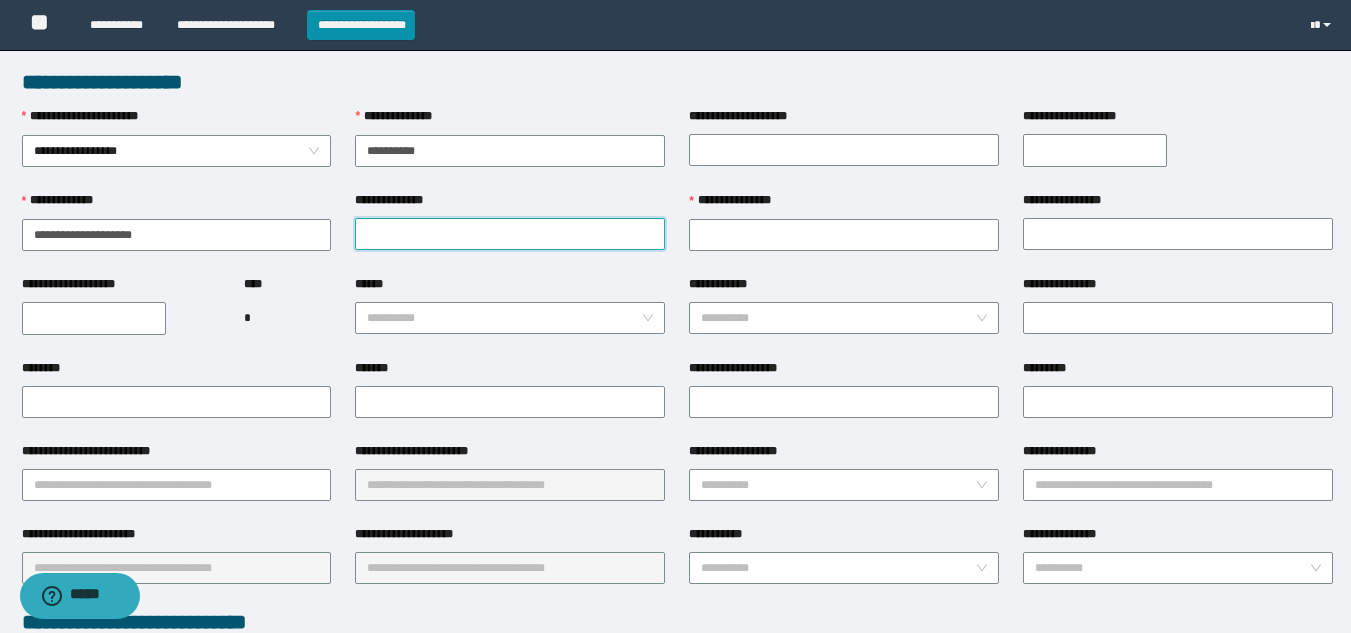 click on "**********" at bounding box center [510, 234] 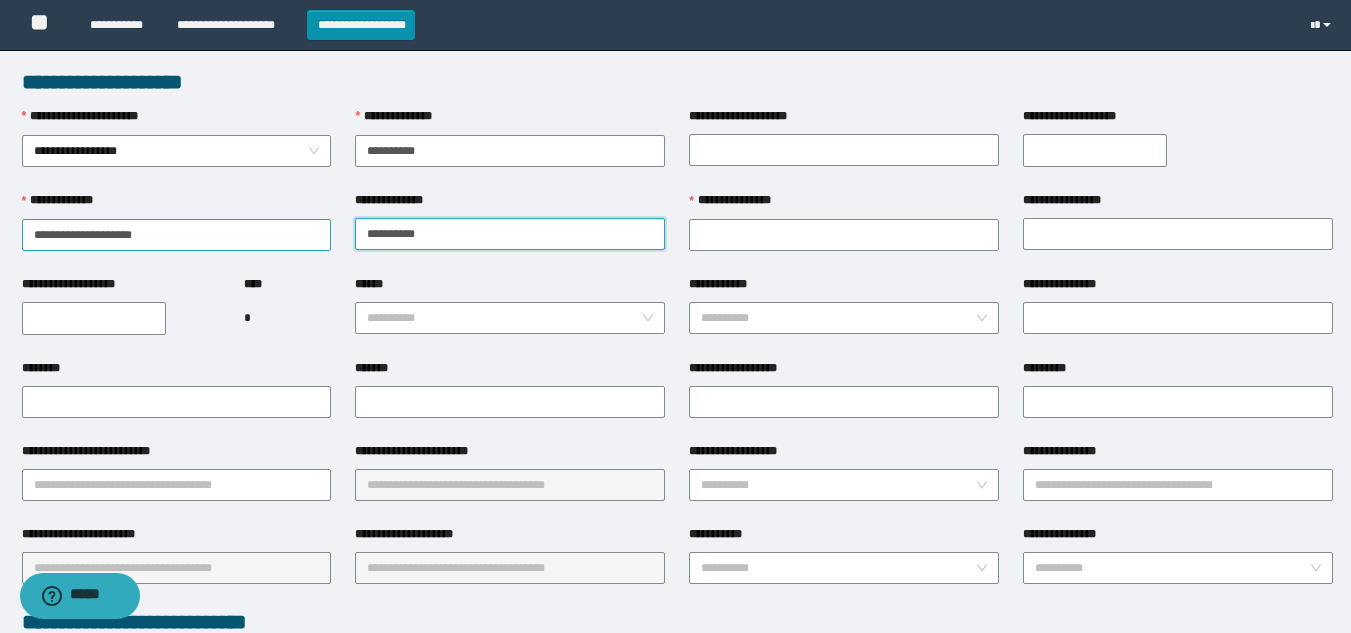 type on "*********" 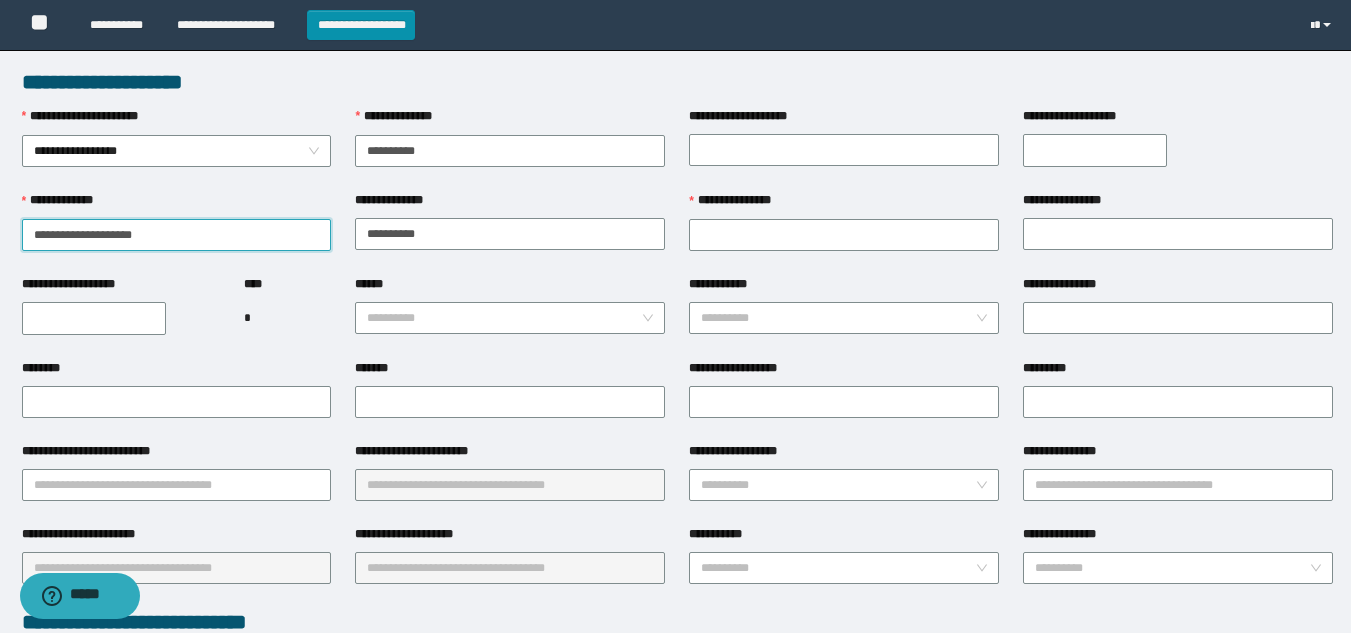 drag, startPoint x: 77, startPoint y: 236, endPoint x: 61, endPoint y: 236, distance: 16 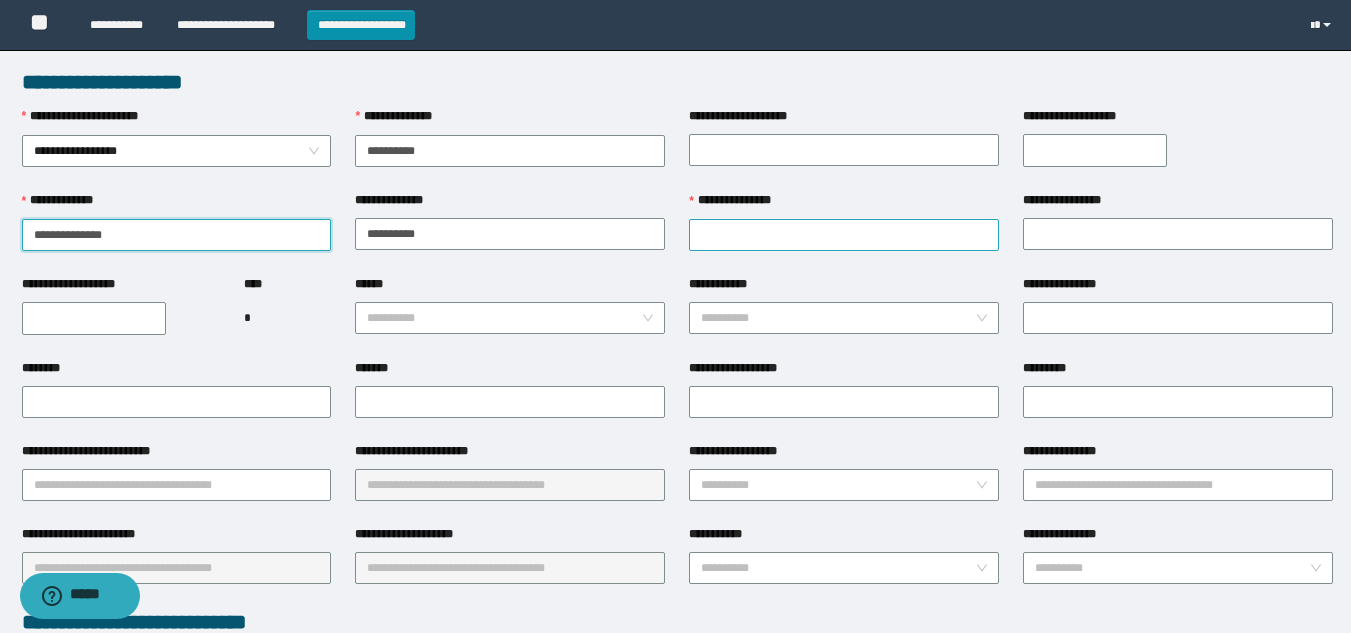 type on "**********" 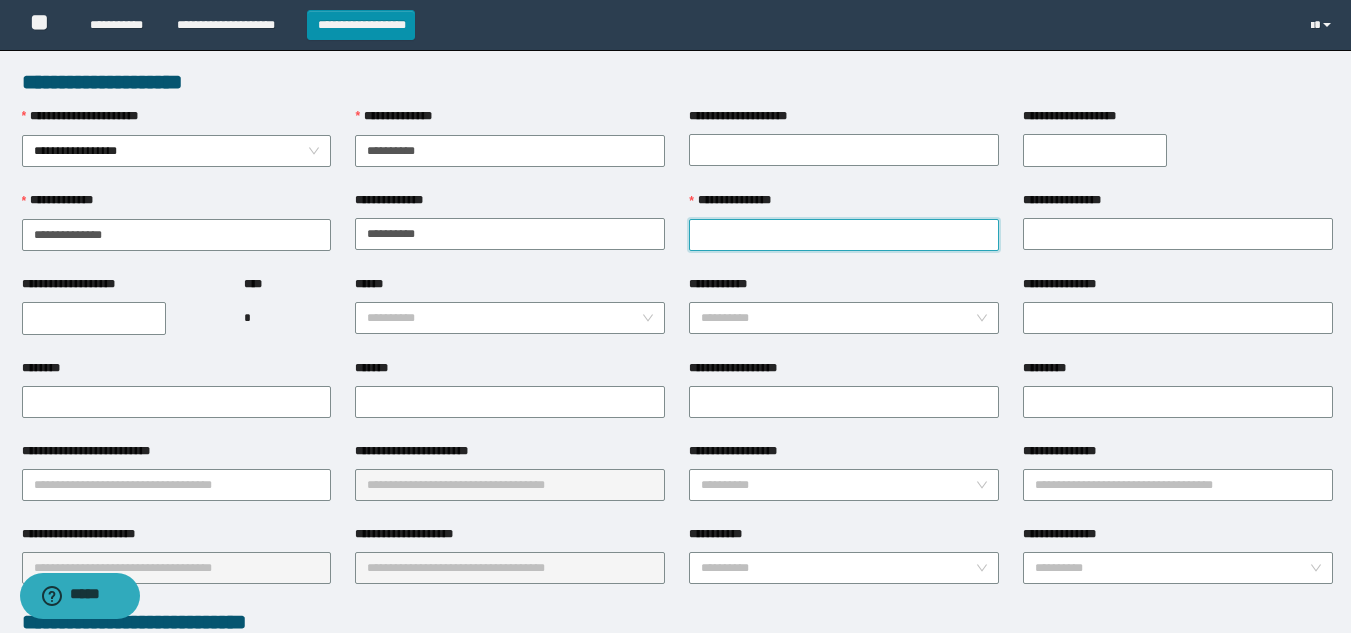 click on "**********" at bounding box center (844, 235) 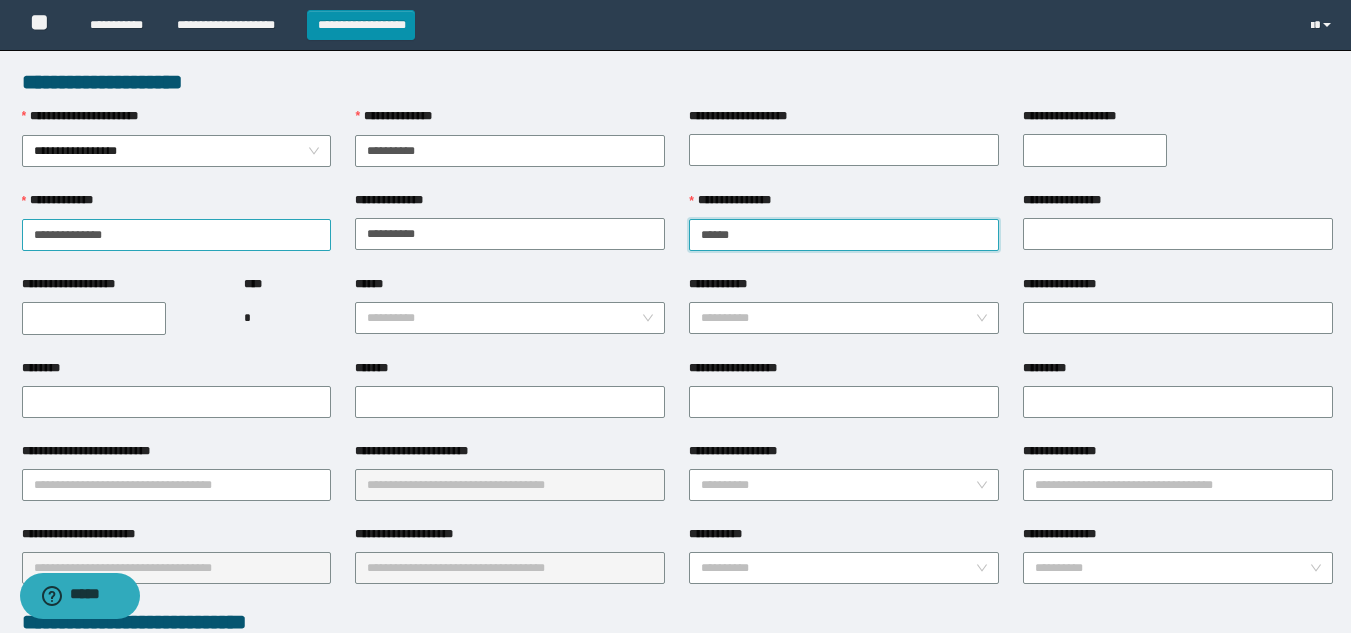 type on "*****" 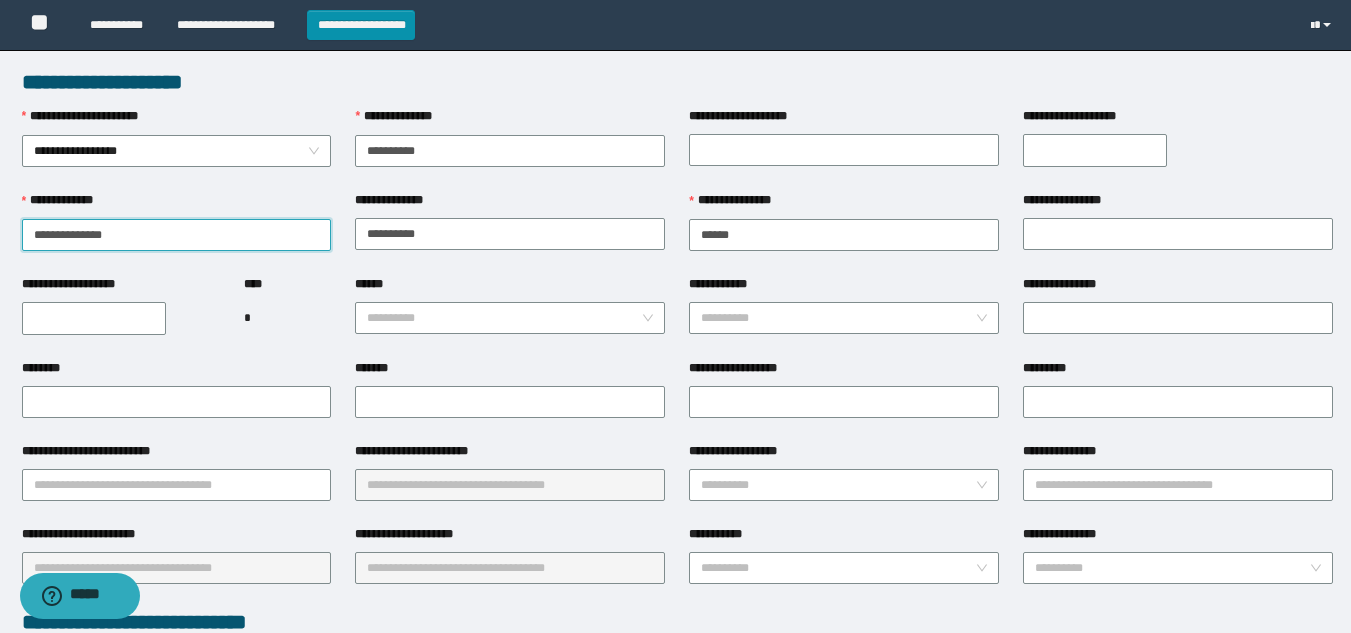 drag, startPoint x: 77, startPoint y: 229, endPoint x: 0, endPoint y: 237, distance: 77.41447 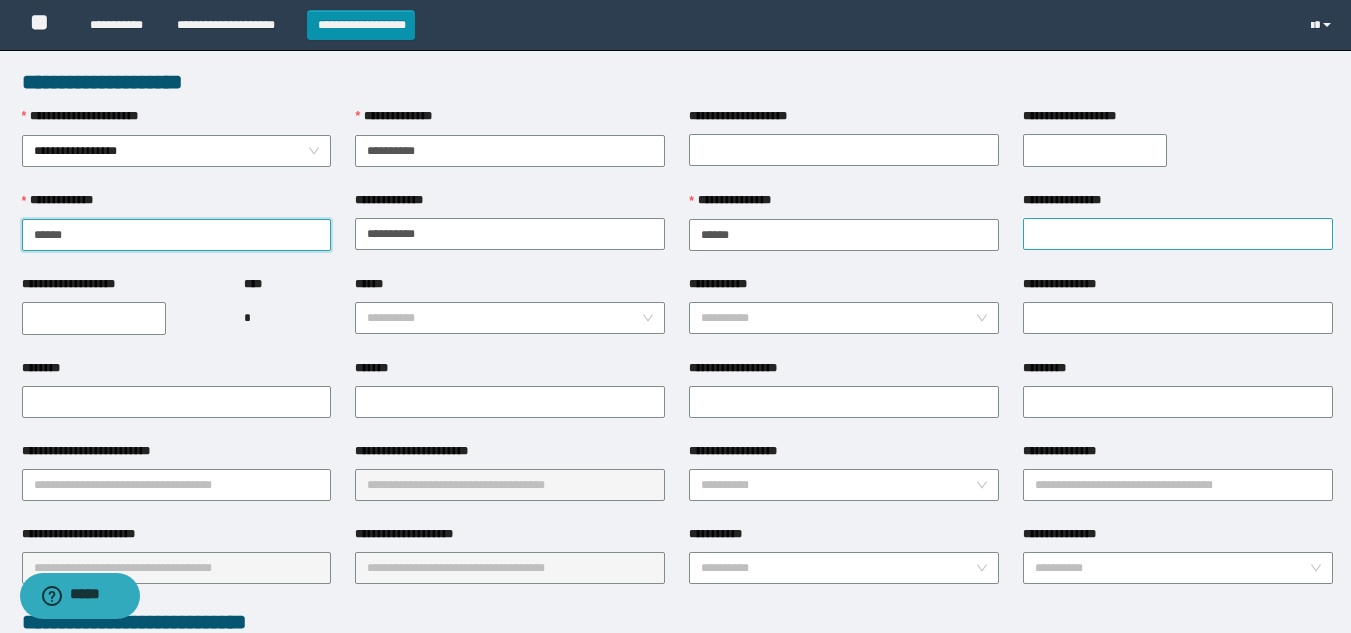 type on "*****" 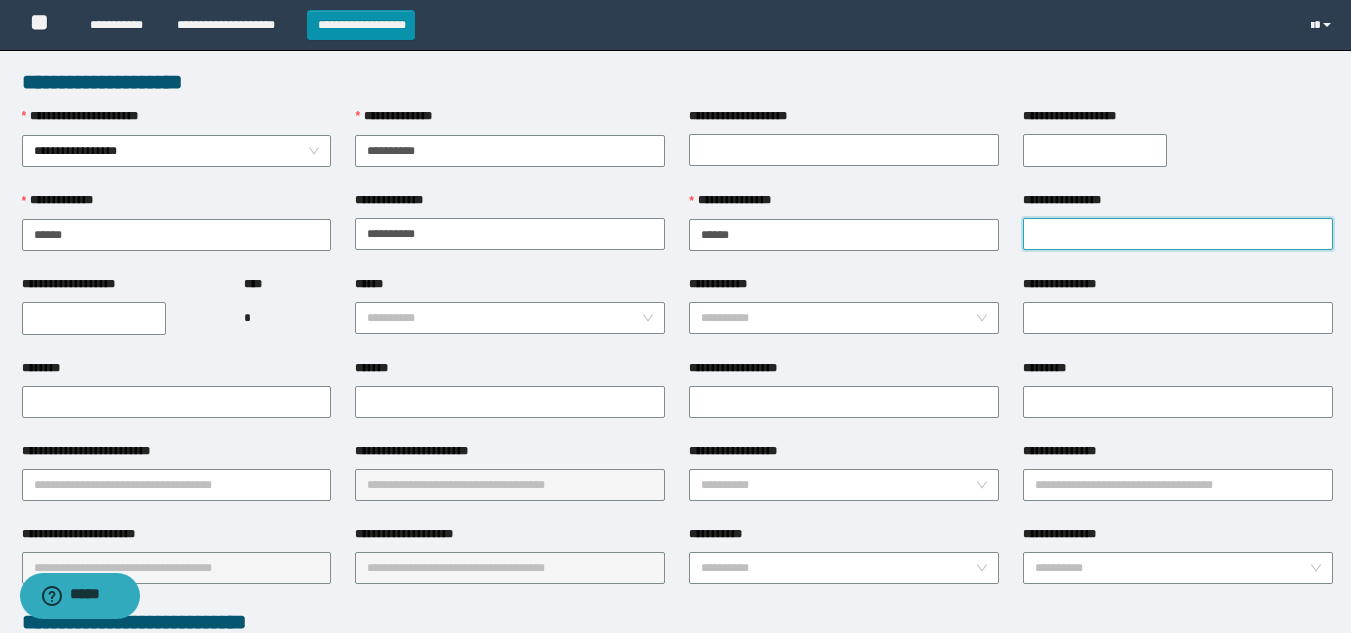 drag, startPoint x: 1074, startPoint y: 230, endPoint x: 1165, endPoint y: 240, distance: 91.5478 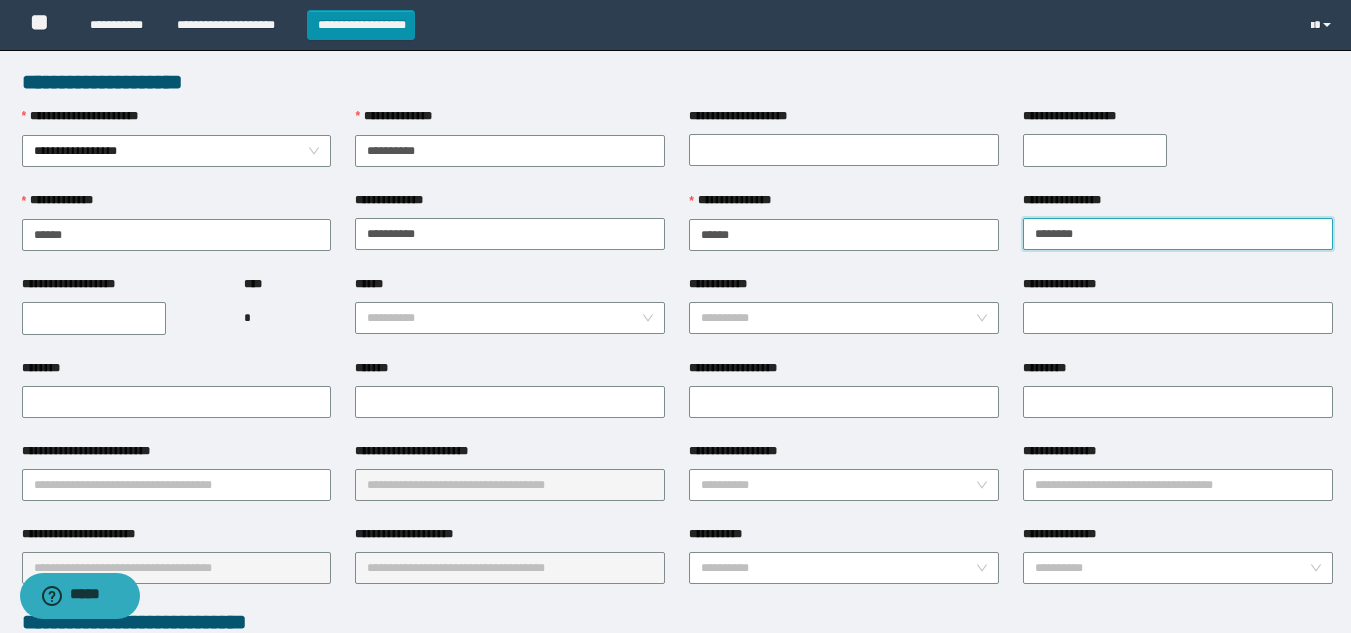 type on "*******" 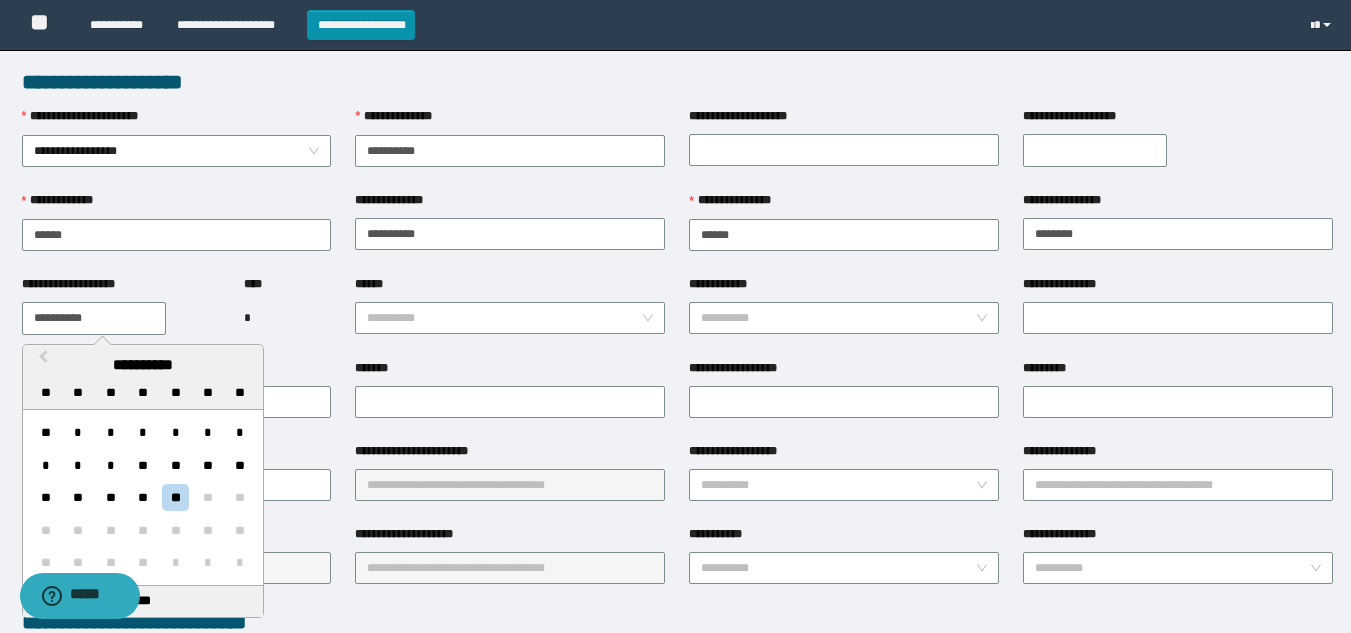click on "**********" at bounding box center [94, 318] 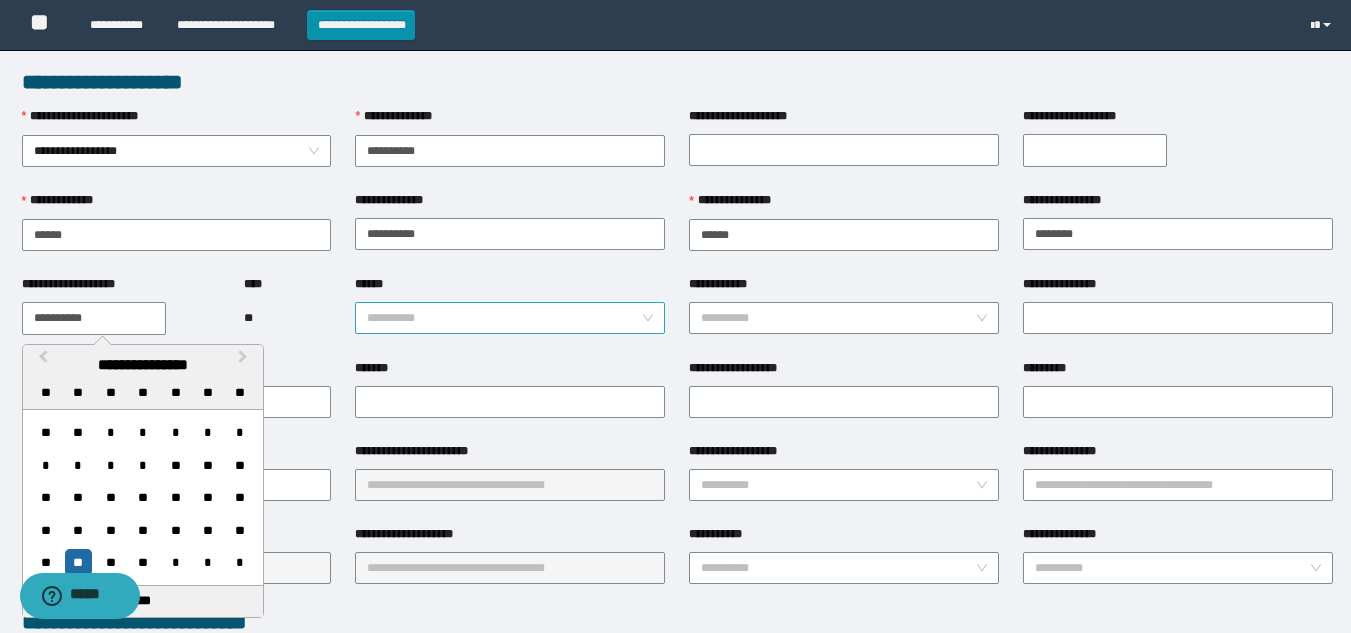 type on "**********" 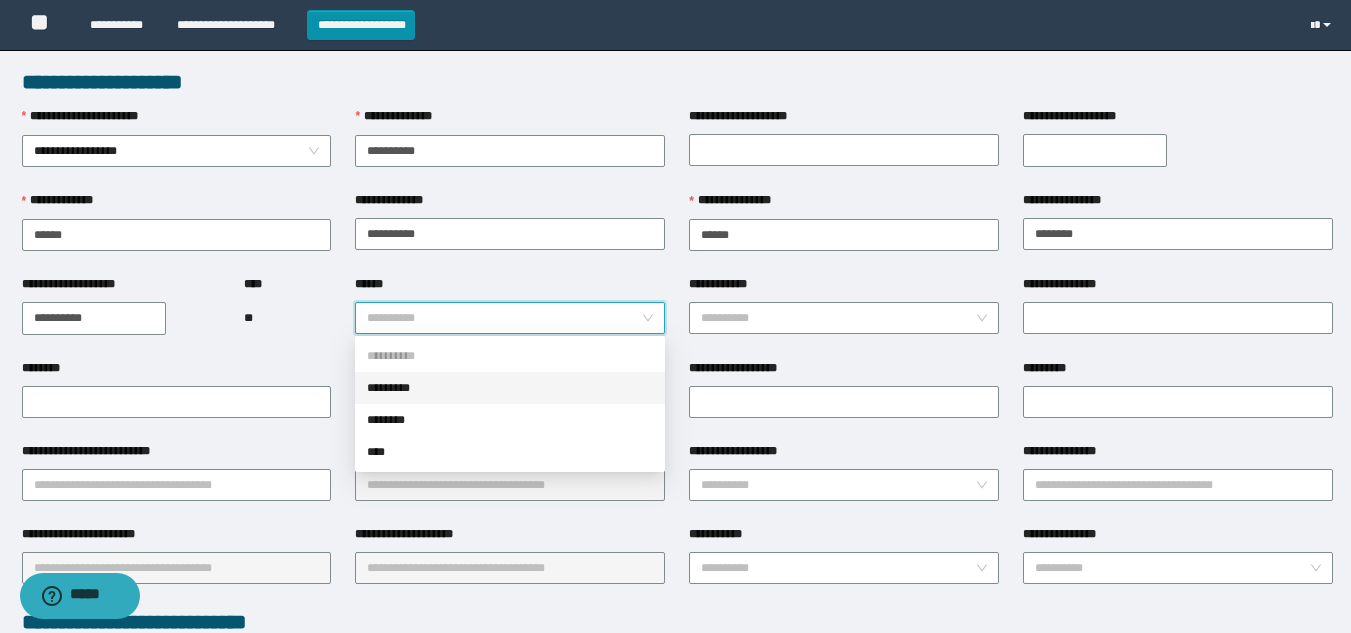 click on "******" at bounding box center (504, 318) 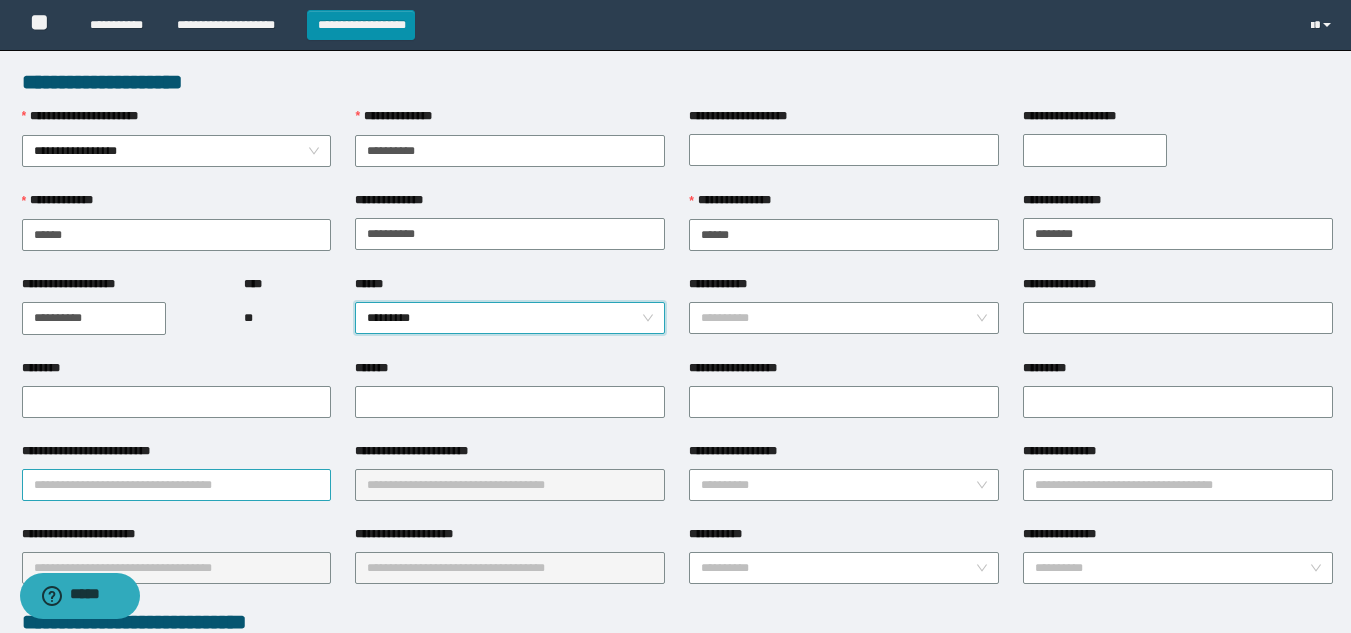 click on "**********" at bounding box center [177, 485] 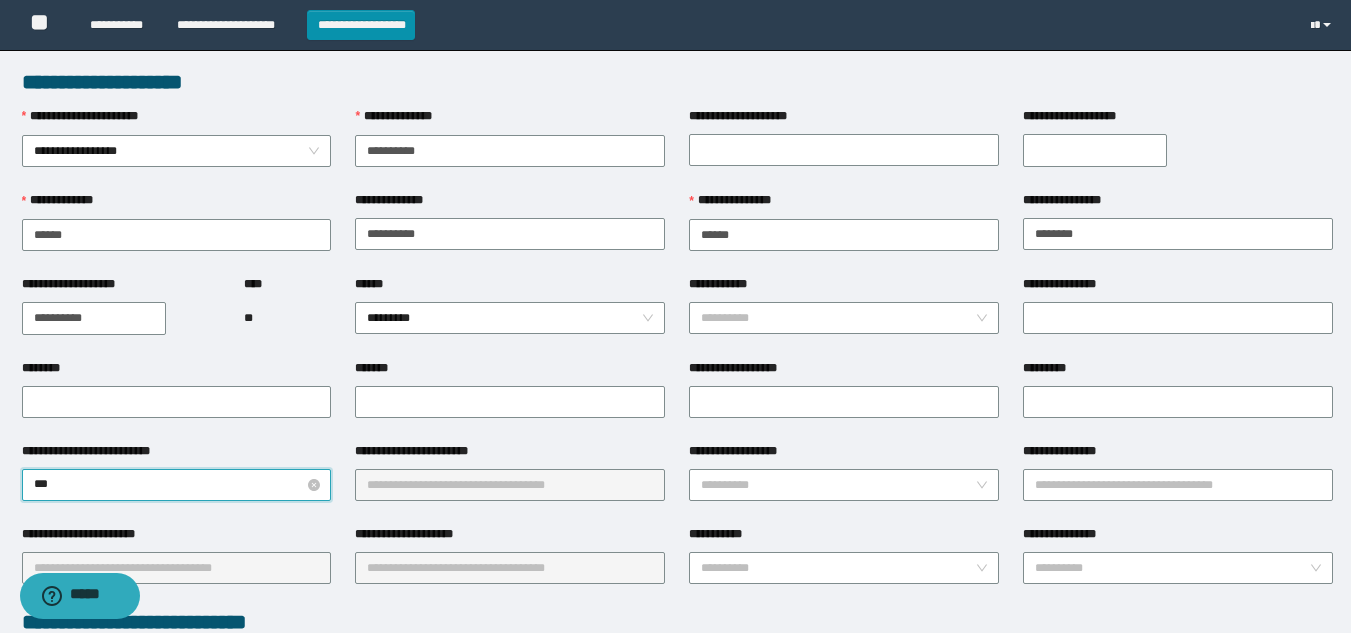 type on "****" 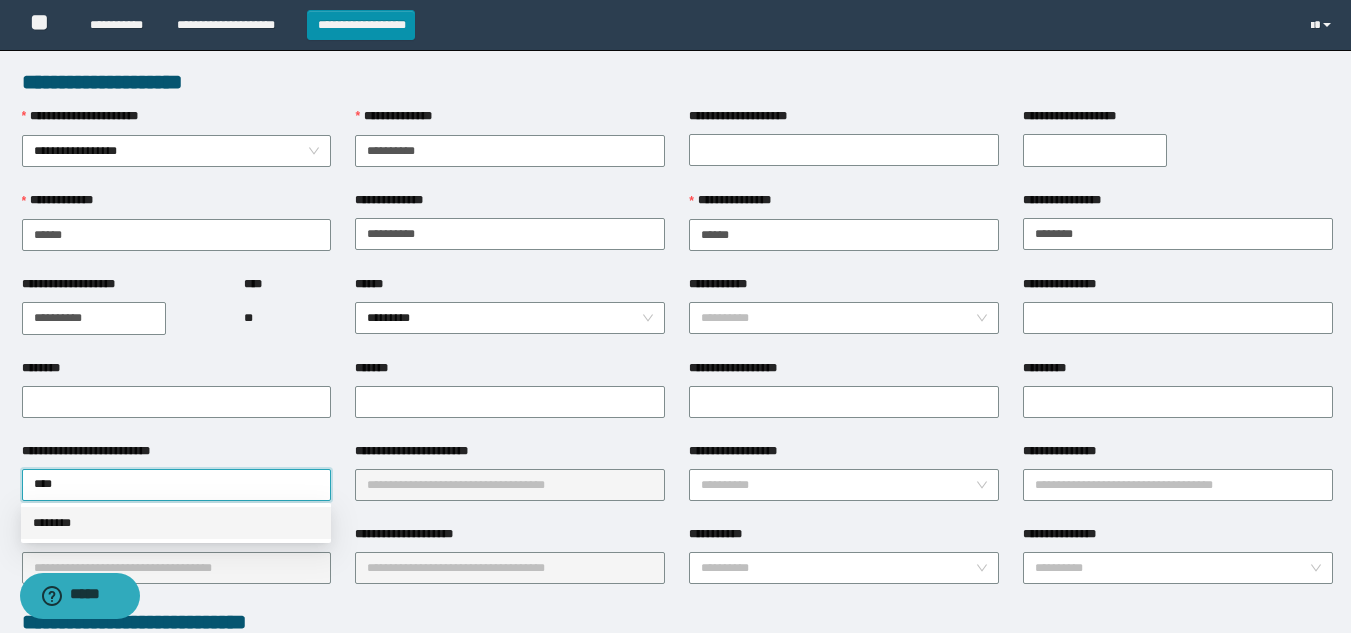 click on "********" at bounding box center [176, 523] 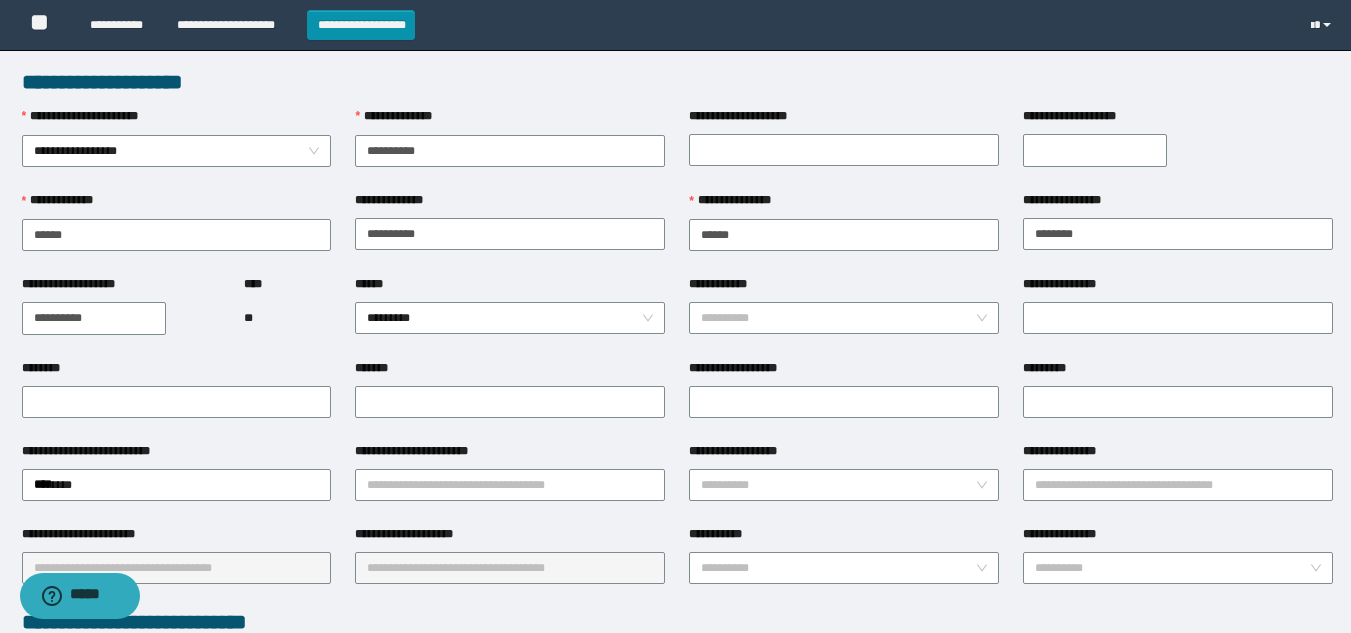 click on "**********" at bounding box center (510, 455) 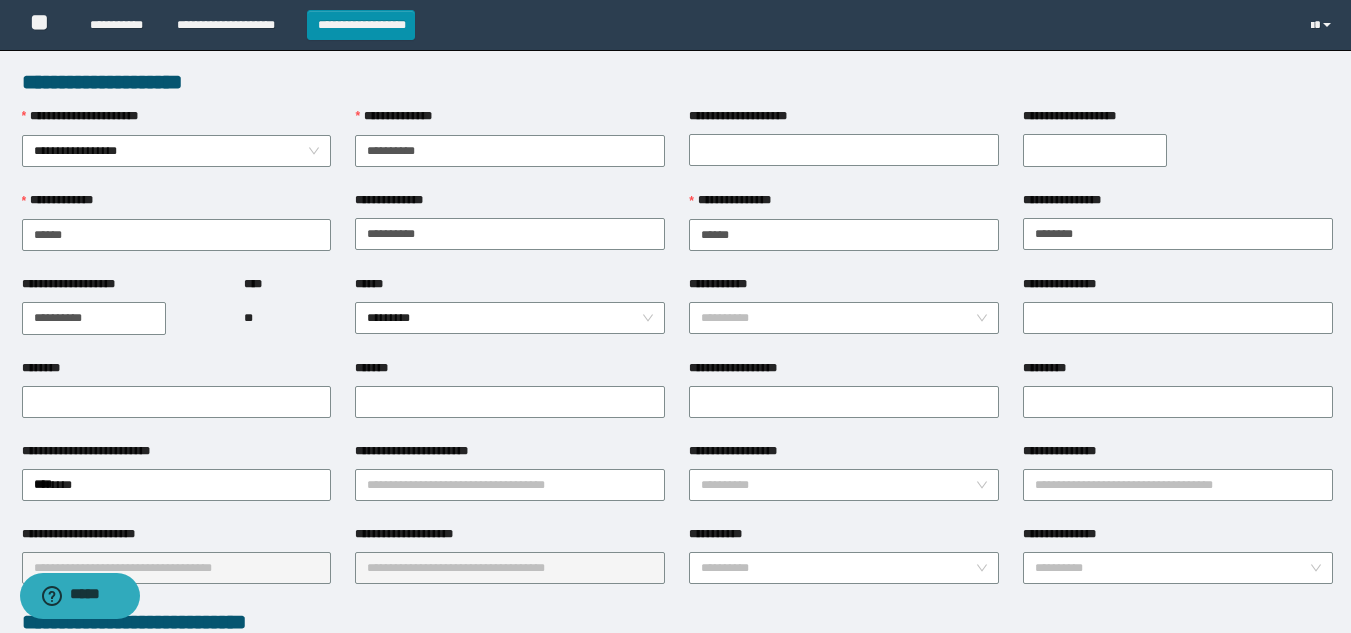 drag, startPoint x: 461, startPoint y: 493, endPoint x: 454, endPoint y: 506, distance: 14.764823 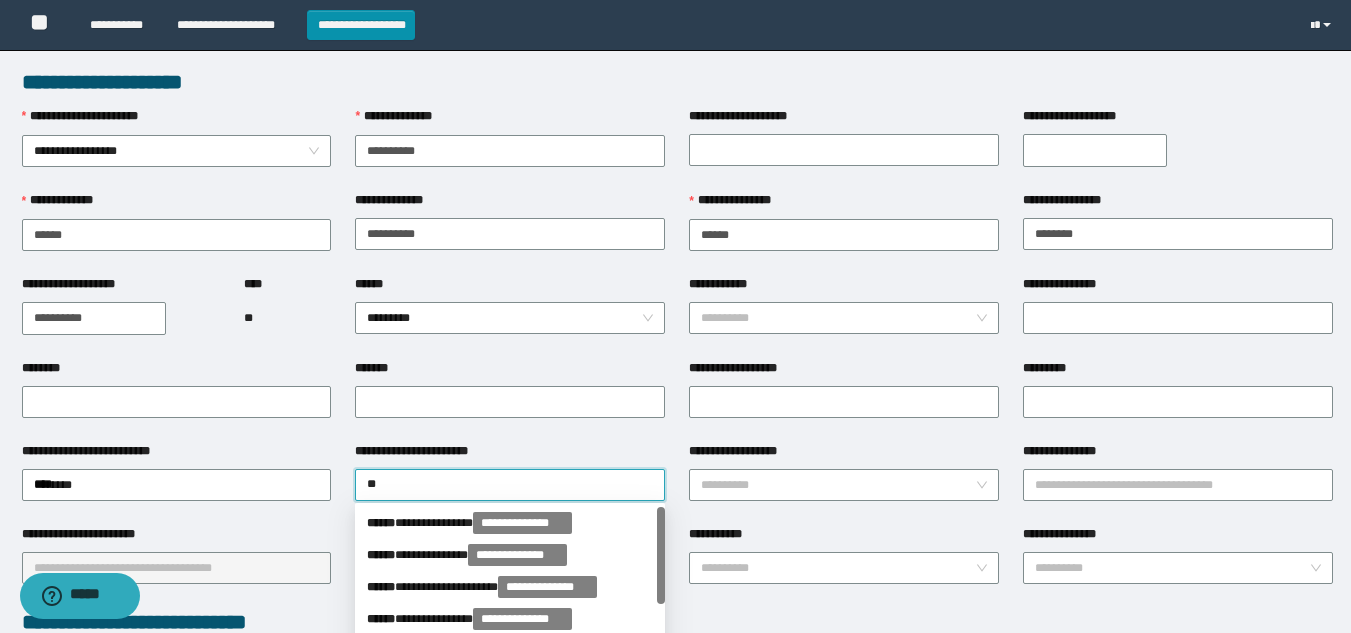 type on "***" 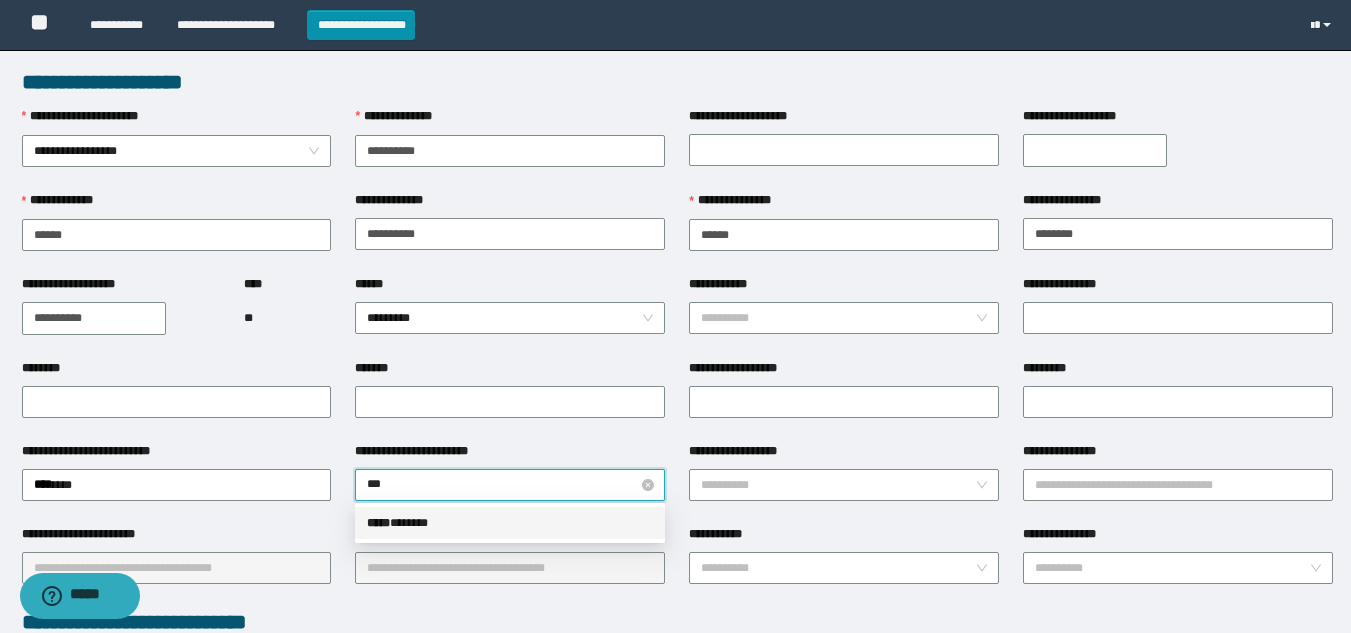 drag, startPoint x: 486, startPoint y: 526, endPoint x: 662, endPoint y: 495, distance: 178.70926 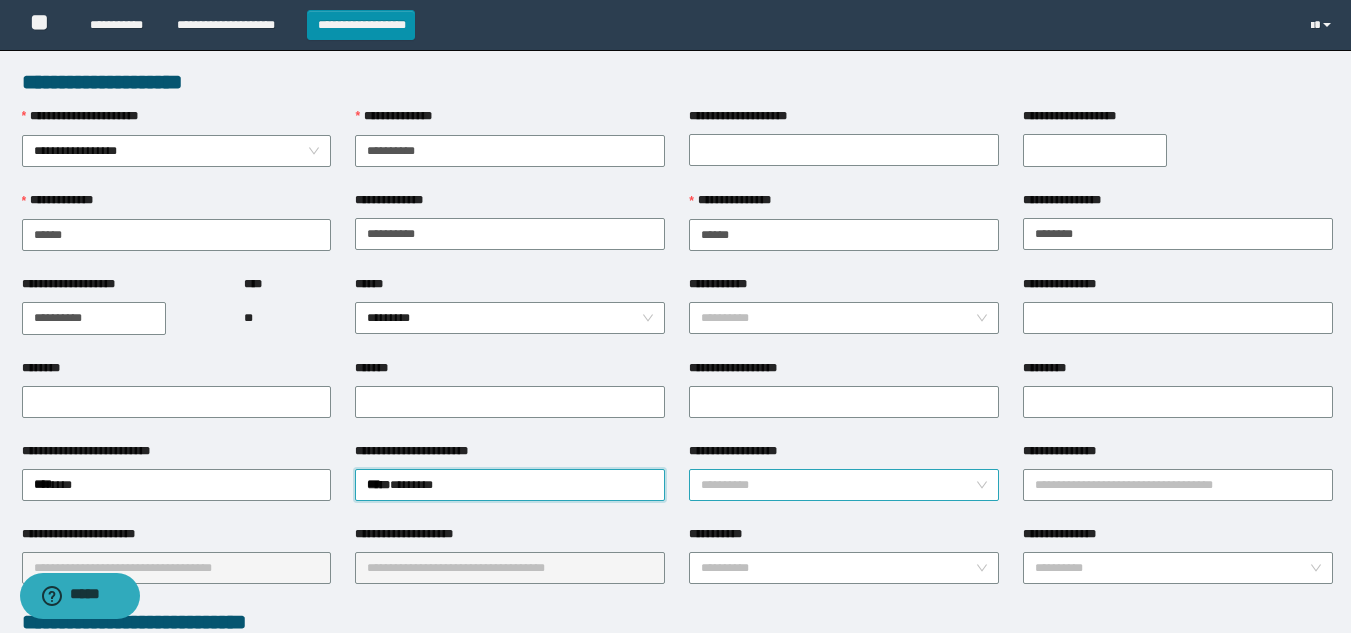 click on "**********" at bounding box center [838, 485] 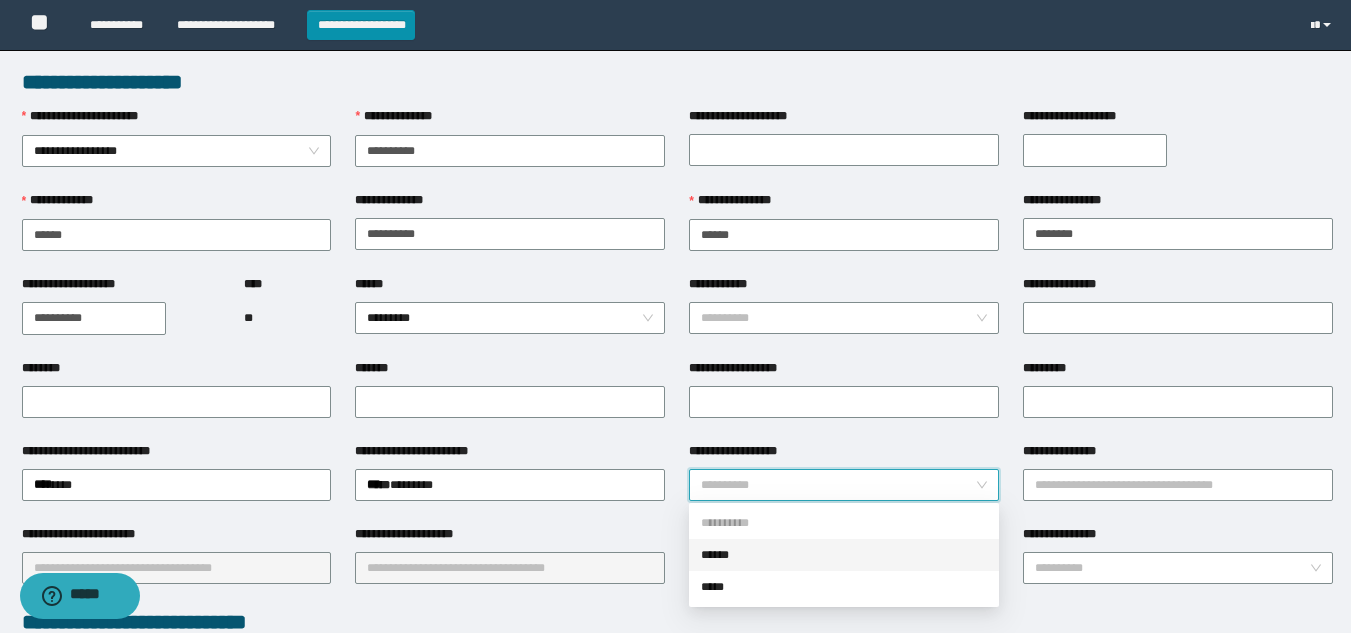 click on "******" at bounding box center [844, 555] 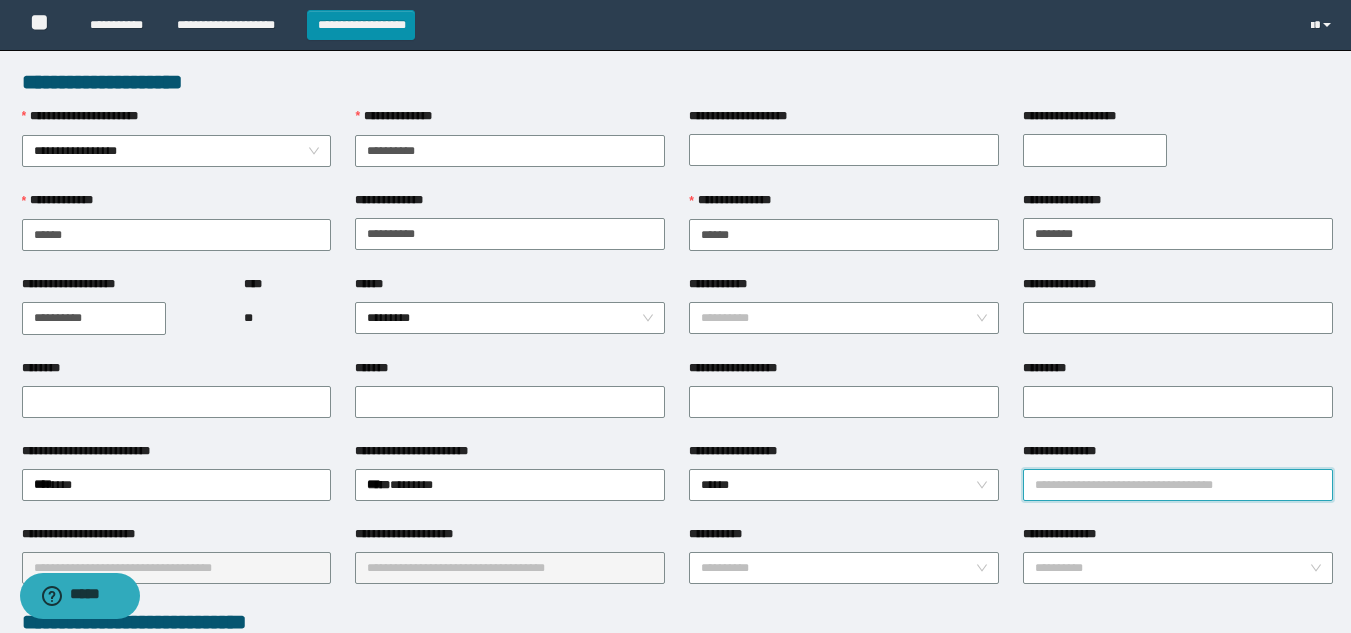 click on "**********" at bounding box center [1178, 485] 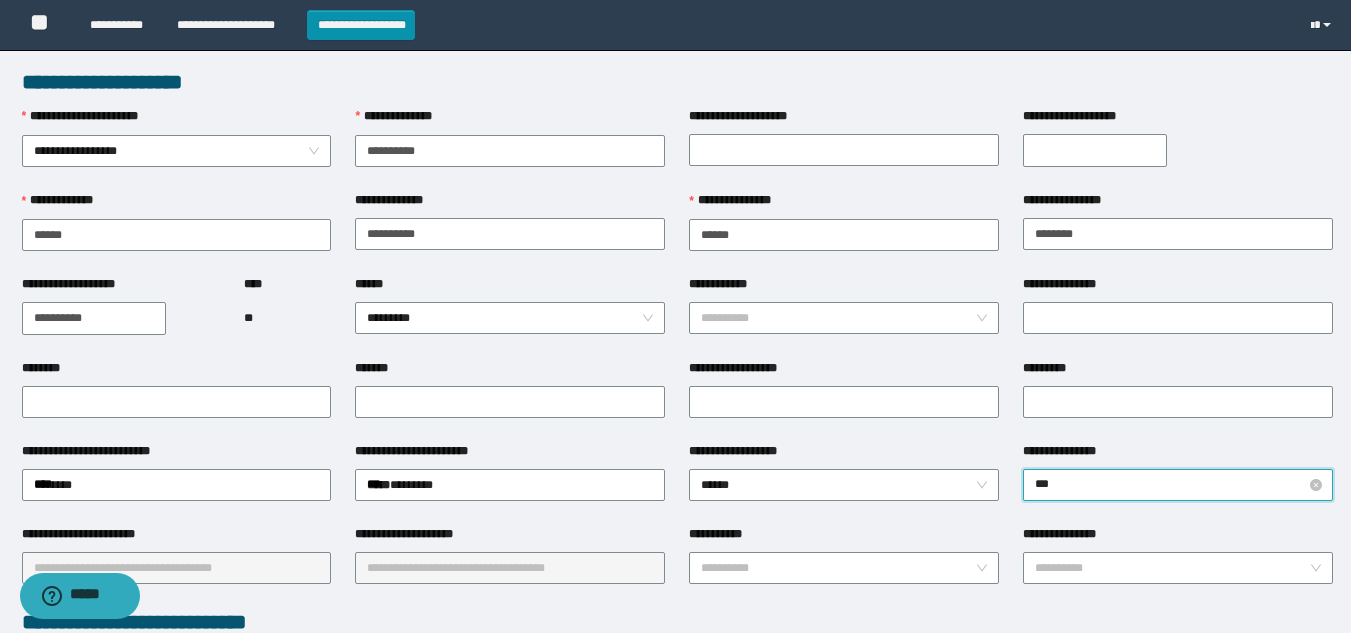 type on "****" 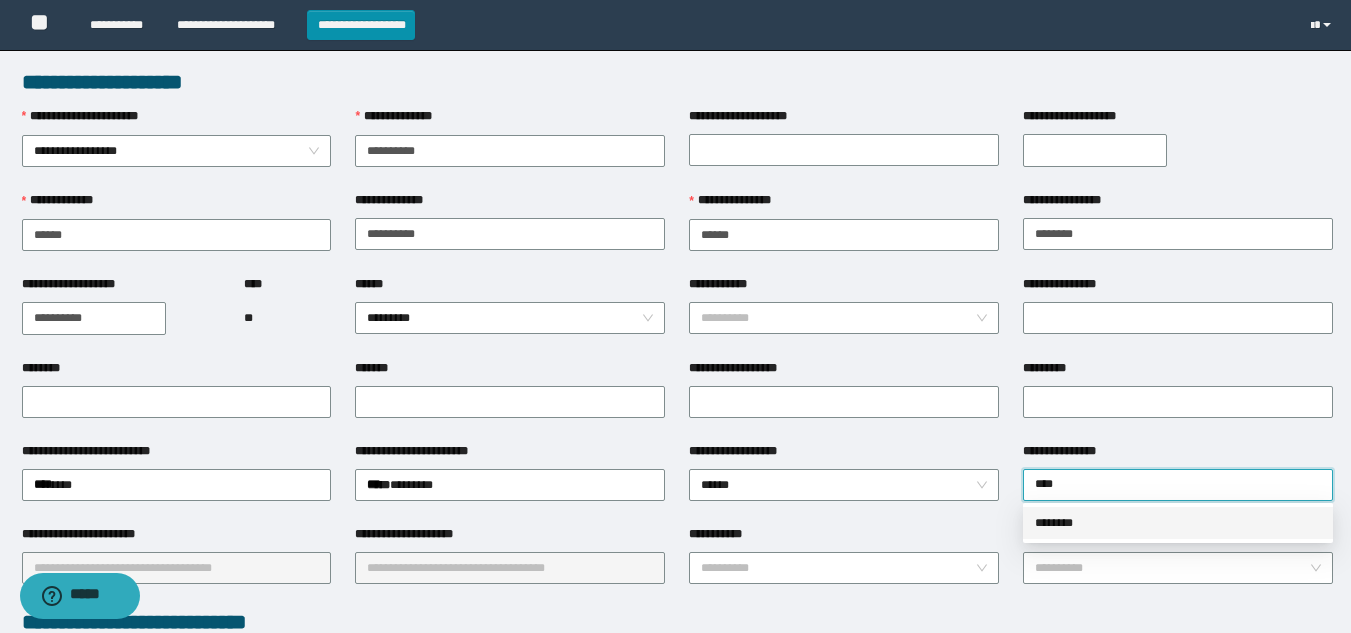 click on "********" at bounding box center [1178, 523] 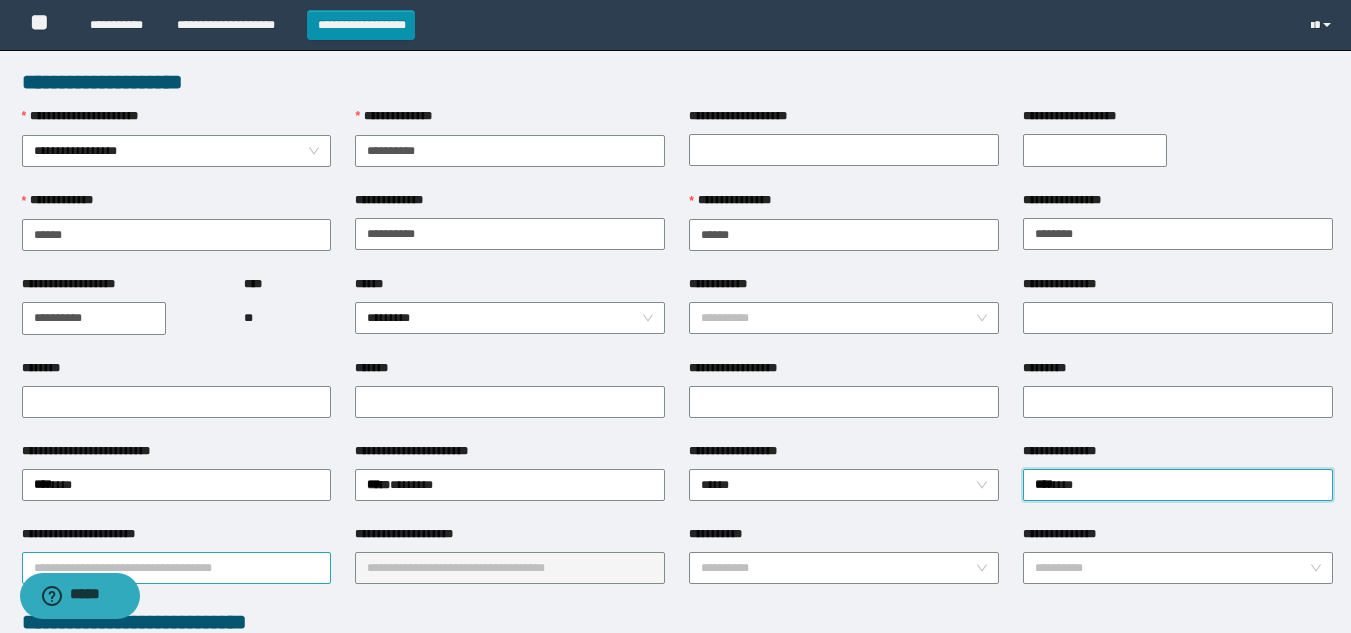 click on "**********" at bounding box center (177, 568) 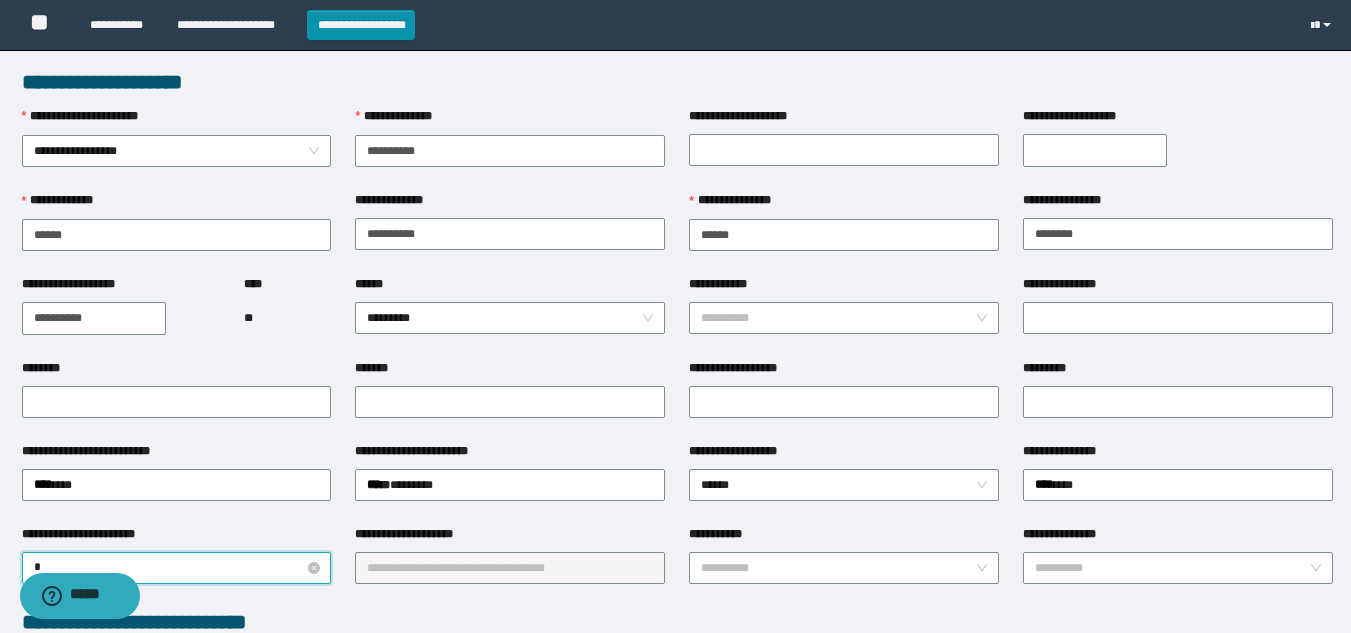 type on "**" 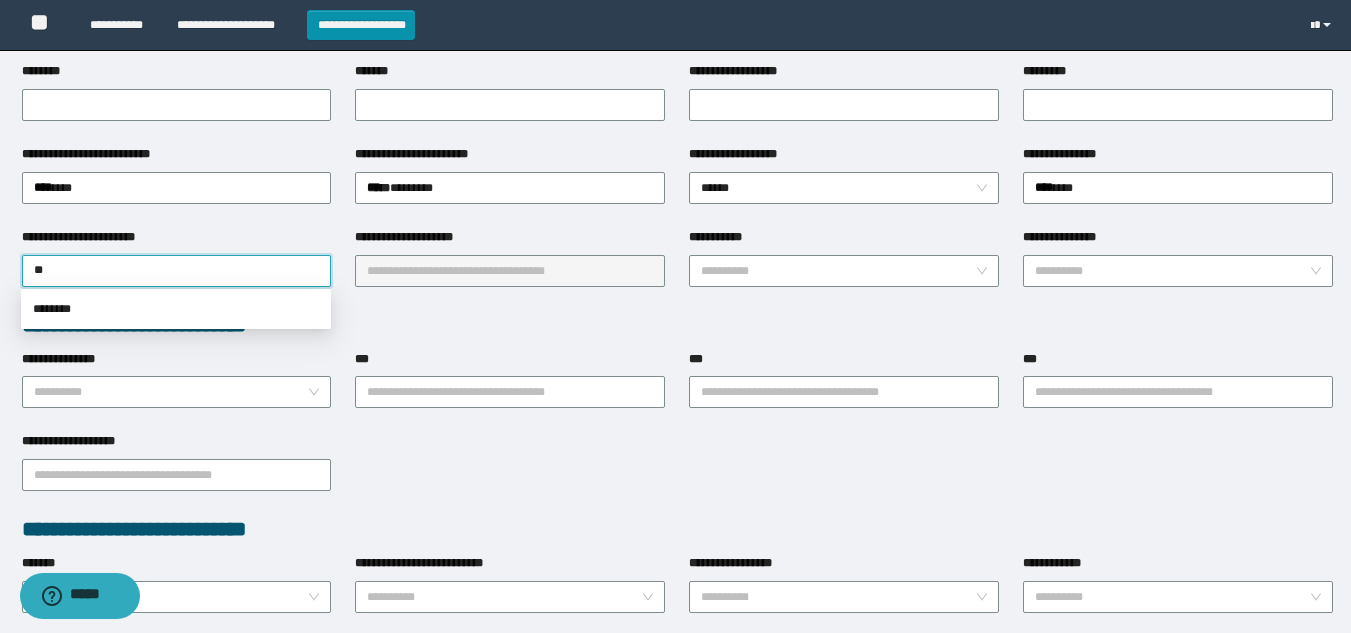 scroll, scrollTop: 300, scrollLeft: 0, axis: vertical 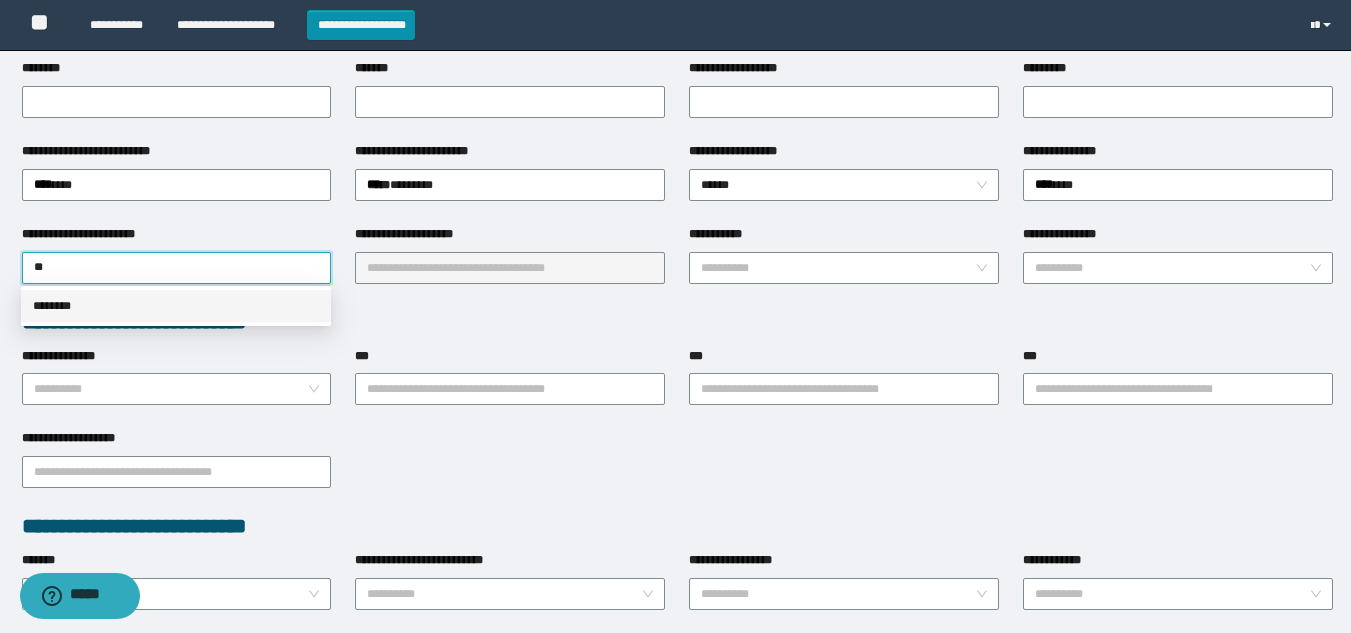 click on "********" at bounding box center [176, 306] 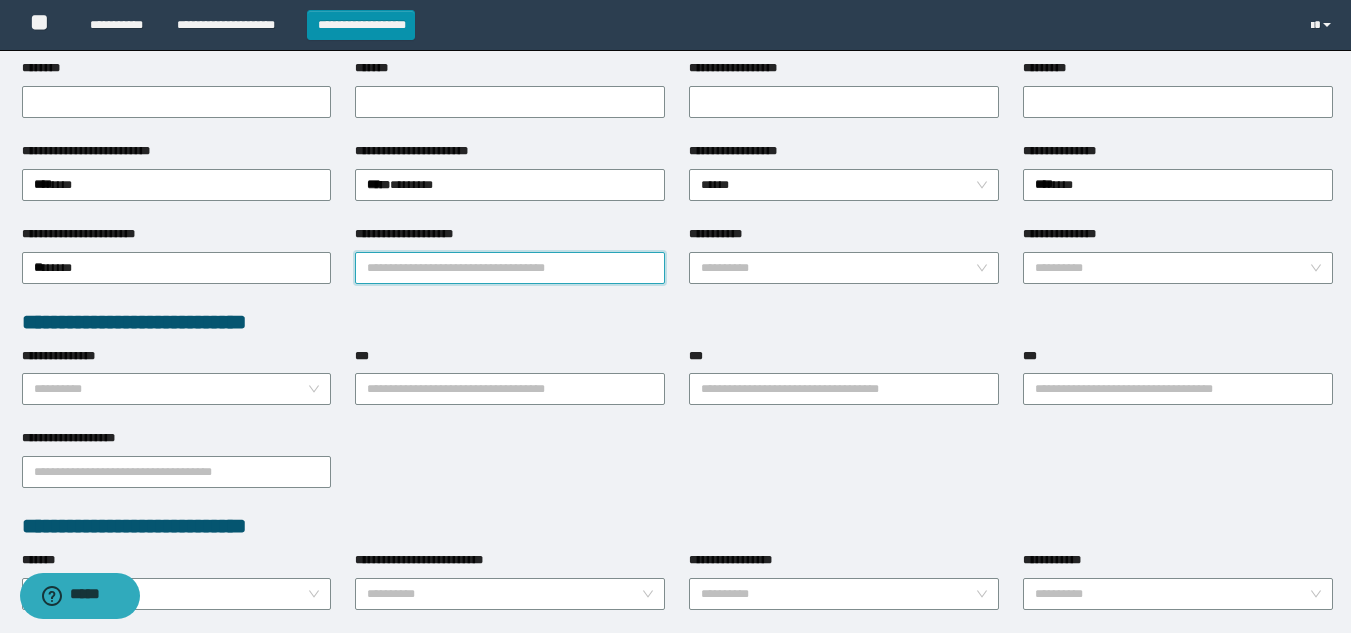 click on "**********" at bounding box center [510, 268] 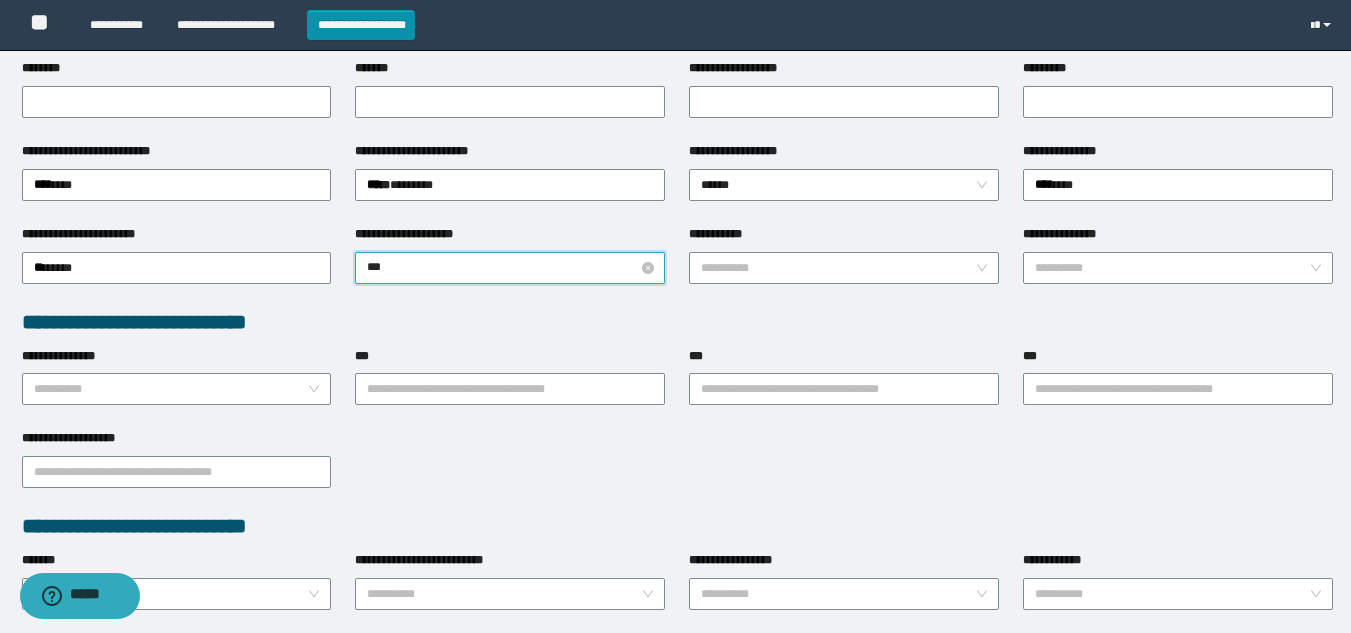type on "****" 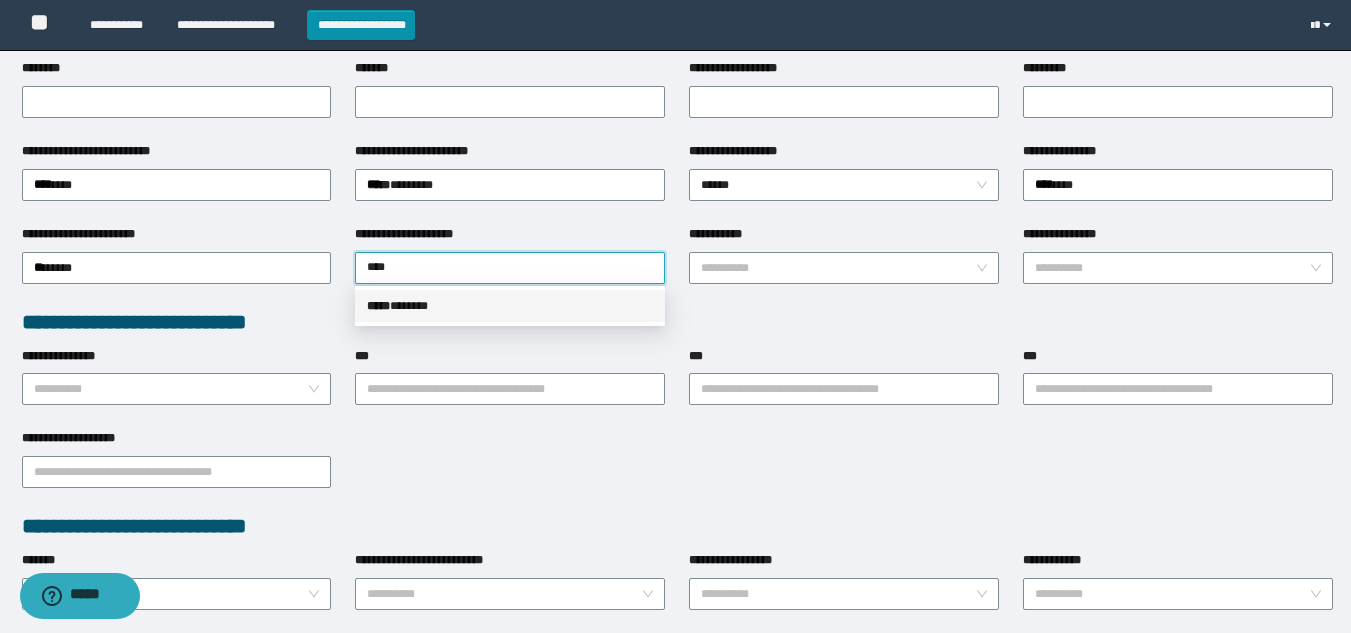click on "*****" at bounding box center (378, 306) 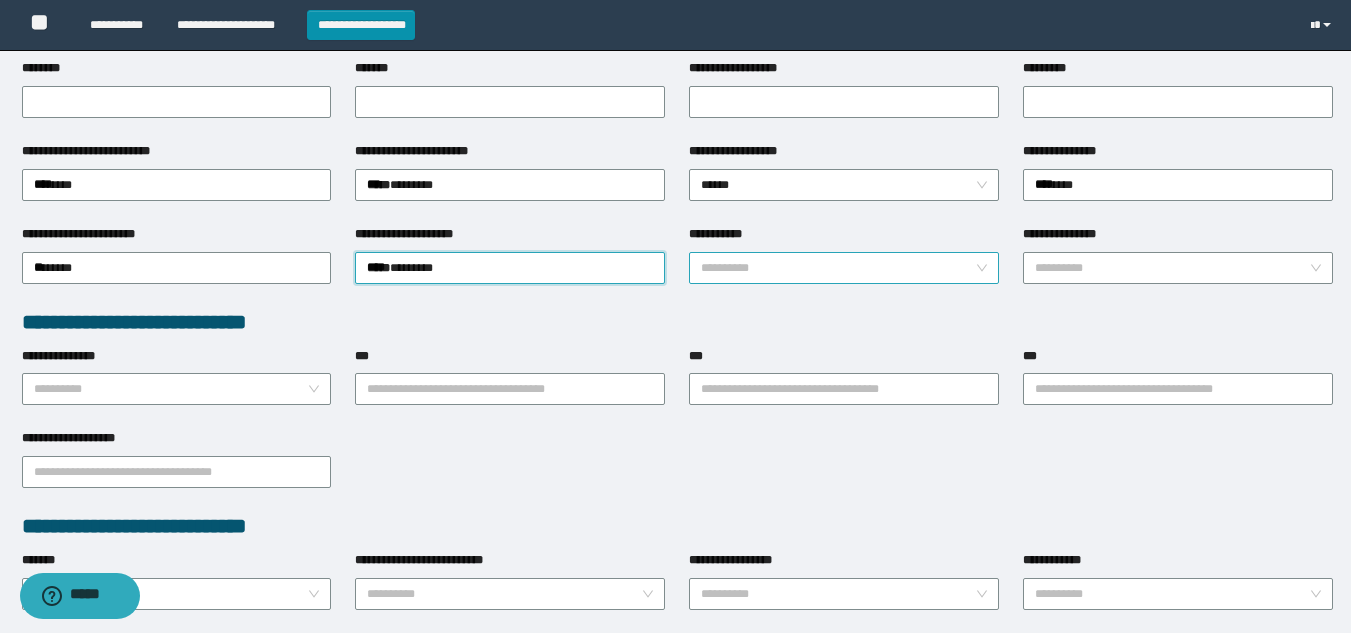 click on "**********" at bounding box center [838, 268] 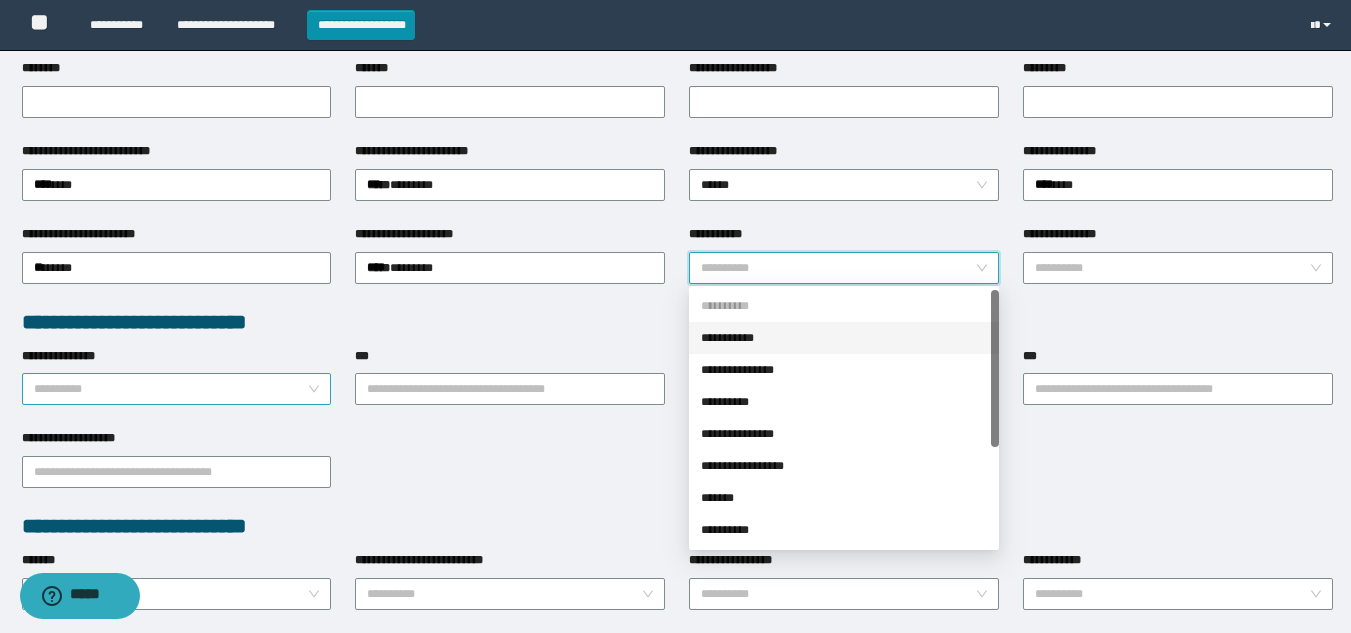 click on "**********" at bounding box center (171, 389) 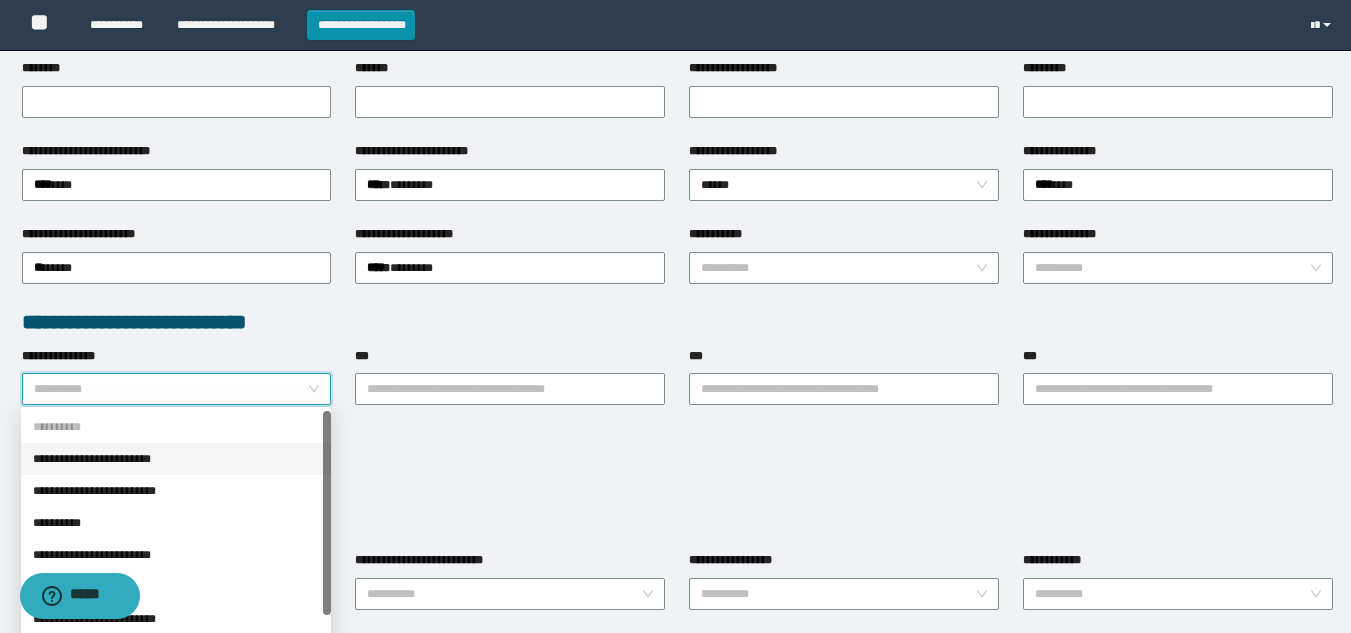 click on "**********" at bounding box center [176, 459] 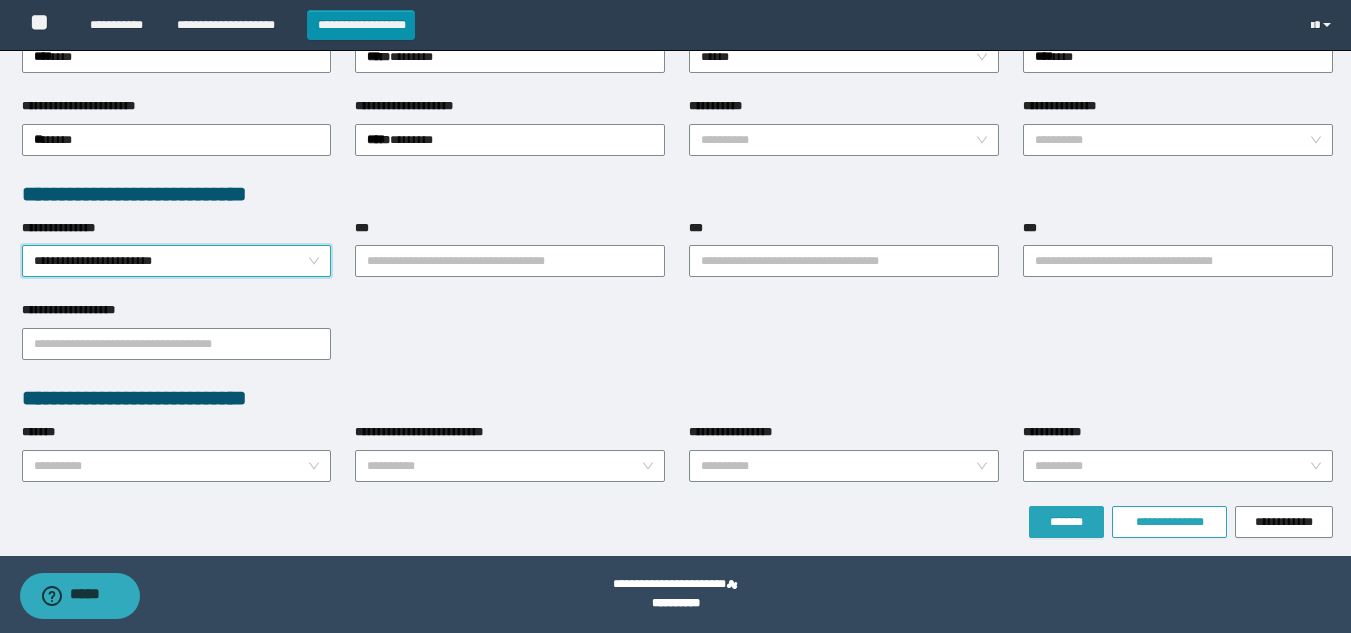 click on "*******" at bounding box center [1066, 522] 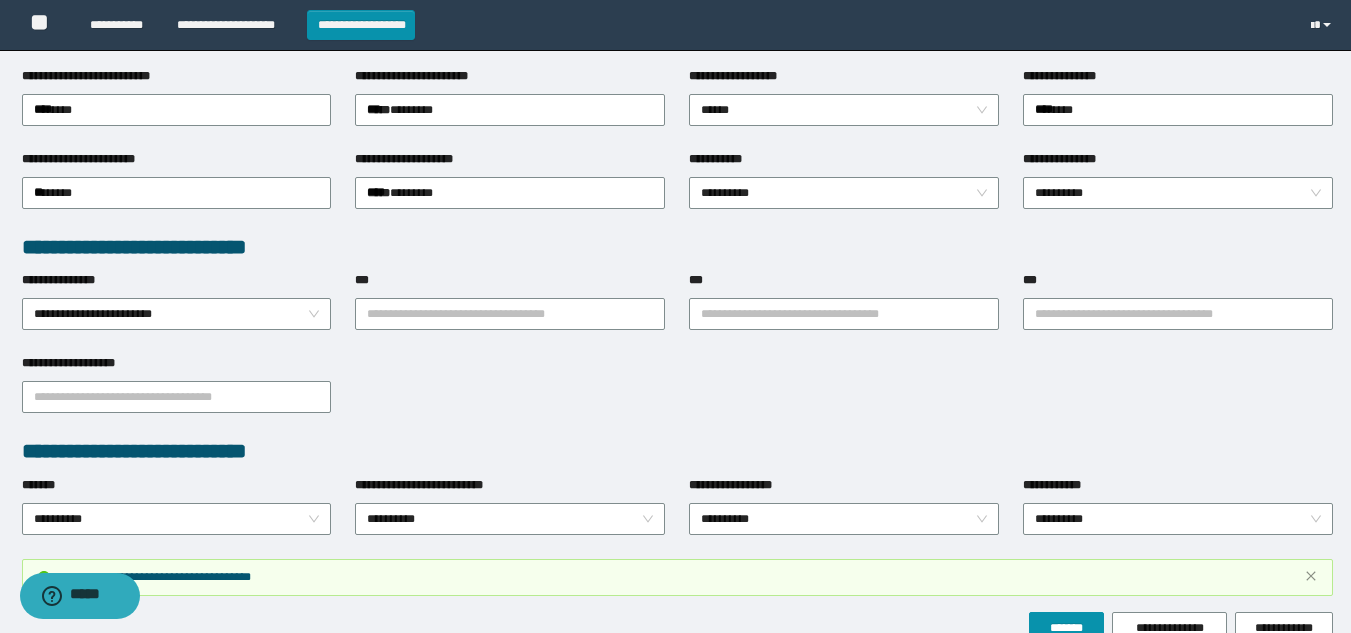 scroll, scrollTop: 481, scrollLeft: 0, axis: vertical 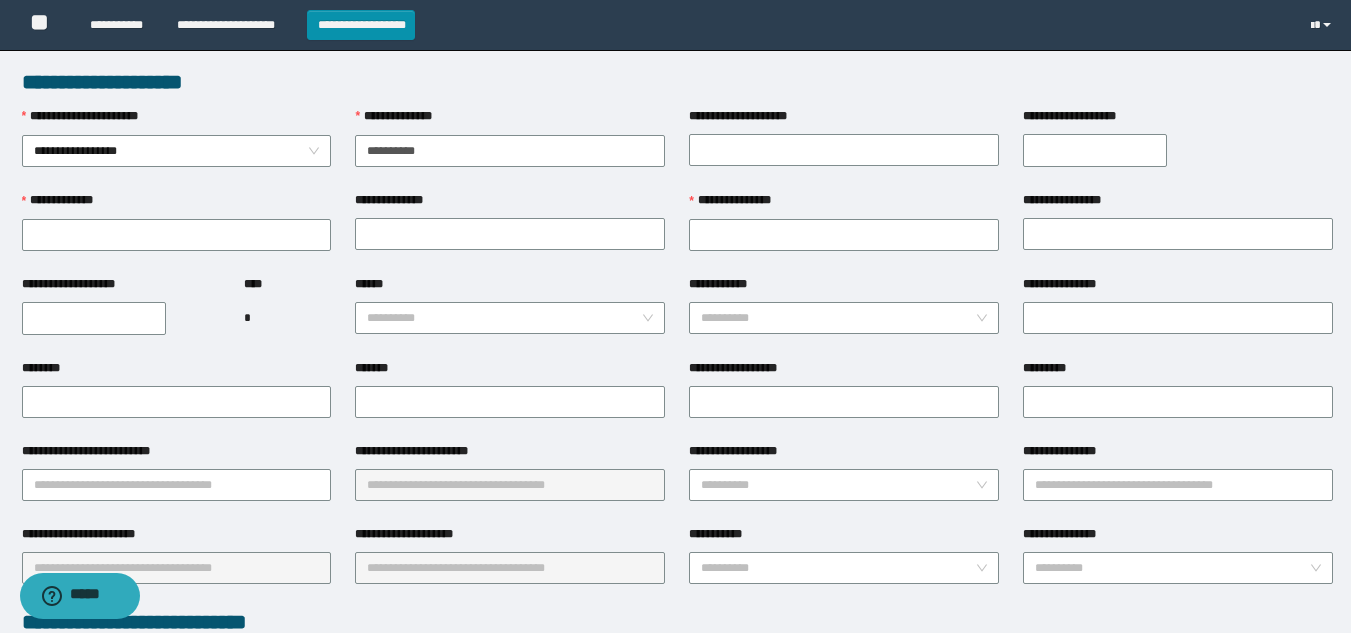 type on "**********" 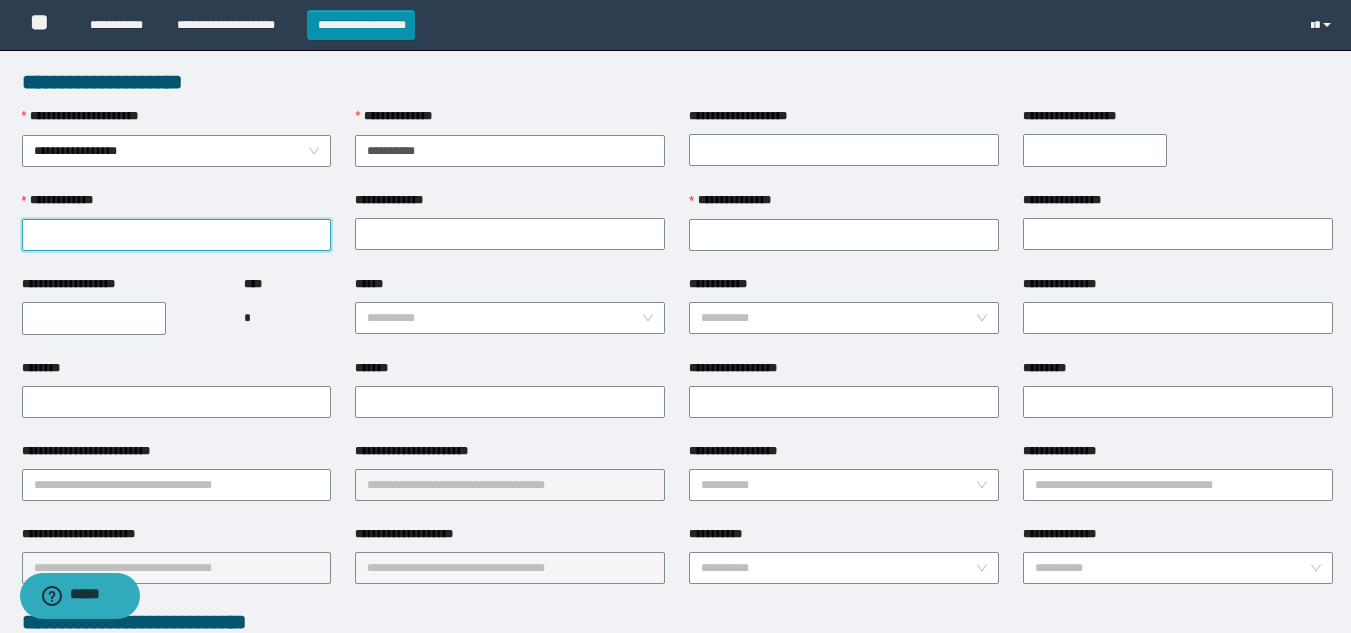 click on "**********" at bounding box center [177, 235] 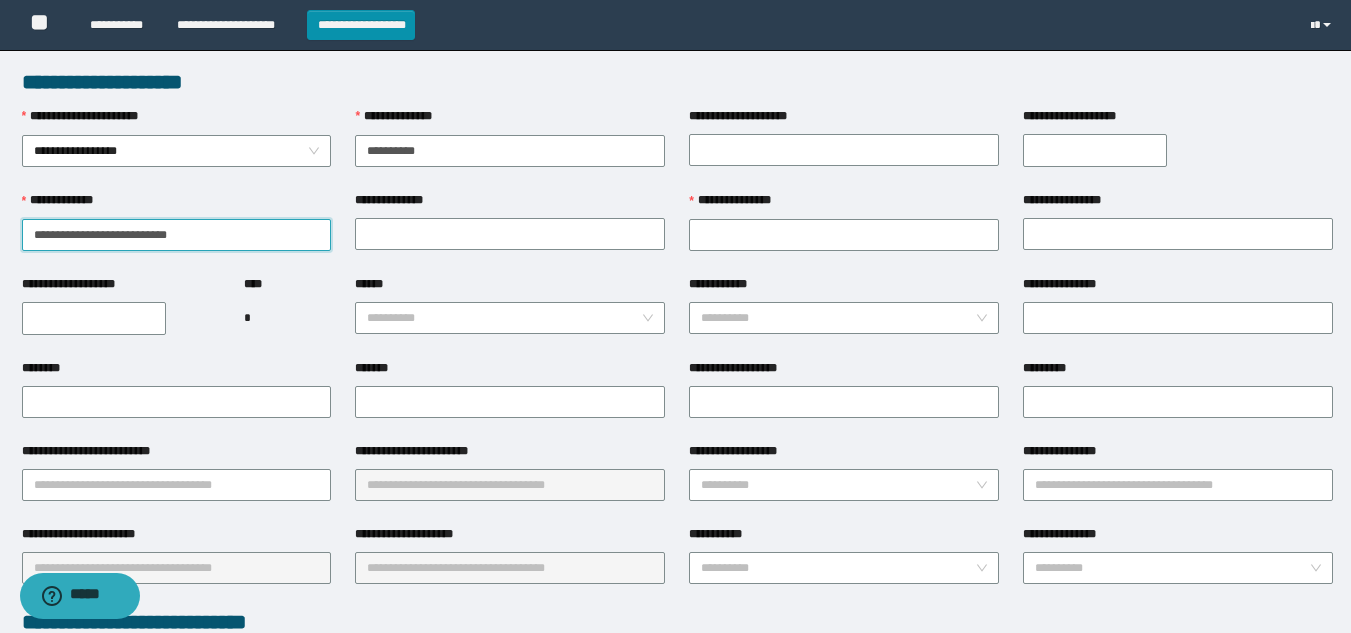 drag, startPoint x: 224, startPoint y: 233, endPoint x: 140, endPoint y: 238, distance: 84.14868 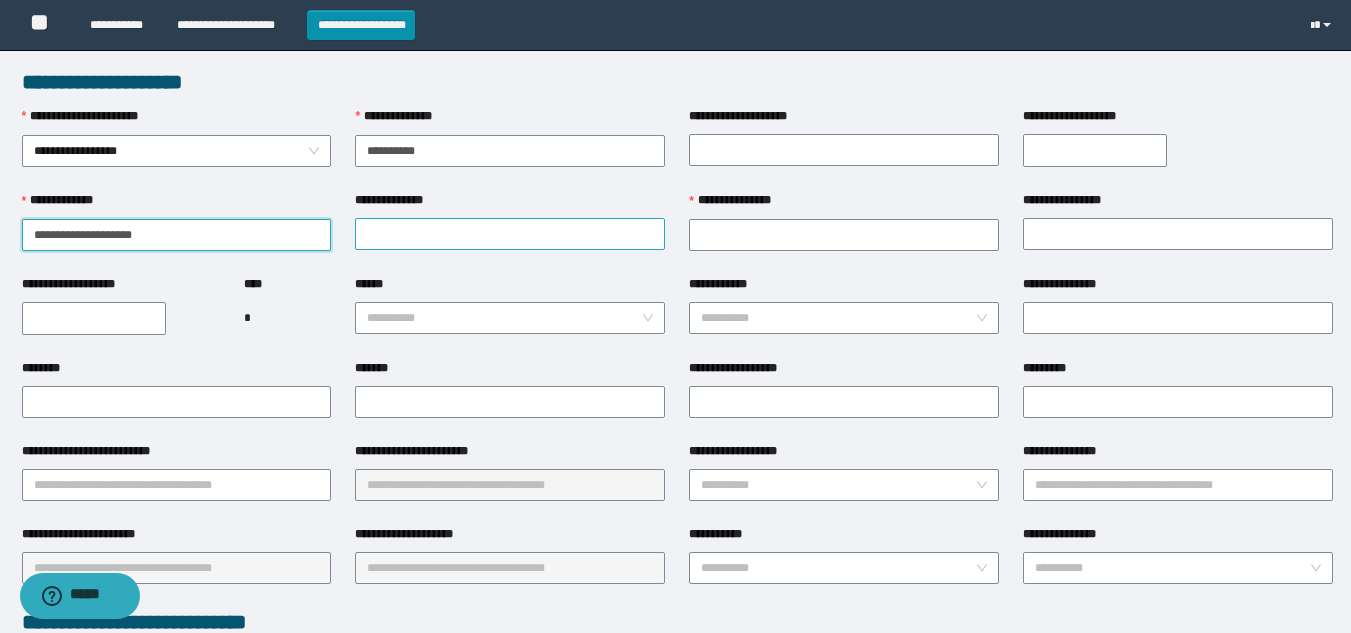 type on "**********" 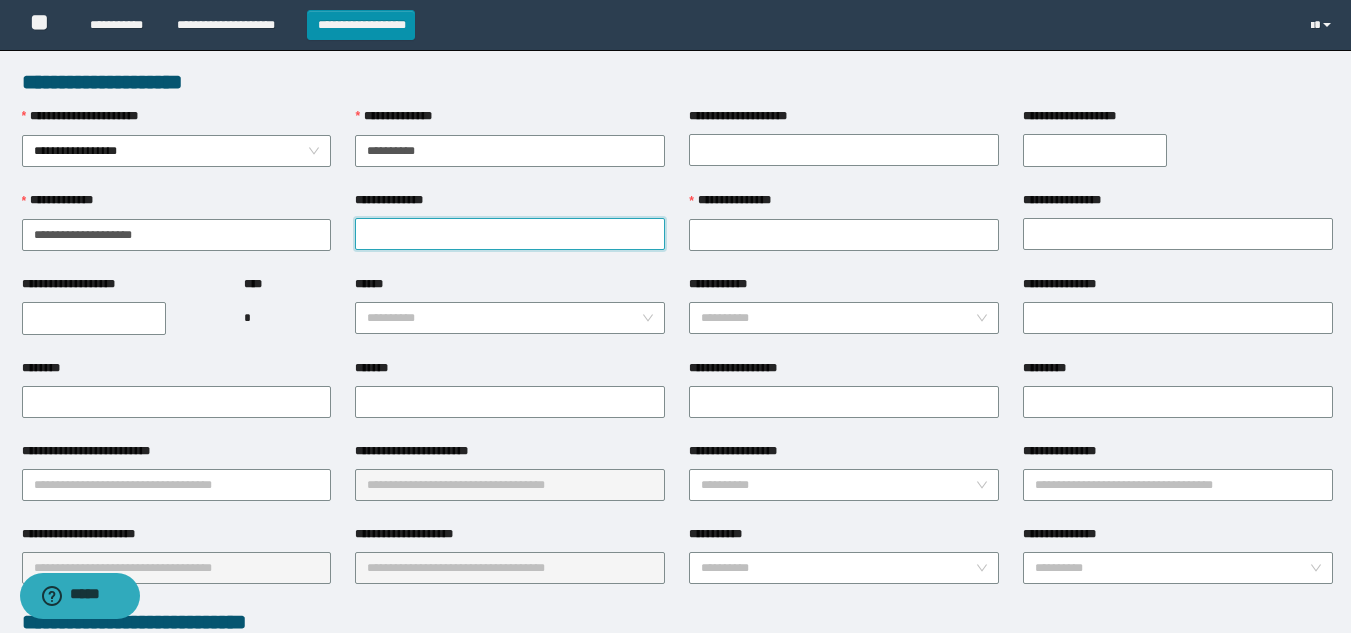 click on "**********" at bounding box center (510, 234) 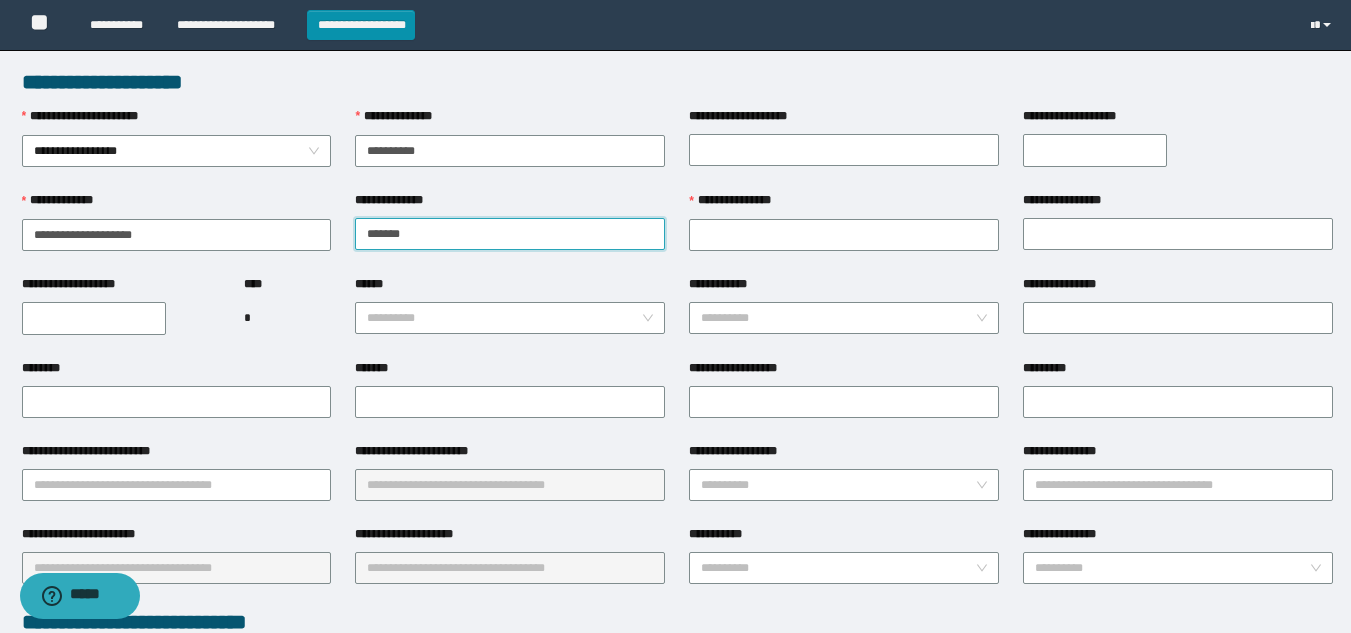 type on "******" 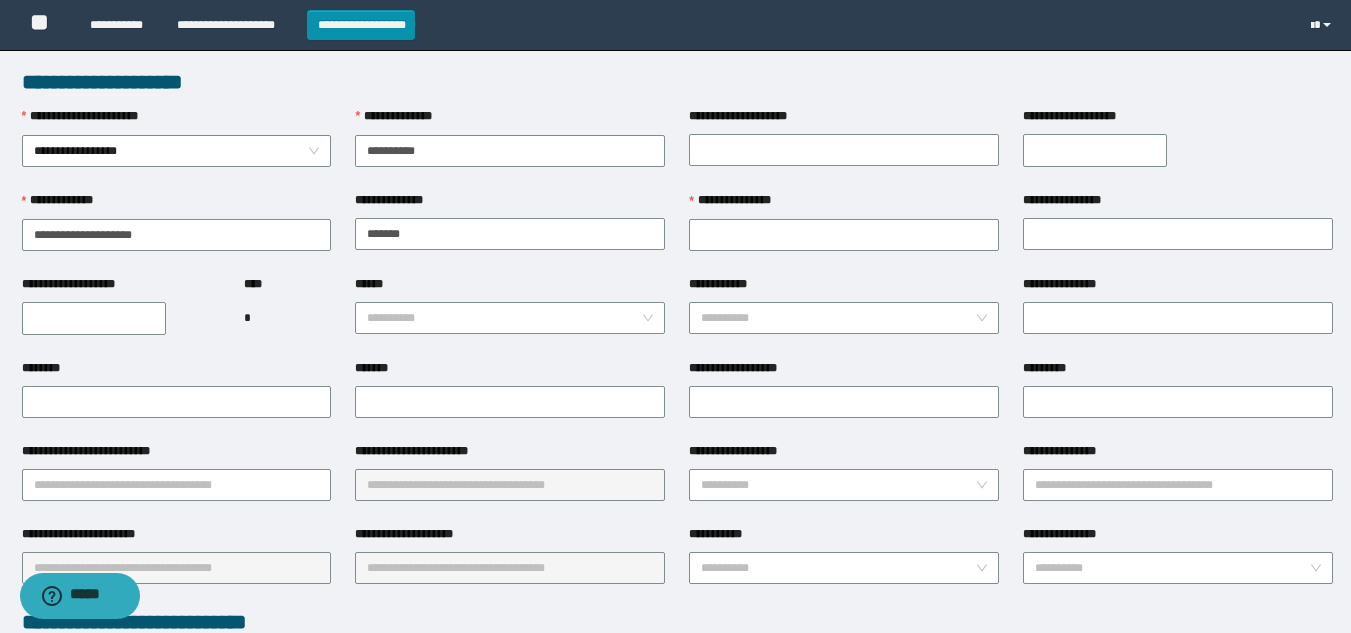 click on "**********" at bounding box center (94, 318) 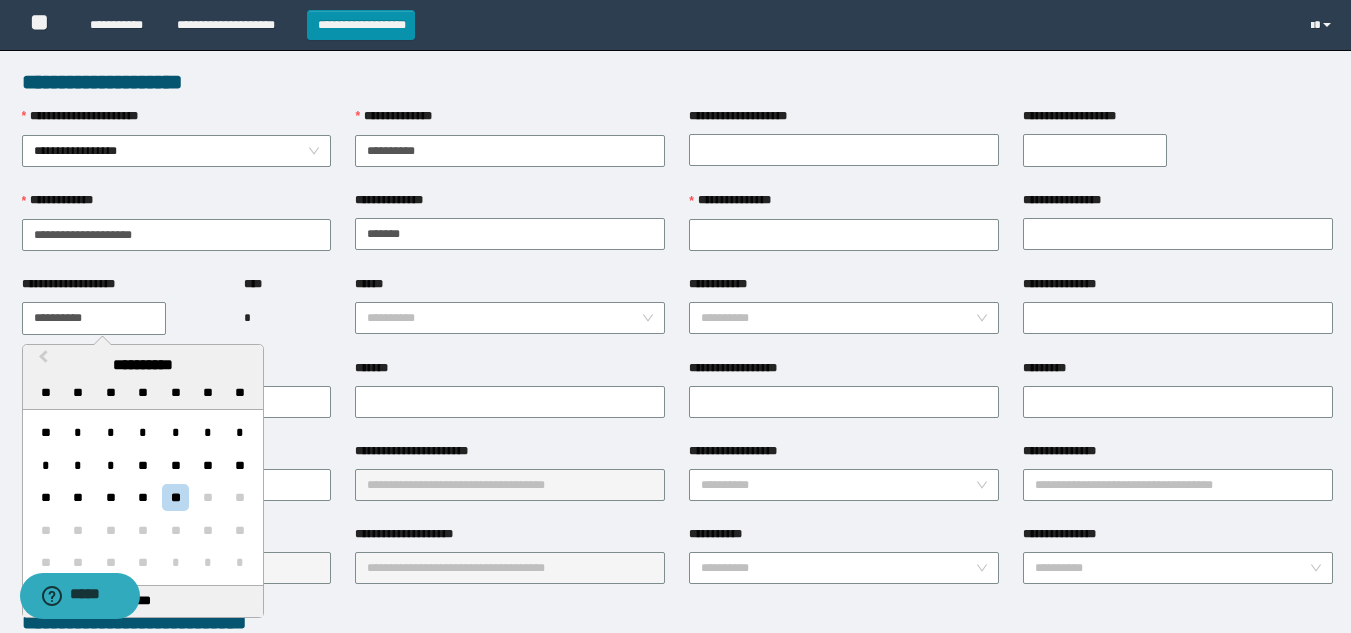 paste 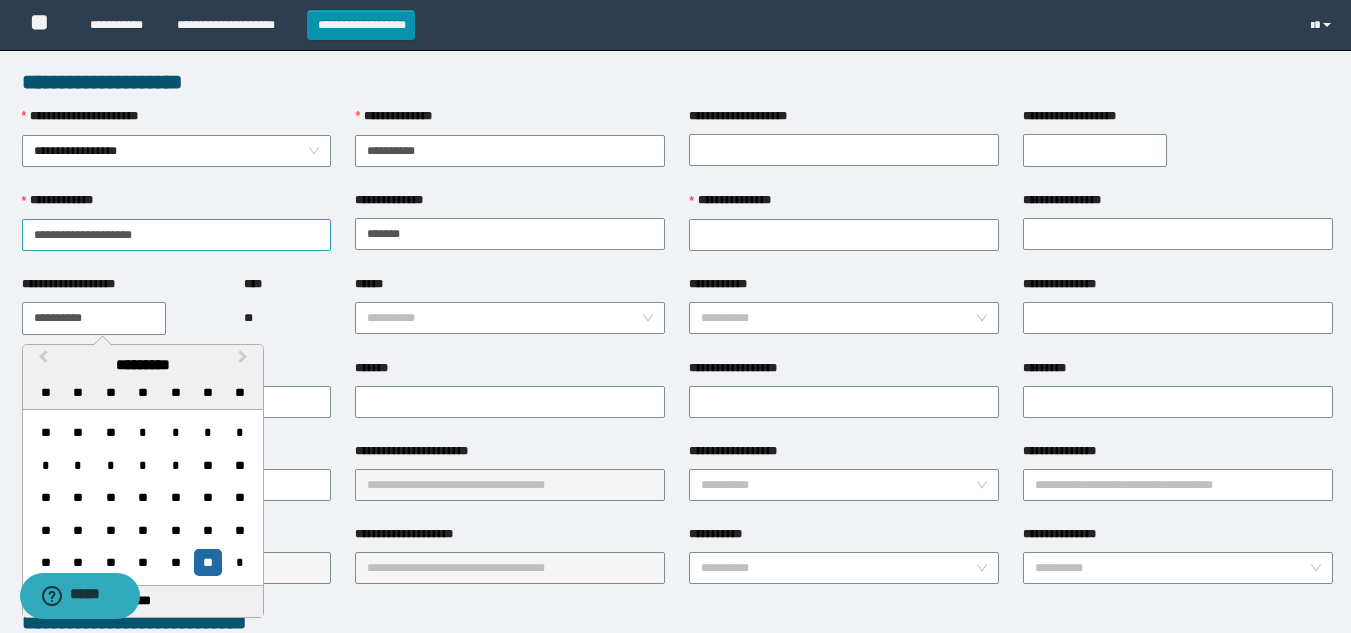 type on "**********" 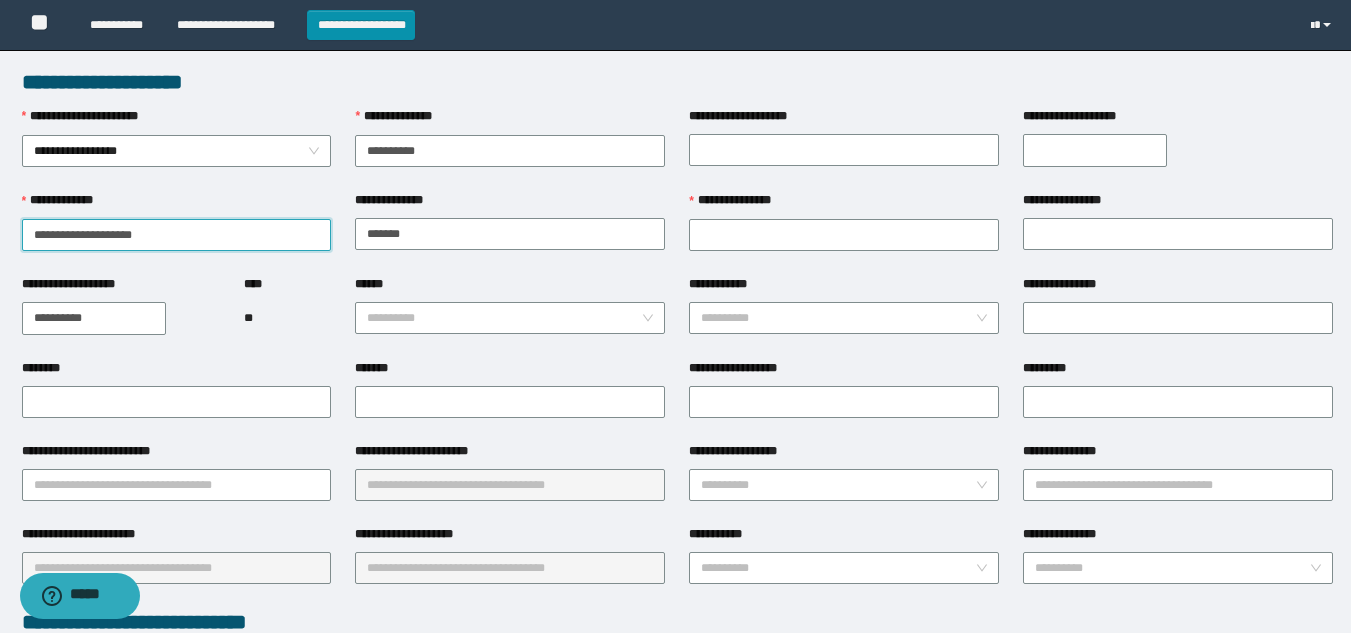 drag, startPoint x: 62, startPoint y: 236, endPoint x: 0, endPoint y: 229, distance: 62.39391 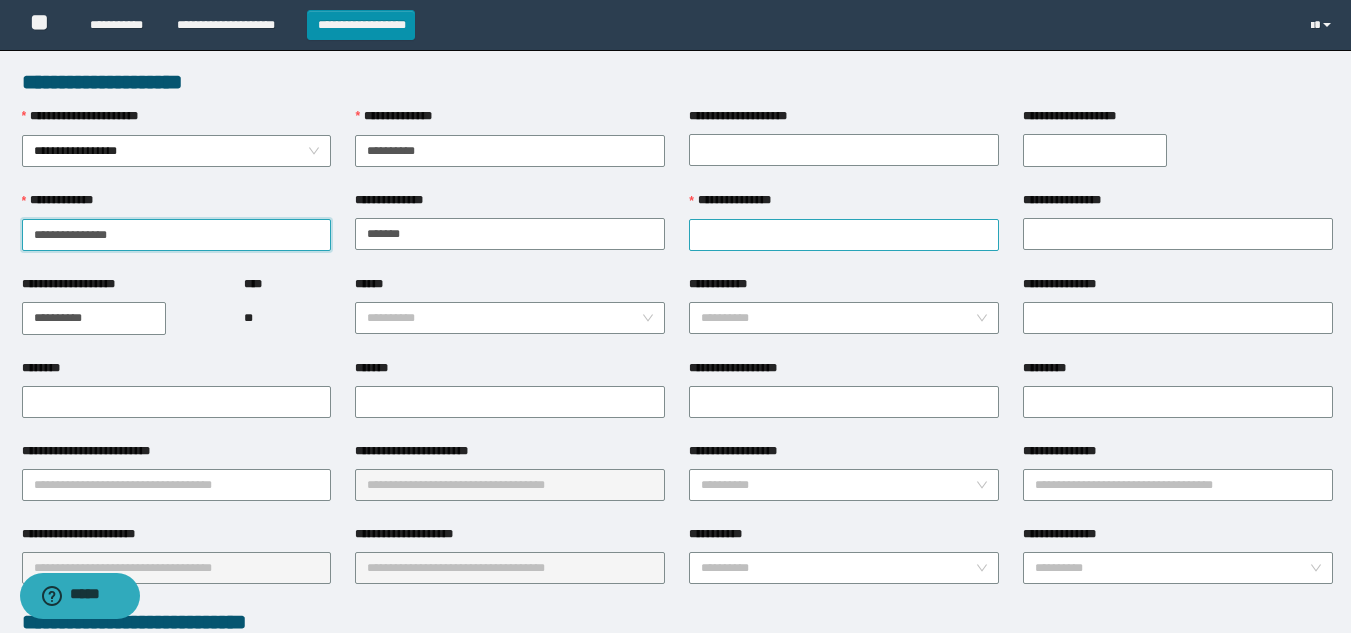 type on "**********" 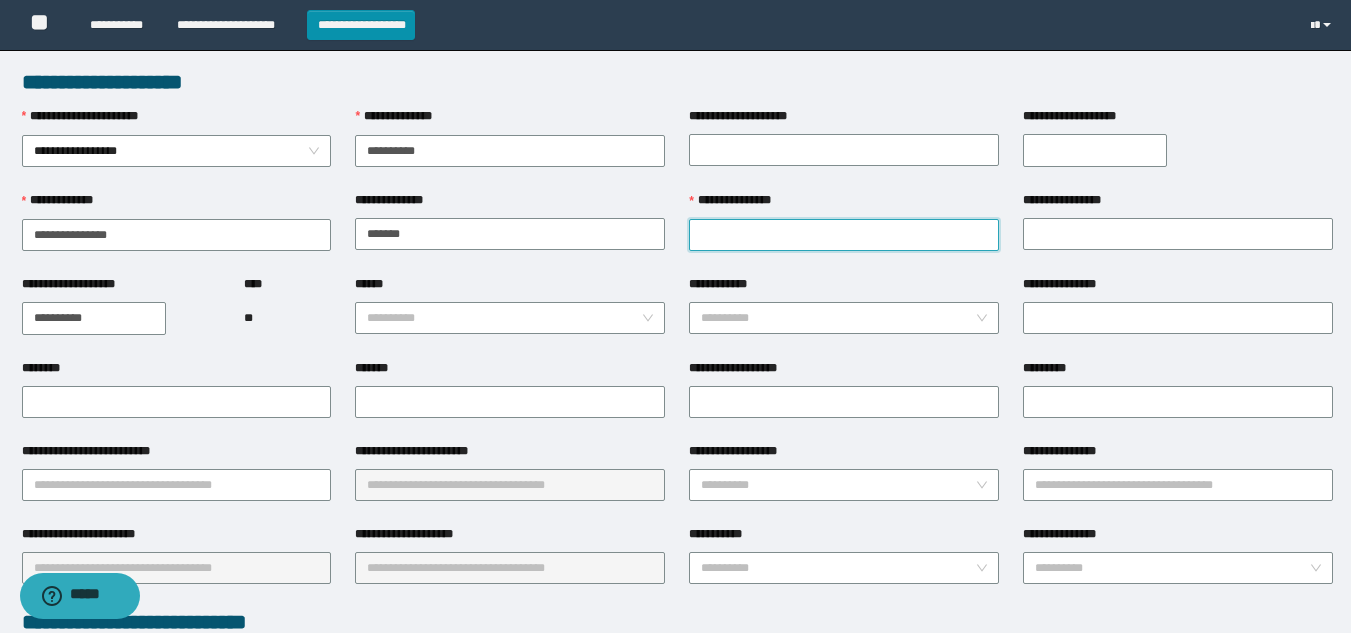 click on "**********" at bounding box center (844, 235) 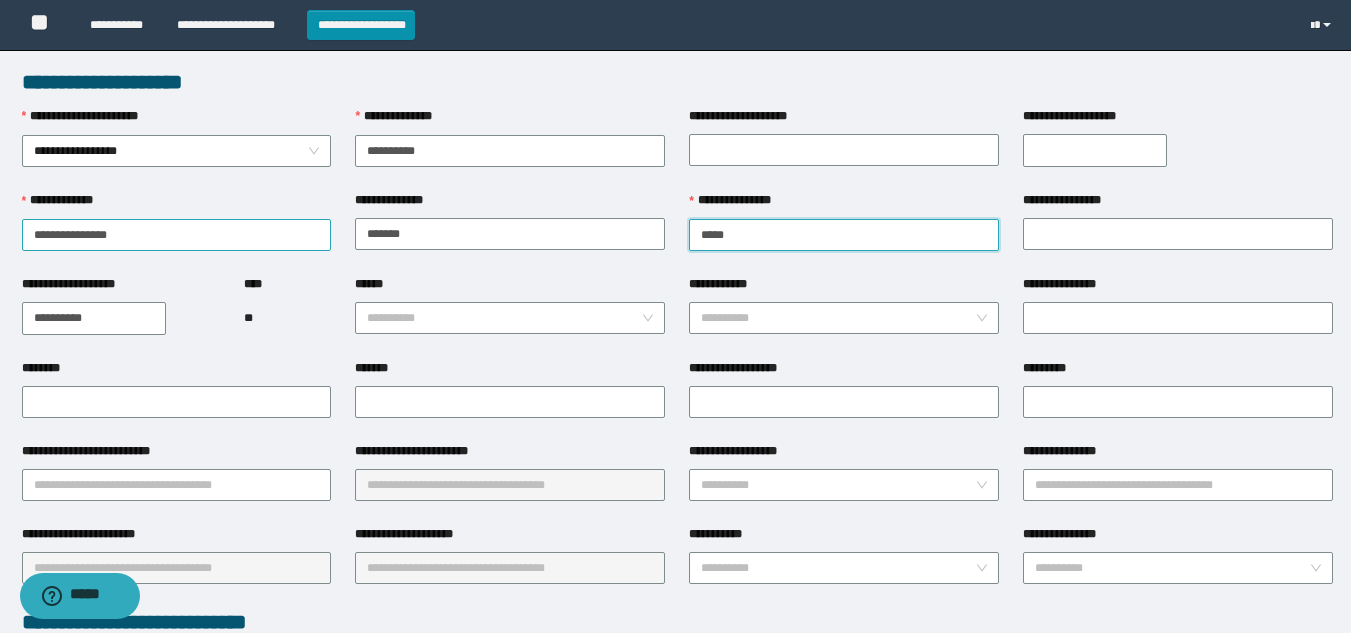 type on "*****" 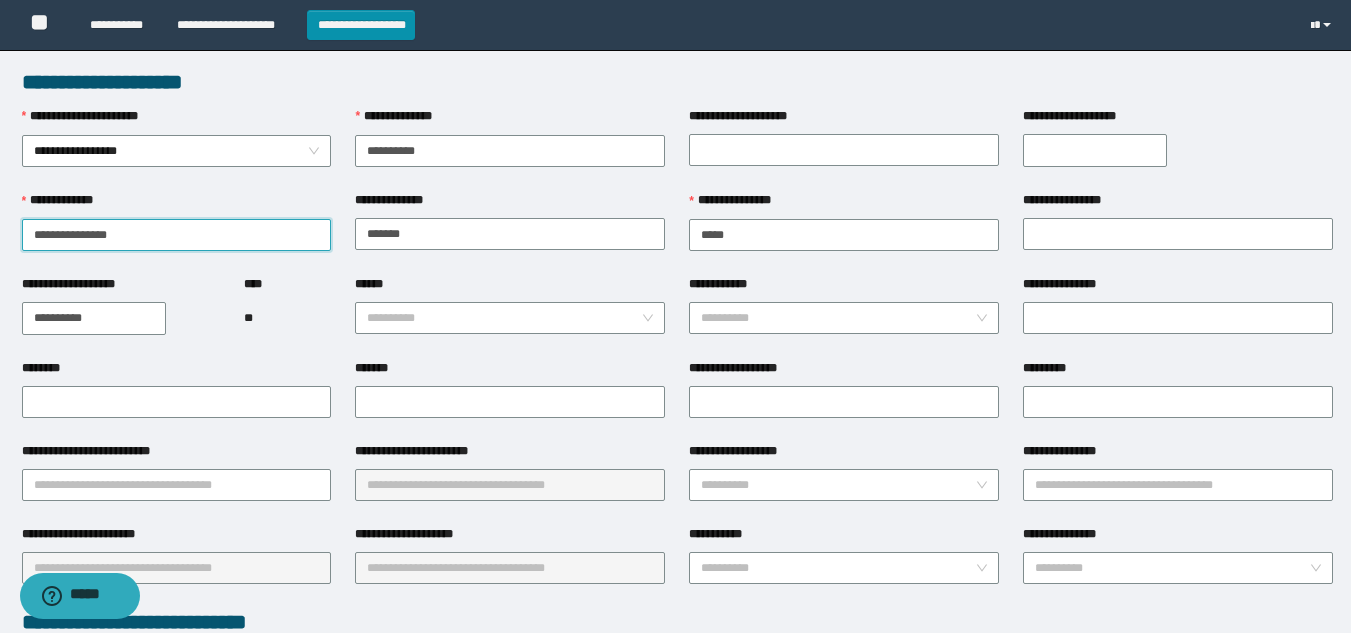 drag, startPoint x: 82, startPoint y: 240, endPoint x: 0, endPoint y: 263, distance: 85.16454 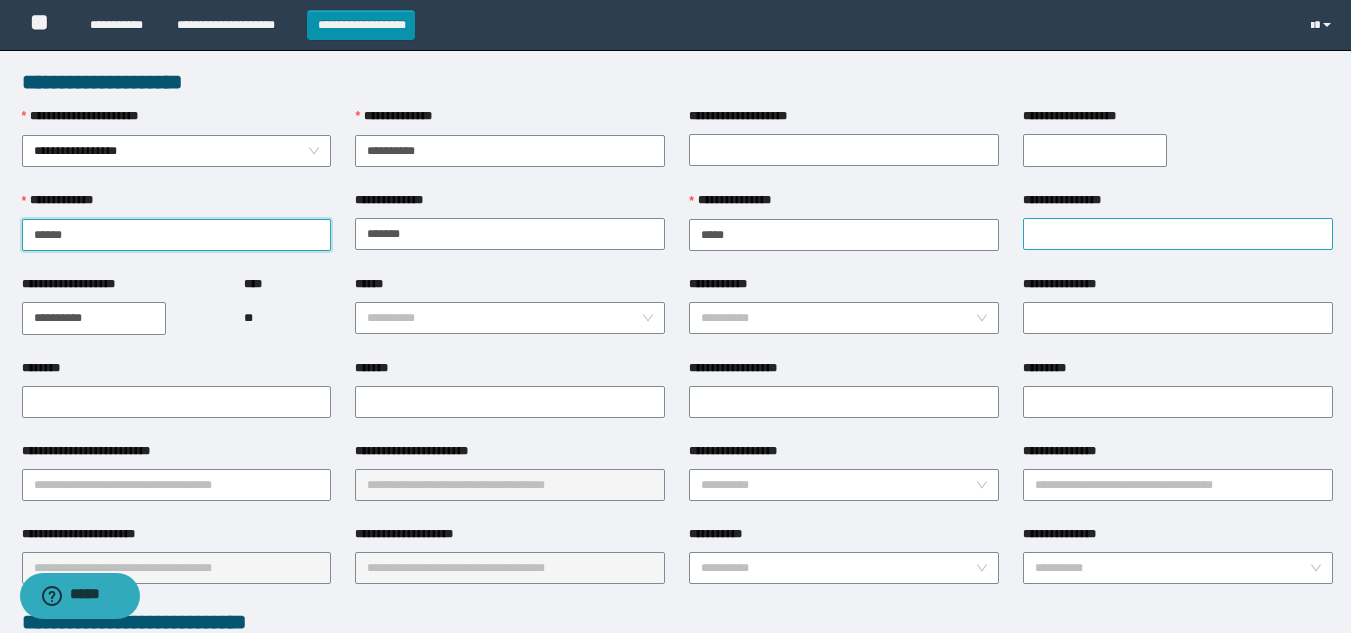 type on "******" 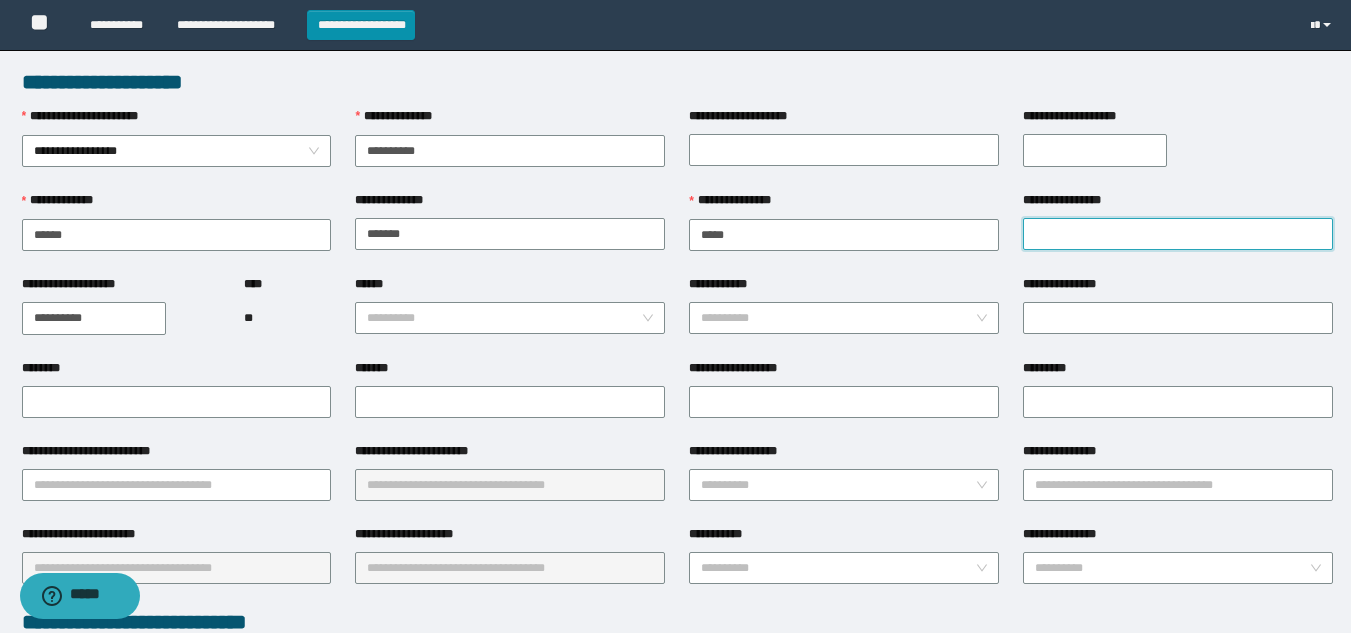 click on "**********" at bounding box center (1178, 234) 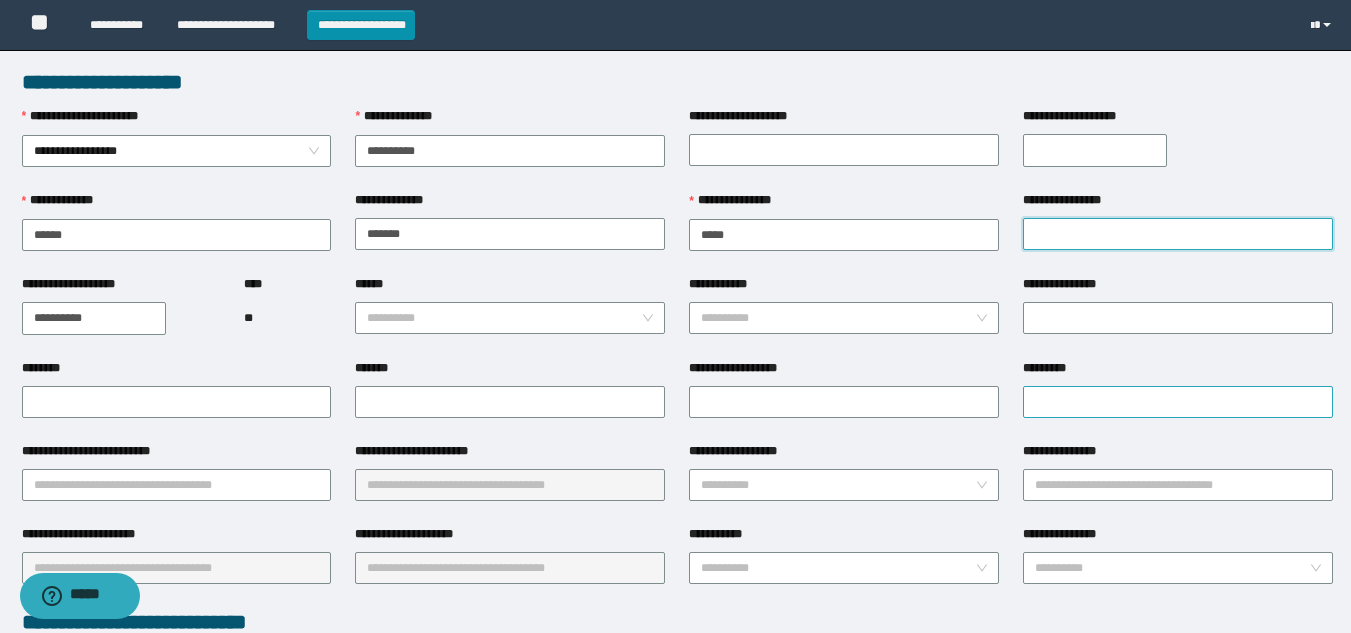 paste on "*******" 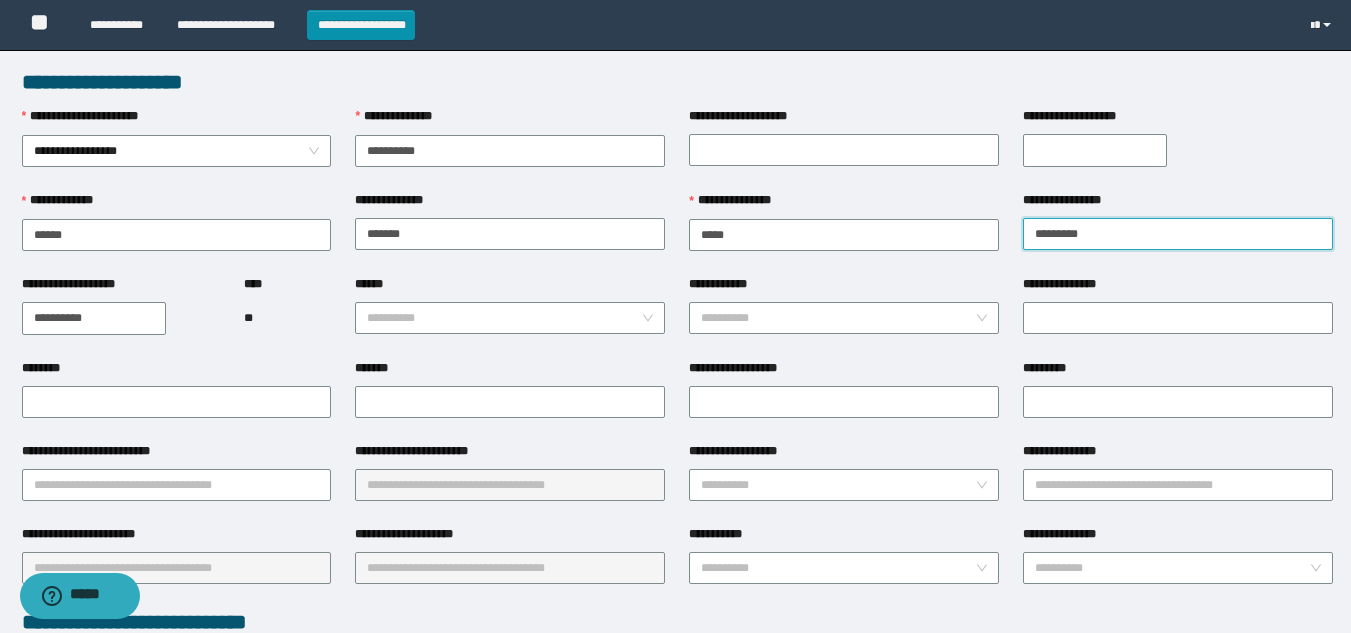 type on "*******" 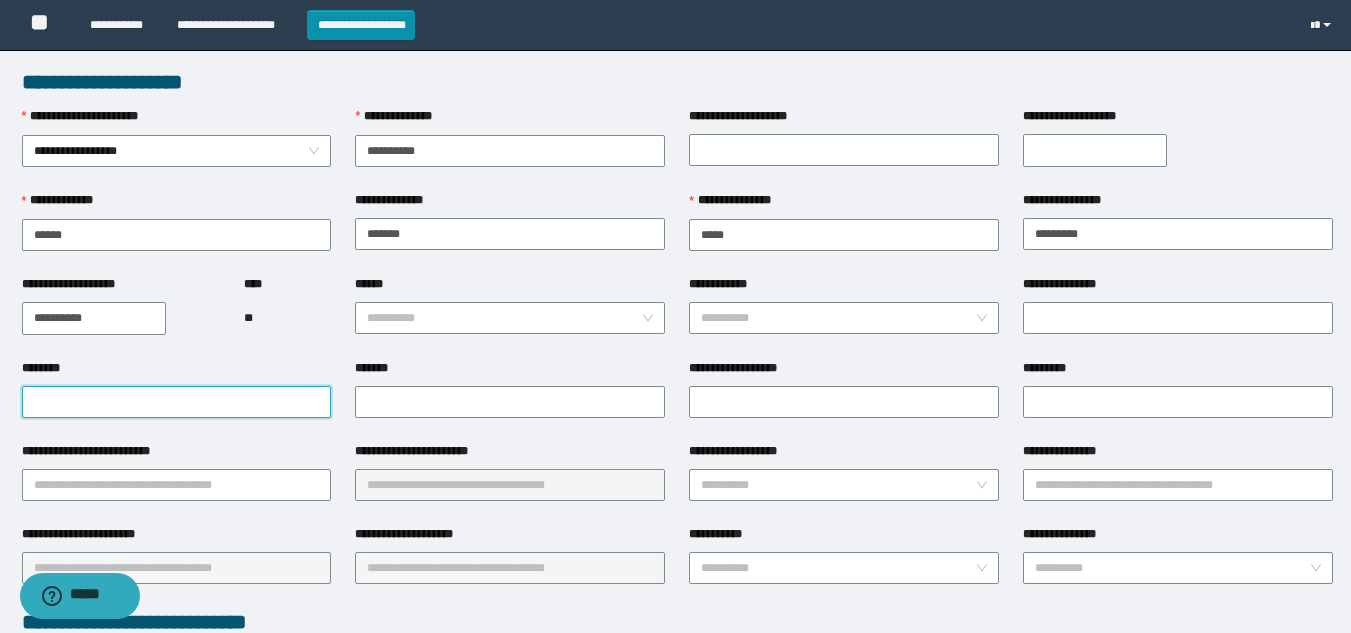 drag, startPoint x: 119, startPoint y: 399, endPoint x: 128, endPoint y: 407, distance: 12.0415945 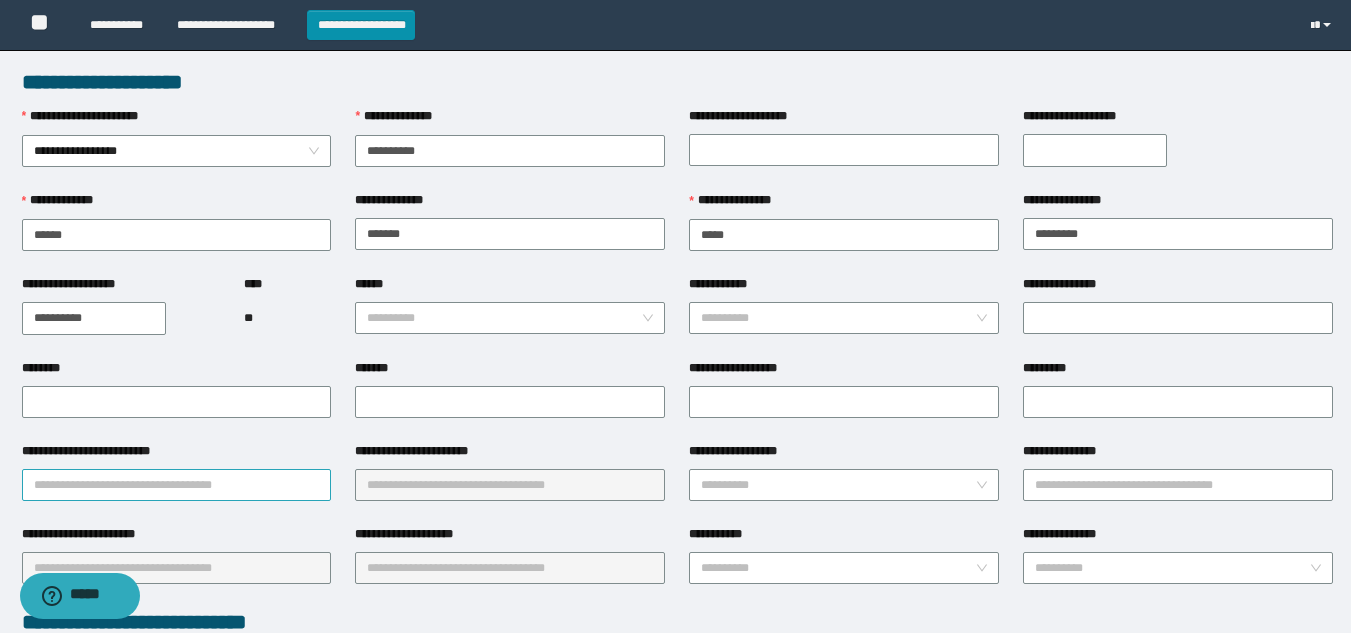 click on "**********" at bounding box center (177, 485) 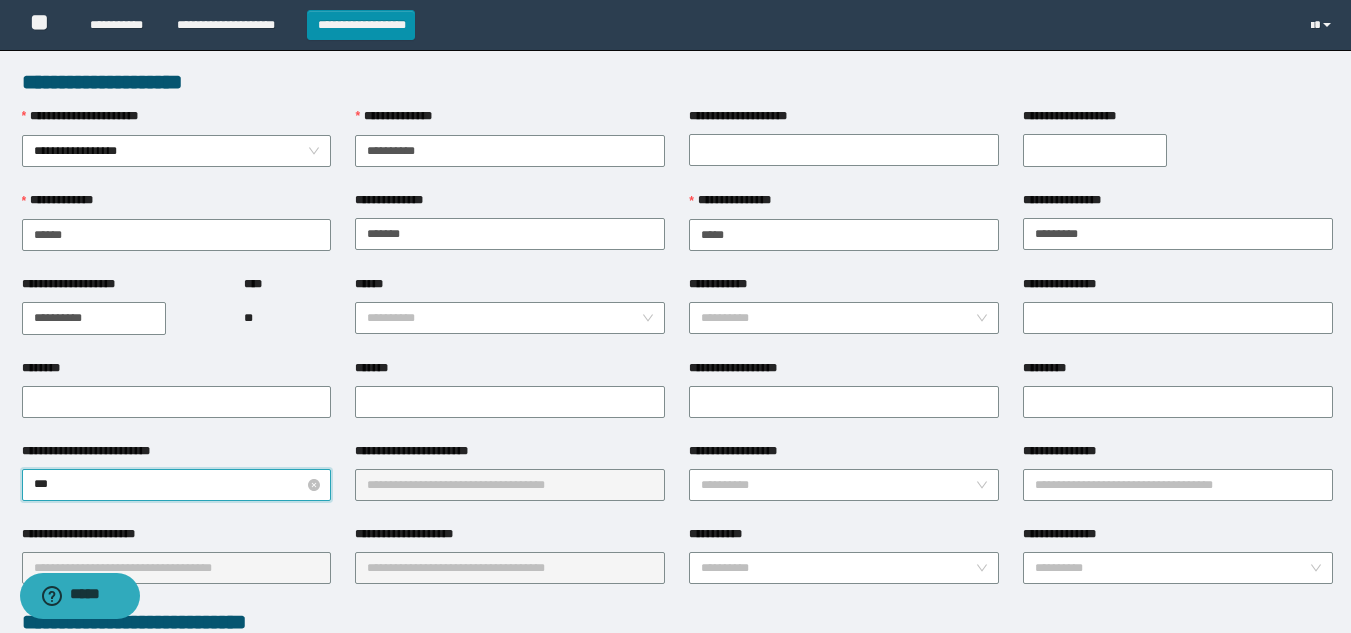 type on "****" 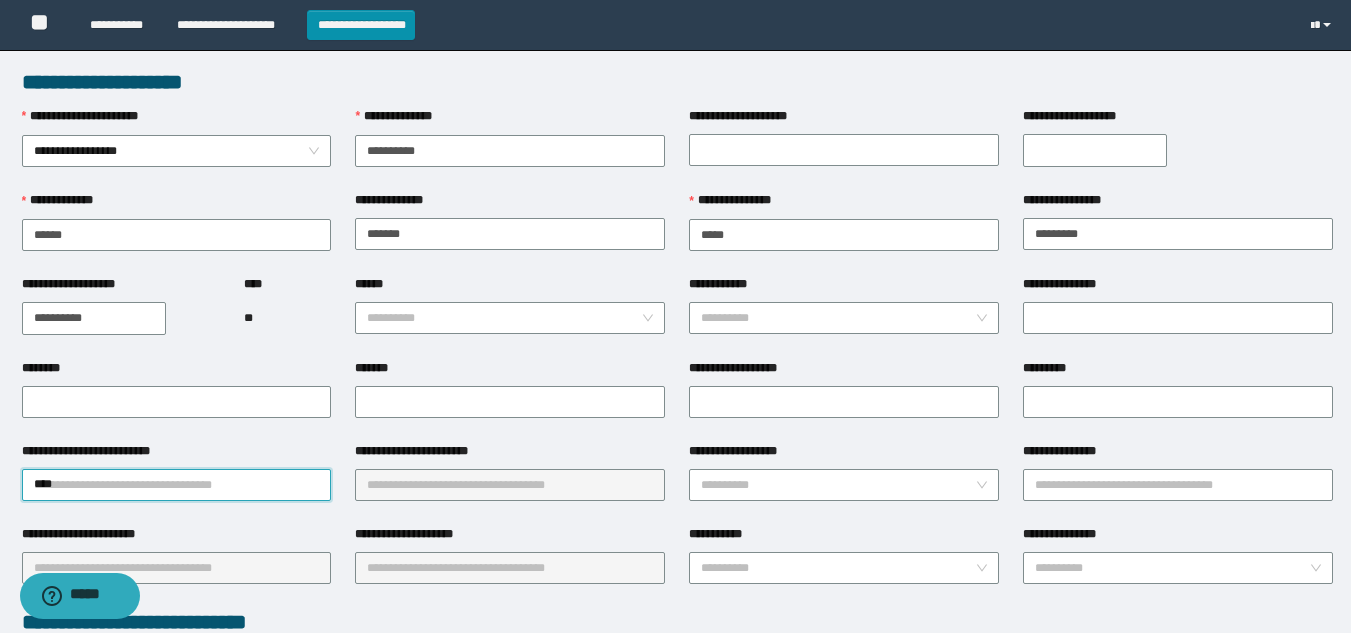 drag, startPoint x: 31, startPoint y: 495, endPoint x: 80, endPoint y: 528, distance: 59.07622 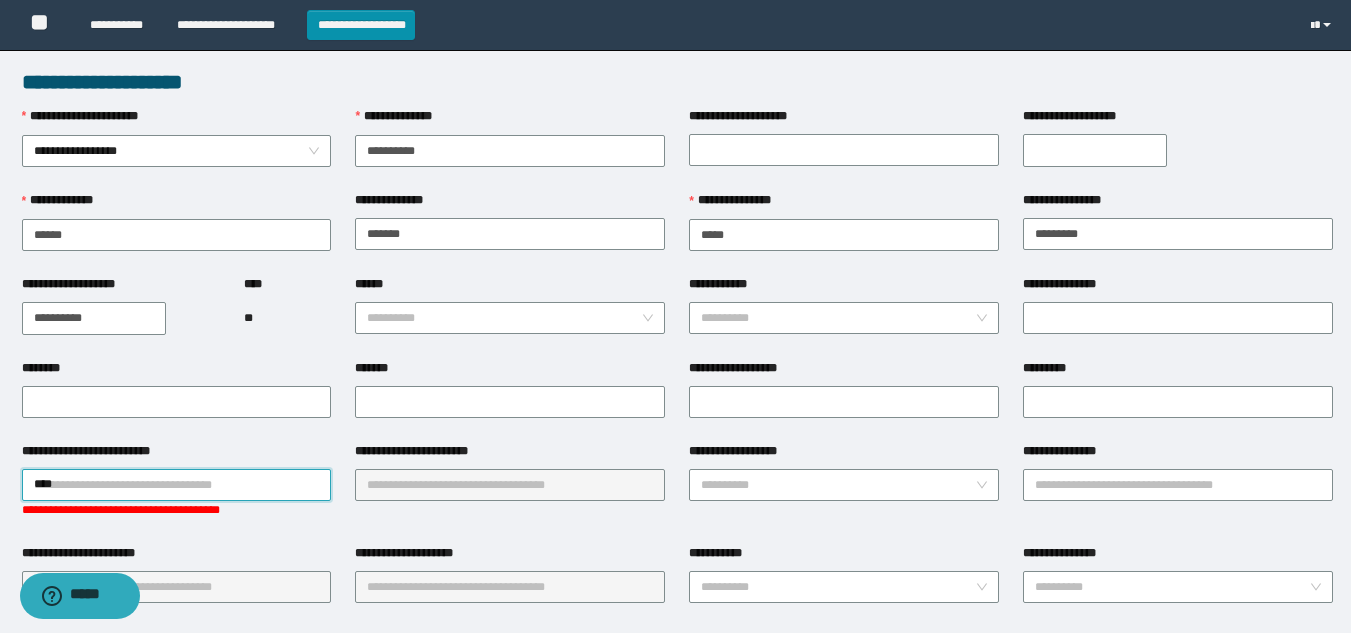 click on "****" at bounding box center [177, 485] 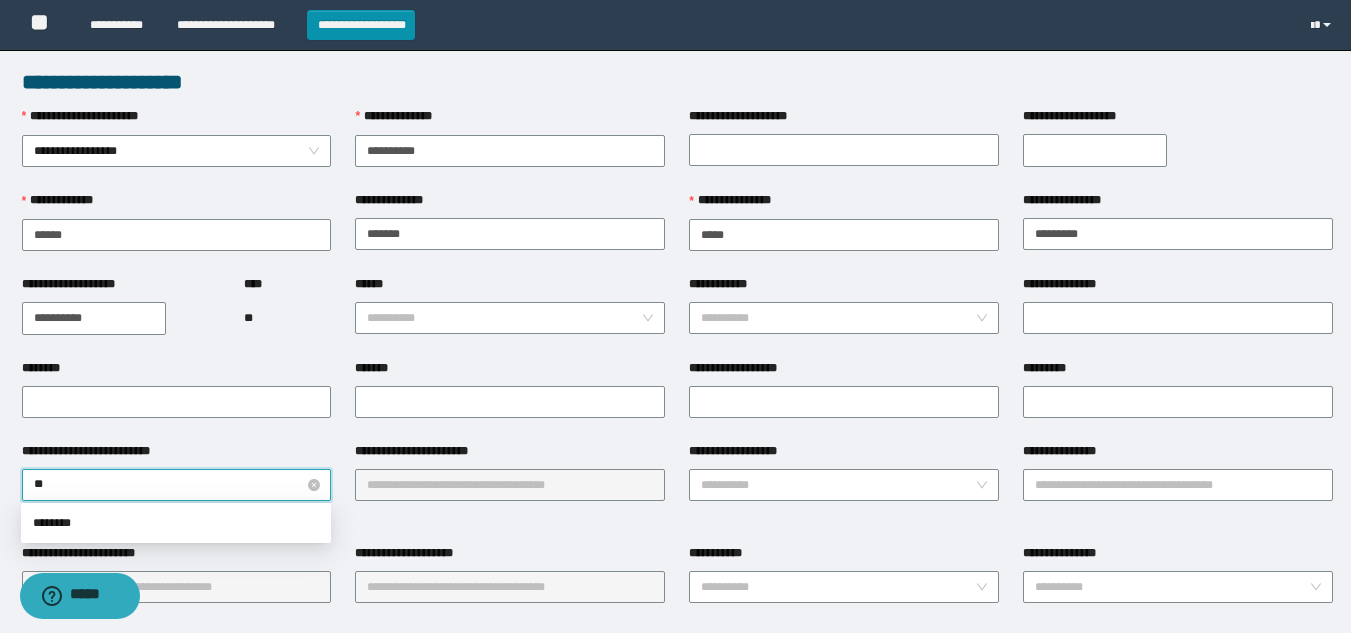 type on "***" 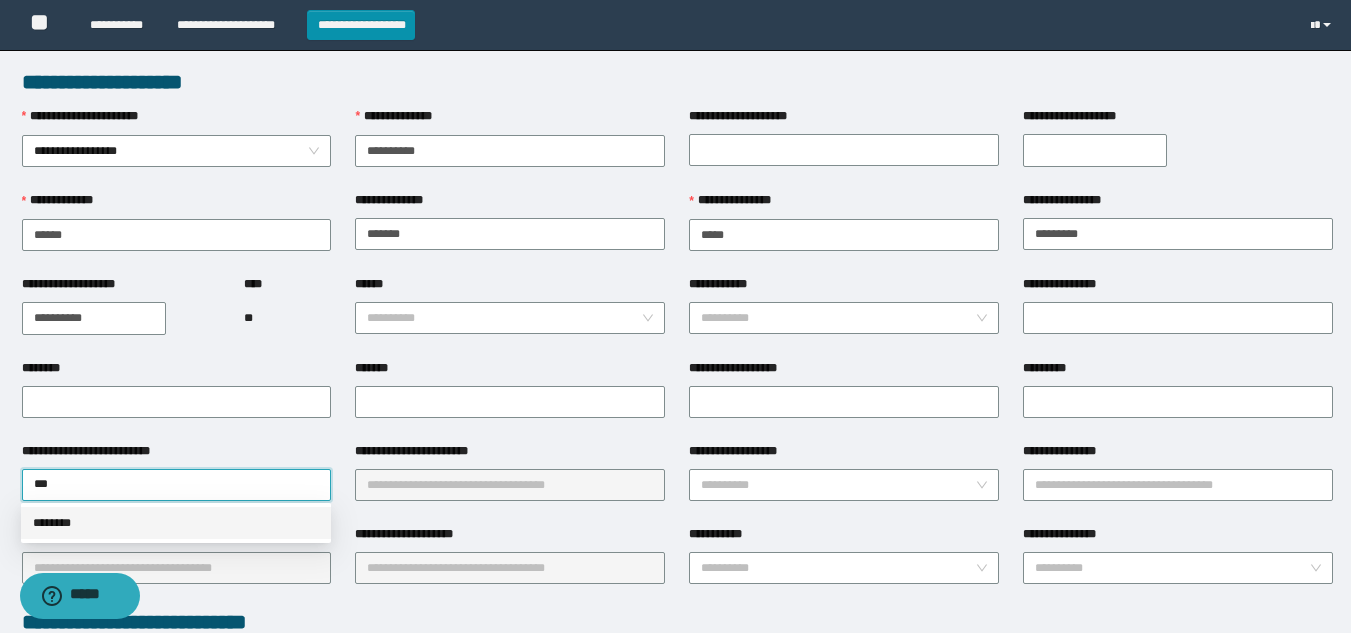 drag, startPoint x: 88, startPoint y: 517, endPoint x: 294, endPoint y: 517, distance: 206 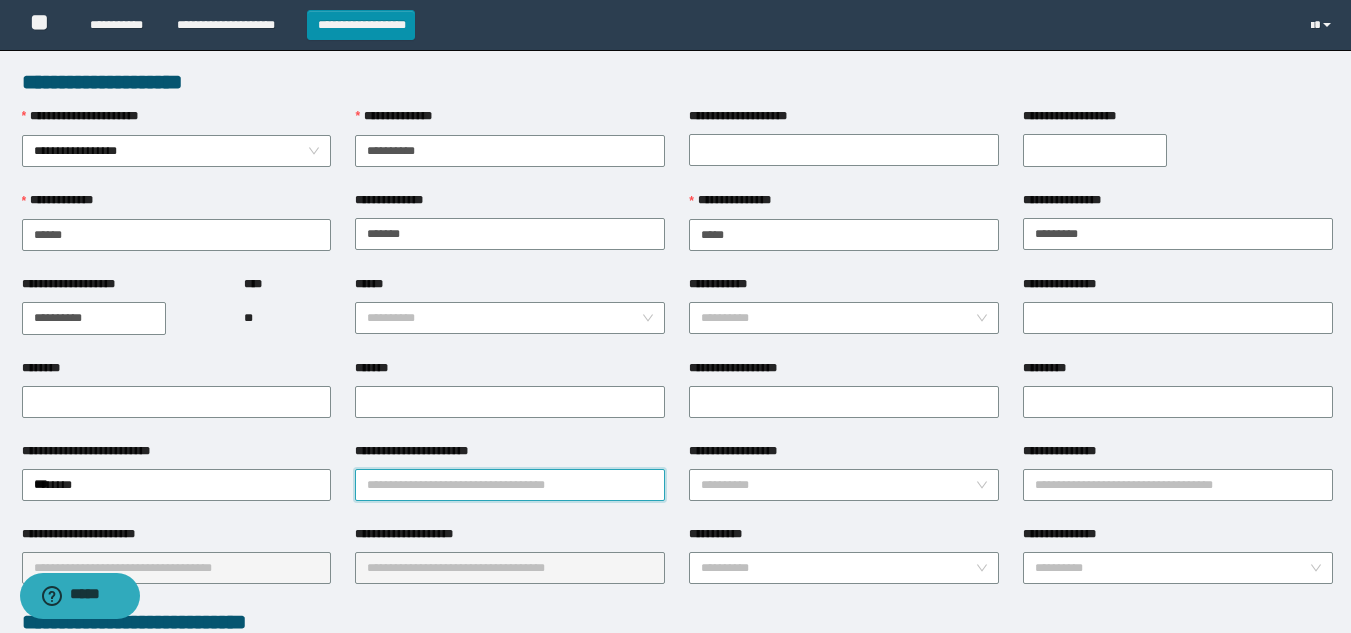 click on "**********" at bounding box center [510, 485] 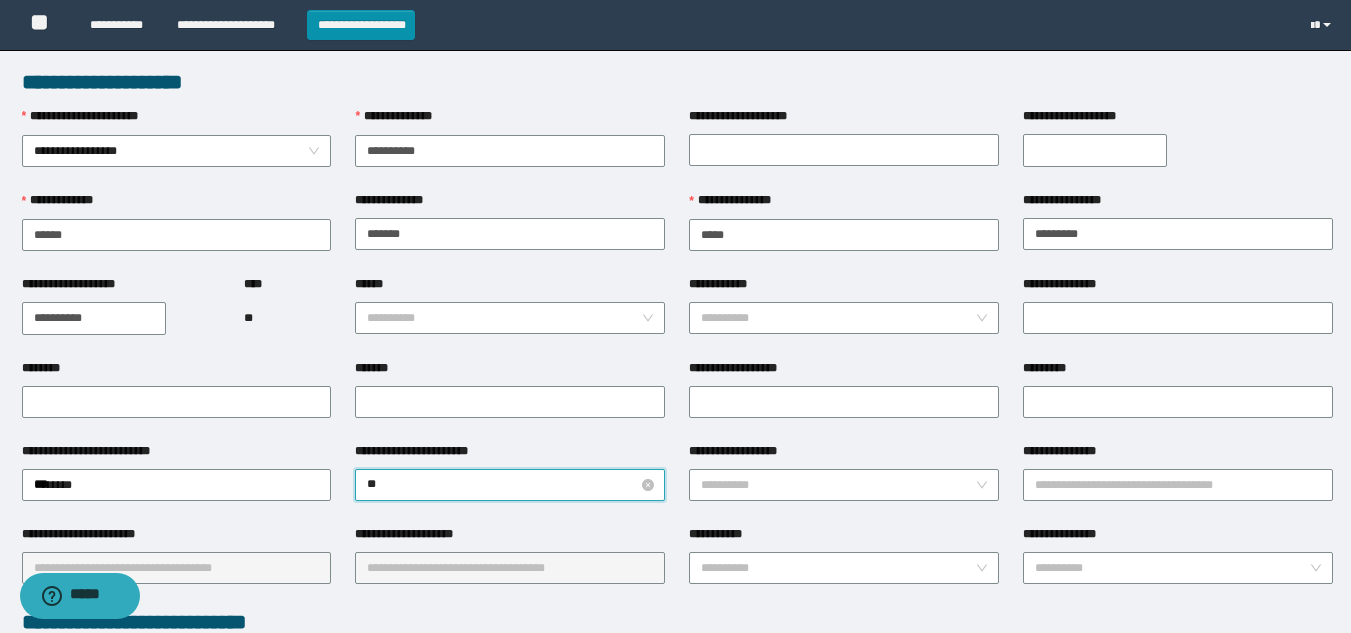 type on "*" 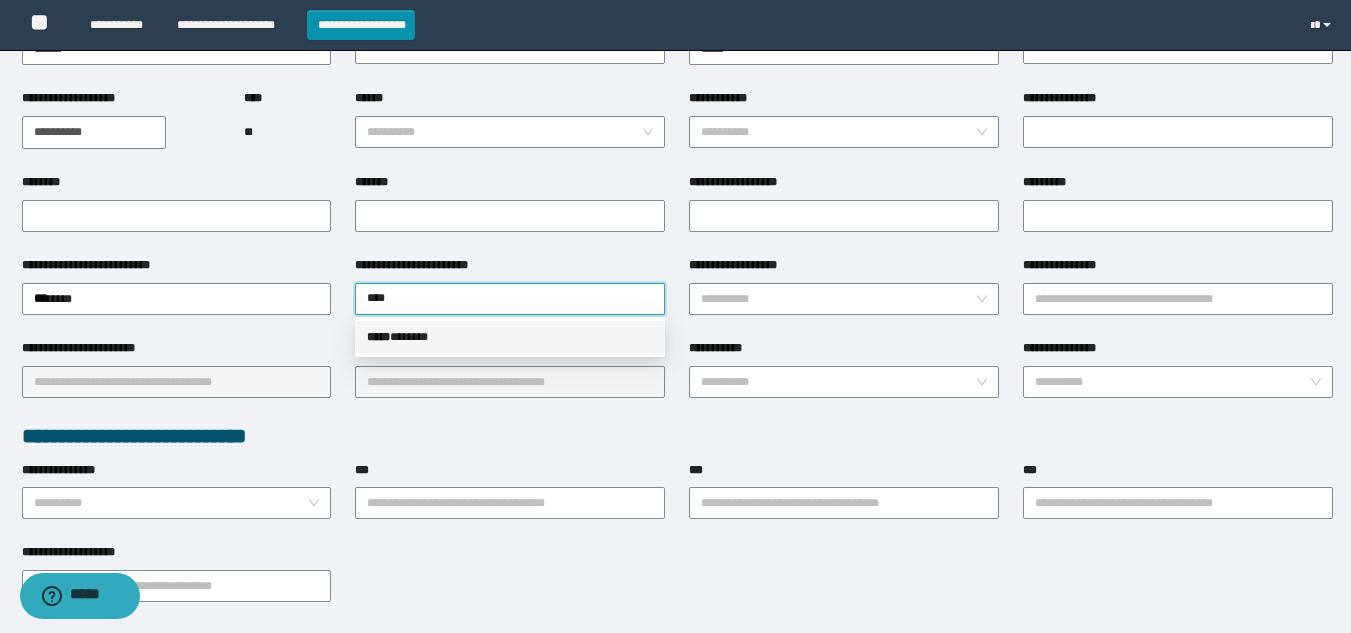 scroll, scrollTop: 200, scrollLeft: 0, axis: vertical 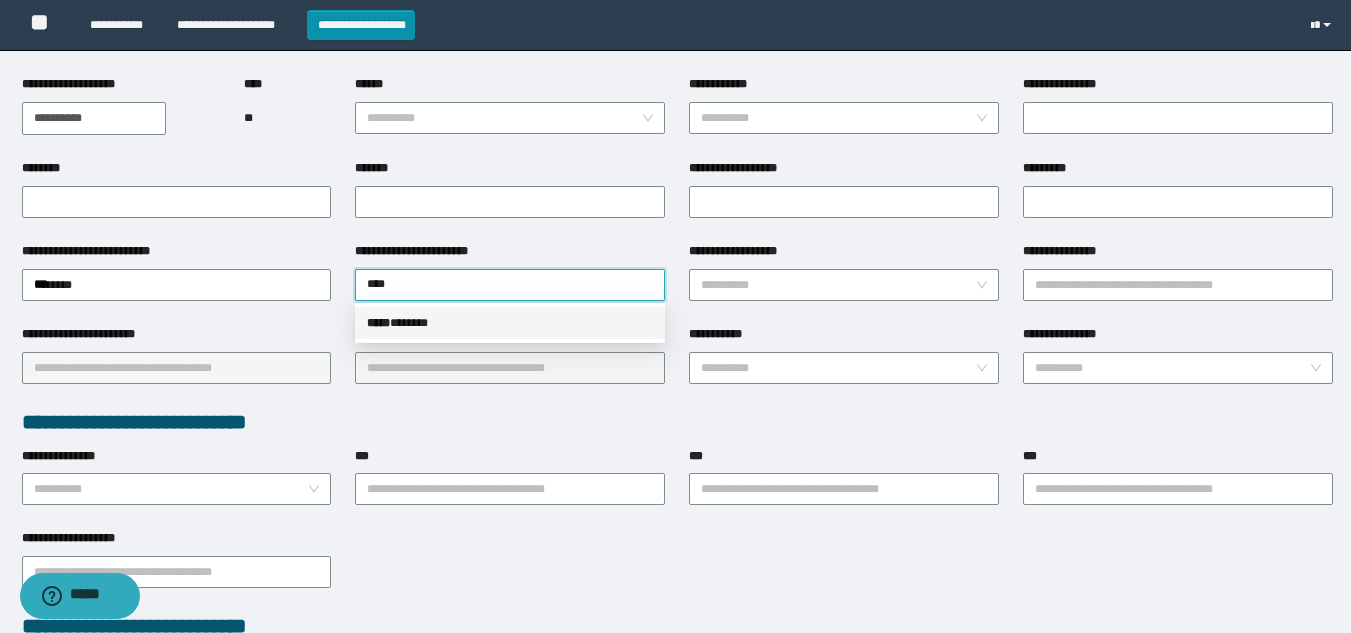 type on "****" 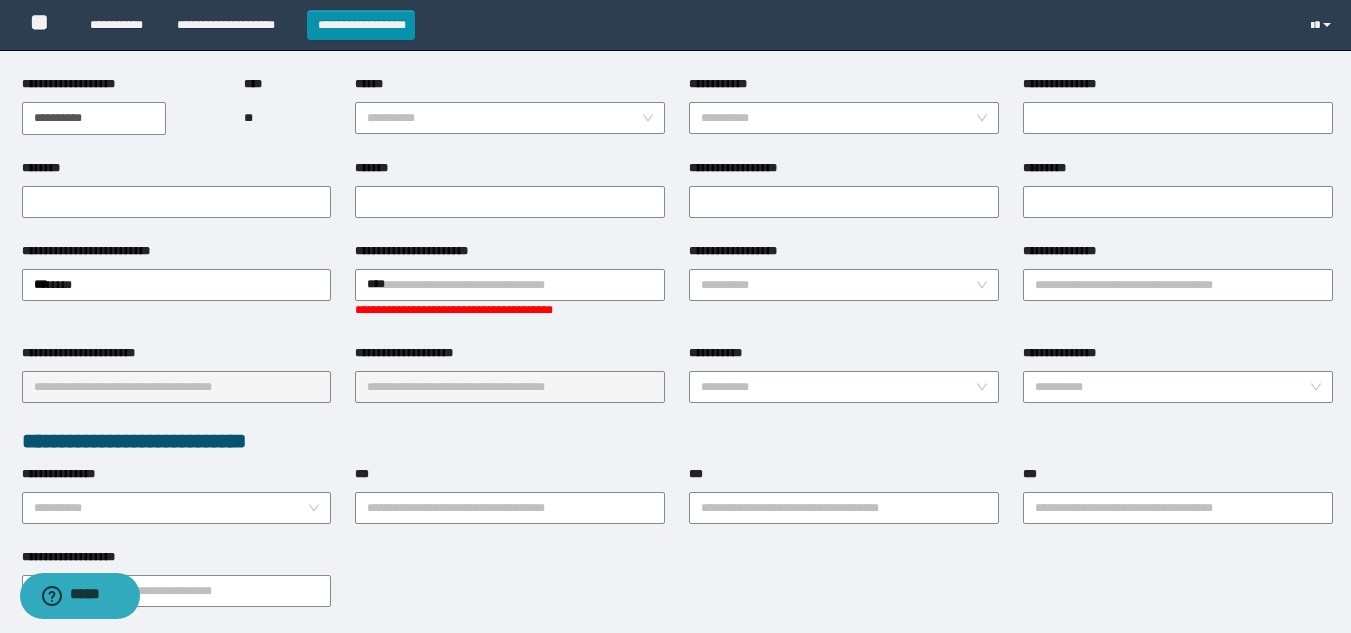 click on "**********" at bounding box center [177, 373] 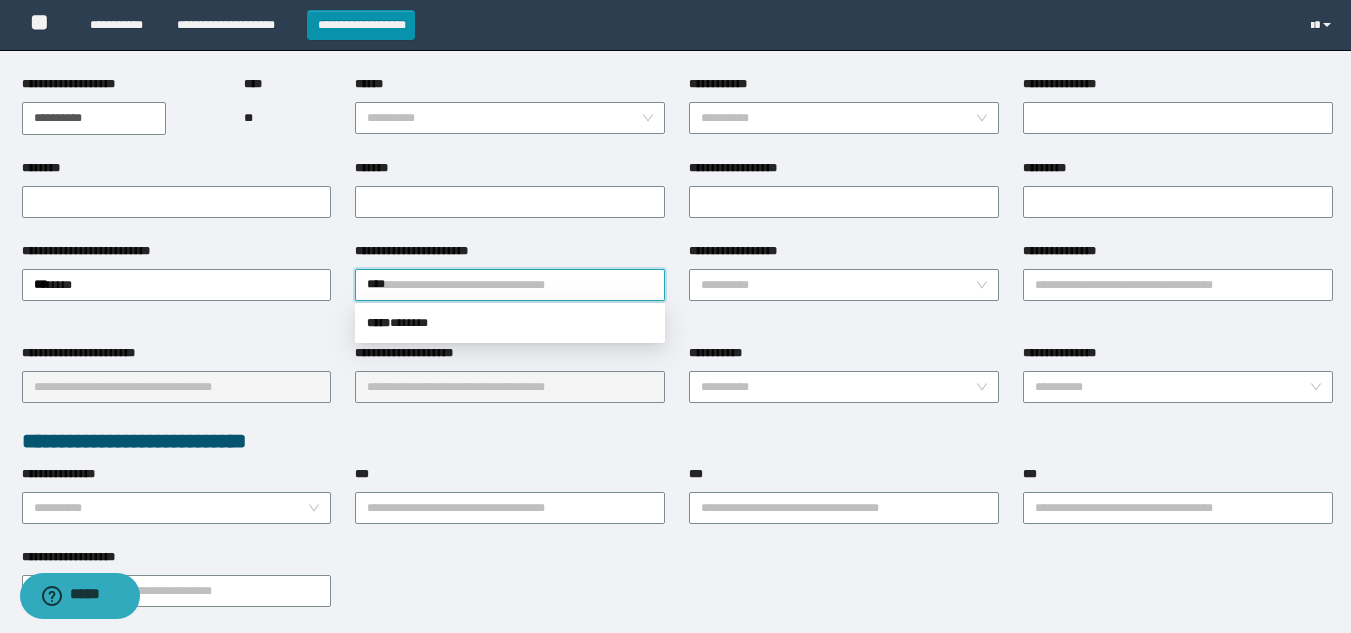 click on "****" at bounding box center [510, 285] 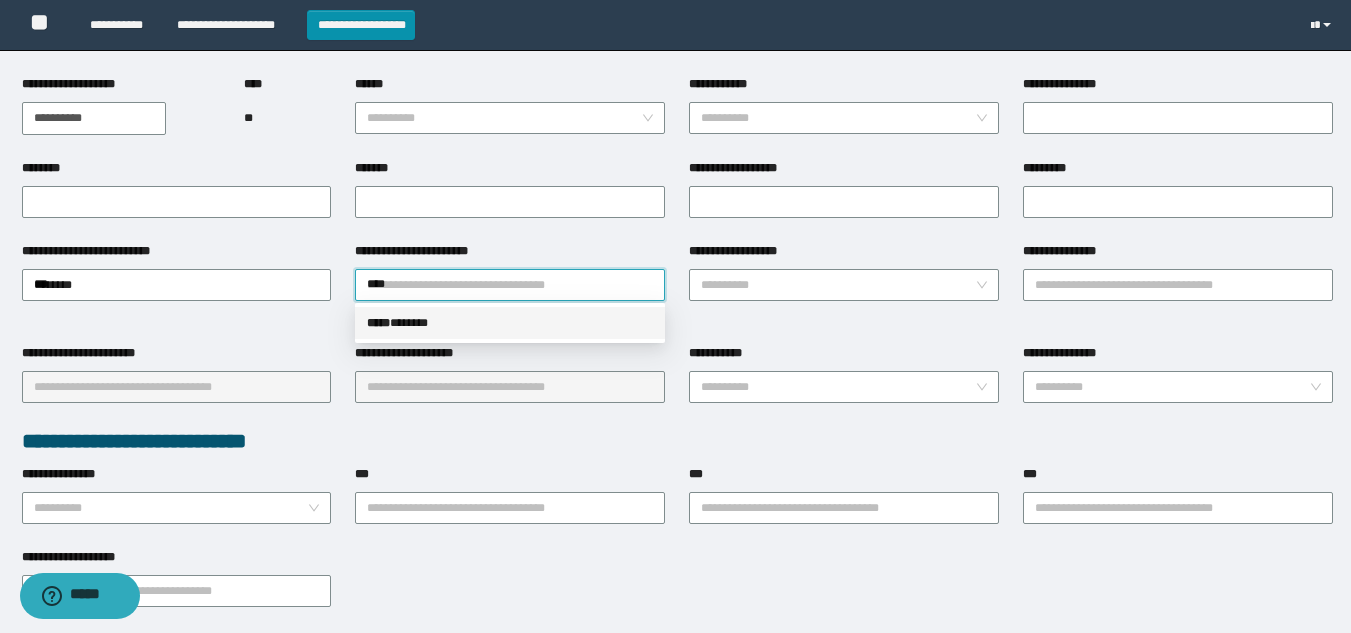 click on "***** * *****" at bounding box center (510, 323) 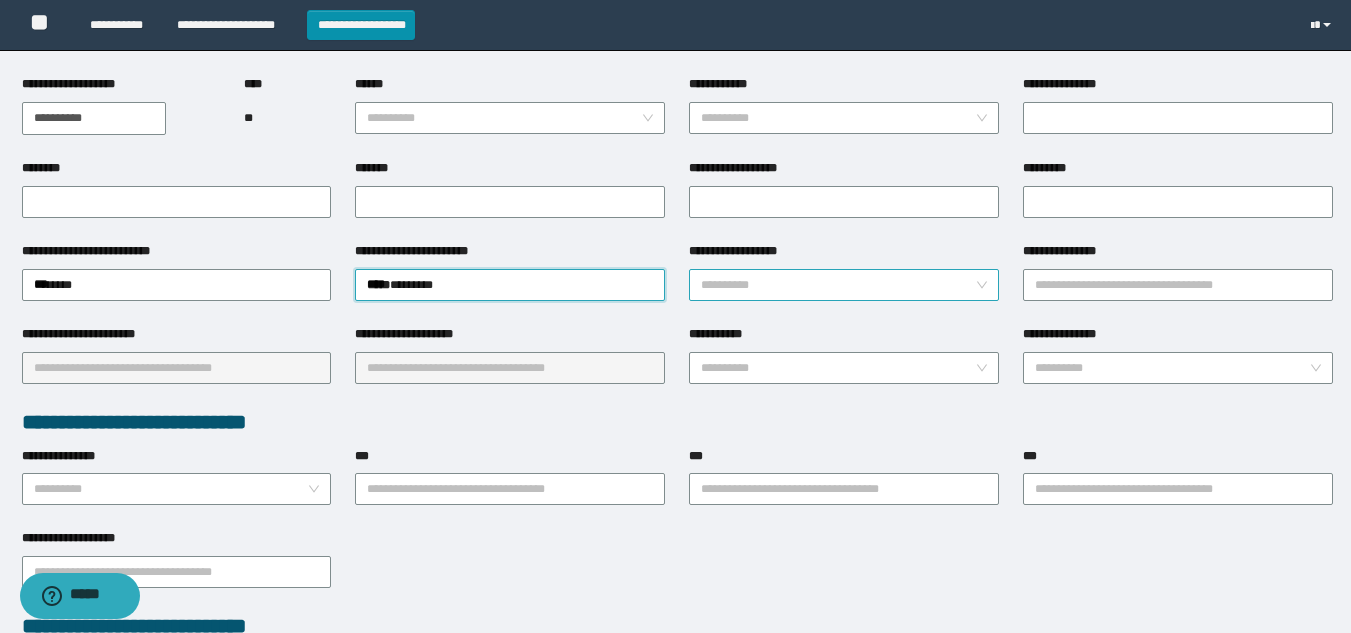 click on "**********" at bounding box center [838, 285] 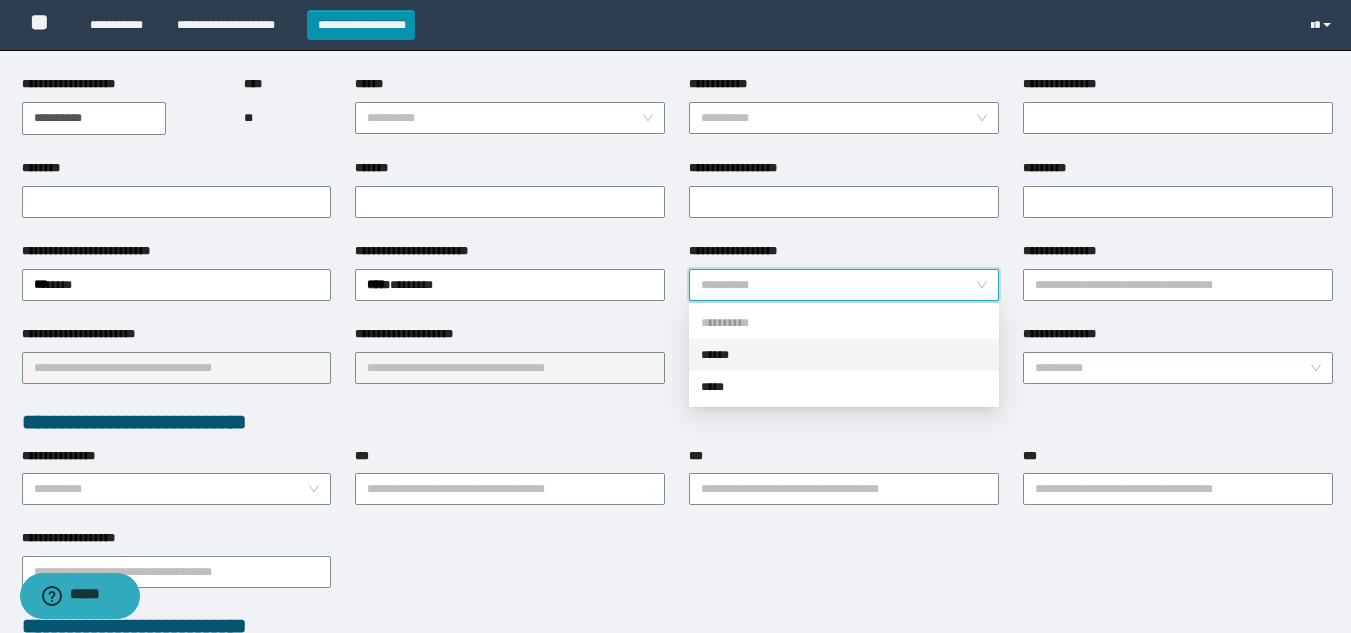 click on "******" at bounding box center (844, 355) 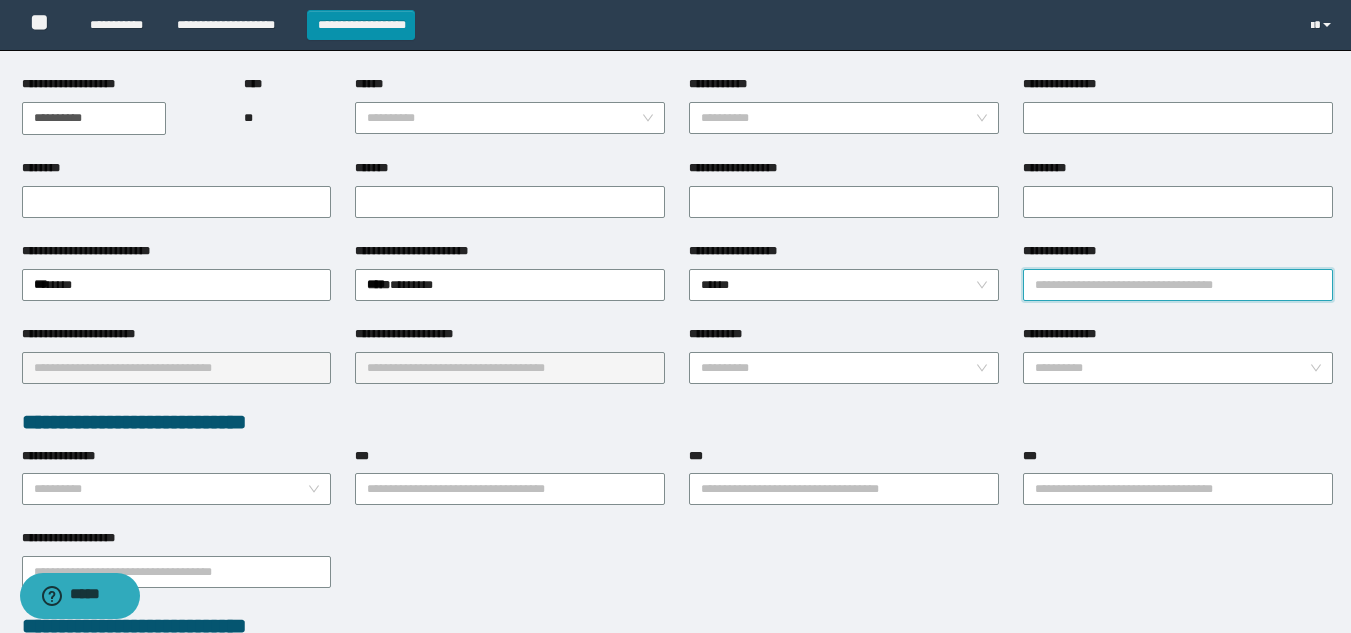 click on "**********" at bounding box center [1178, 285] 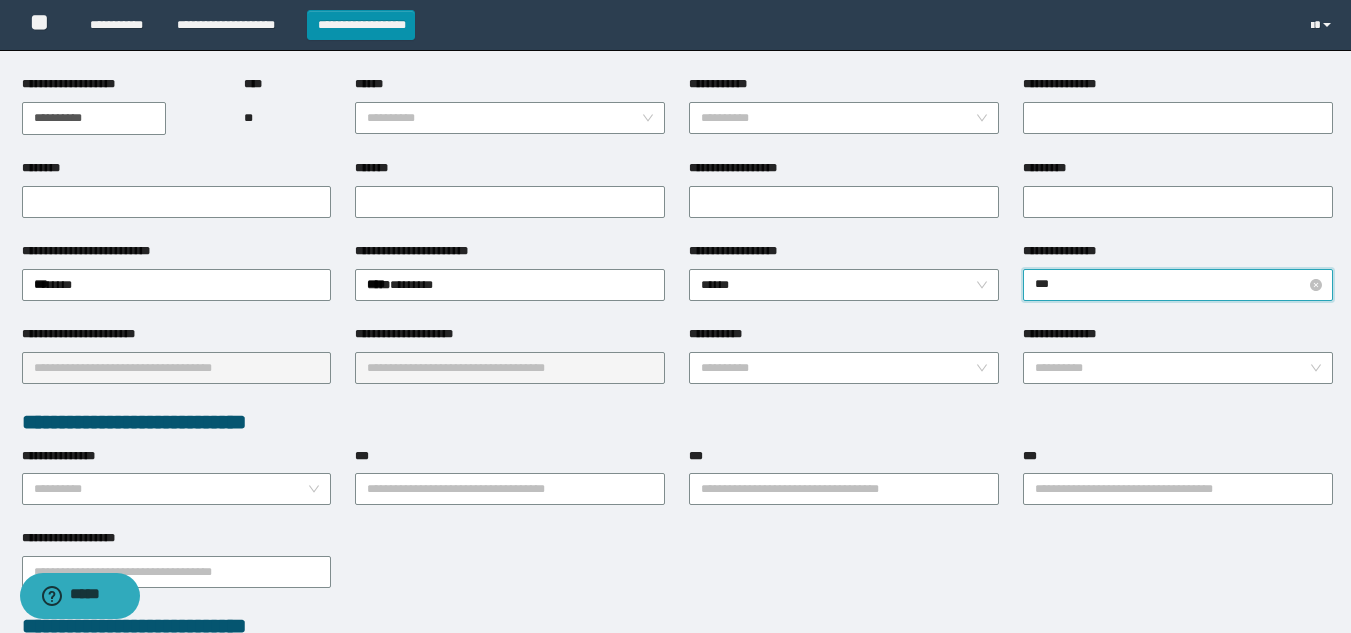 type on "****" 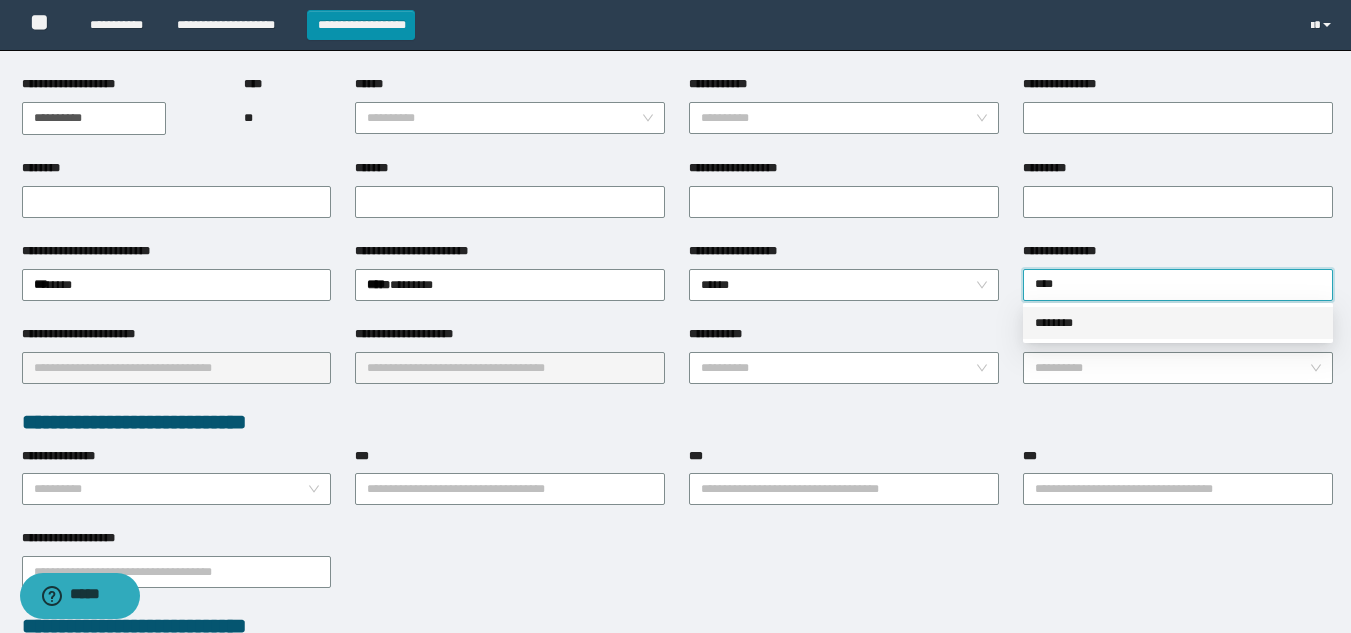 click on "********" at bounding box center (1178, 323) 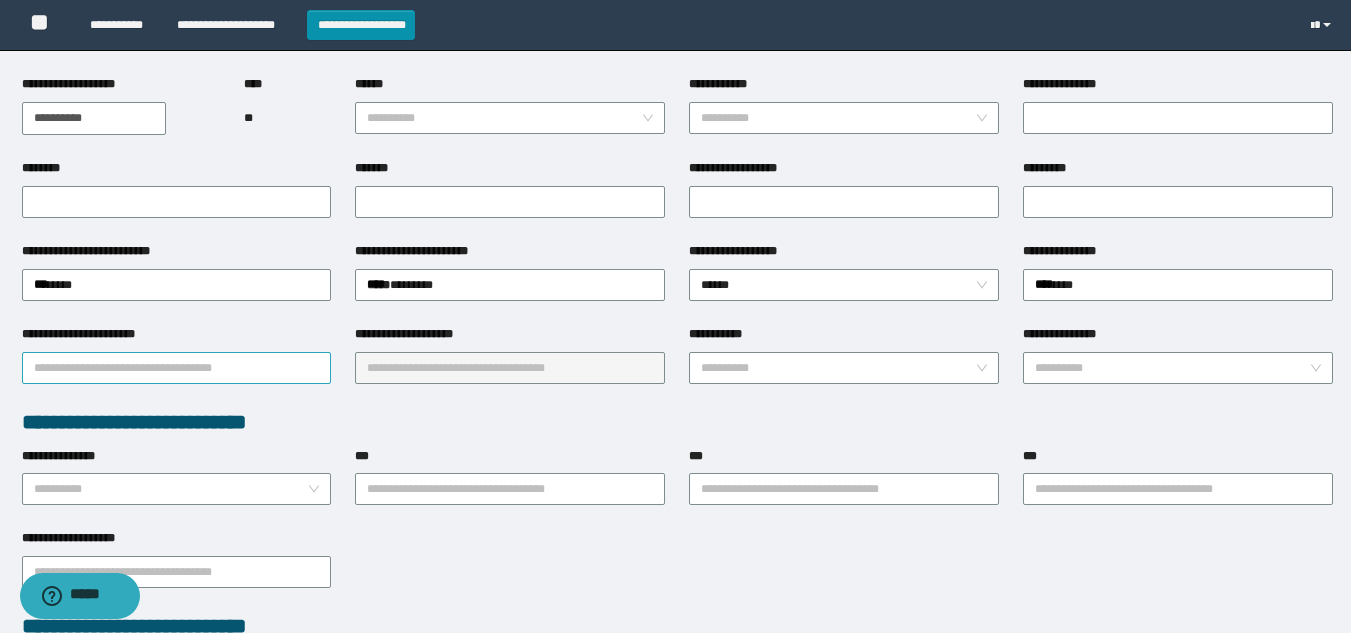 drag, startPoint x: 93, startPoint y: 335, endPoint x: 88, endPoint y: 368, distance: 33.37664 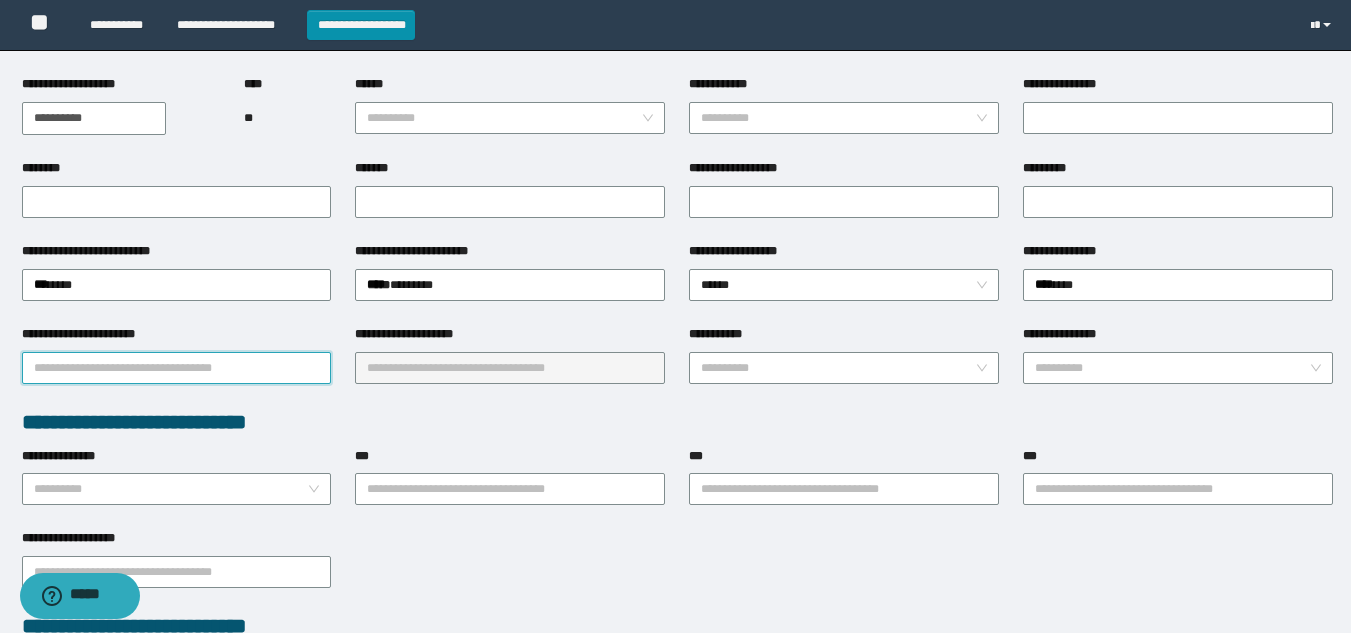click on "**********" at bounding box center (177, 368) 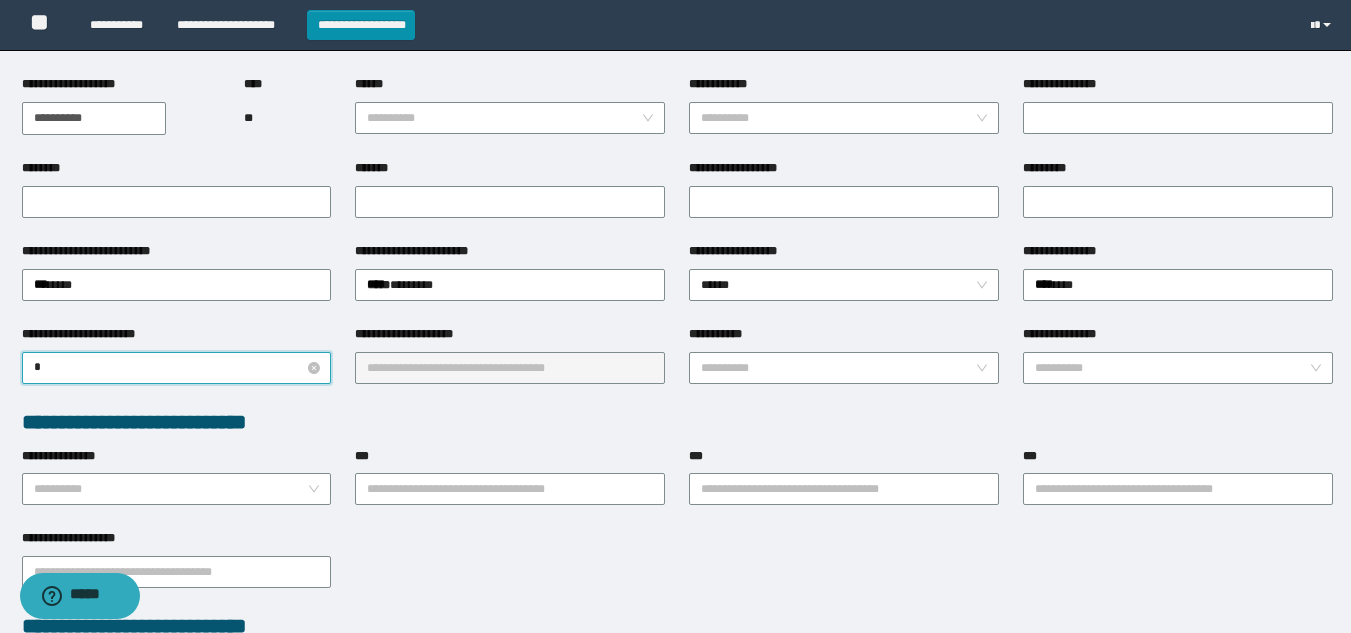 type on "**" 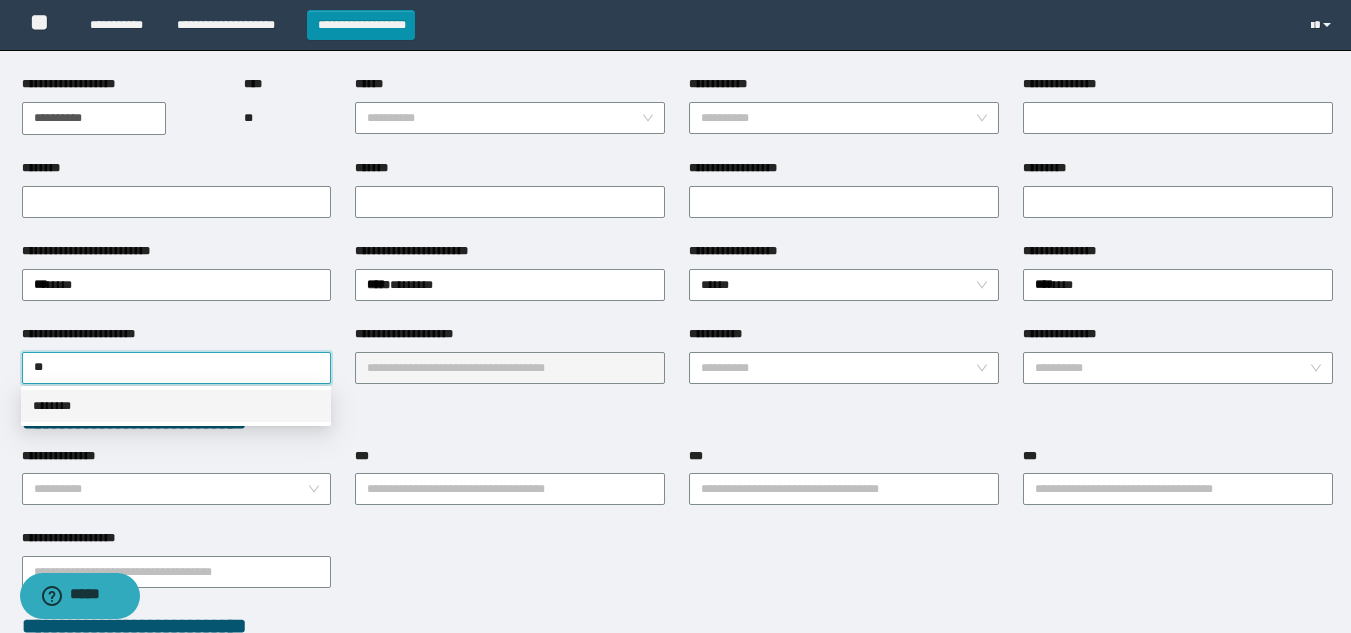 click on "********" at bounding box center (176, 406) 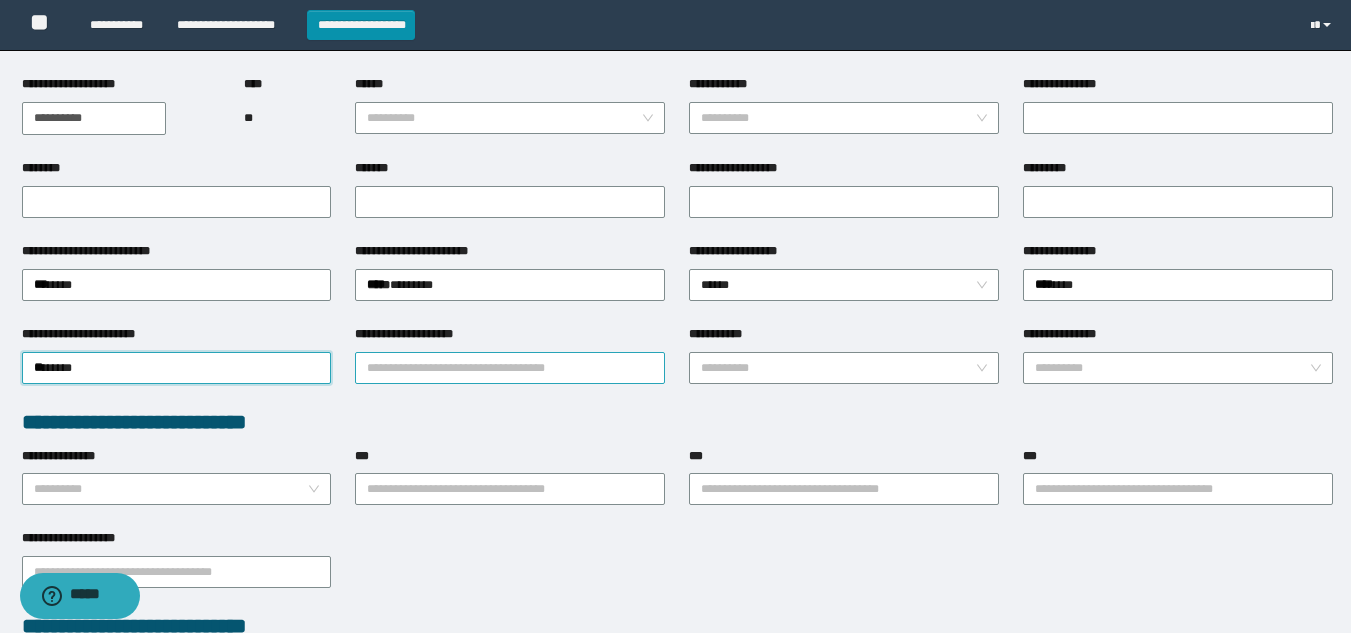 click on "**********" at bounding box center [510, 368] 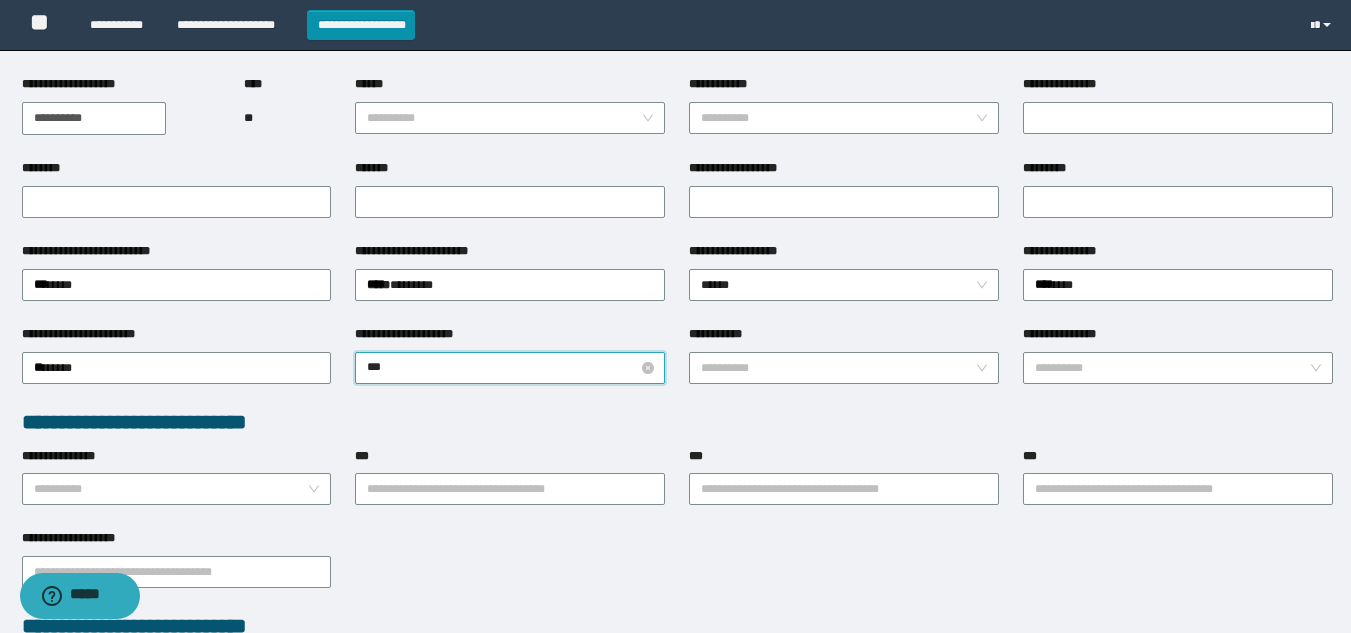 type on "****" 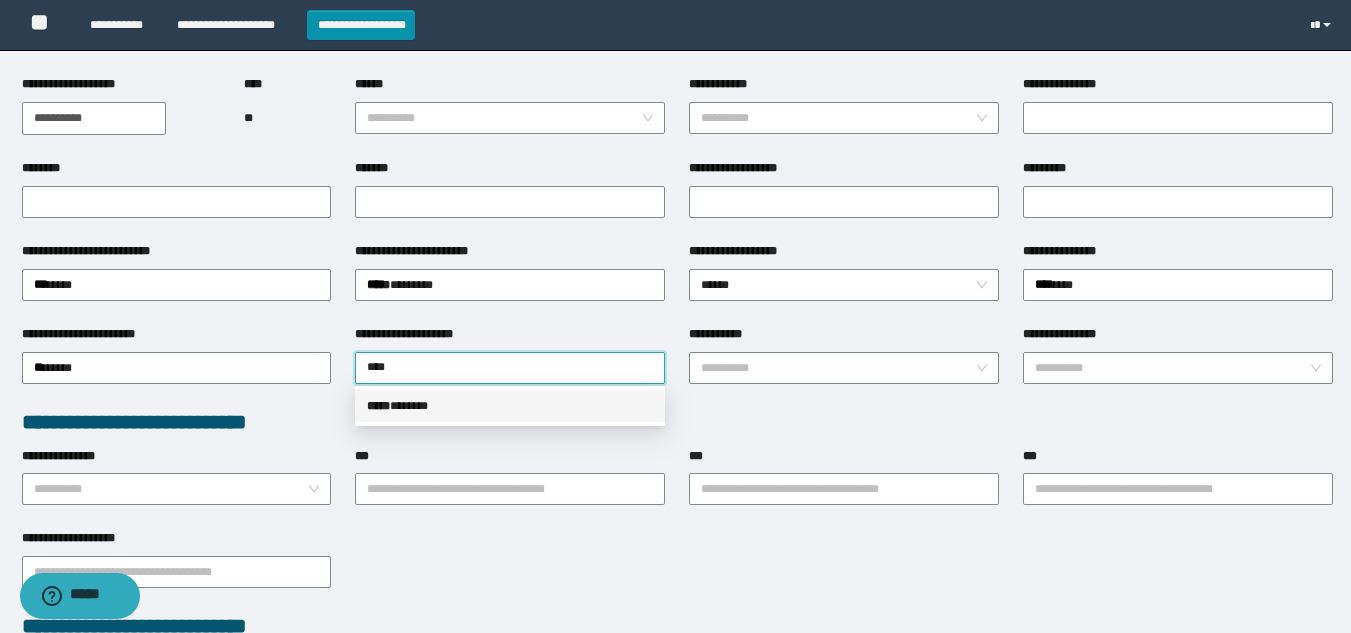 drag, startPoint x: 441, startPoint y: 408, endPoint x: 657, endPoint y: 400, distance: 216.1481 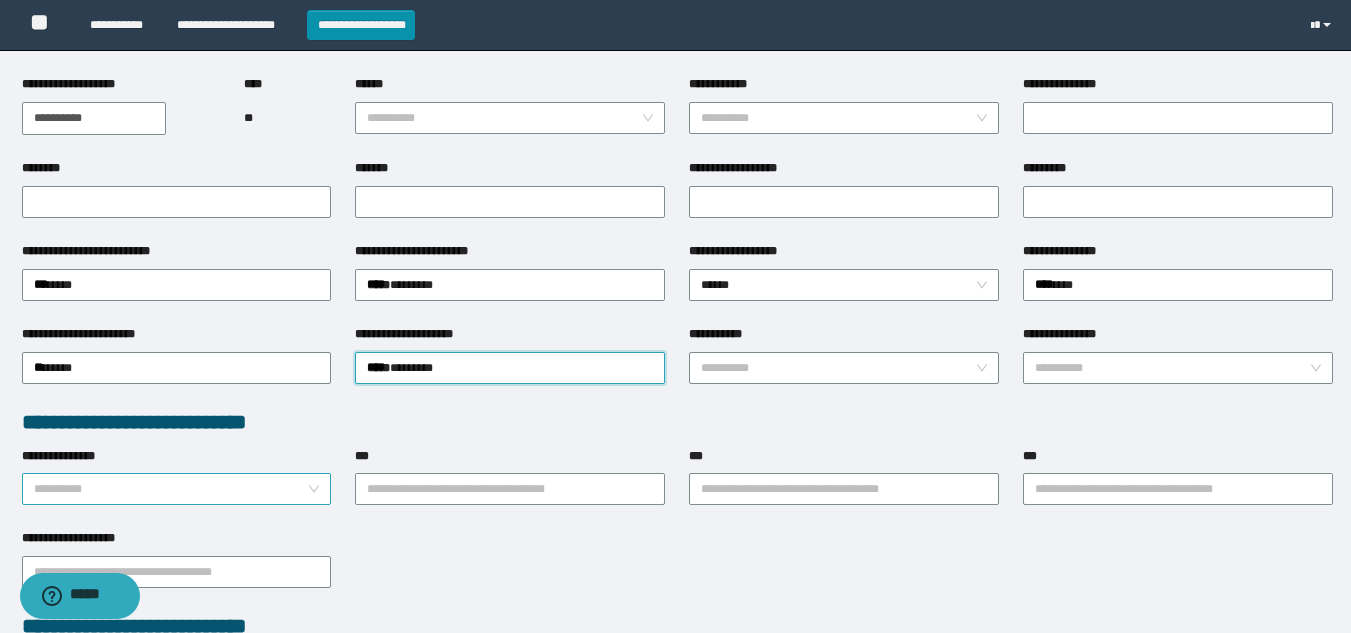 click on "**********" at bounding box center (171, 489) 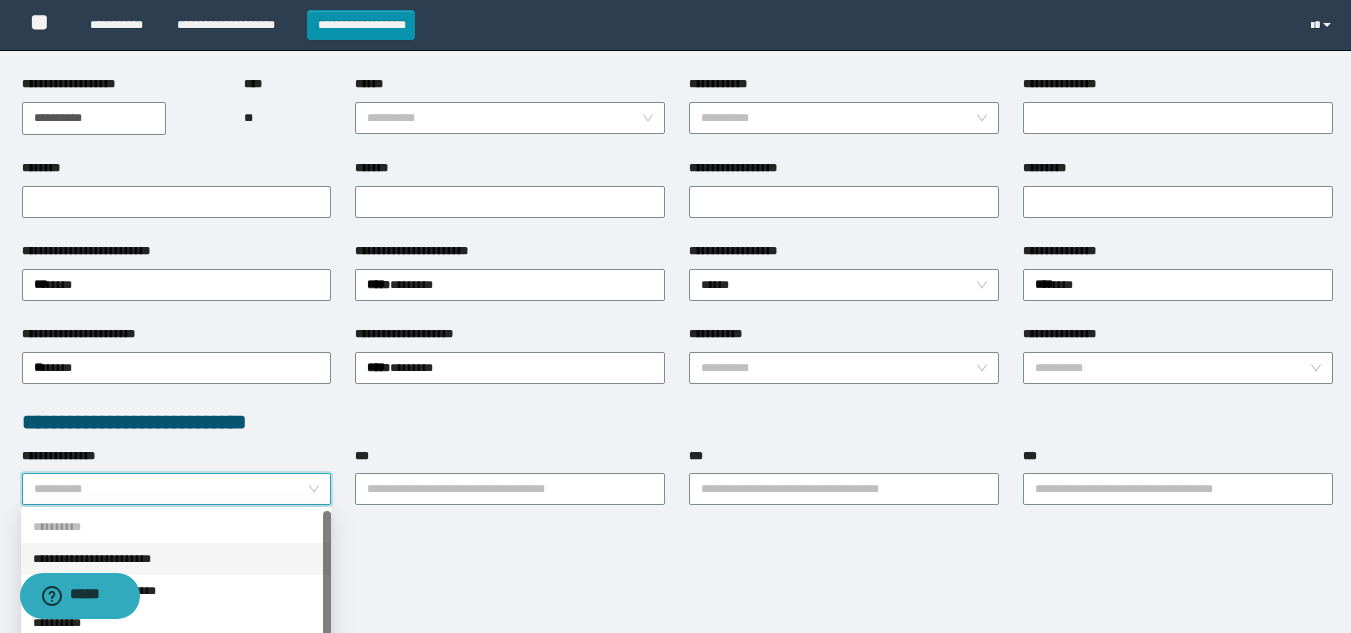 click on "**********" at bounding box center (176, 559) 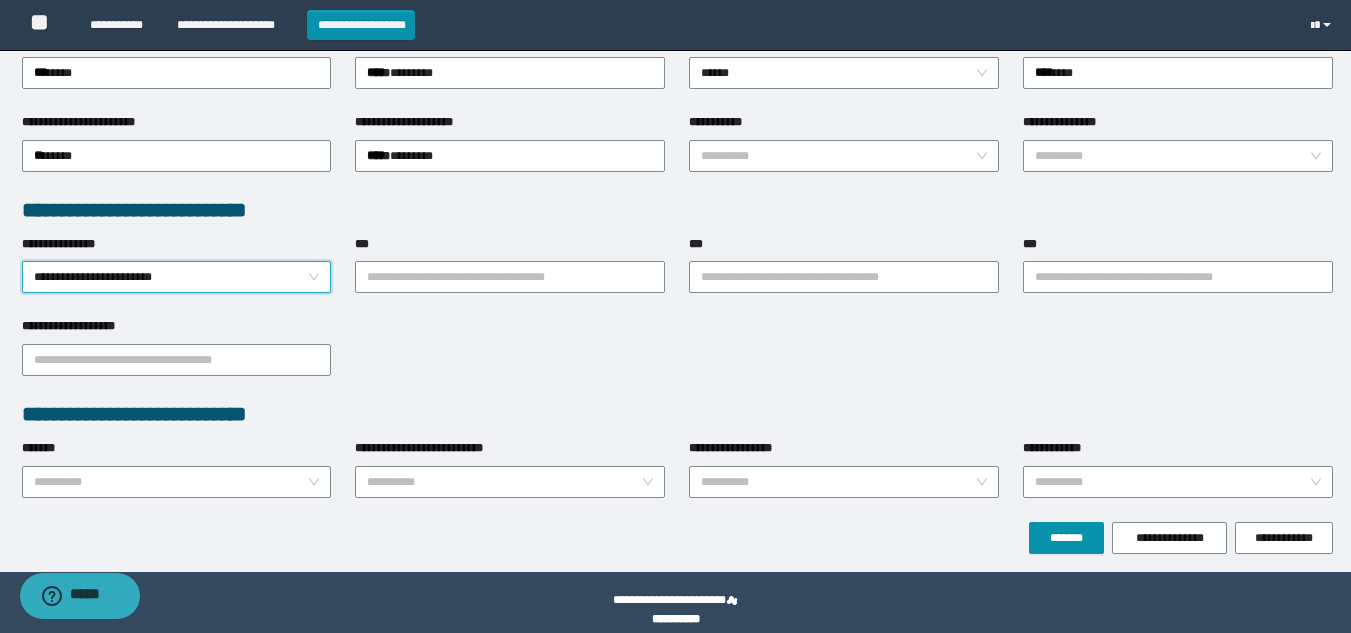 scroll, scrollTop: 428, scrollLeft: 0, axis: vertical 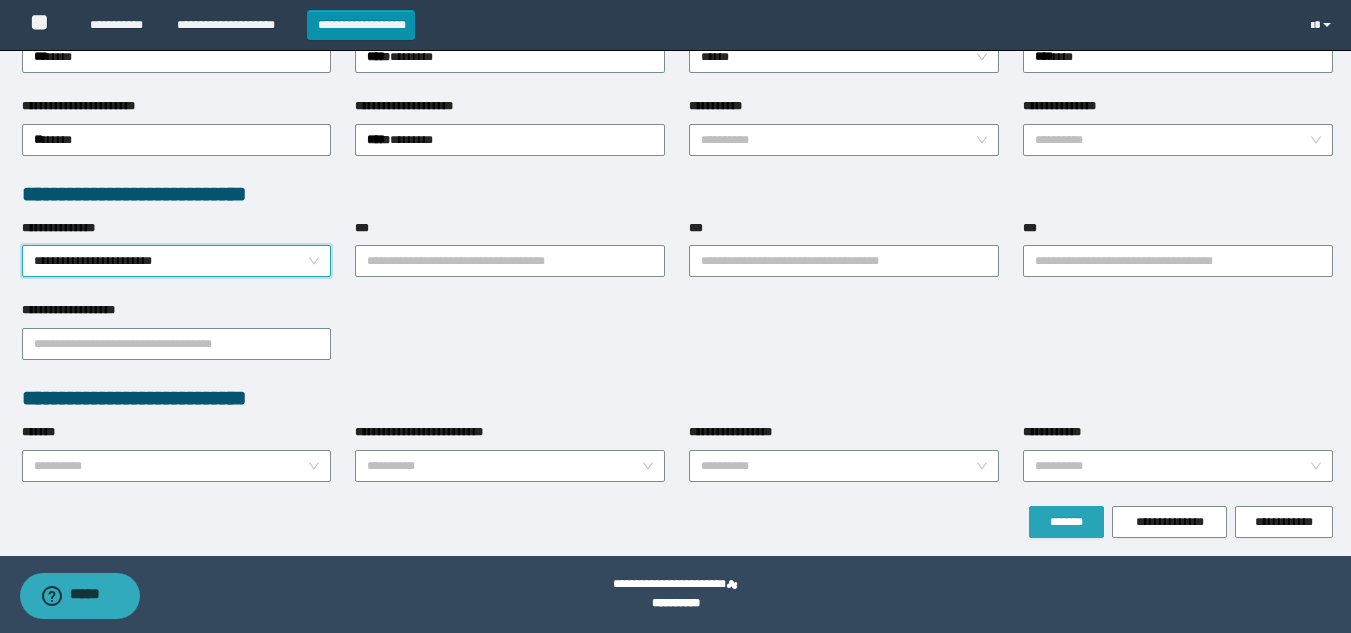 click on "*******" at bounding box center [1066, 522] 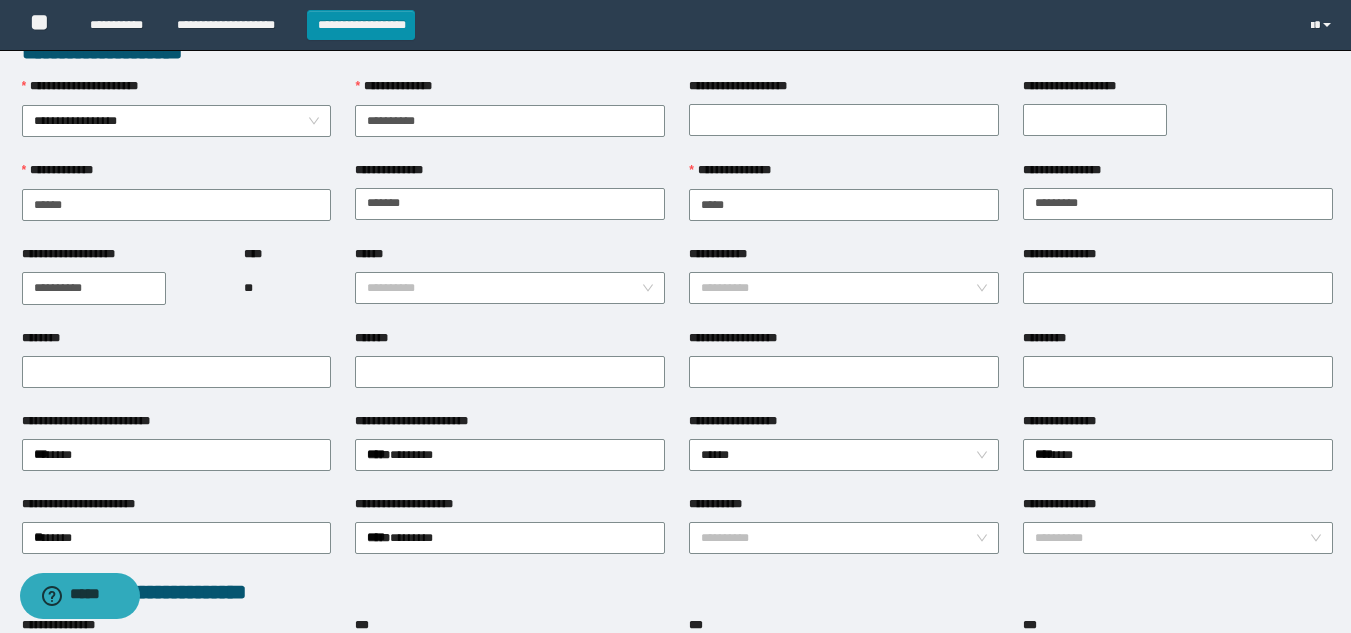 scroll, scrollTop: 33, scrollLeft: 0, axis: vertical 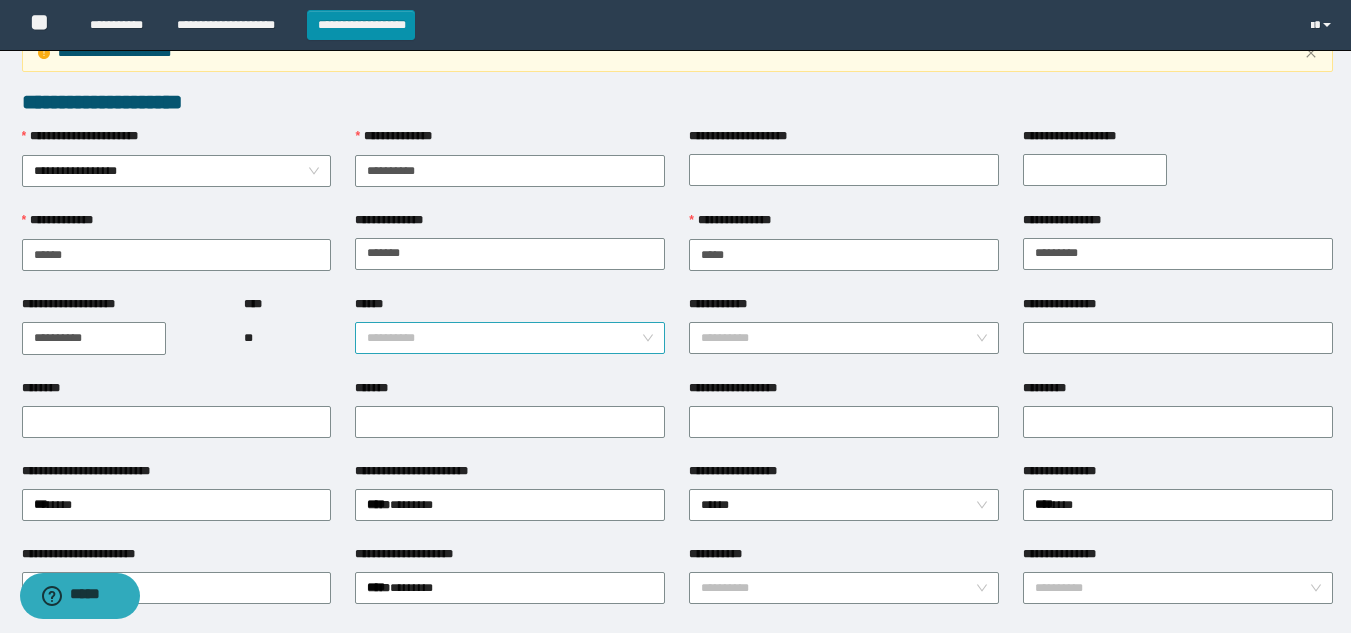 click on "******" at bounding box center (504, 338) 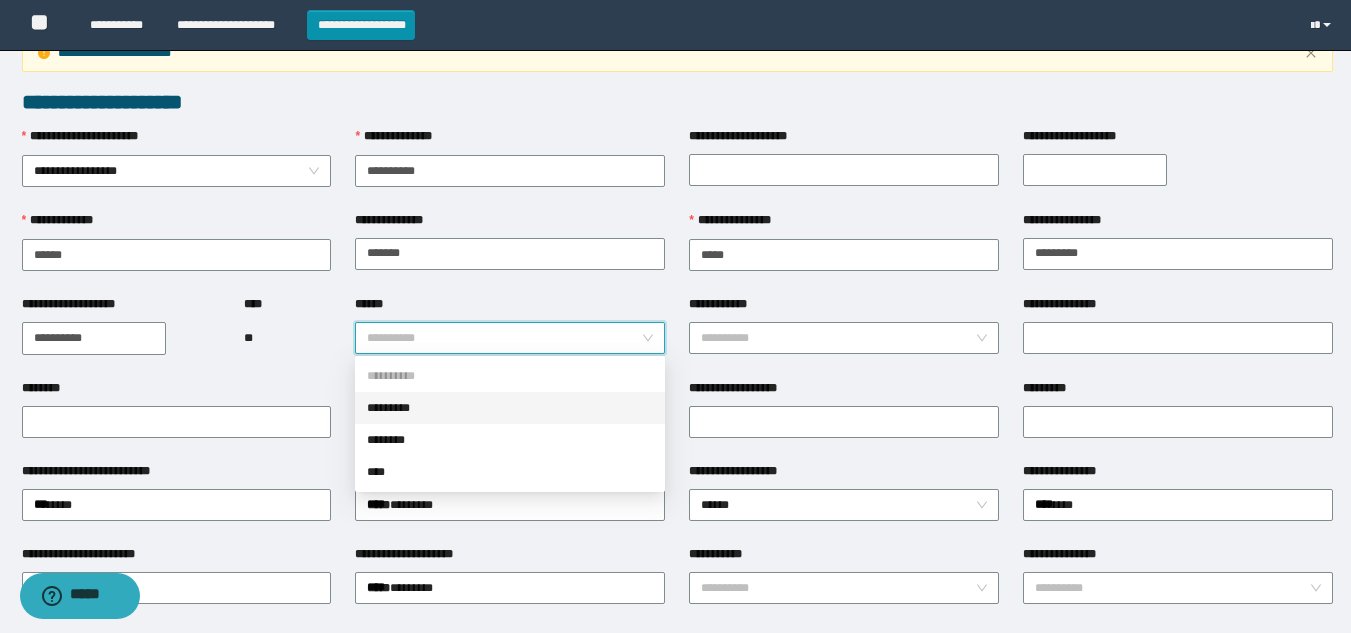 click on "*********" at bounding box center [510, 408] 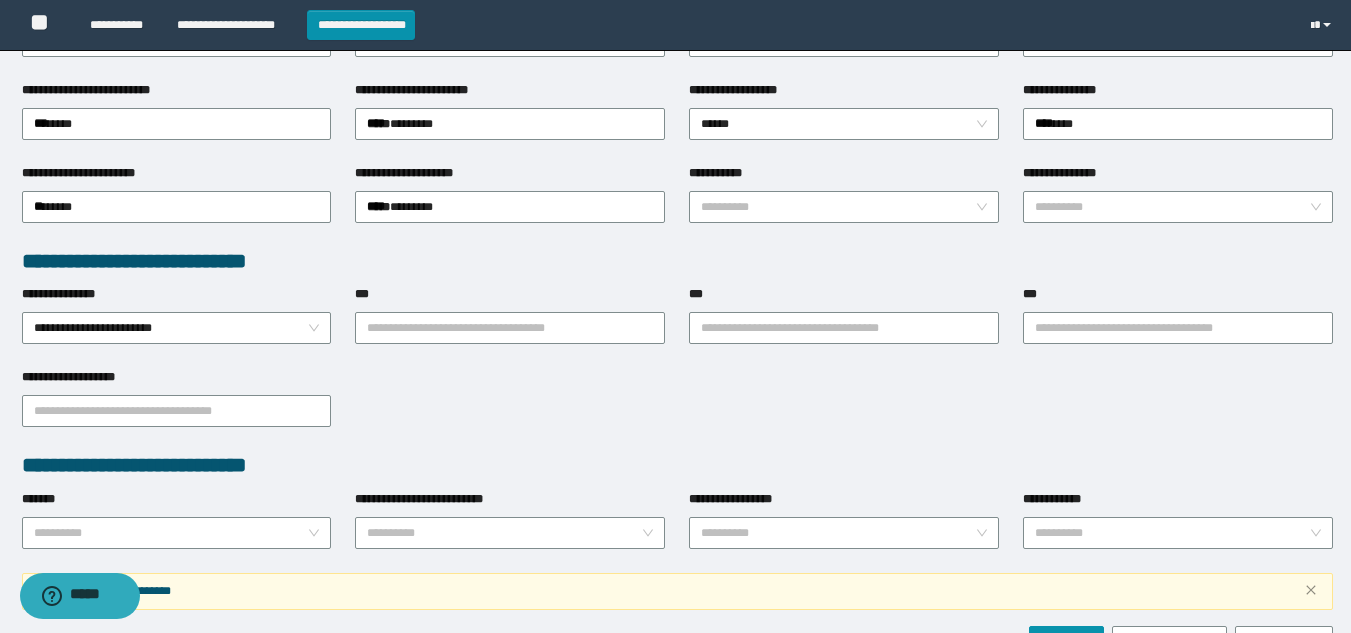 scroll, scrollTop: 533, scrollLeft: 0, axis: vertical 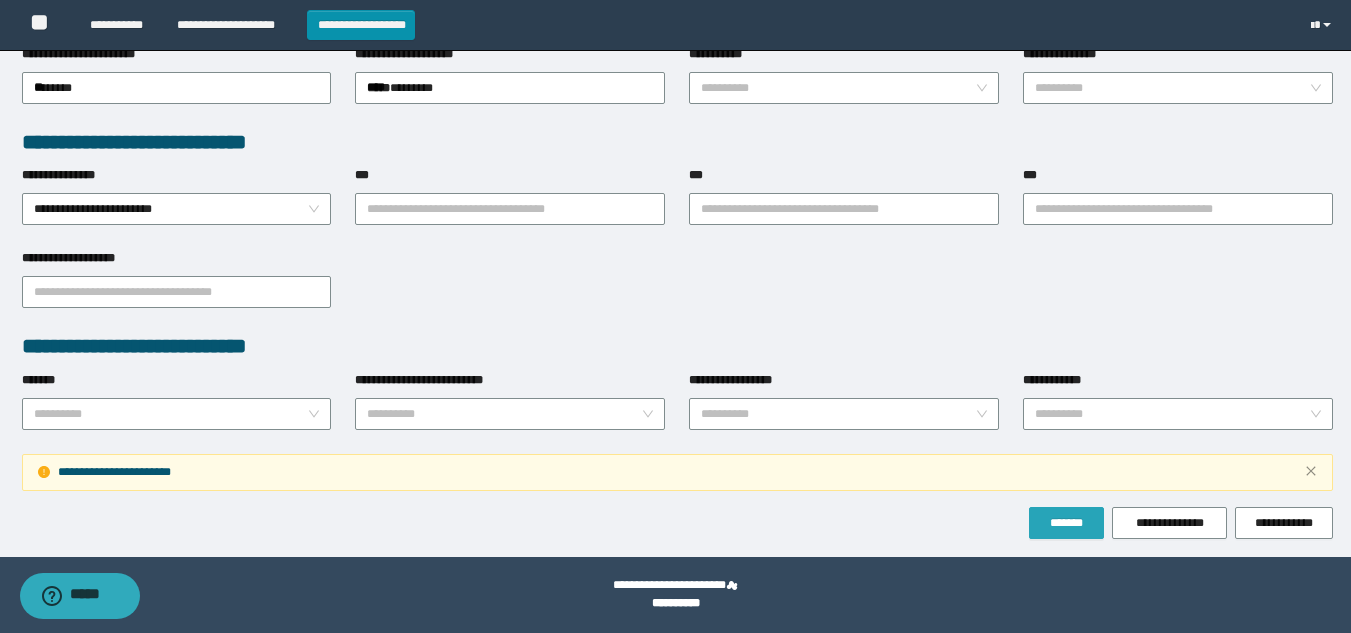 click on "*******" at bounding box center [1066, 523] 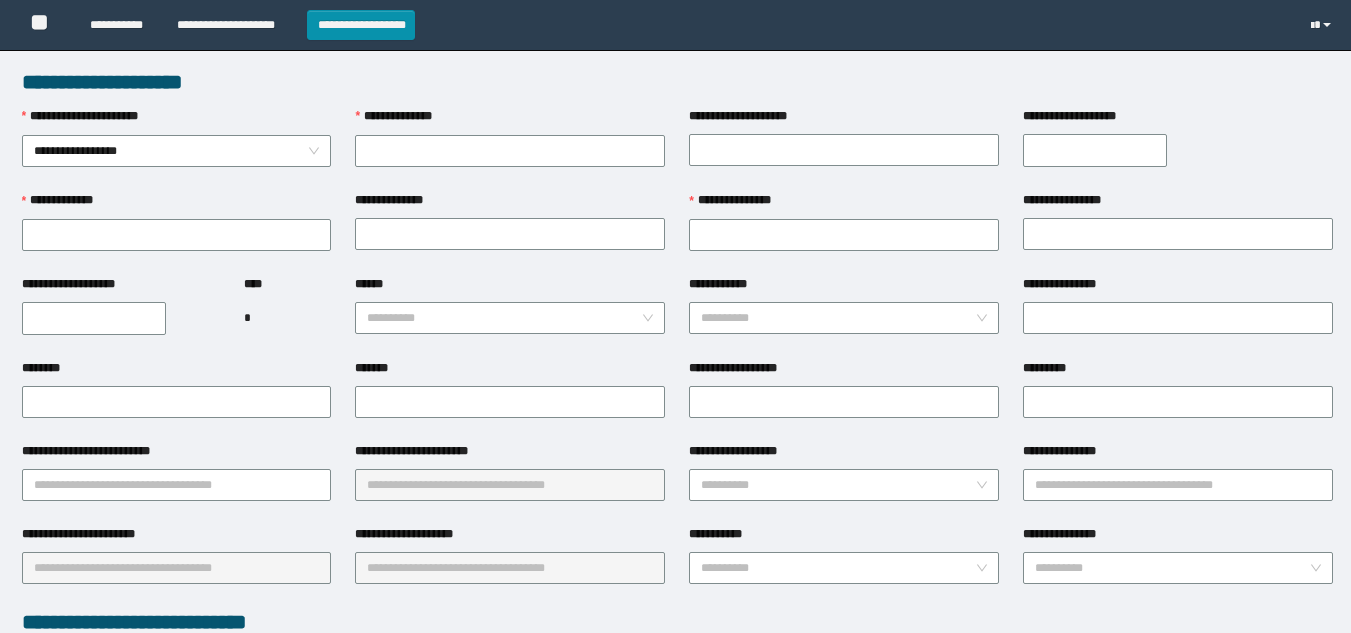 scroll, scrollTop: 0, scrollLeft: 0, axis: both 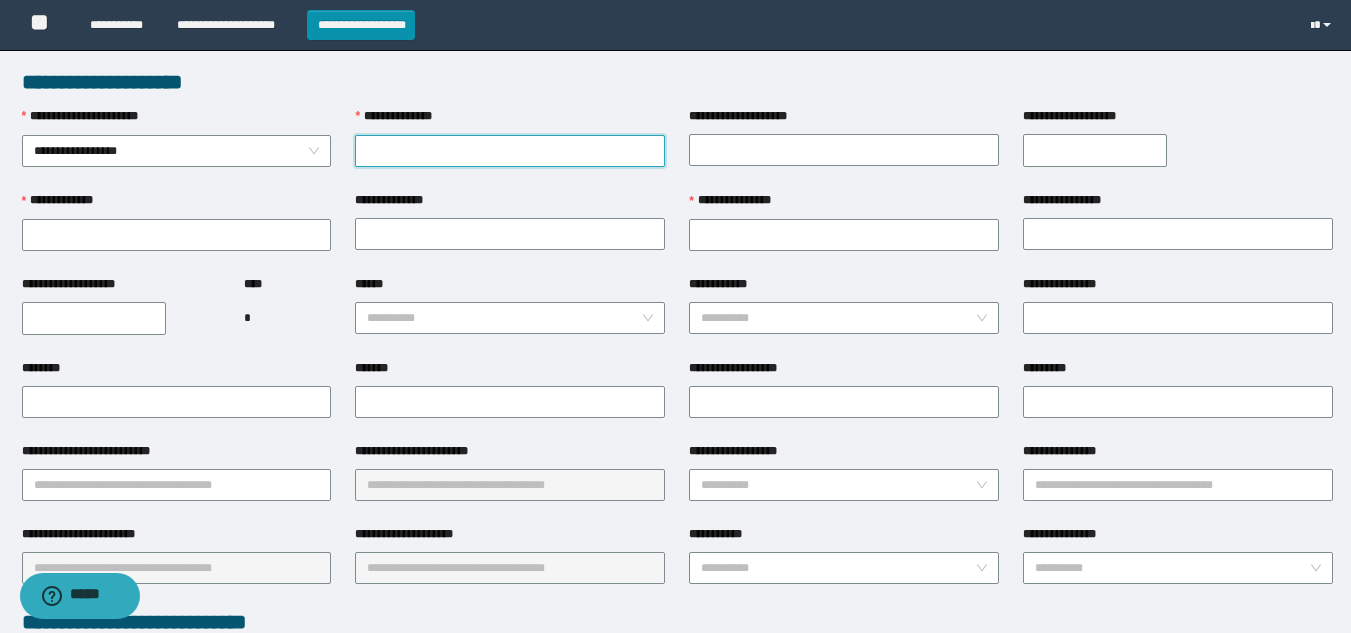 paste on "**********" 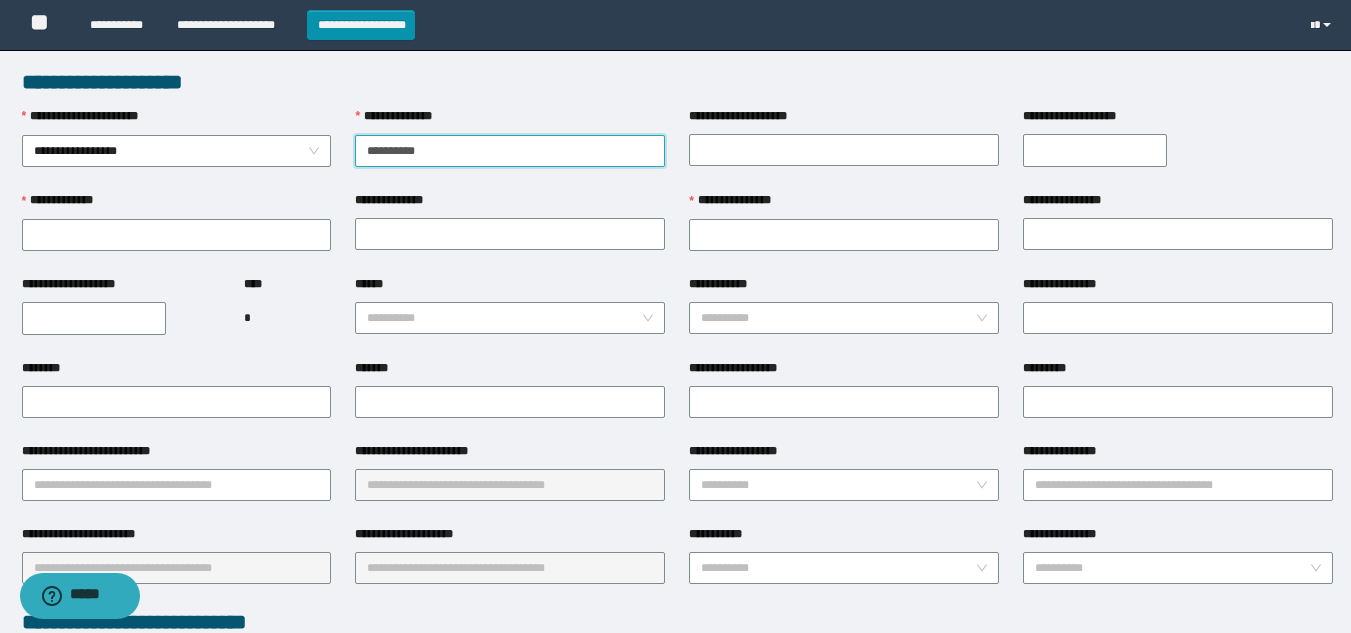 type on "**********" 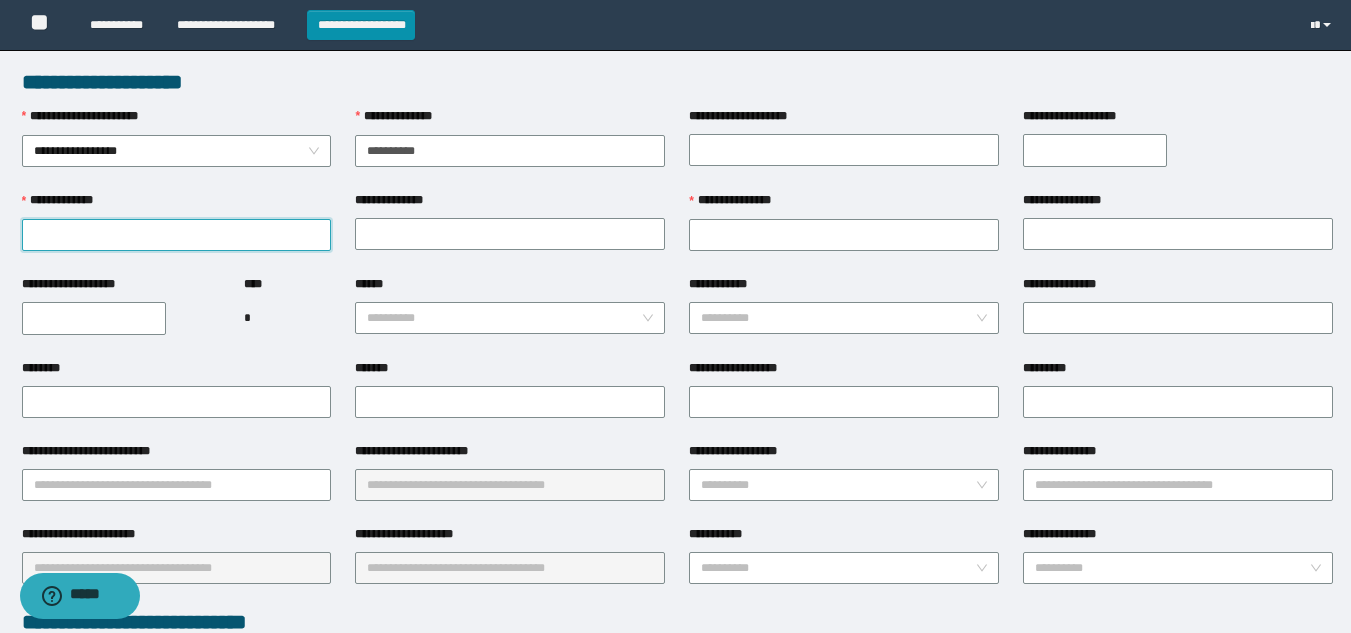 click on "**********" at bounding box center (177, 235) 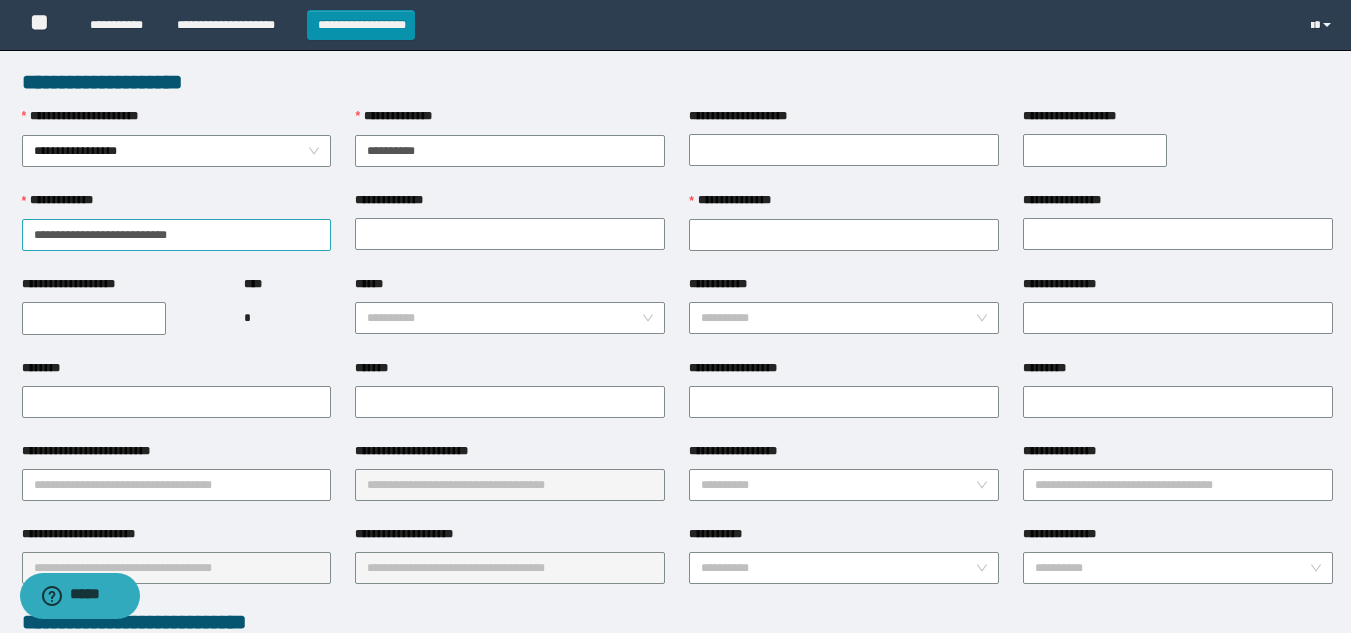 drag, startPoint x: 223, startPoint y: 204, endPoint x: 225, endPoint y: 225, distance: 21.095022 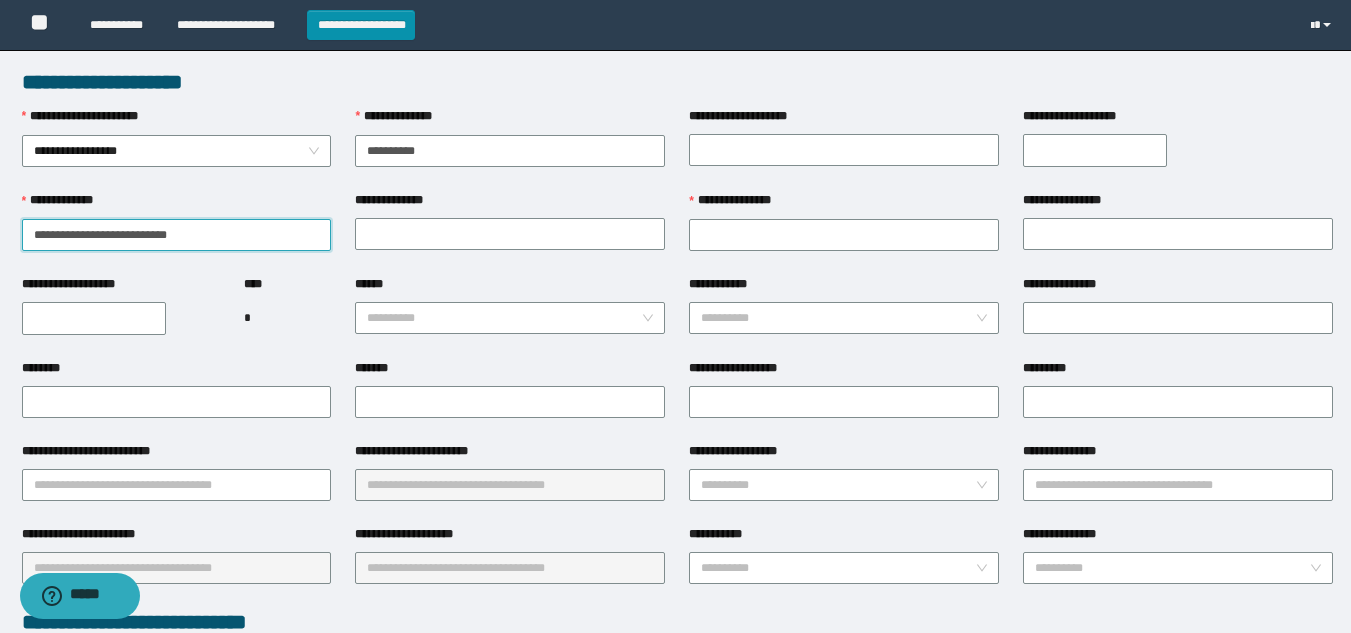 drag, startPoint x: 232, startPoint y: 237, endPoint x: 156, endPoint y: 233, distance: 76.105194 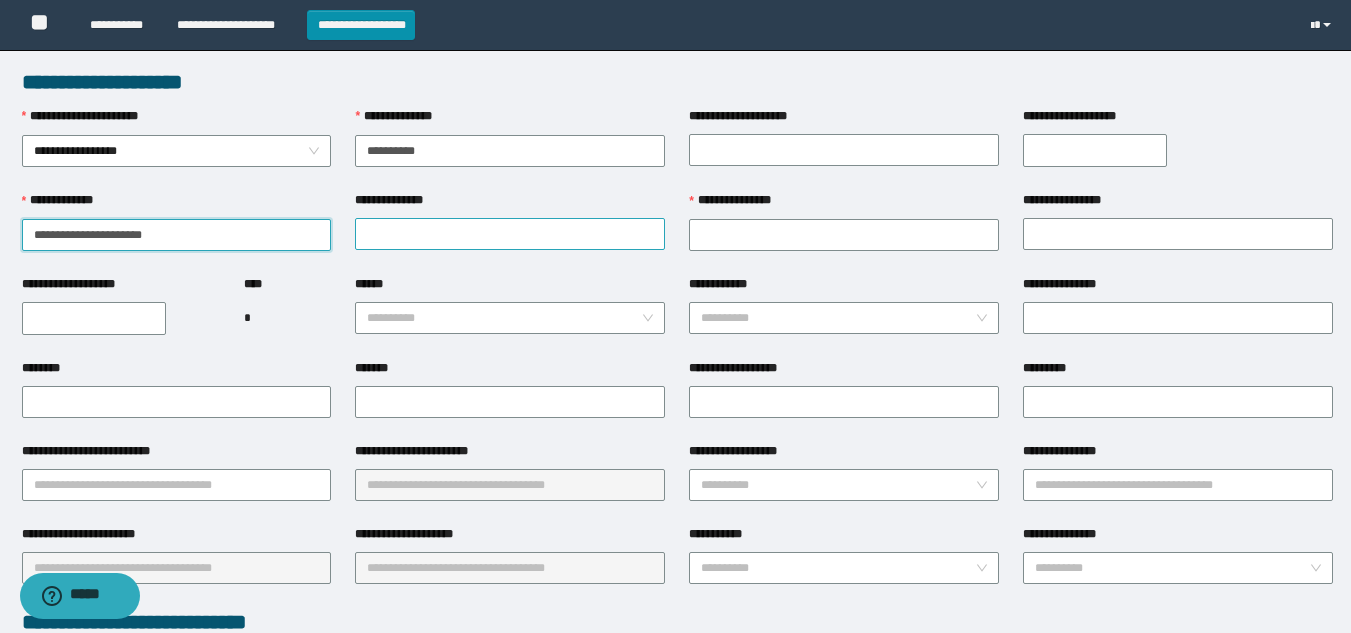 type on "**********" 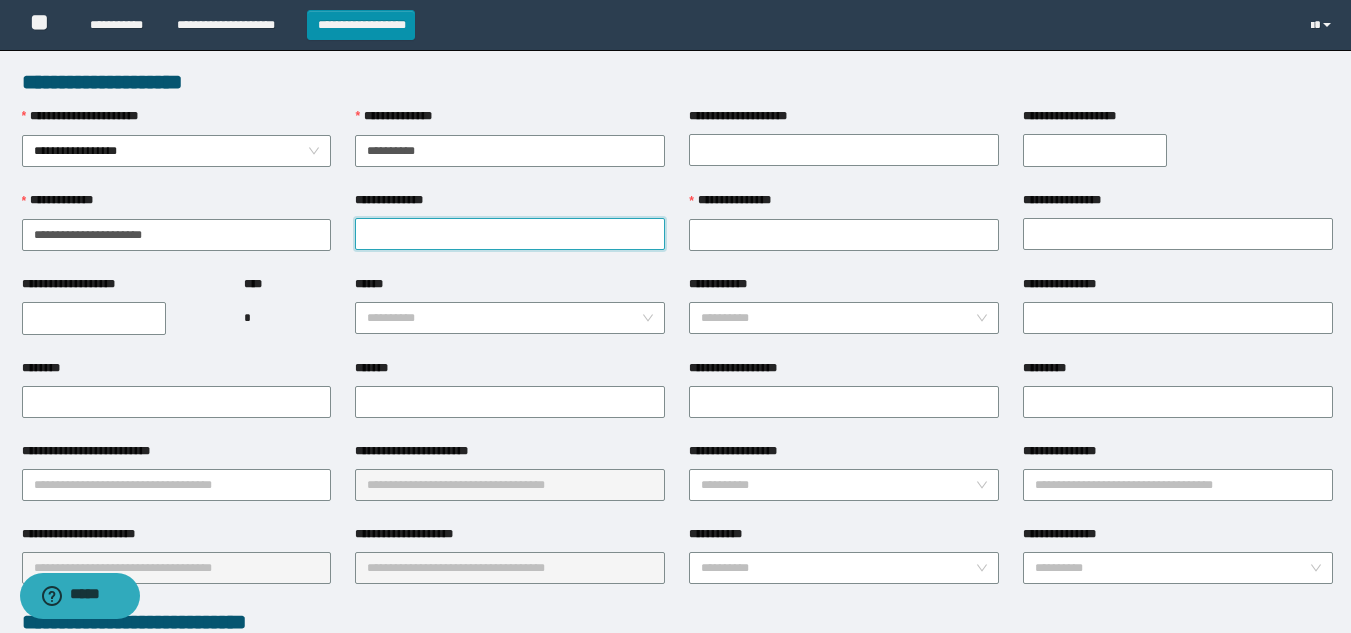 click on "**********" at bounding box center [510, 234] 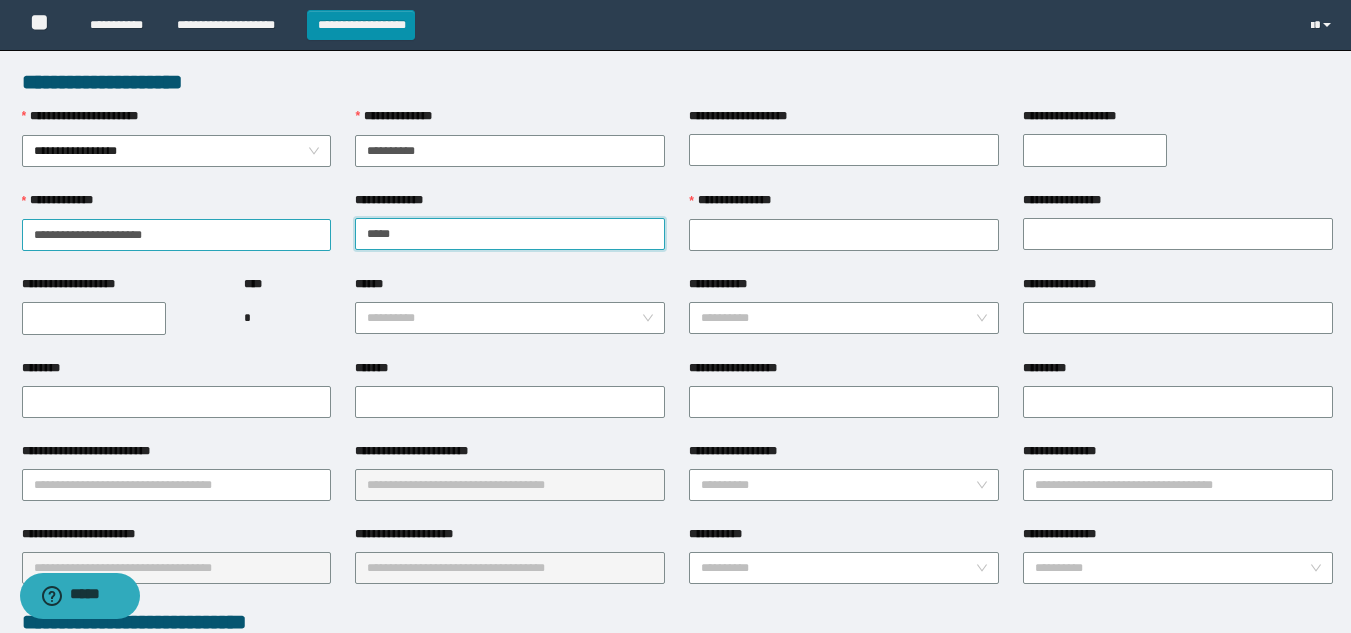 type on "*****" 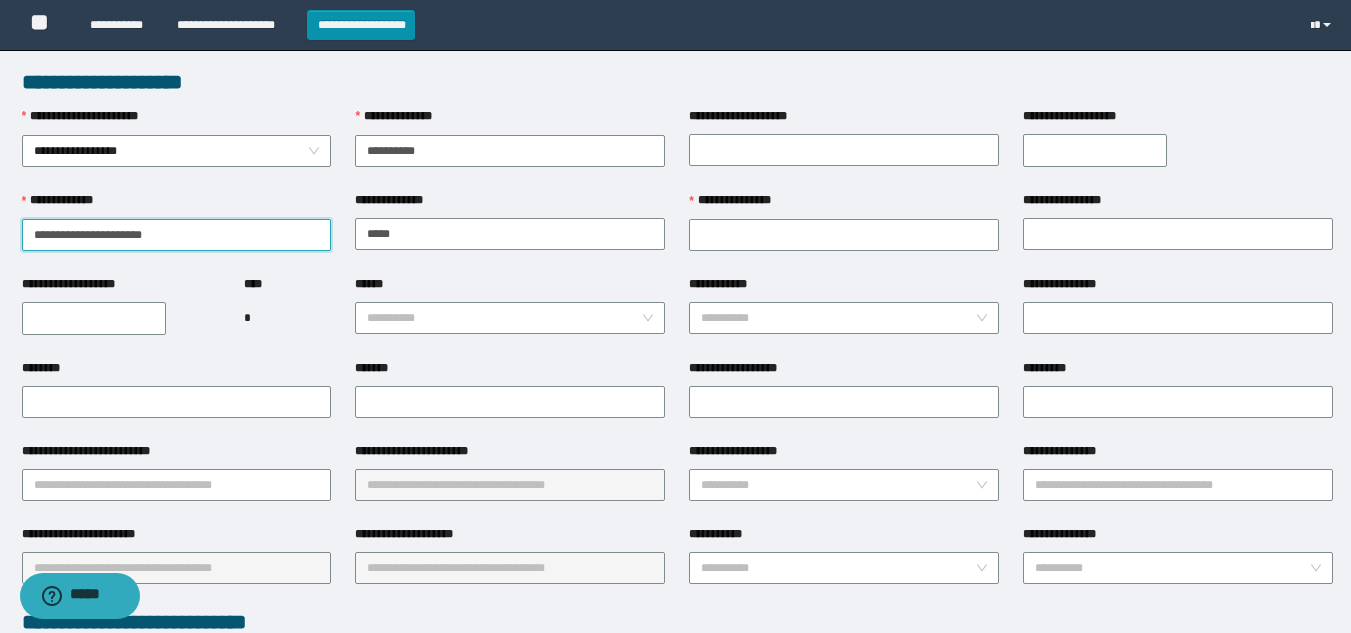 click on "**********" at bounding box center [177, 235] 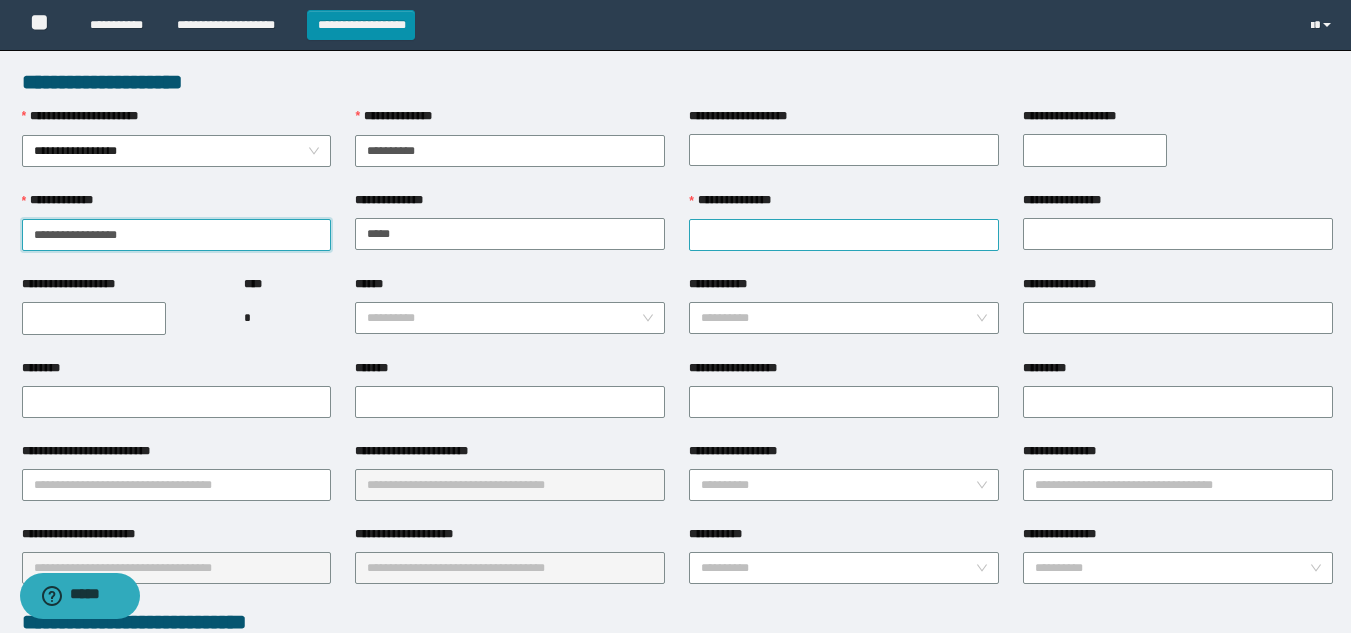 type on "**********" 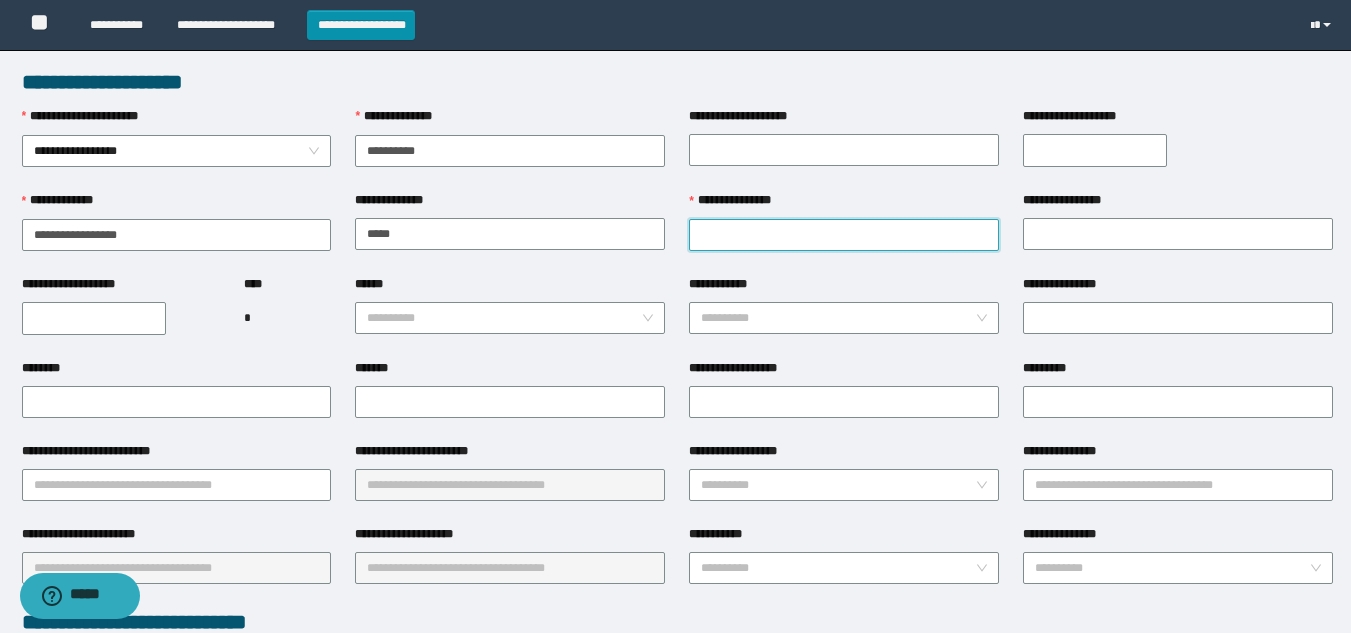 click on "**********" at bounding box center (844, 235) 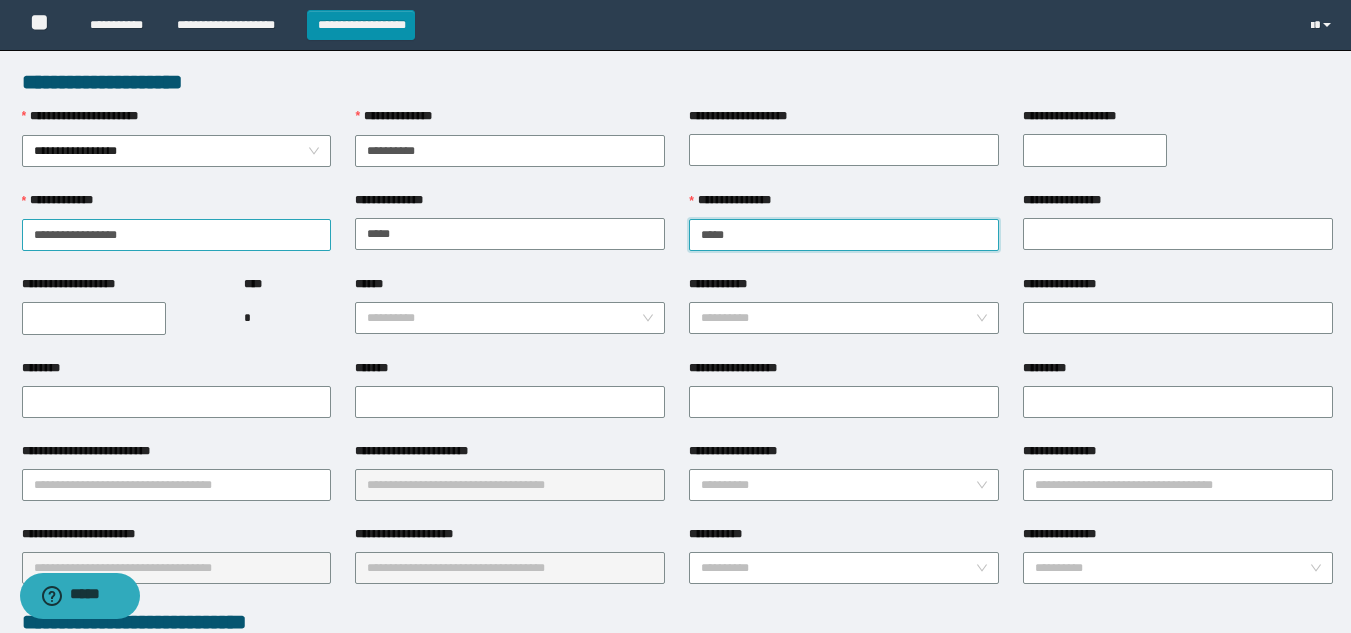 type on "*****" 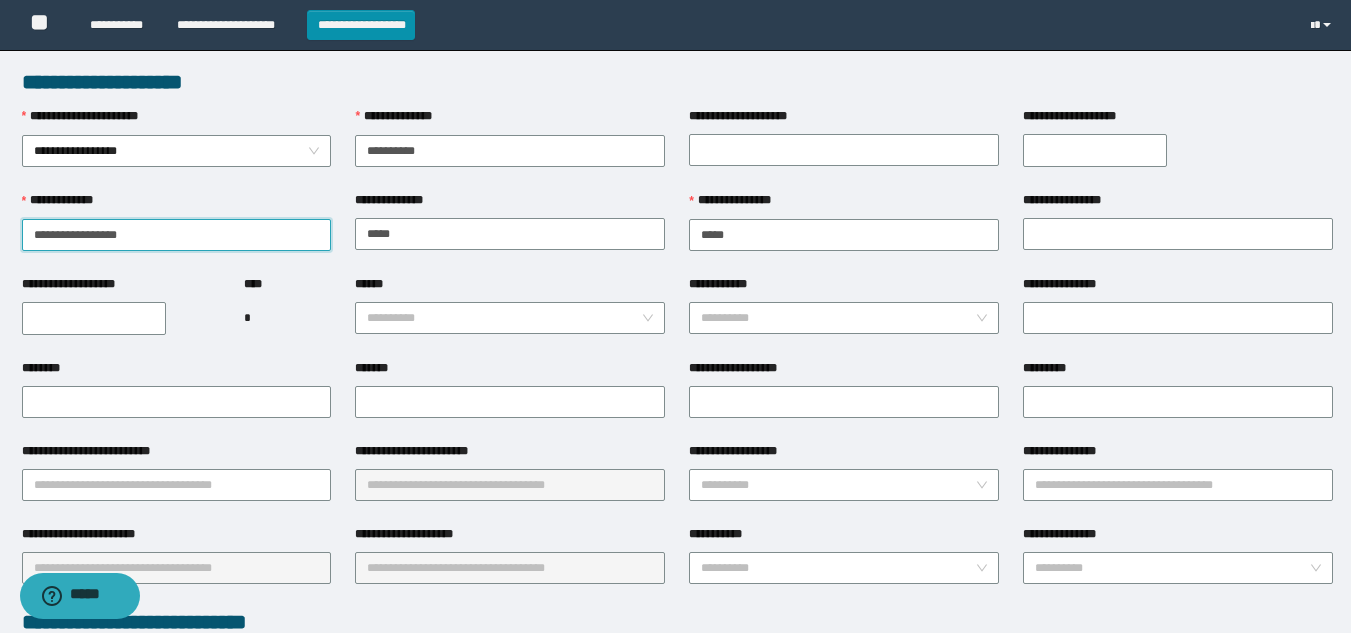 drag, startPoint x: 89, startPoint y: 237, endPoint x: 0, endPoint y: 238, distance: 89.005615 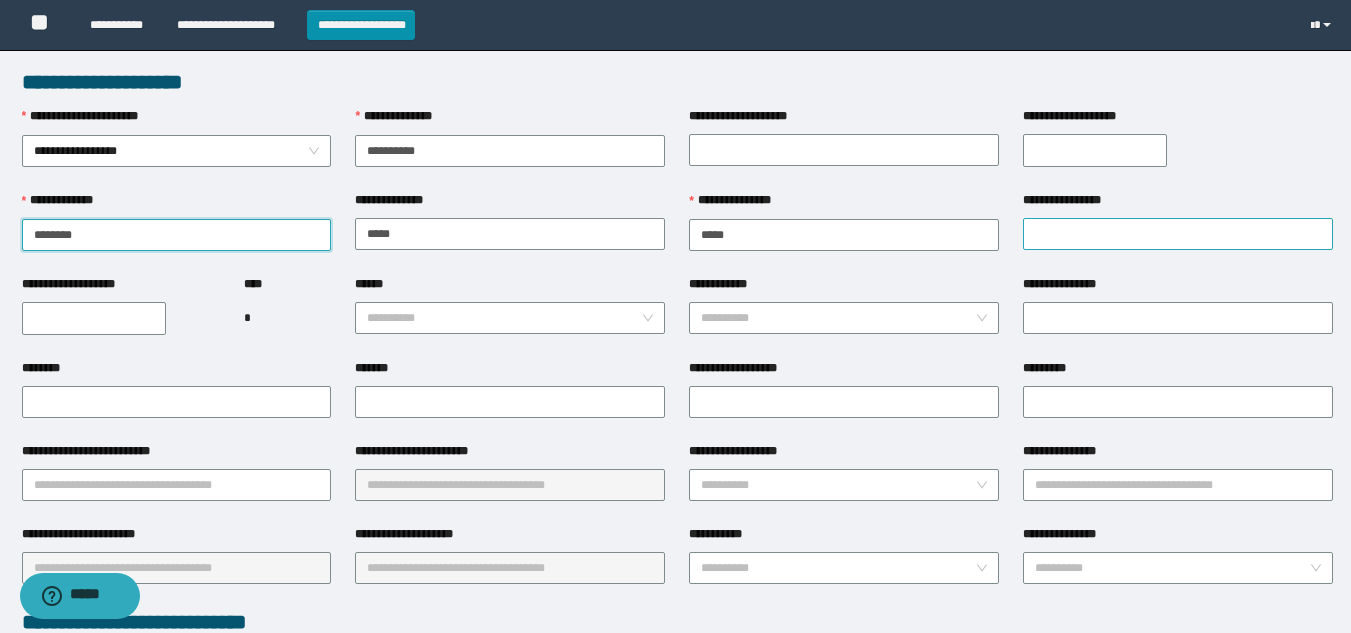 type on "******" 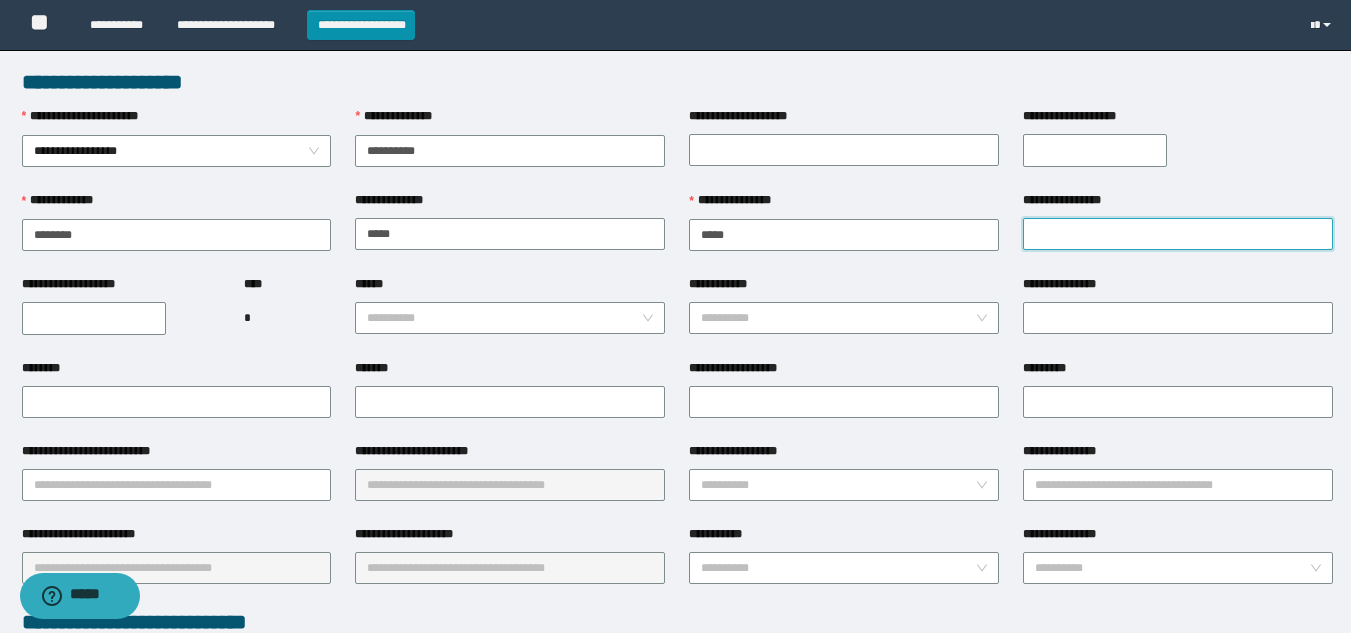 click on "**********" at bounding box center [1178, 234] 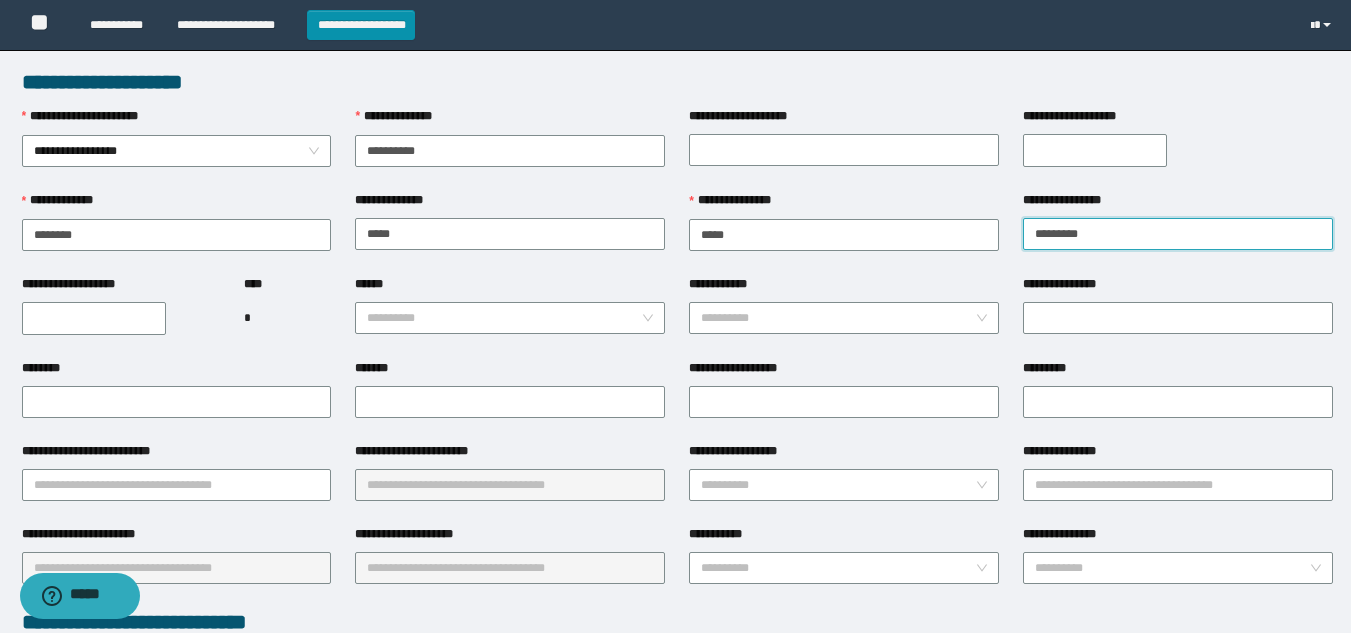 type on "********" 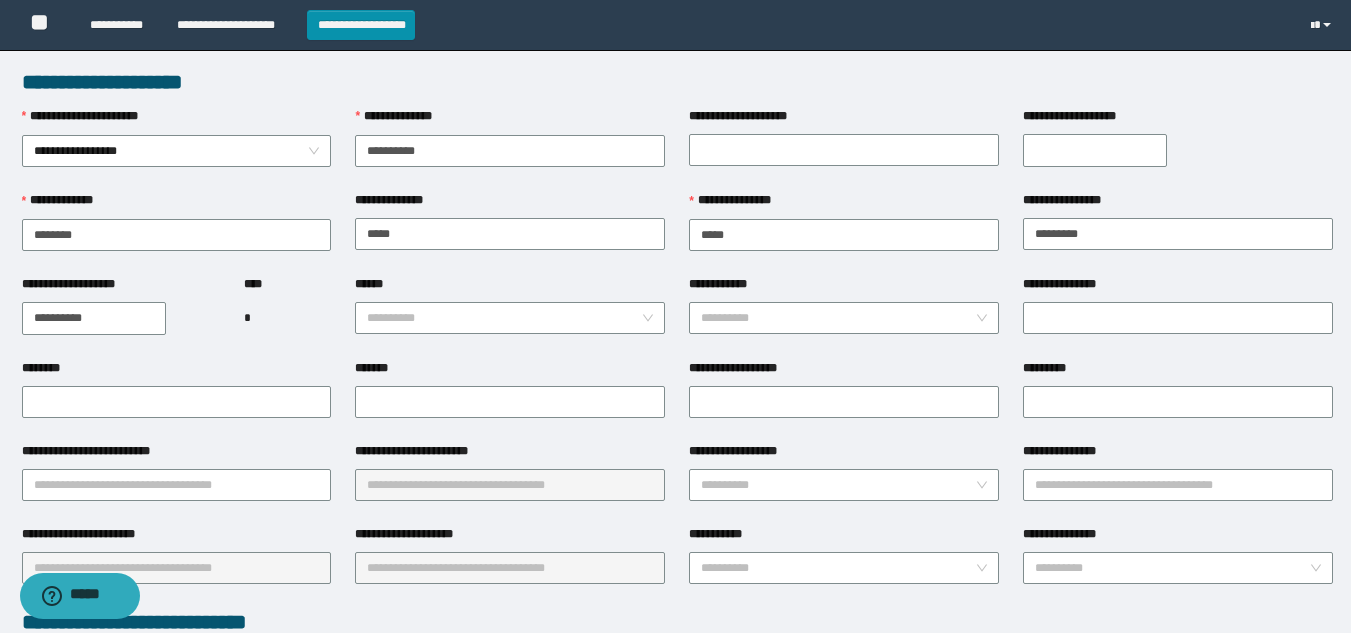 click on "**********" at bounding box center (94, 318) 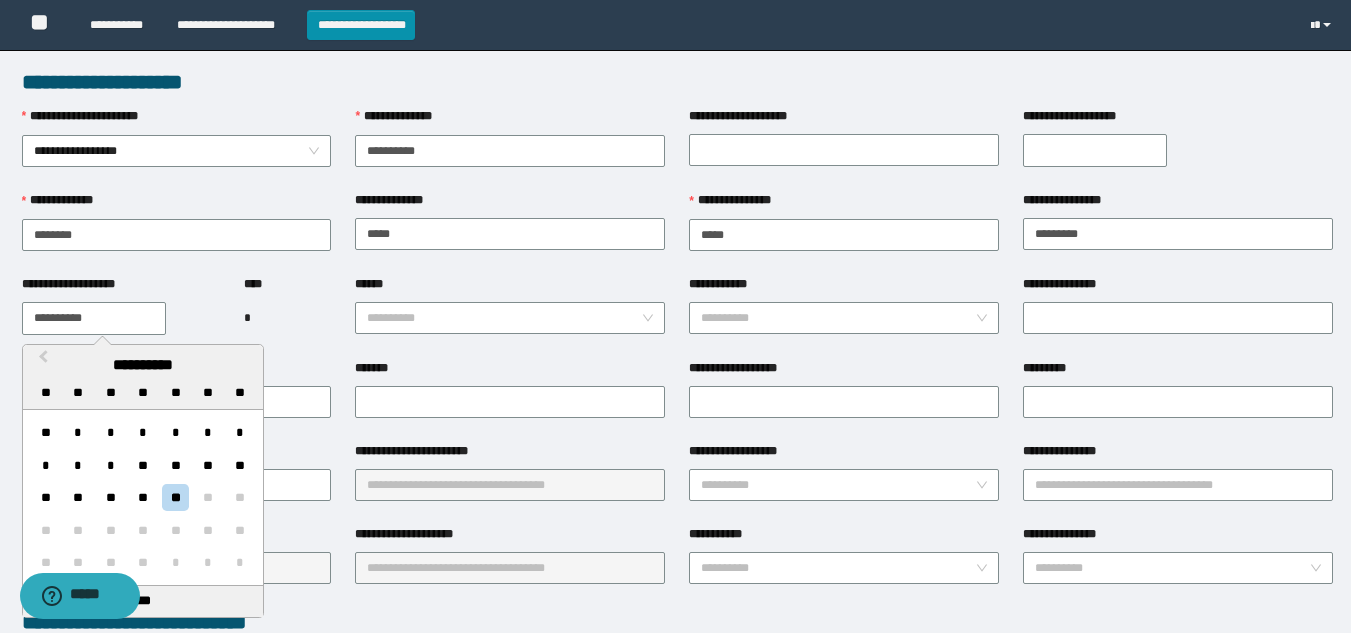 paste 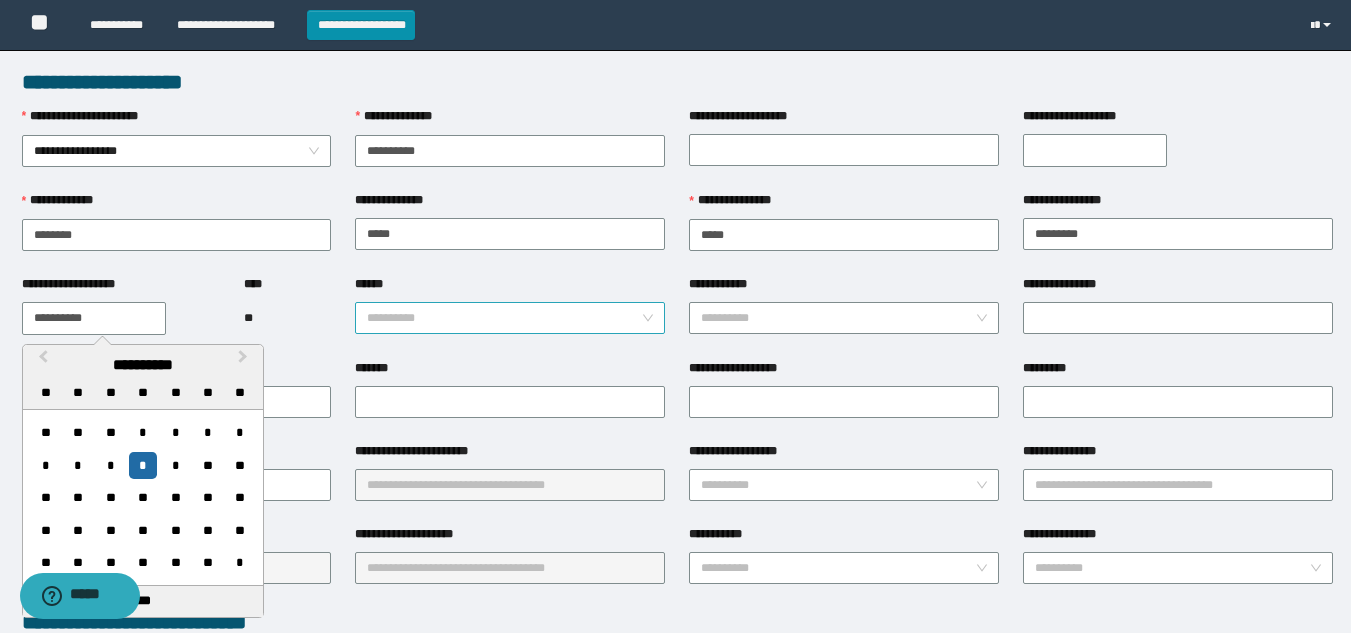 type on "**********" 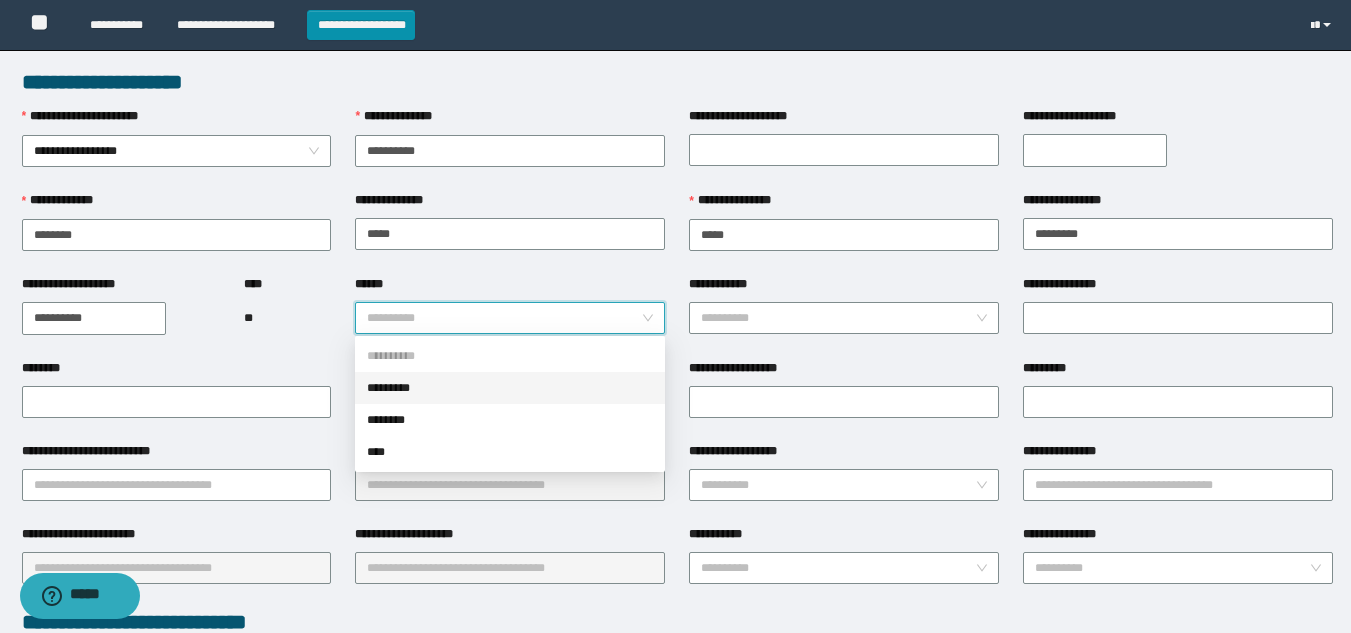 click on "*********" at bounding box center (510, 388) 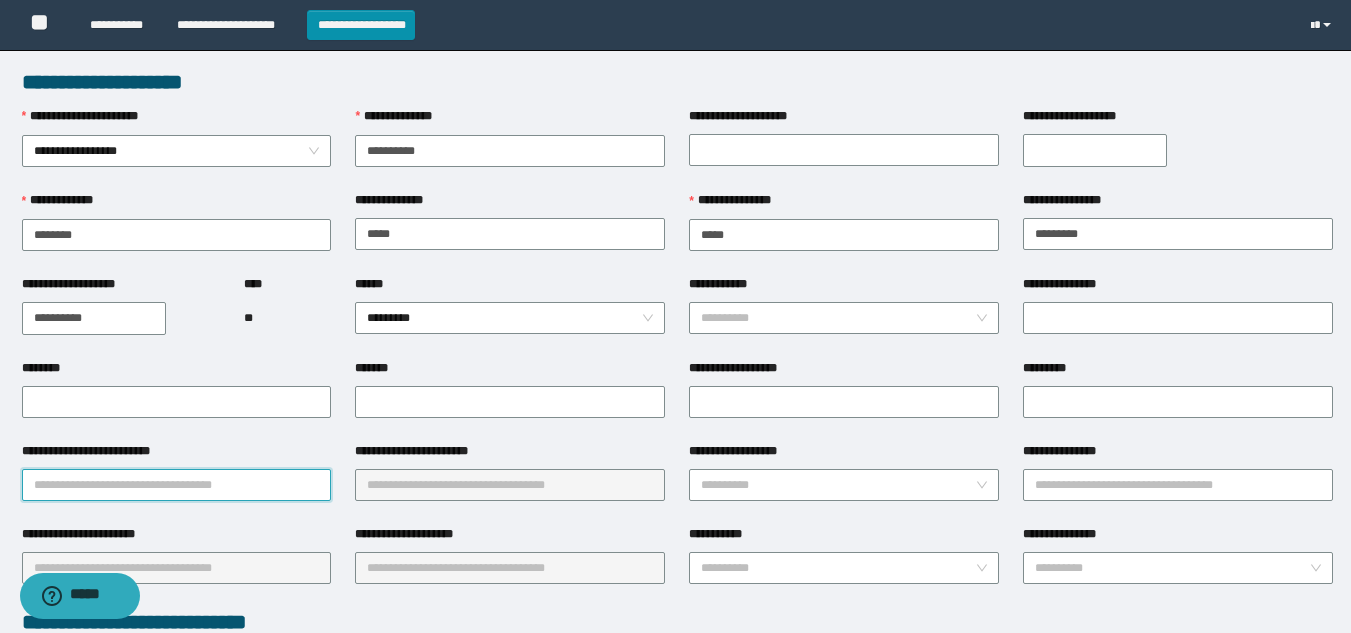 click on "**********" at bounding box center [177, 485] 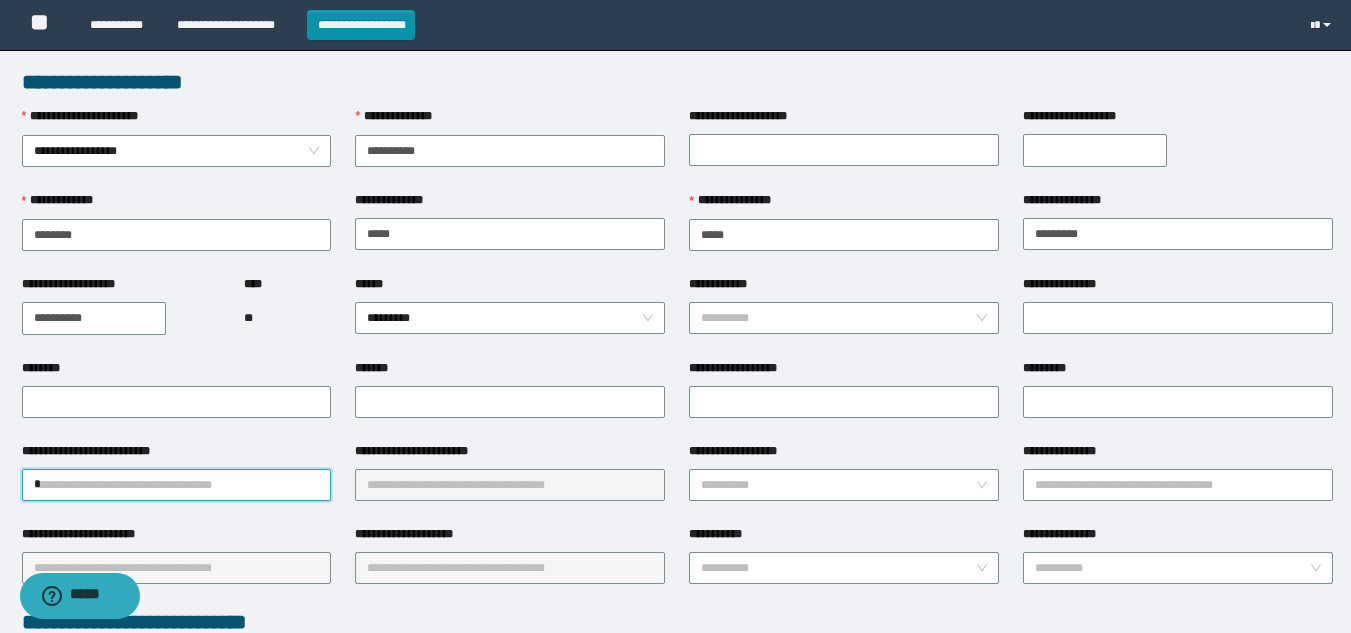 type on "**" 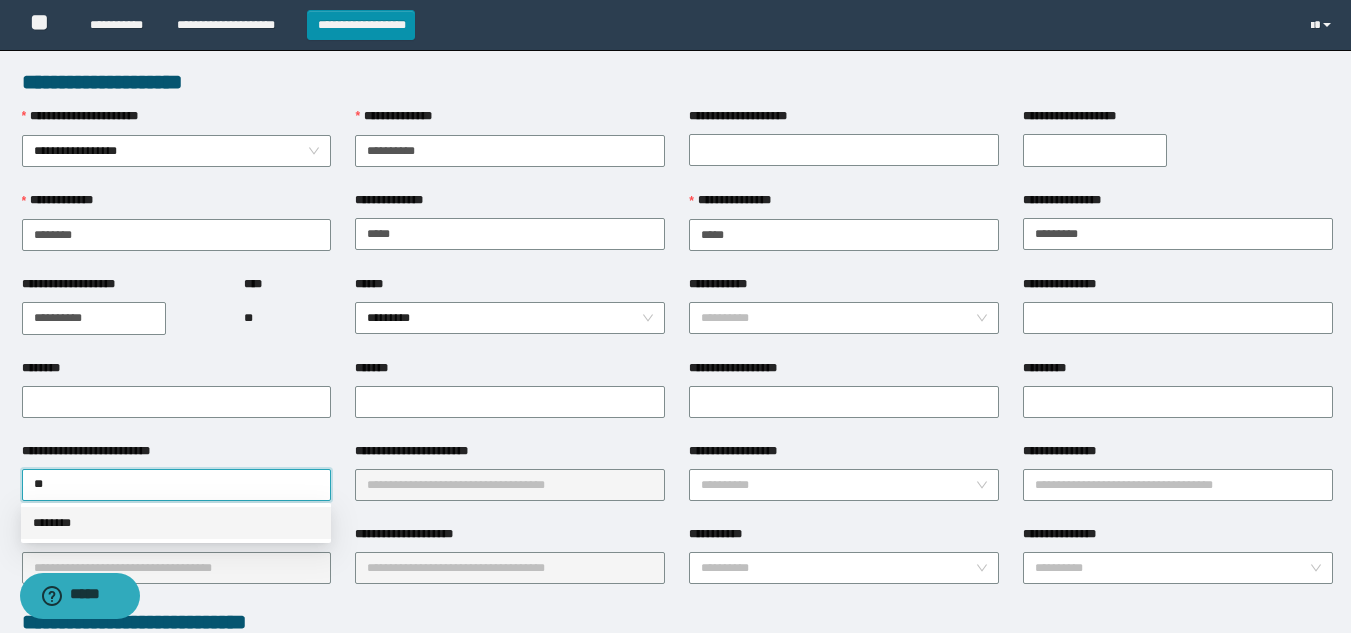 drag, startPoint x: 115, startPoint y: 530, endPoint x: 184, endPoint y: 522, distance: 69.46222 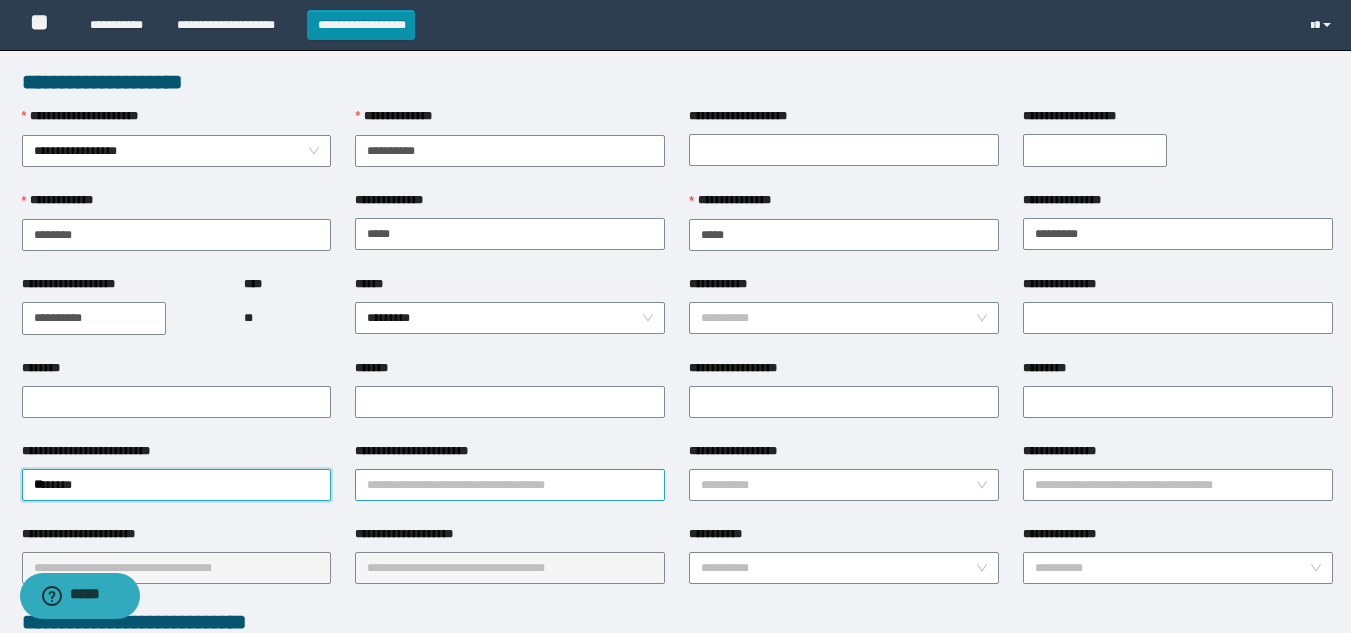 click on "**********" at bounding box center (510, 485) 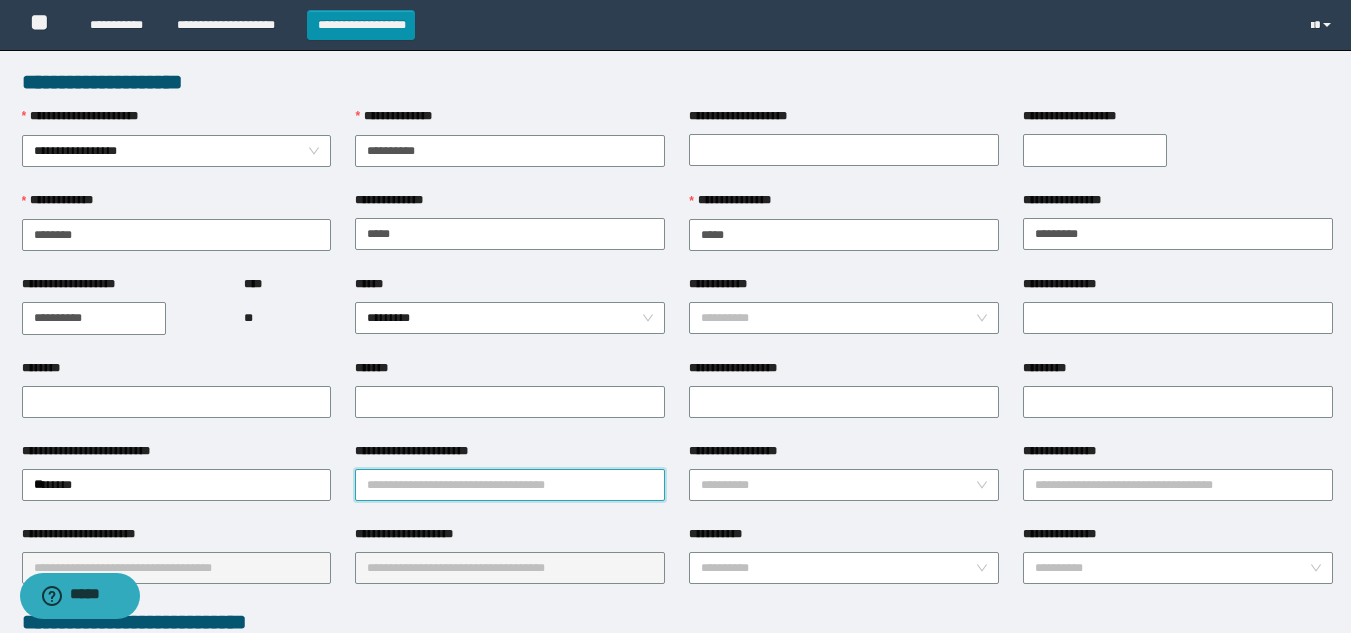 type on "*" 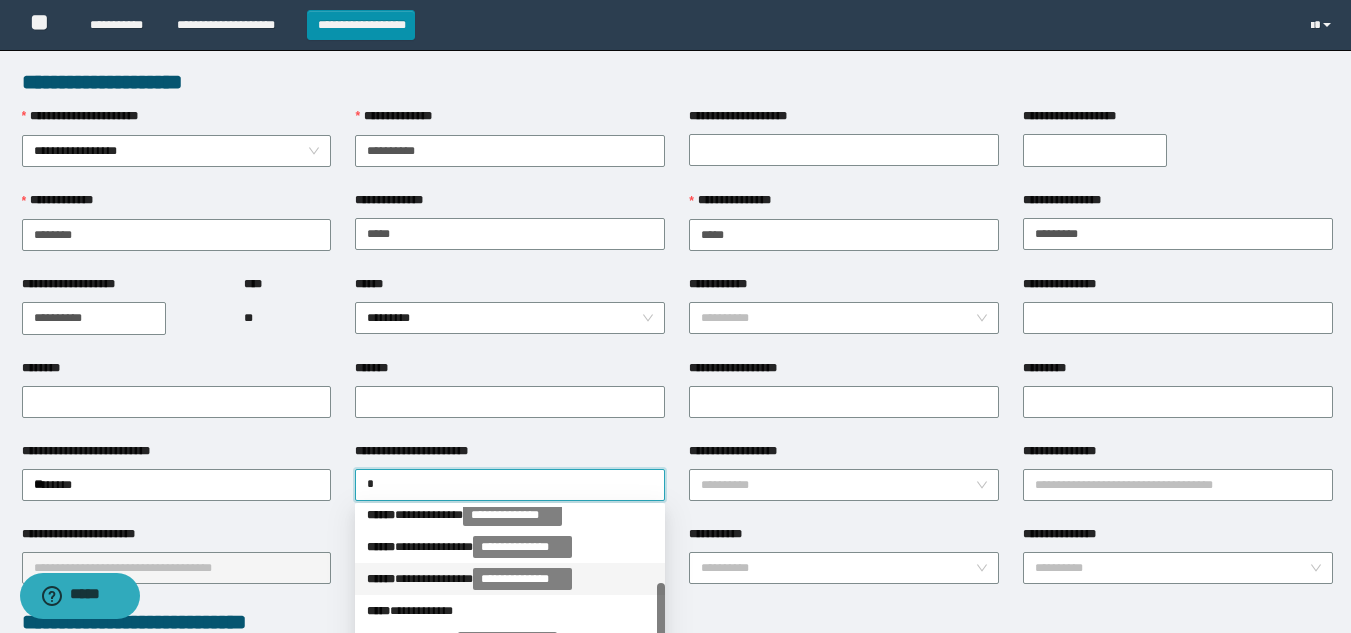 scroll, scrollTop: 300, scrollLeft: 0, axis: vertical 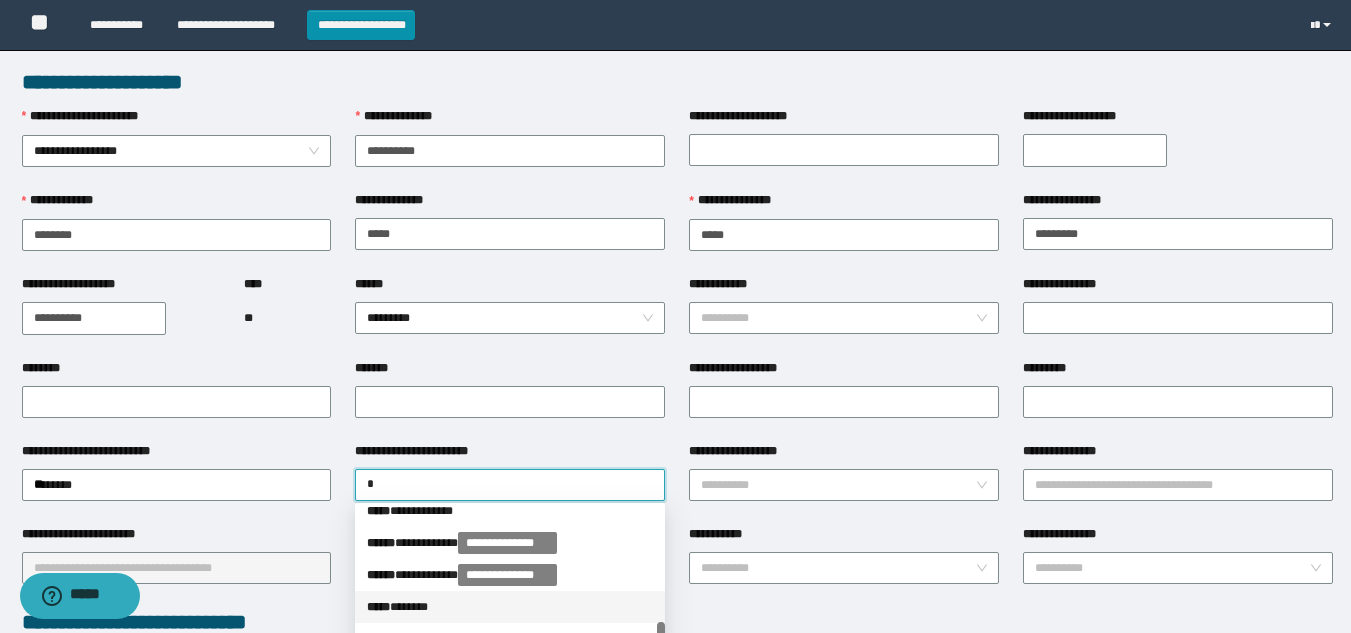 click on "***** * *****" at bounding box center (510, 607) 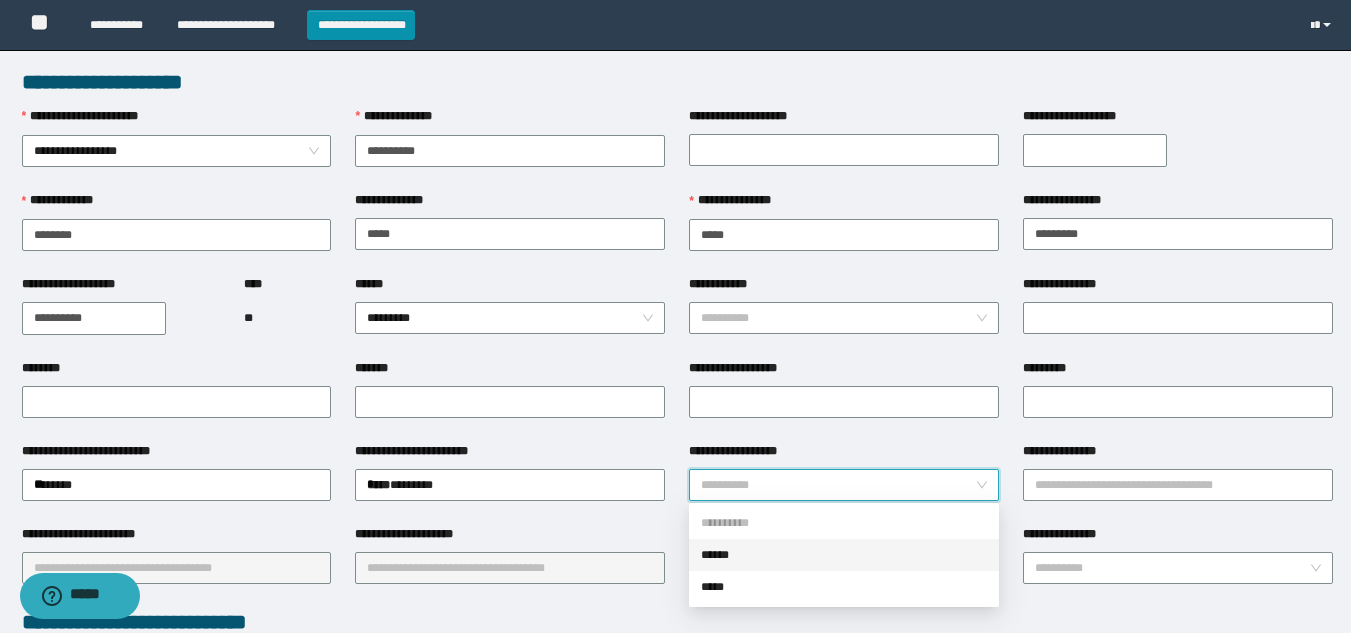click on "**********" at bounding box center [838, 485] 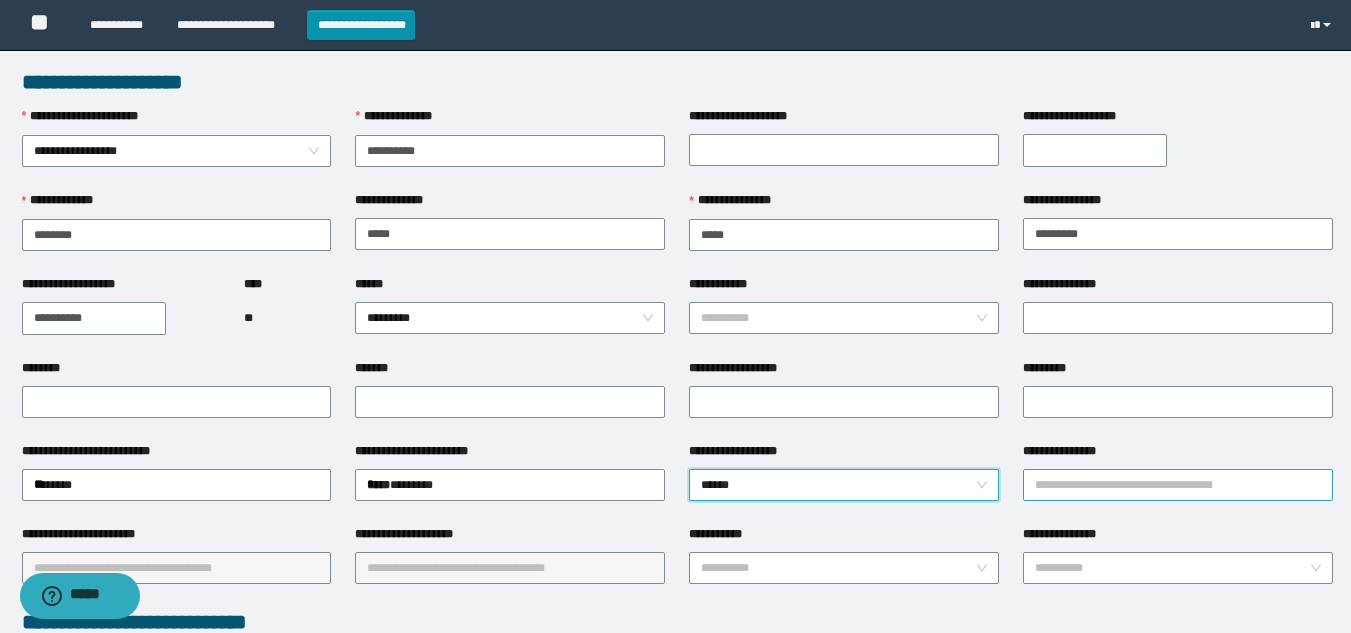 click on "**********" at bounding box center [1178, 485] 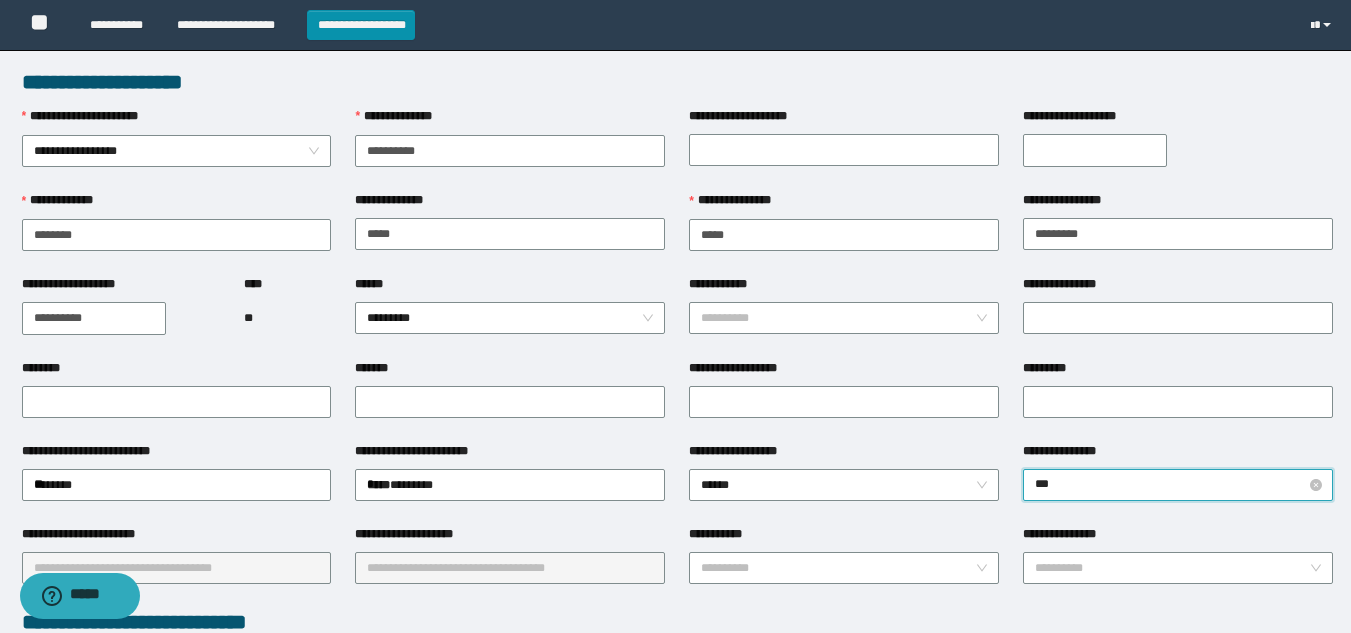 type on "****" 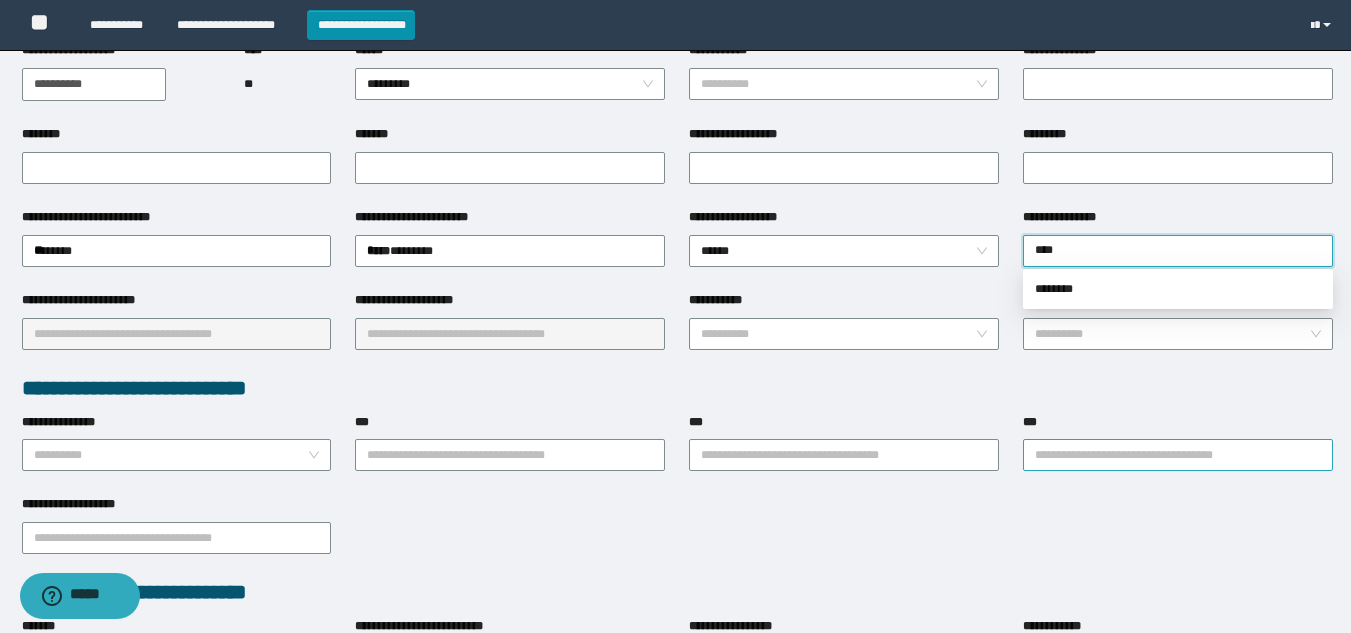scroll, scrollTop: 300, scrollLeft: 0, axis: vertical 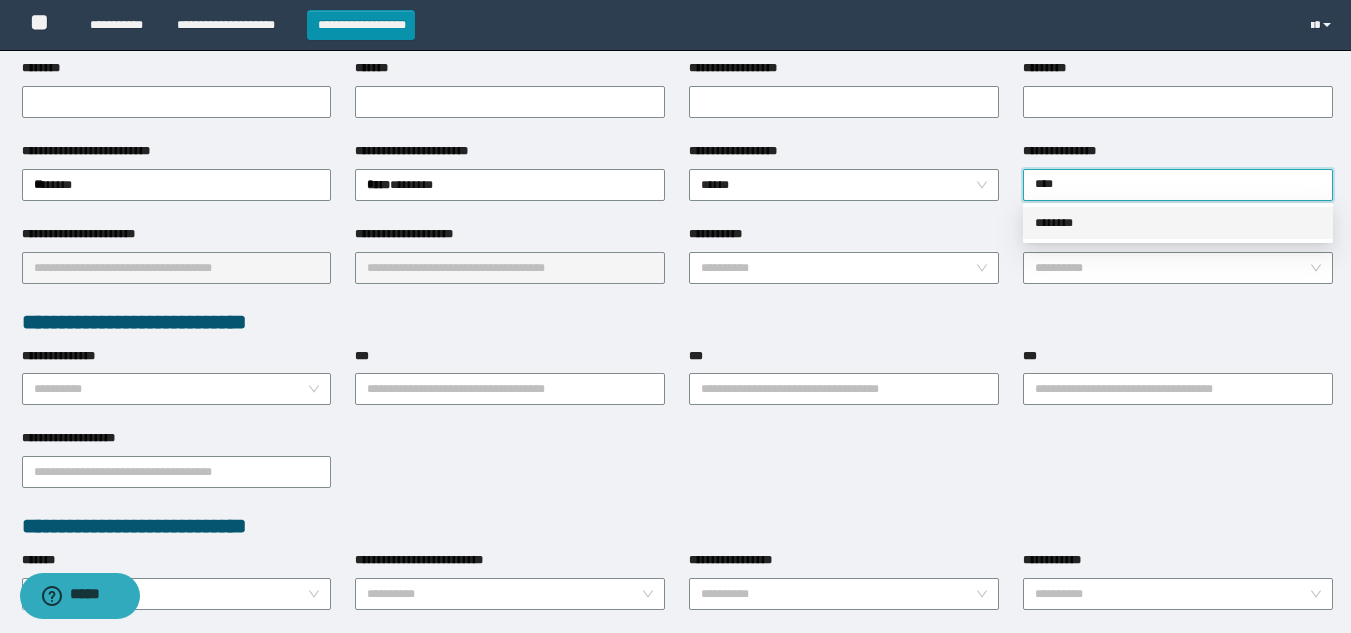 click on "********" at bounding box center [1178, 223] 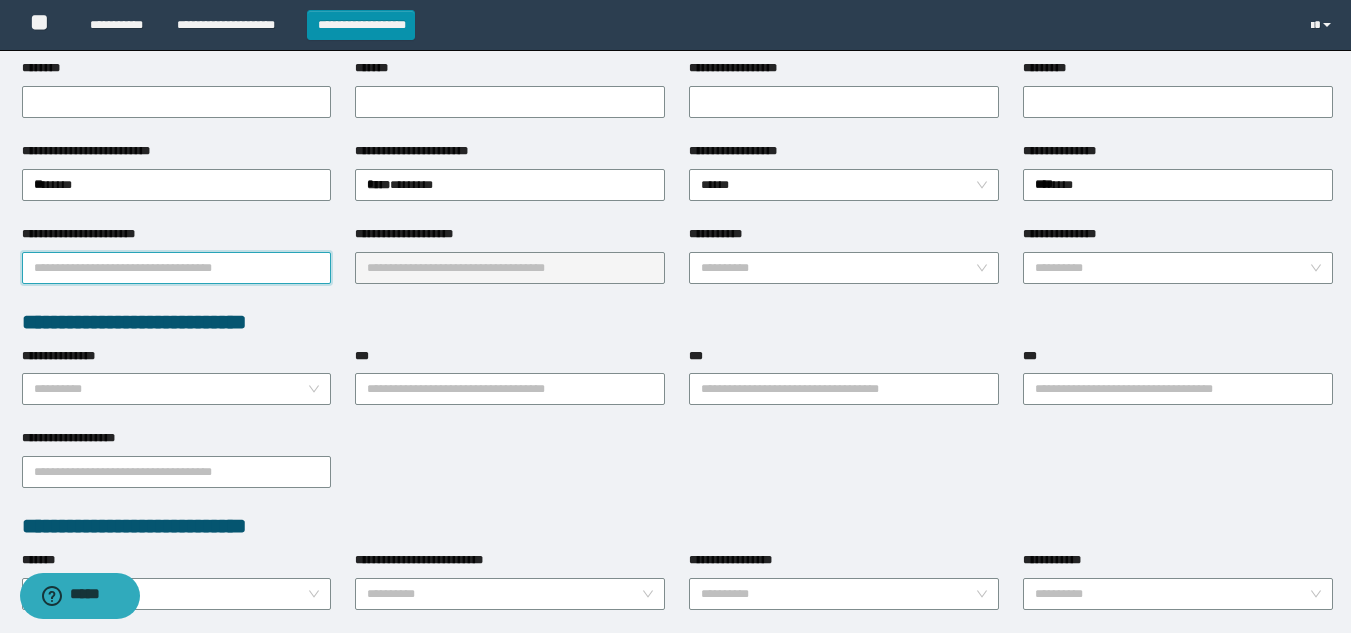 click on "**********" at bounding box center [177, 268] 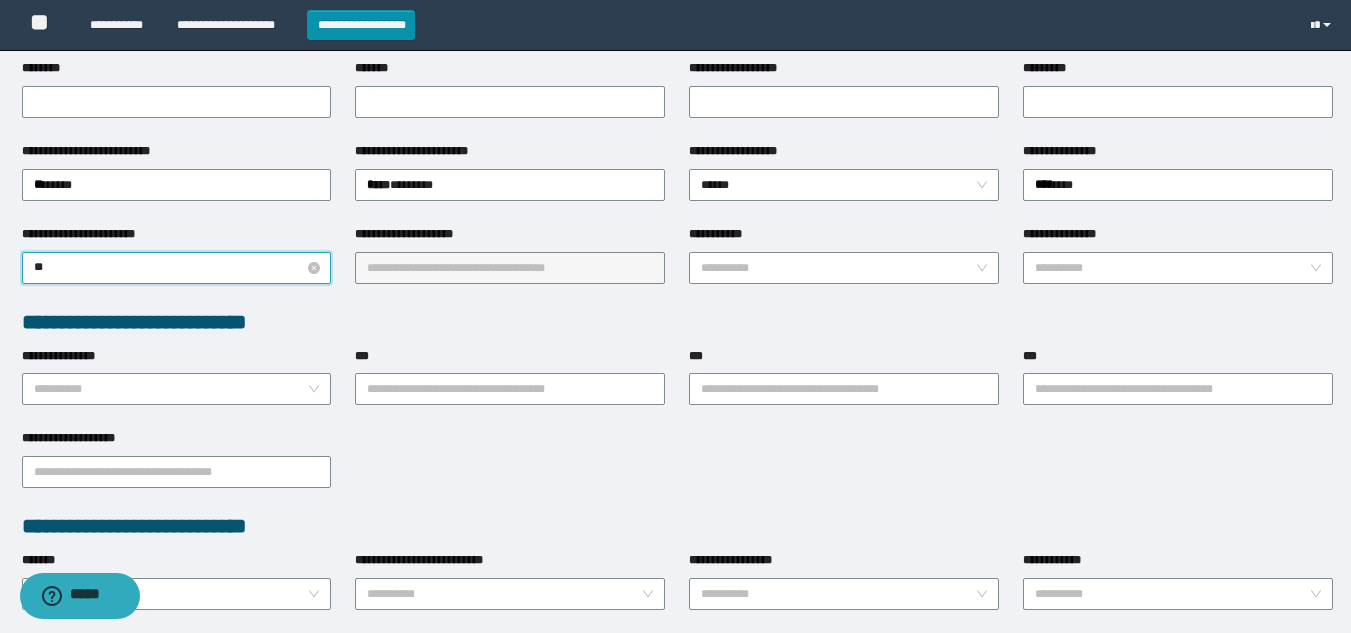 type on "***" 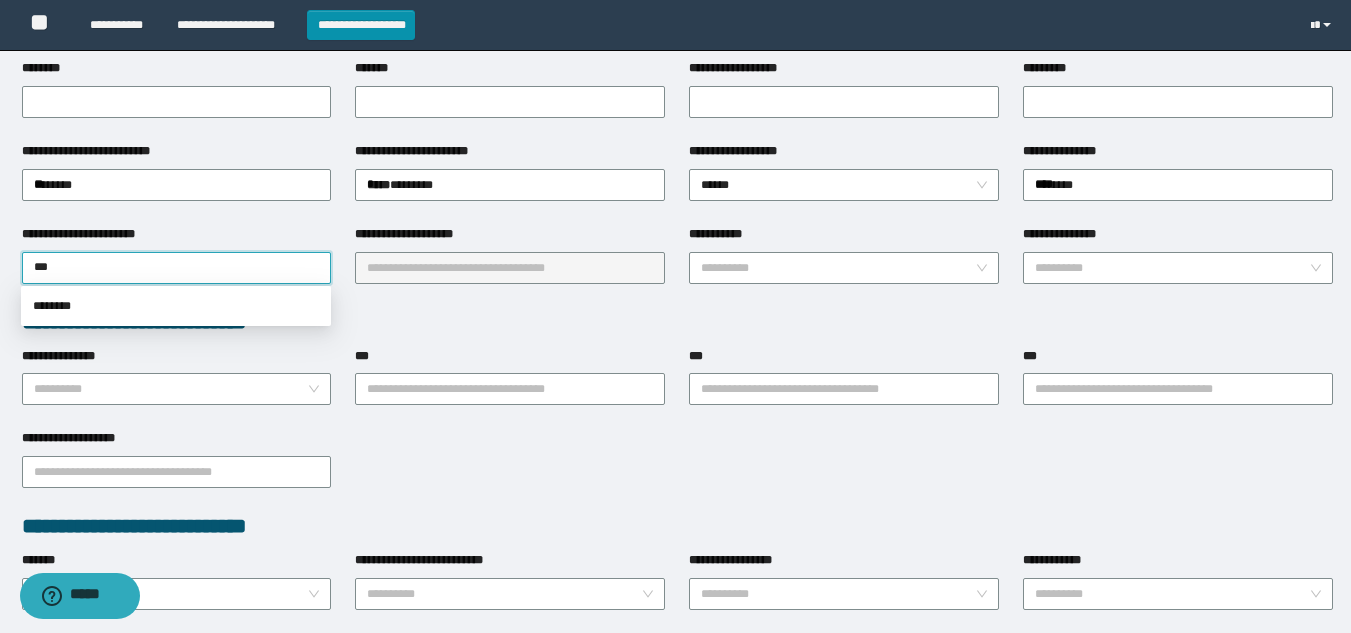 click on "********" at bounding box center (176, 306) 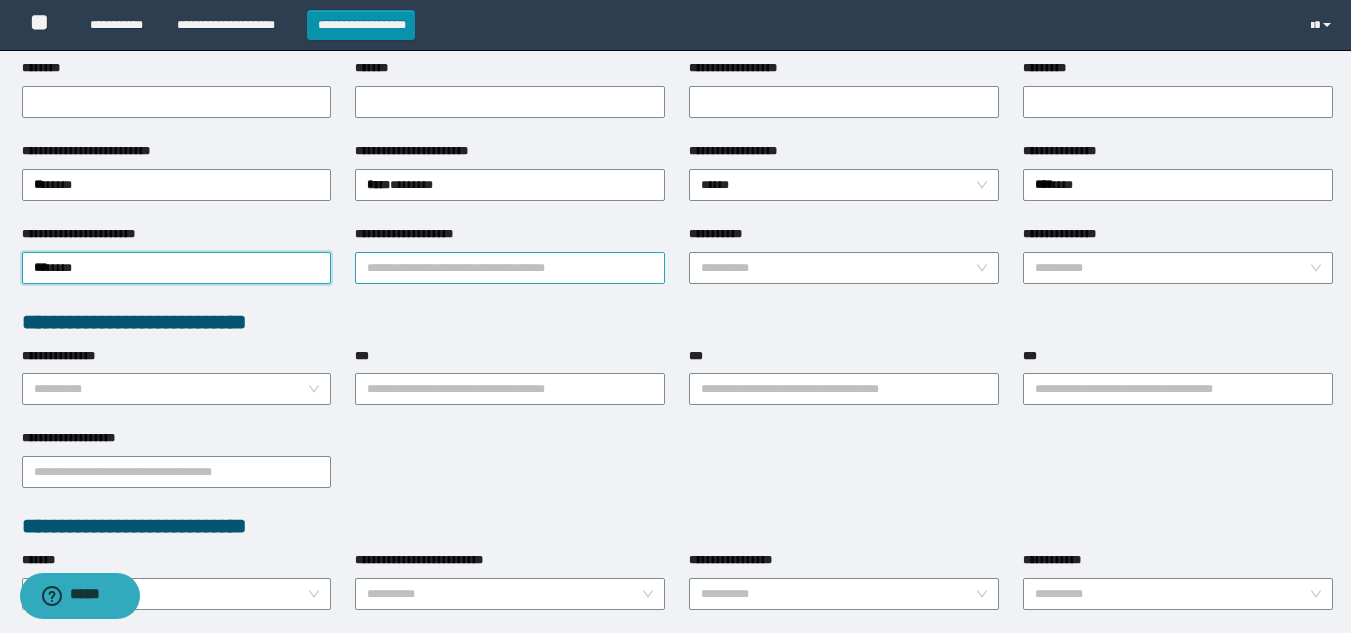 click on "**********" at bounding box center [510, 268] 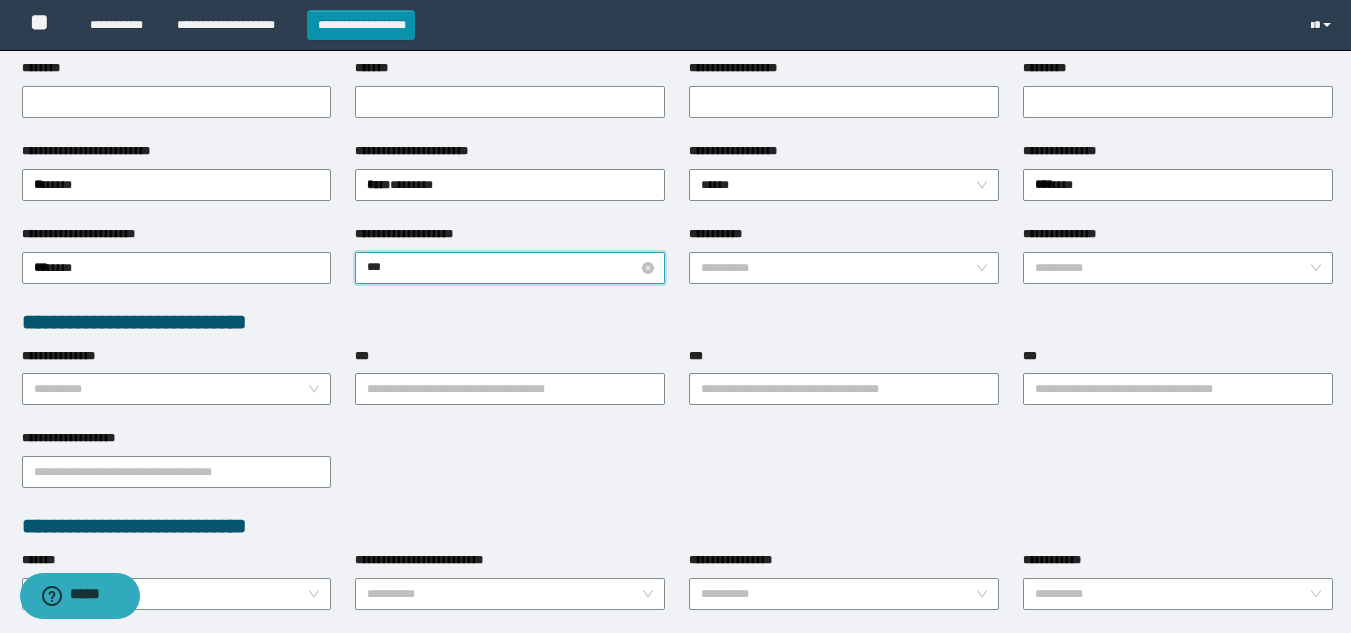 type on "****" 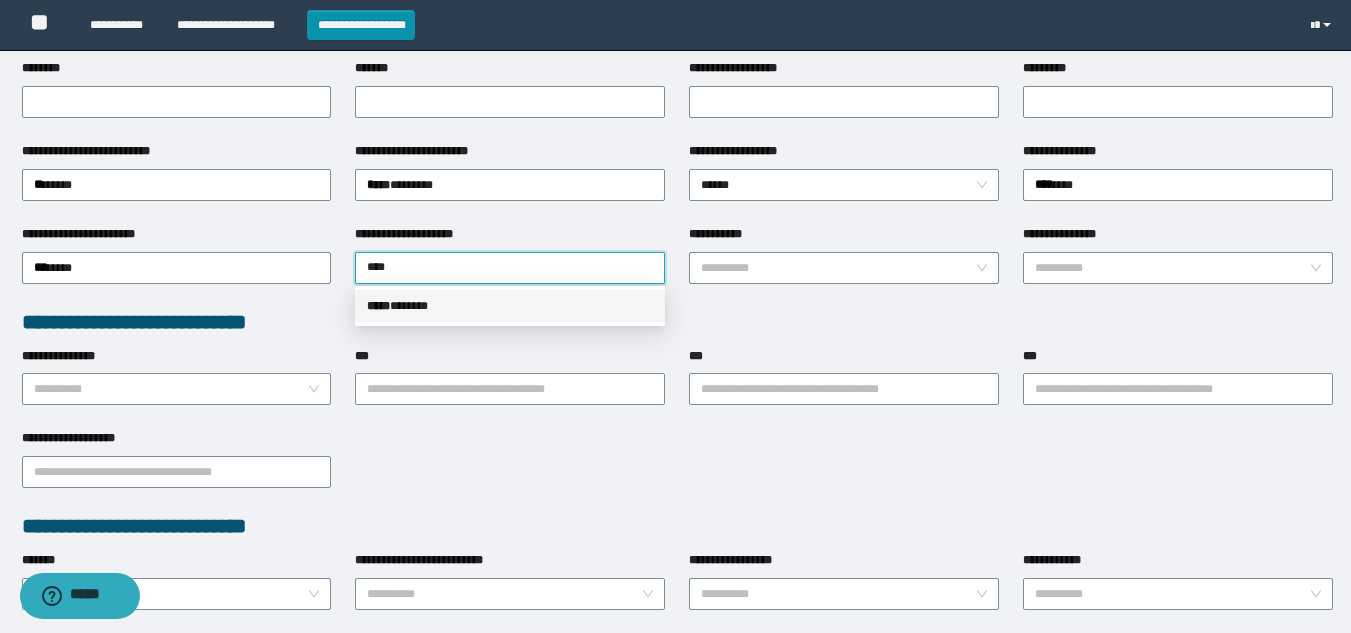 click on "***** * *****" at bounding box center (510, 306) 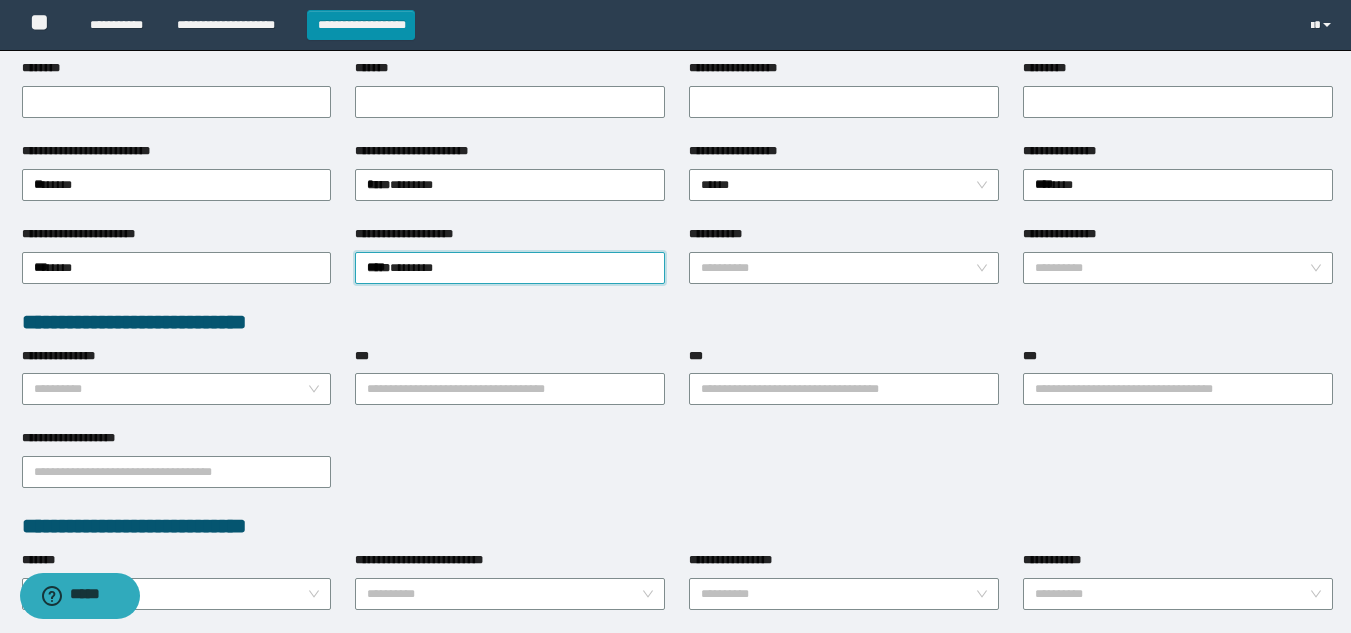 click on "**********" at bounding box center [844, 266] 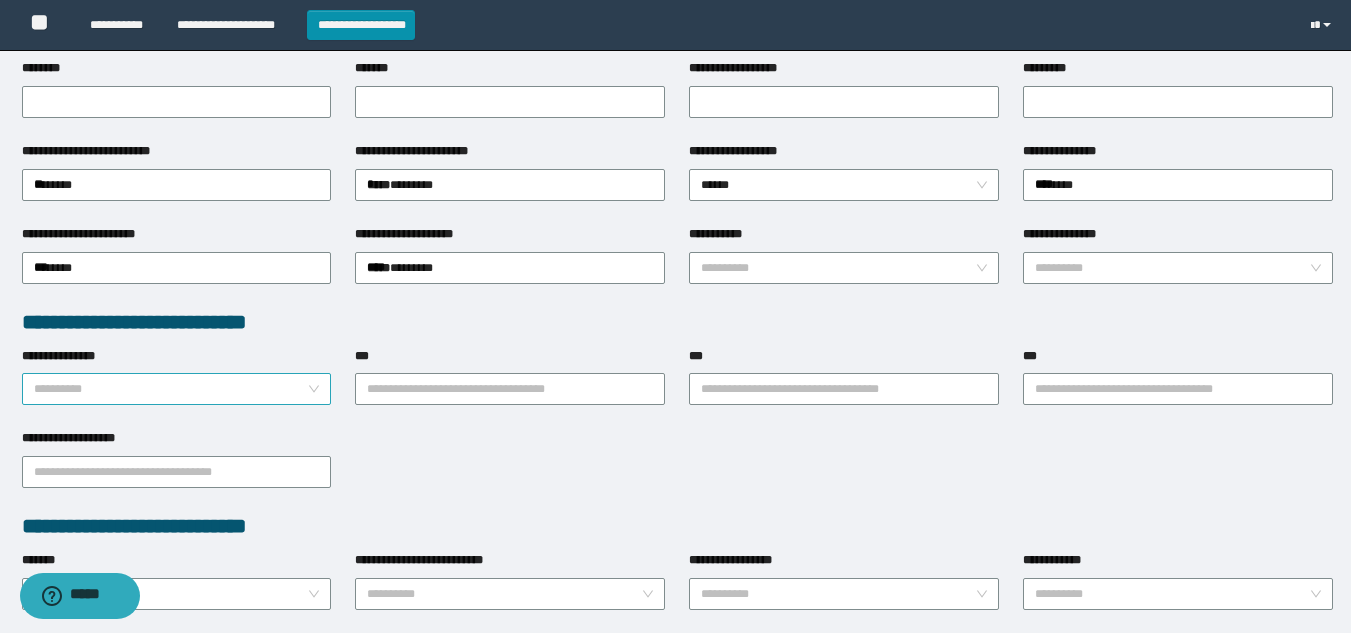 click on "**********" at bounding box center [171, 389] 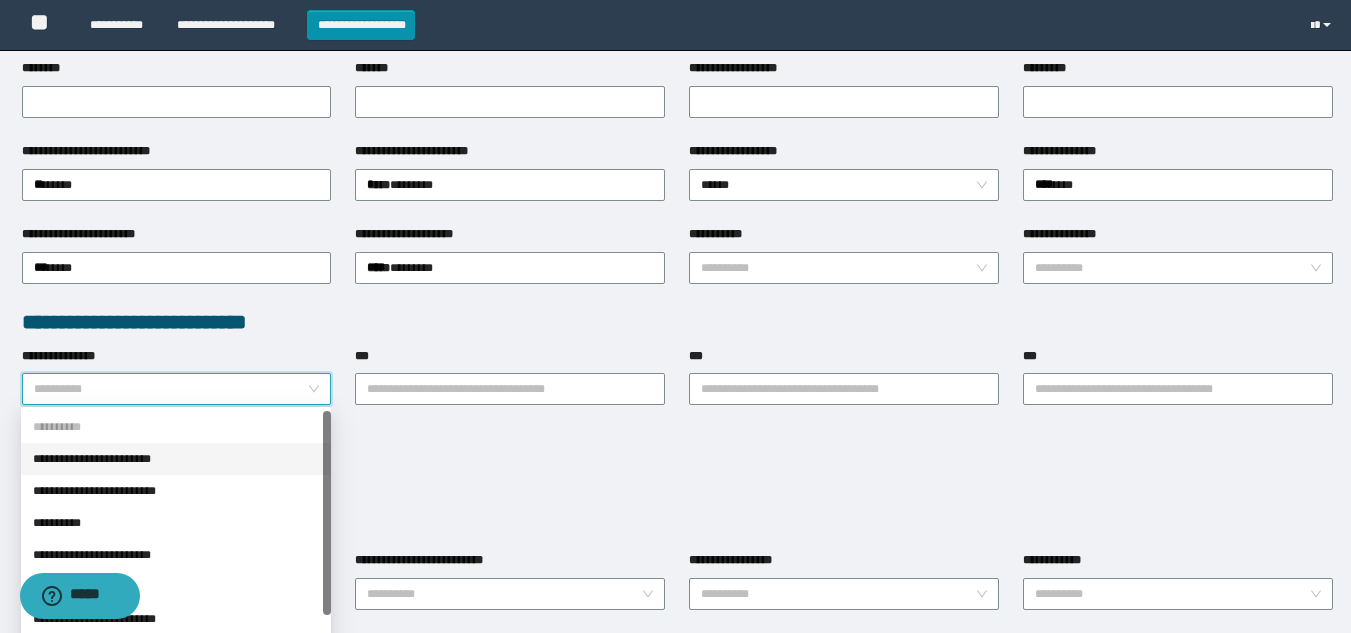 drag, startPoint x: 96, startPoint y: 456, endPoint x: 479, endPoint y: 462, distance: 383.047 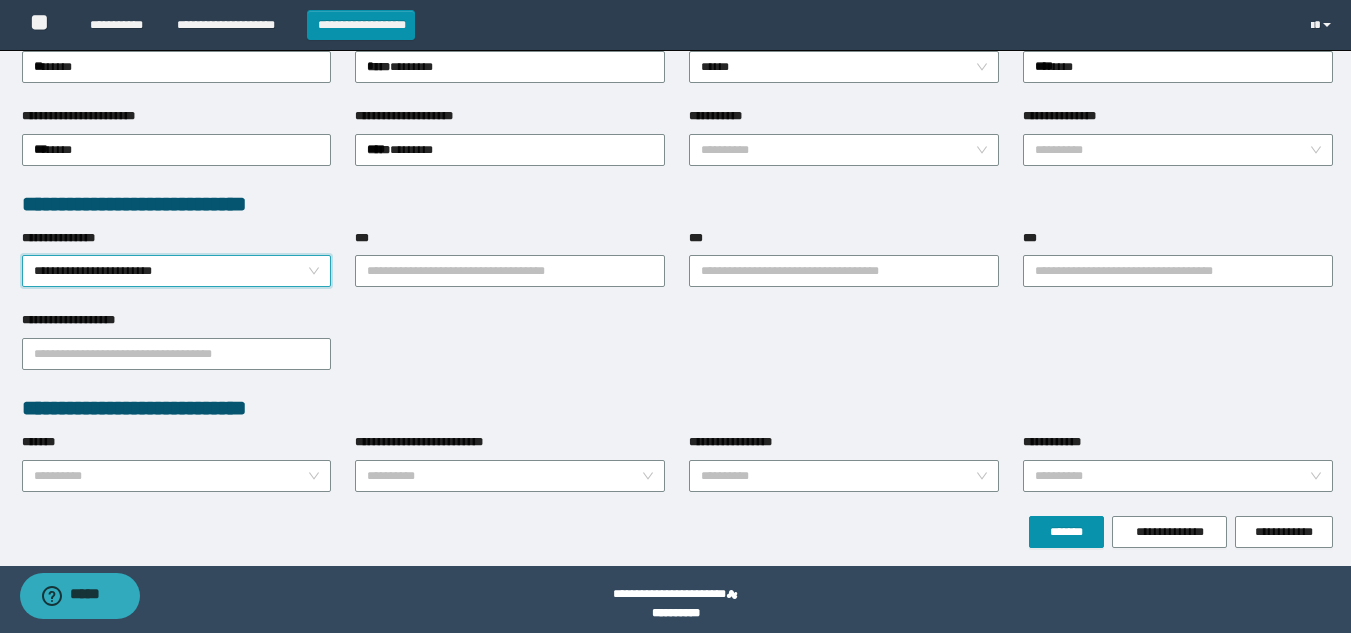 scroll, scrollTop: 428, scrollLeft: 0, axis: vertical 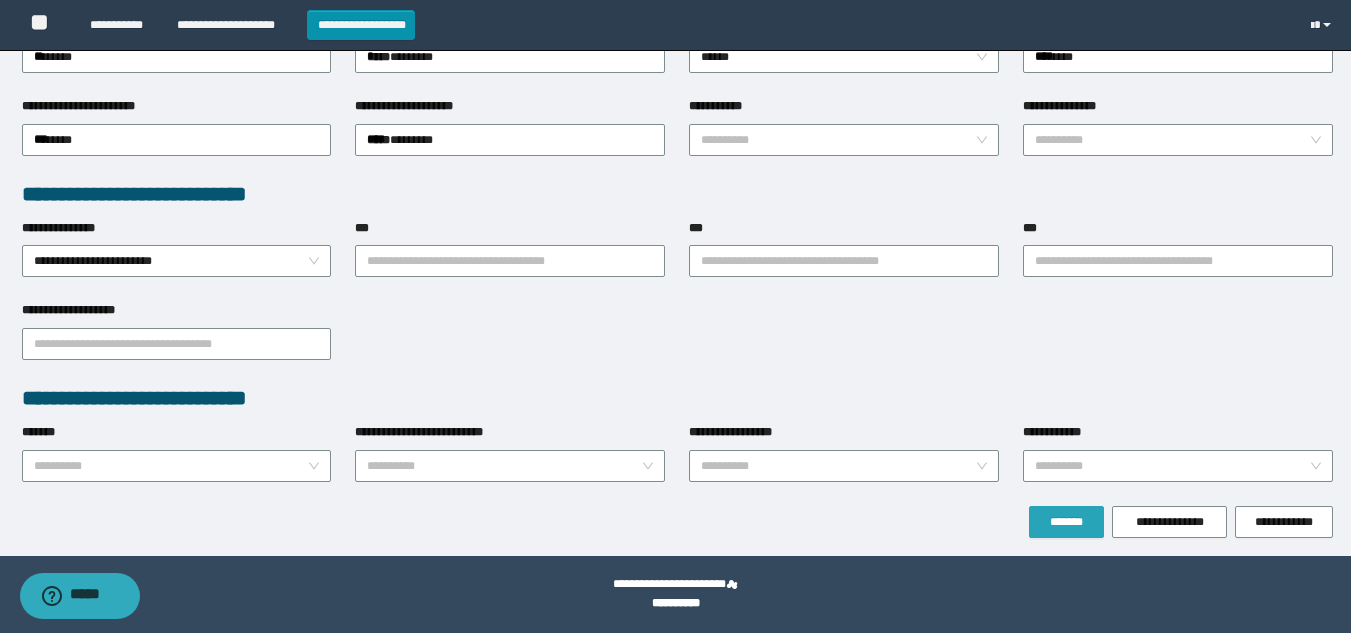 click on "*******" at bounding box center [1066, 522] 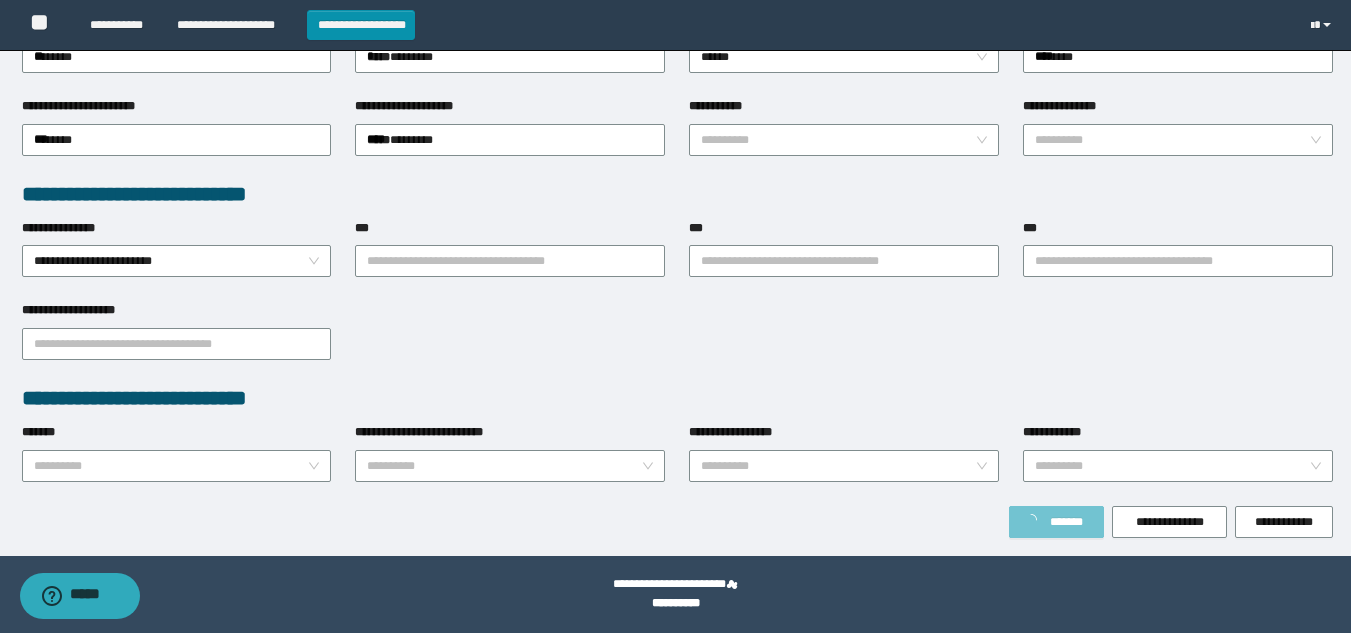 scroll, scrollTop: 481, scrollLeft: 0, axis: vertical 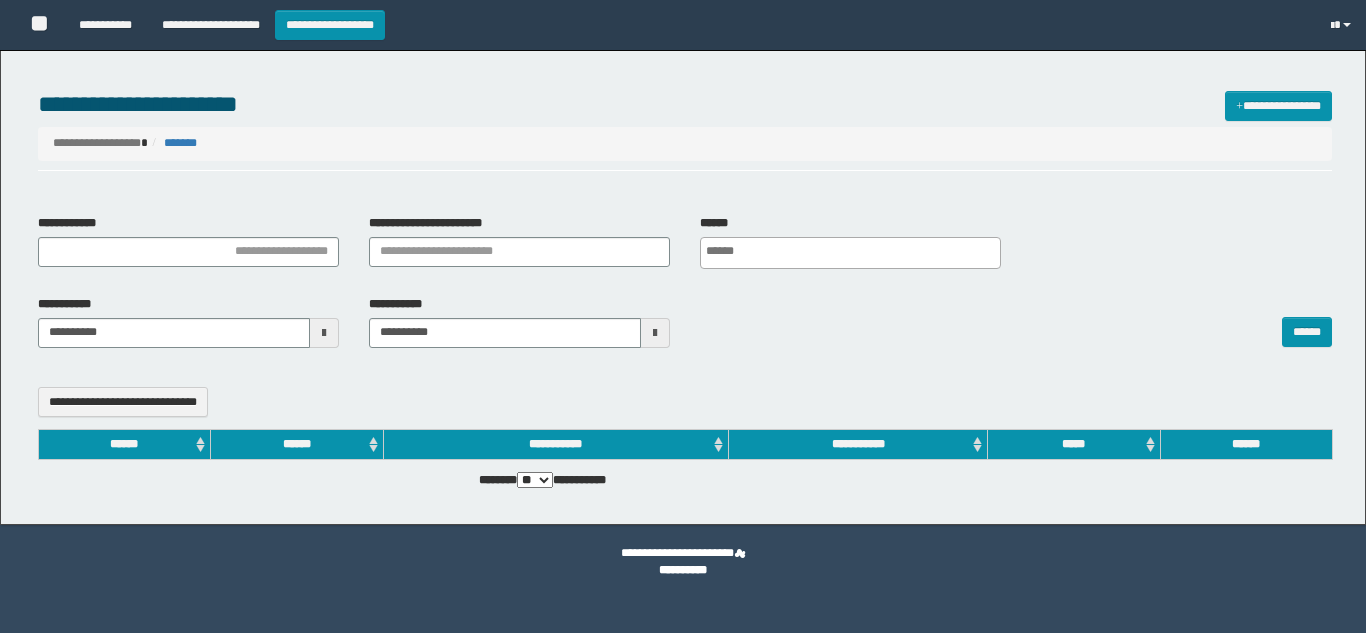 select 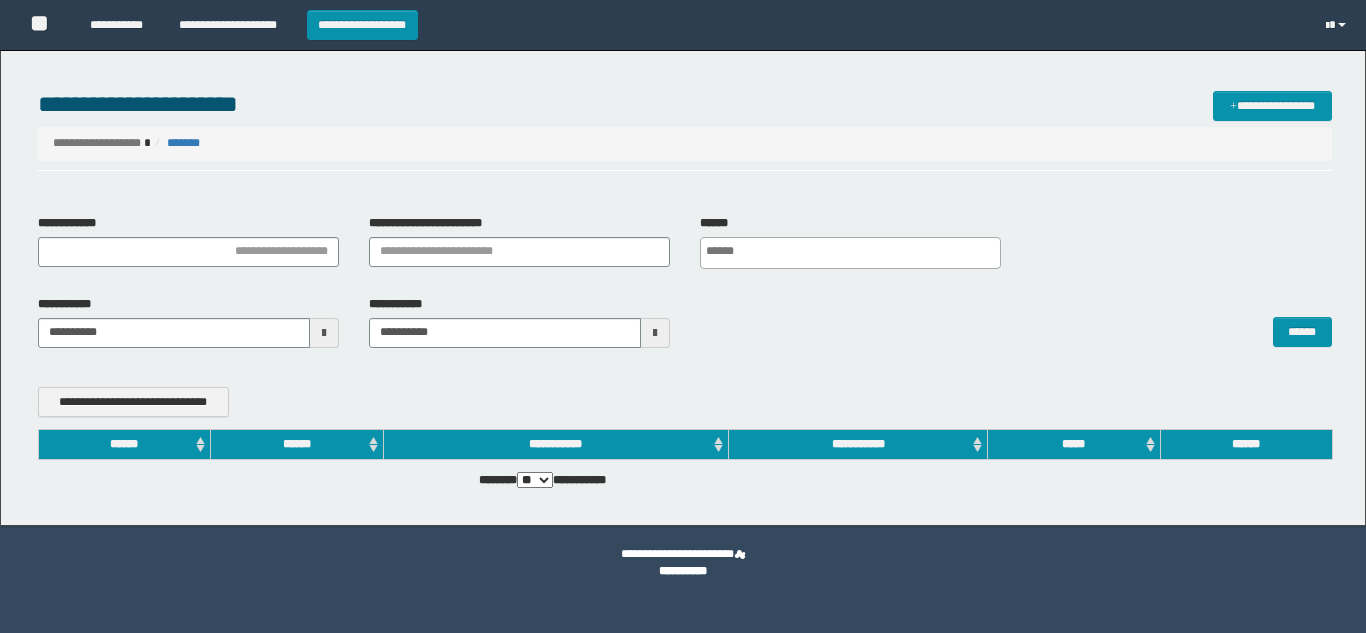 scroll, scrollTop: 0, scrollLeft: 0, axis: both 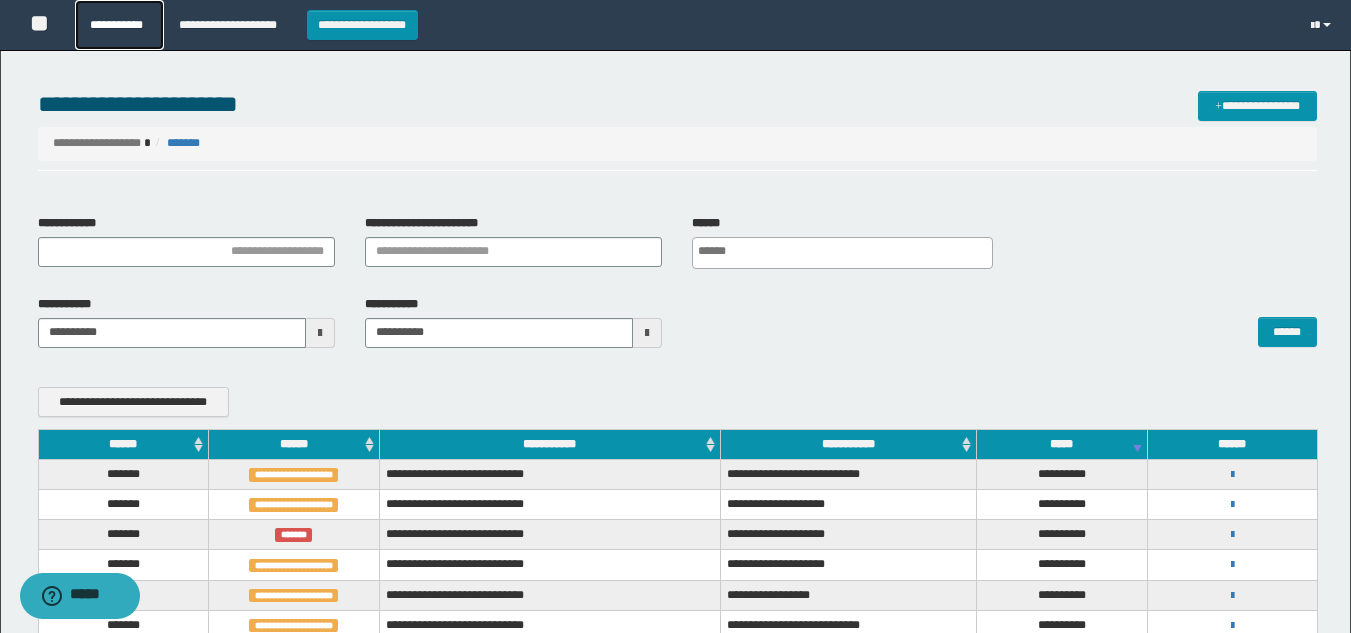 click on "**********" at bounding box center [119, 25] 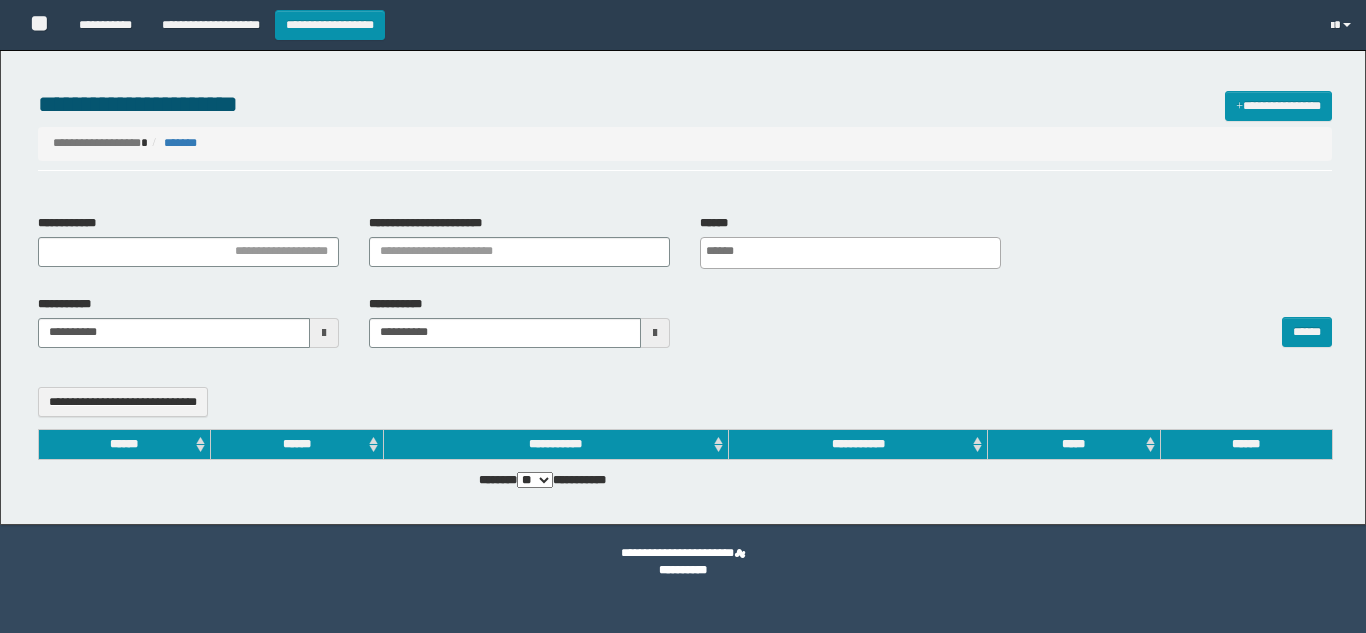 select 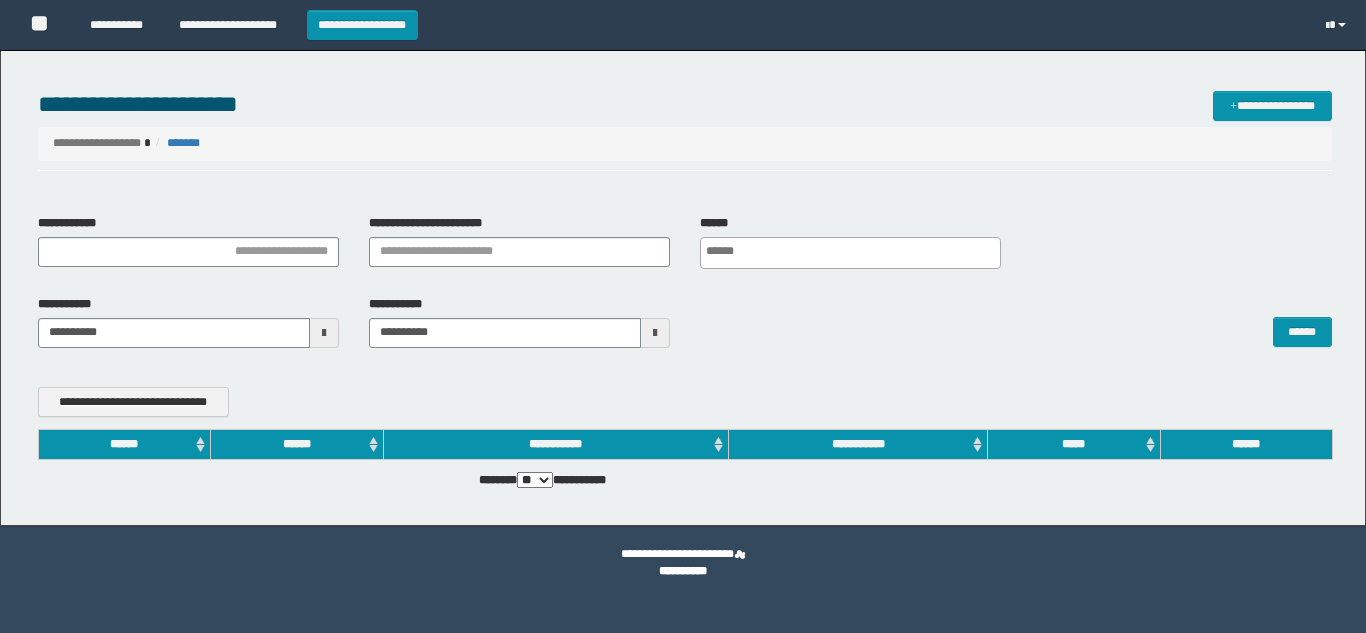 scroll, scrollTop: 0, scrollLeft: 0, axis: both 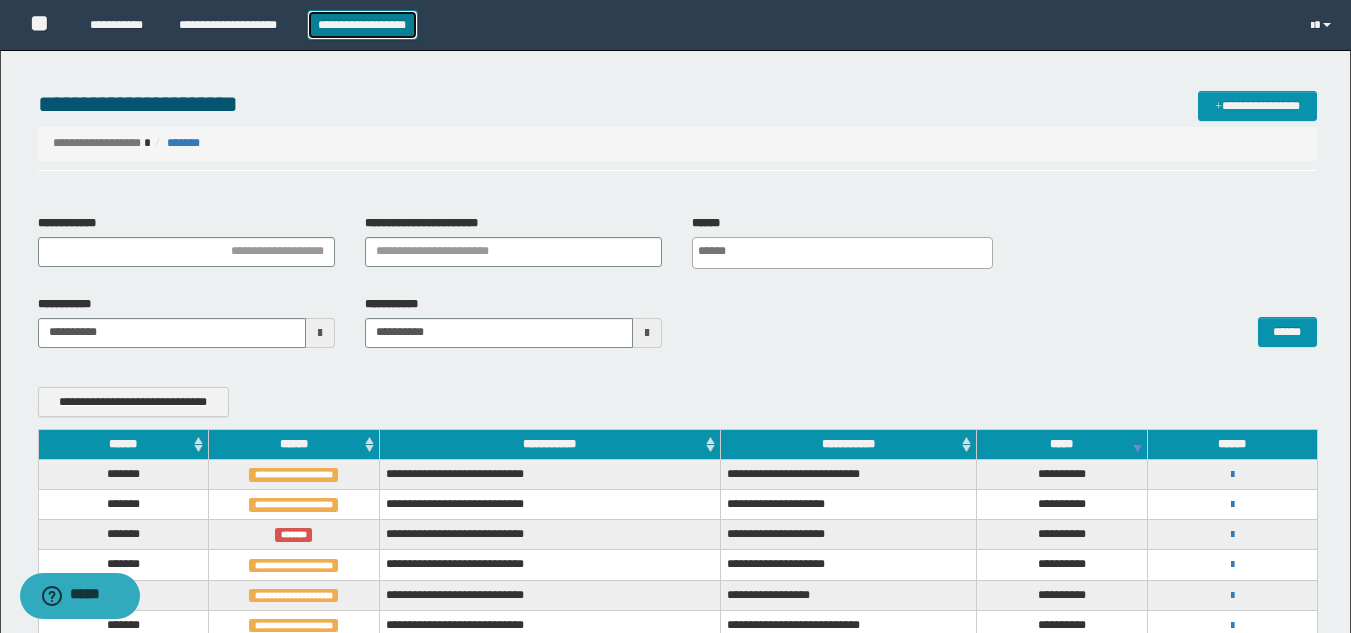 click on "**********" at bounding box center (362, 25) 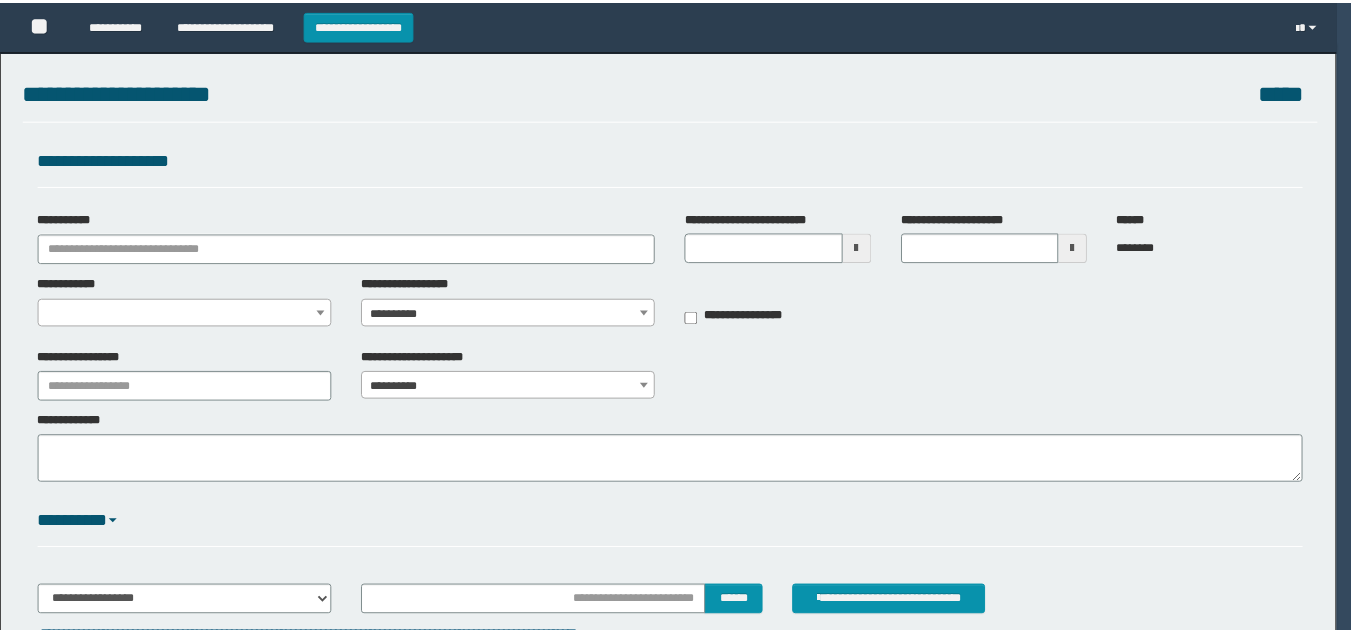 scroll, scrollTop: 0, scrollLeft: 0, axis: both 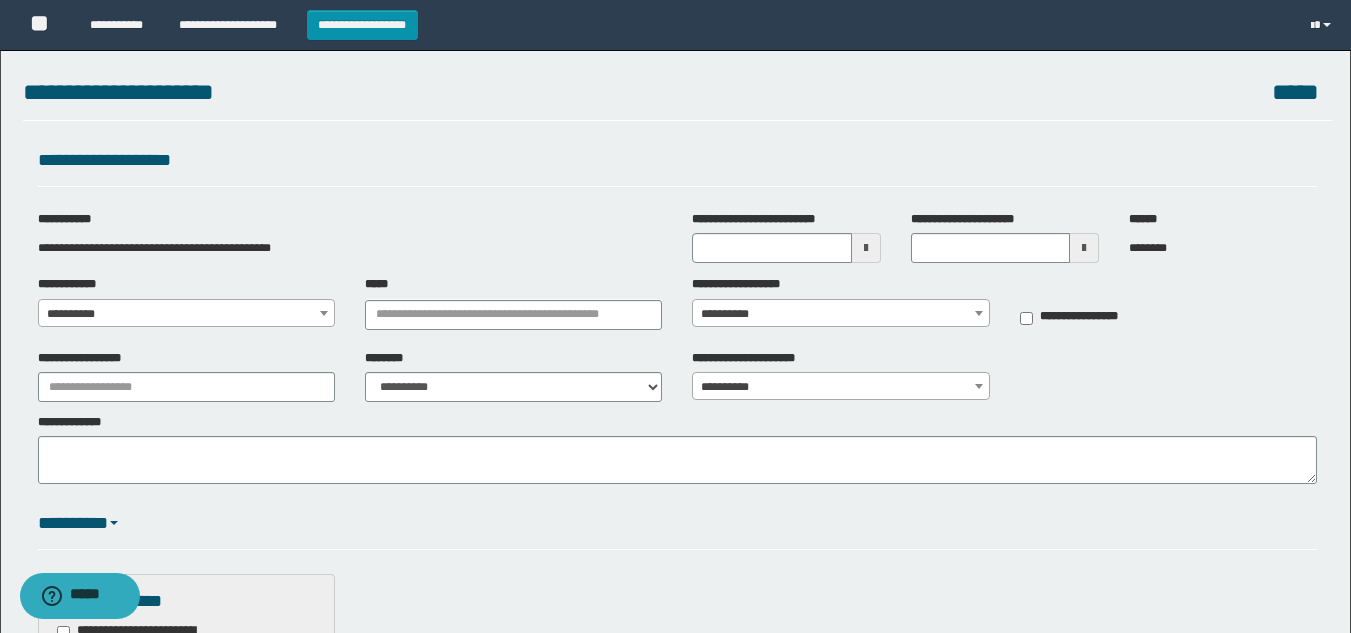 click on "**********" at bounding box center (186, 314) 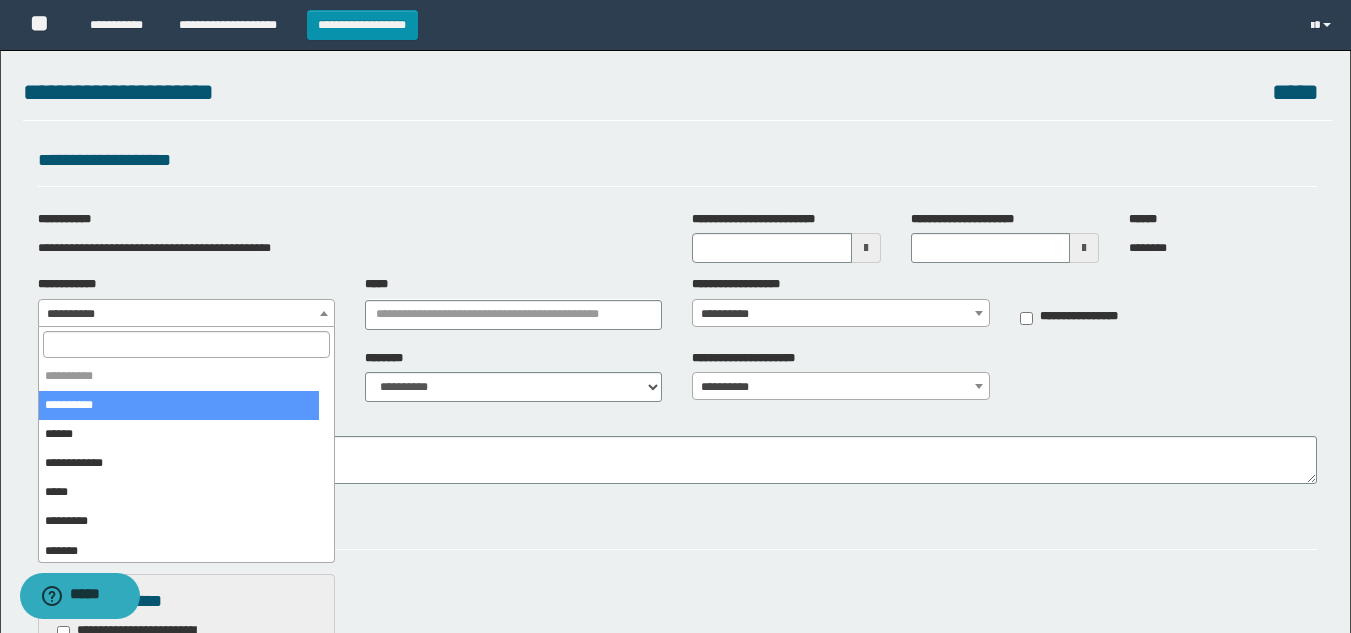 click at bounding box center (186, 344) 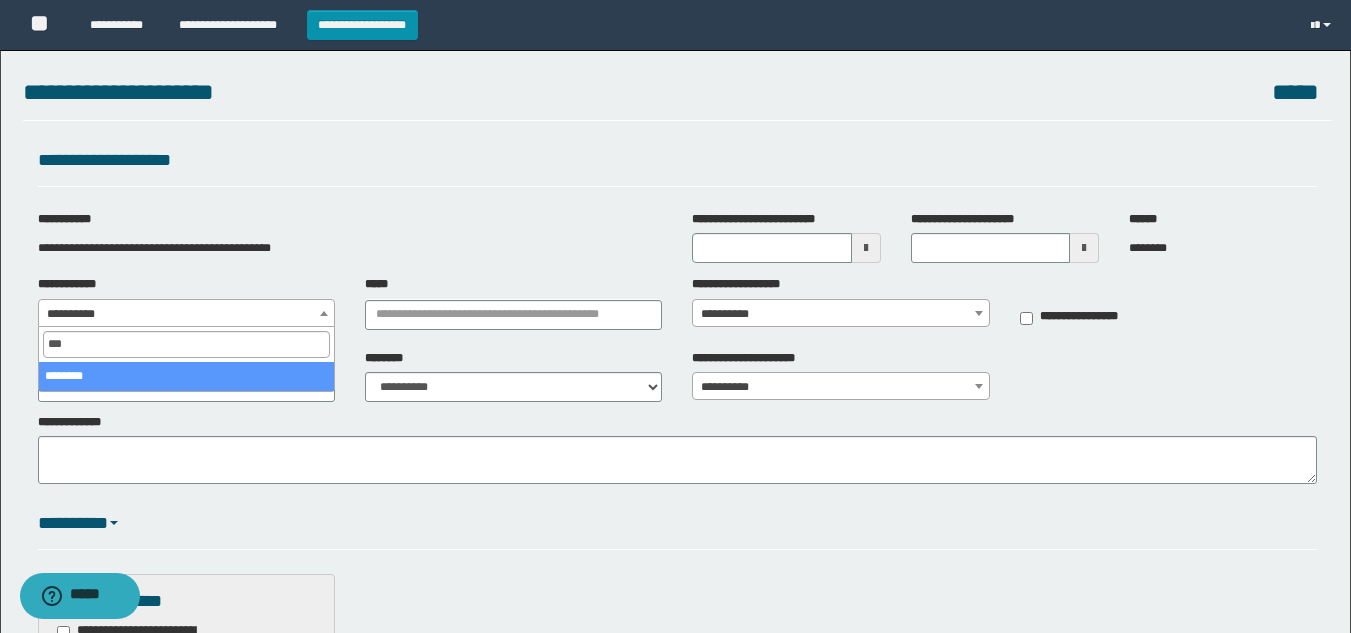 type on "***" 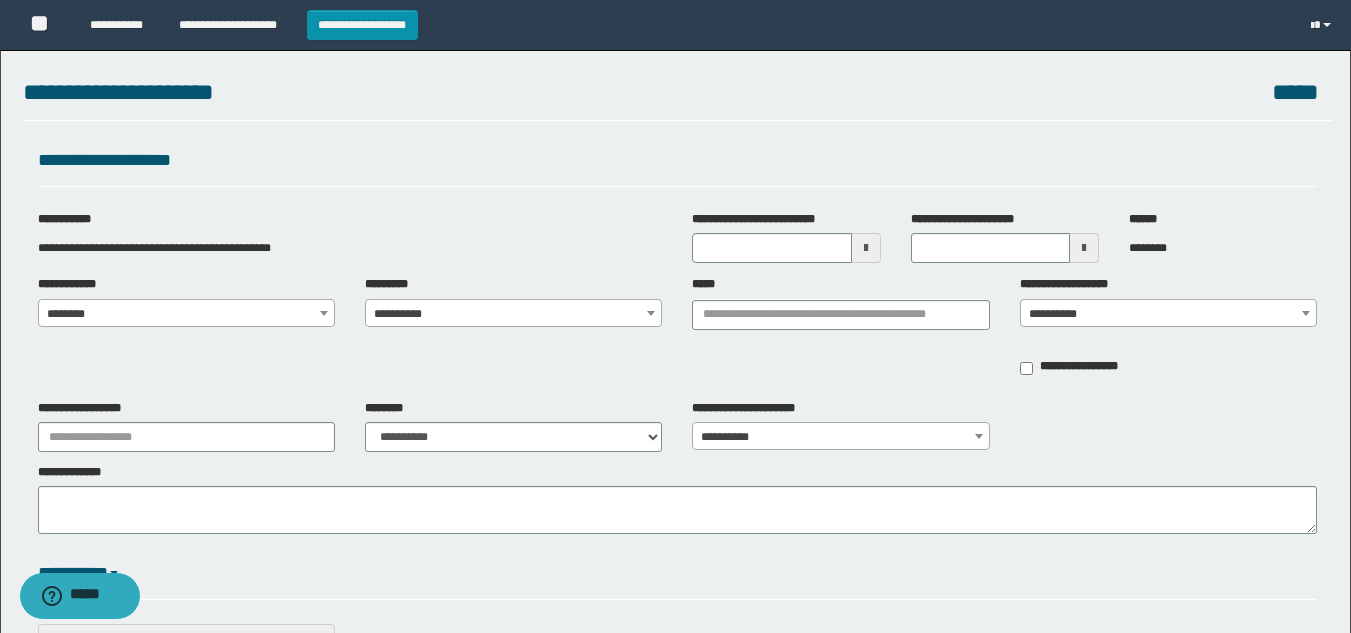 click on "**********" at bounding box center (513, 314) 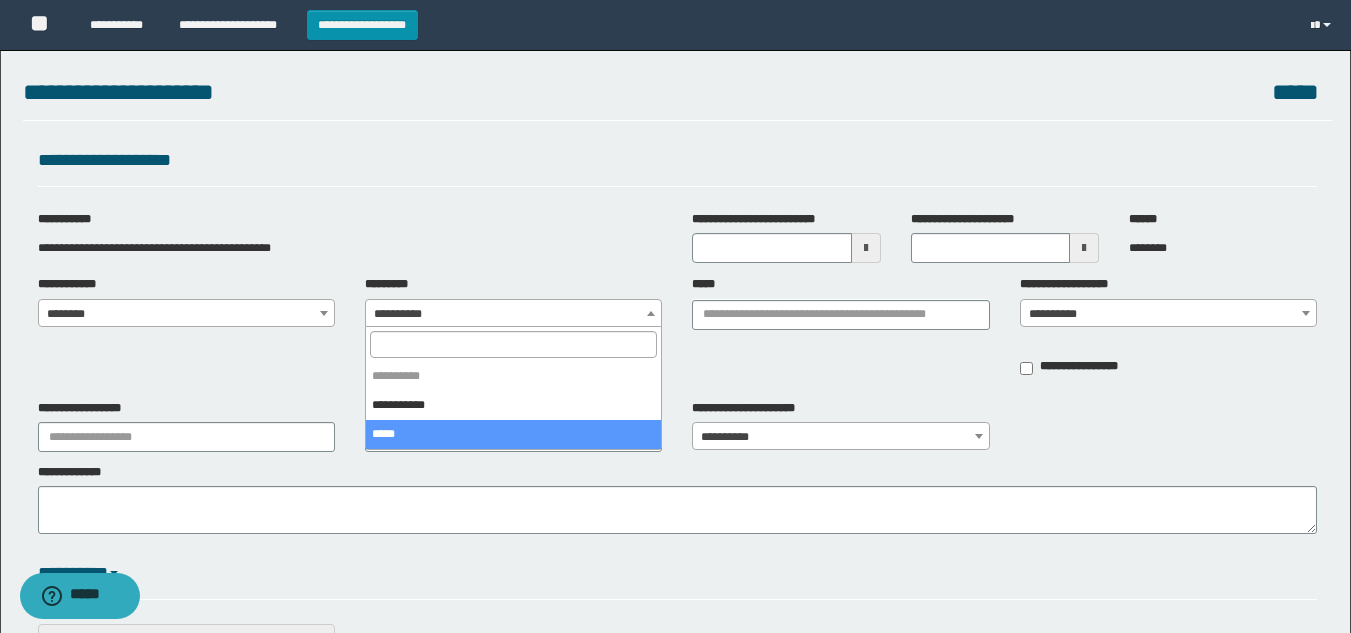 select on "****" 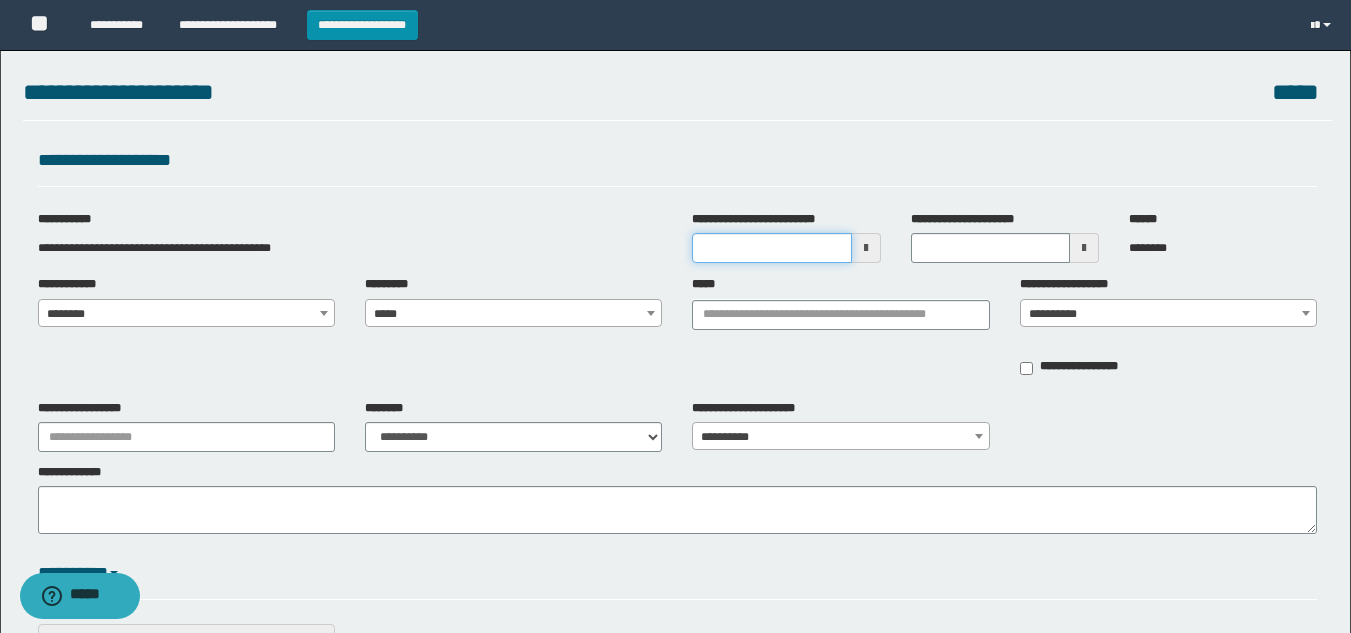 click on "**********" at bounding box center [771, 248] 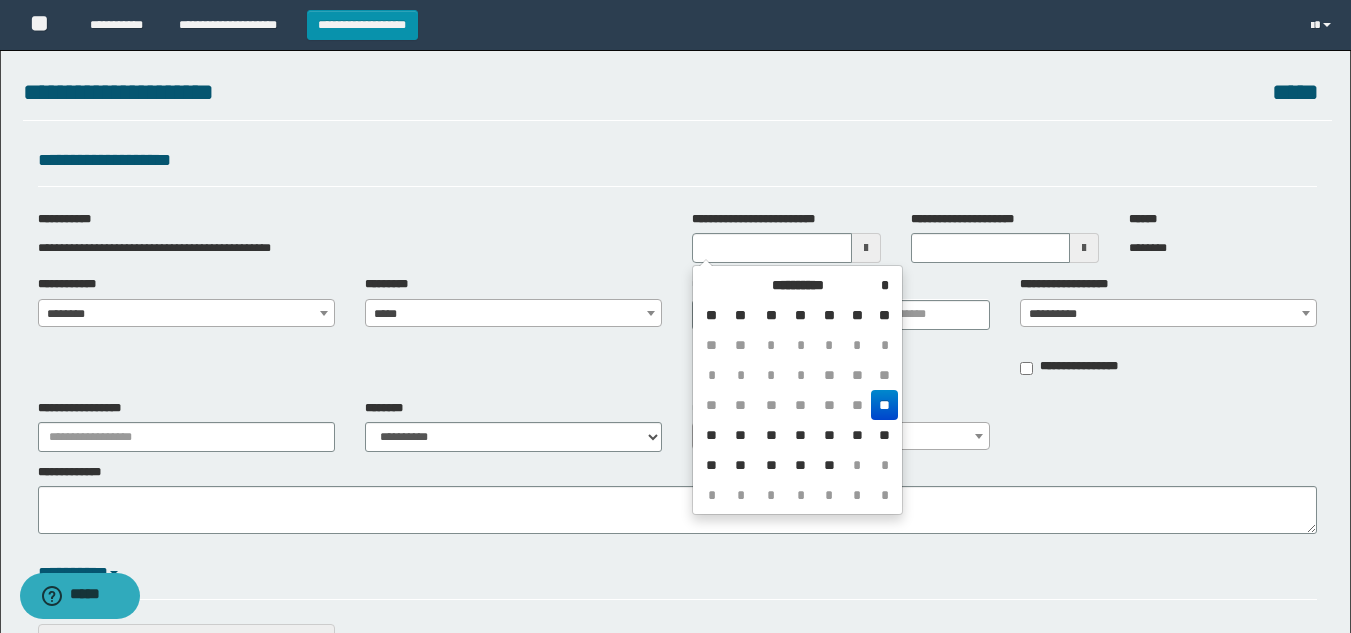 drag, startPoint x: 890, startPoint y: 417, endPoint x: 888, endPoint y: 397, distance: 20.09975 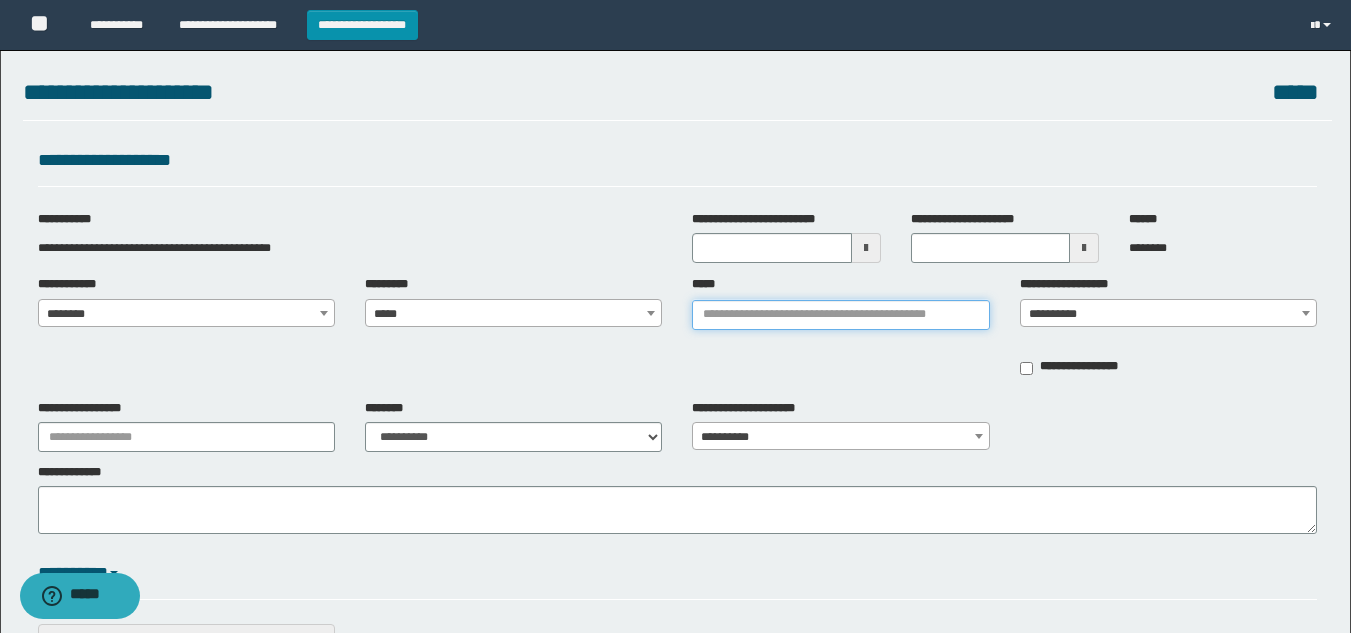 click on "*****" at bounding box center (840, 315) 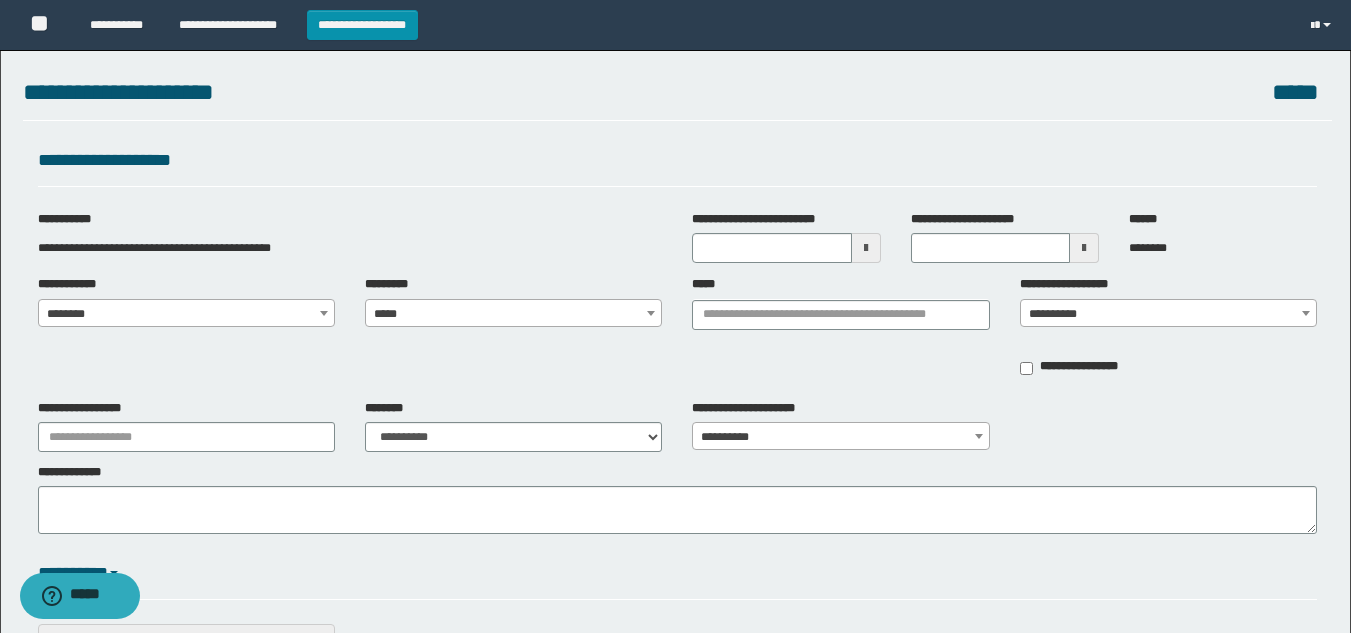 drag, startPoint x: 722, startPoint y: 331, endPoint x: 728, endPoint y: 321, distance: 11.661903 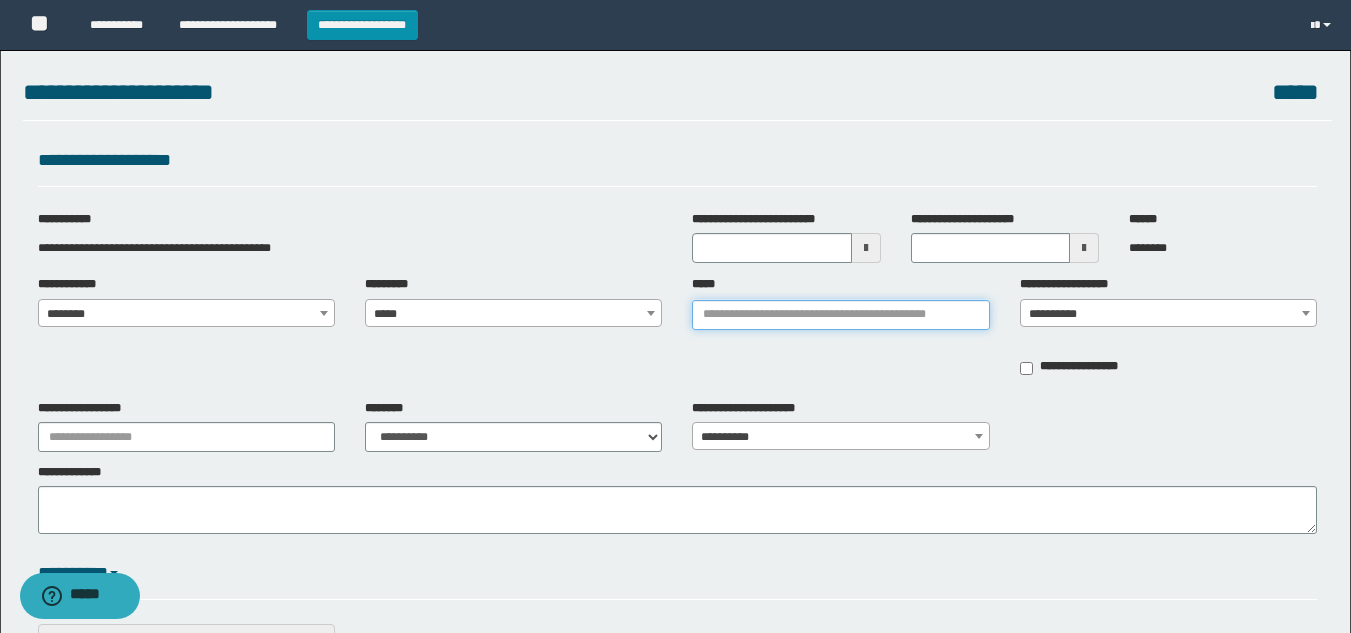 click on "*****" at bounding box center (840, 315) 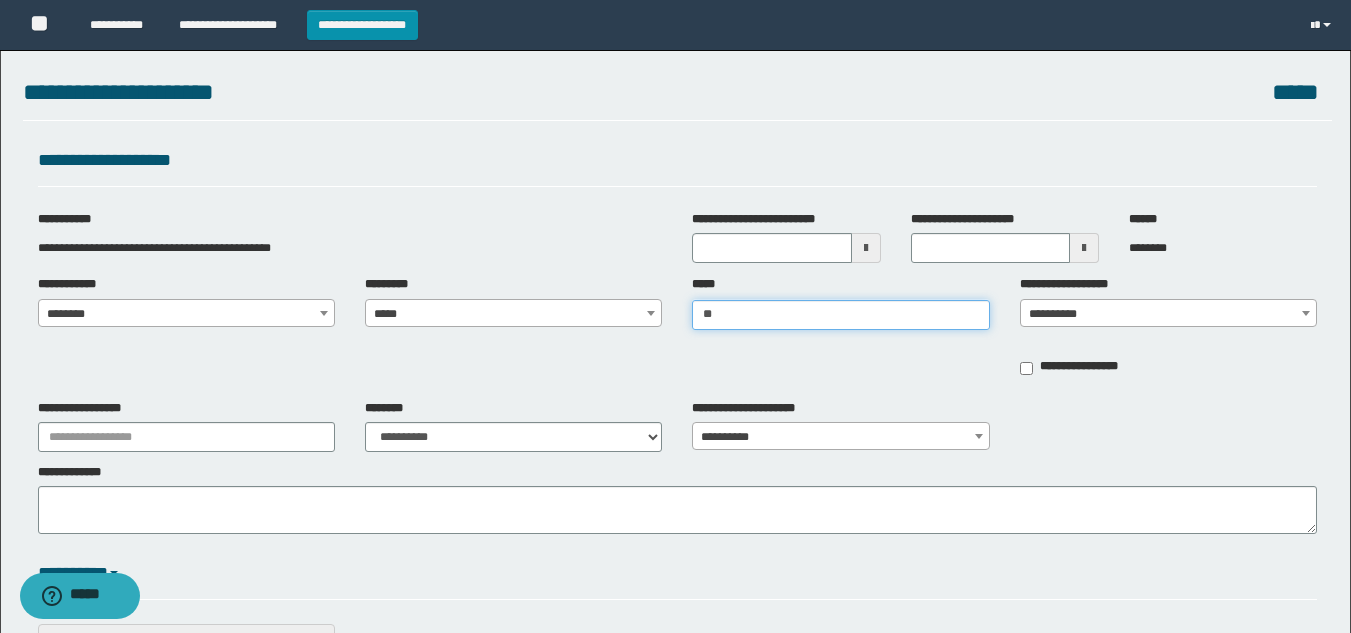 type on "***" 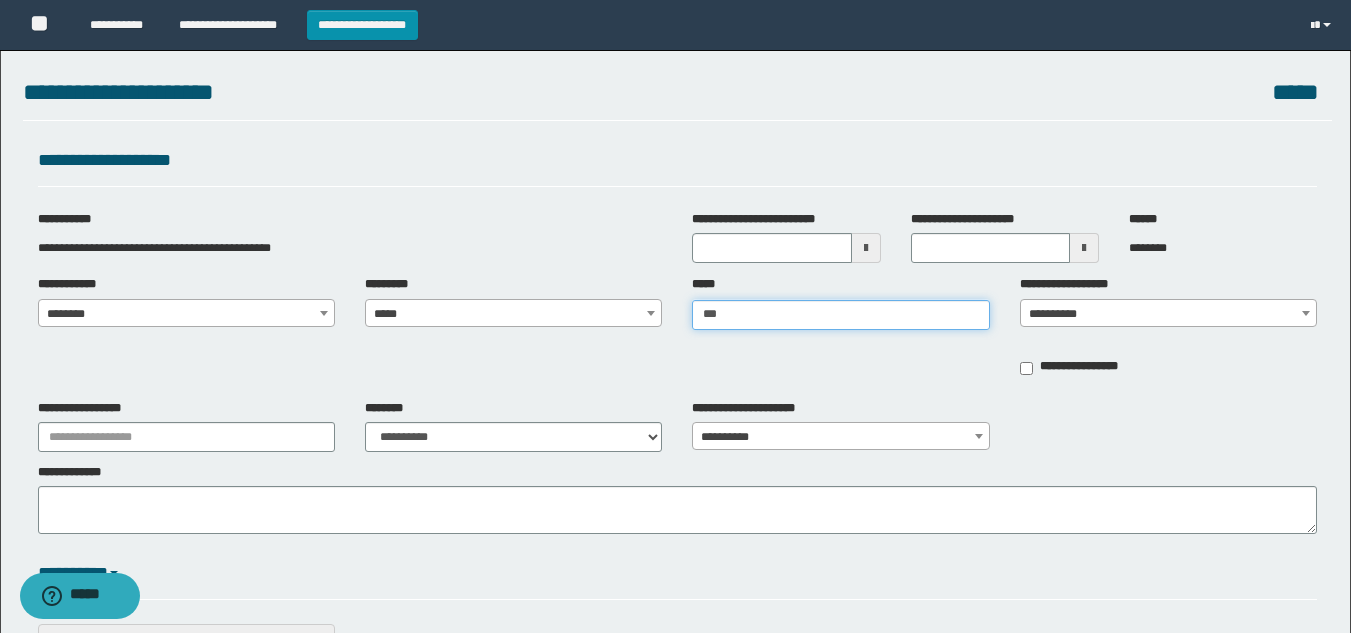 type on "***" 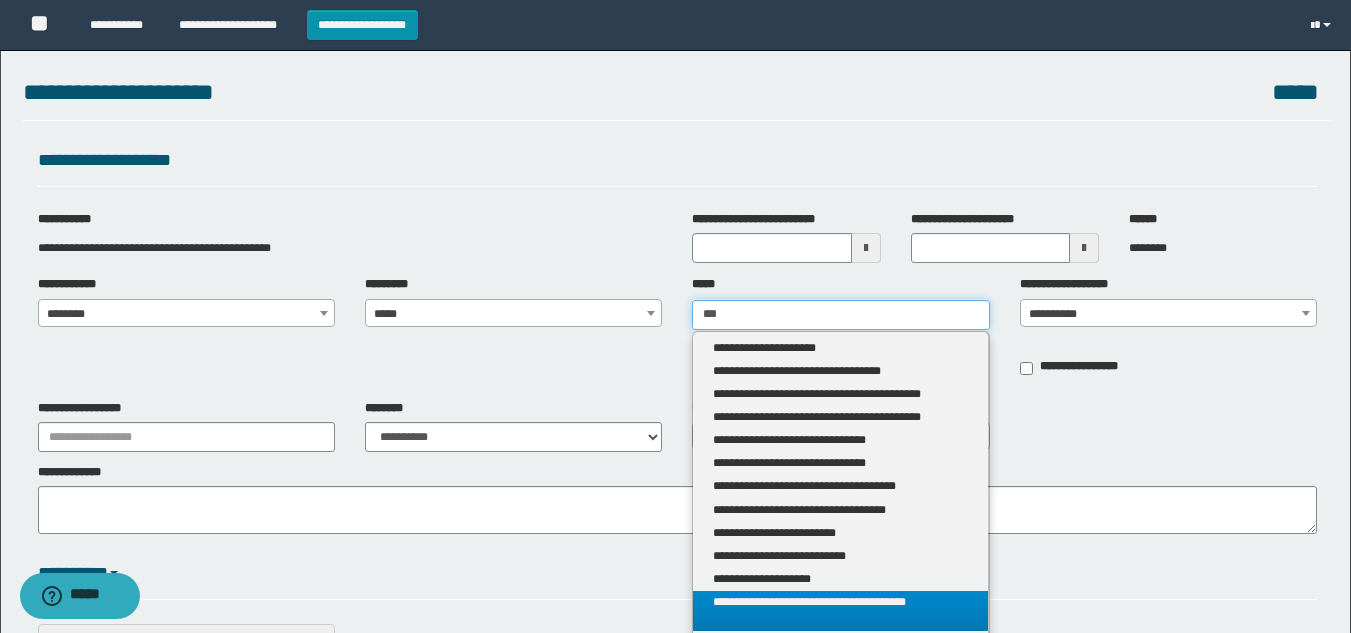 type on "***" 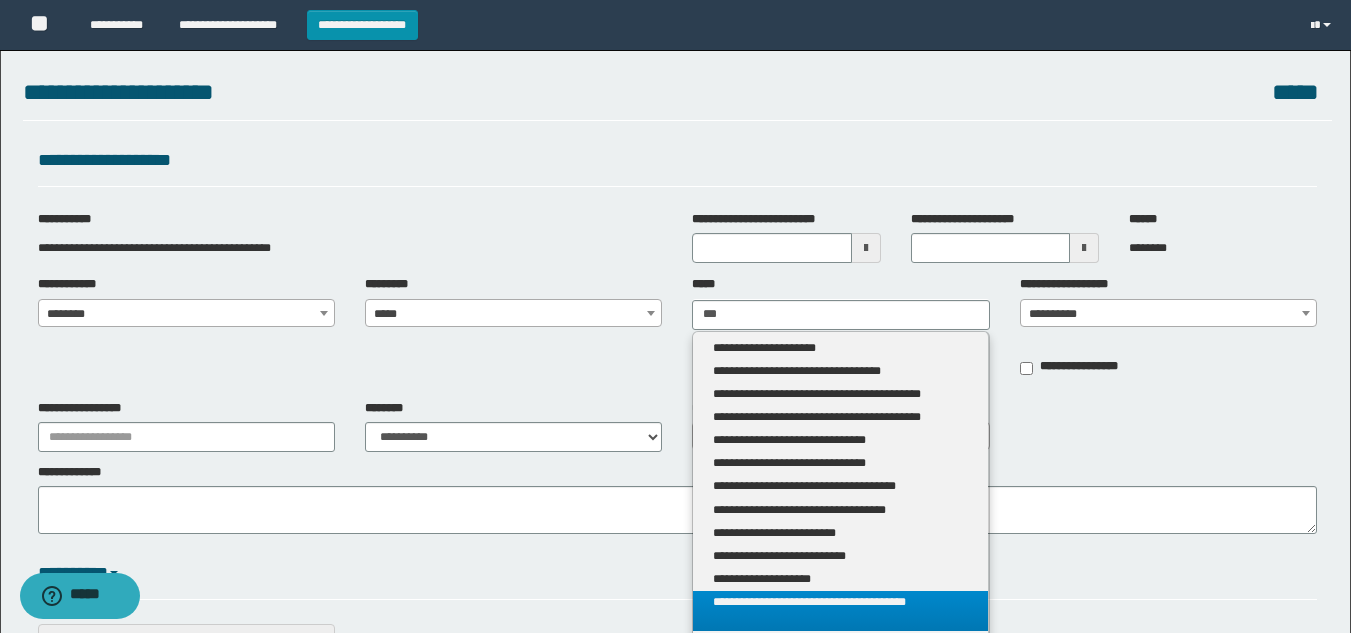 type 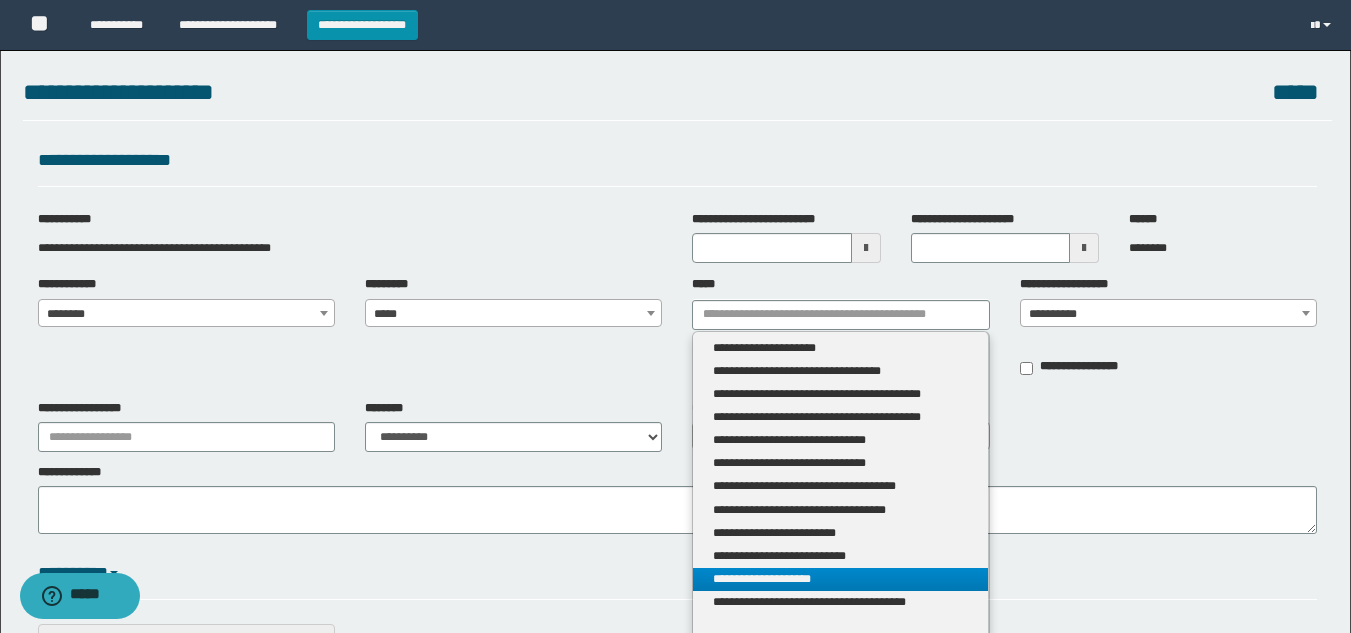 click on "**********" 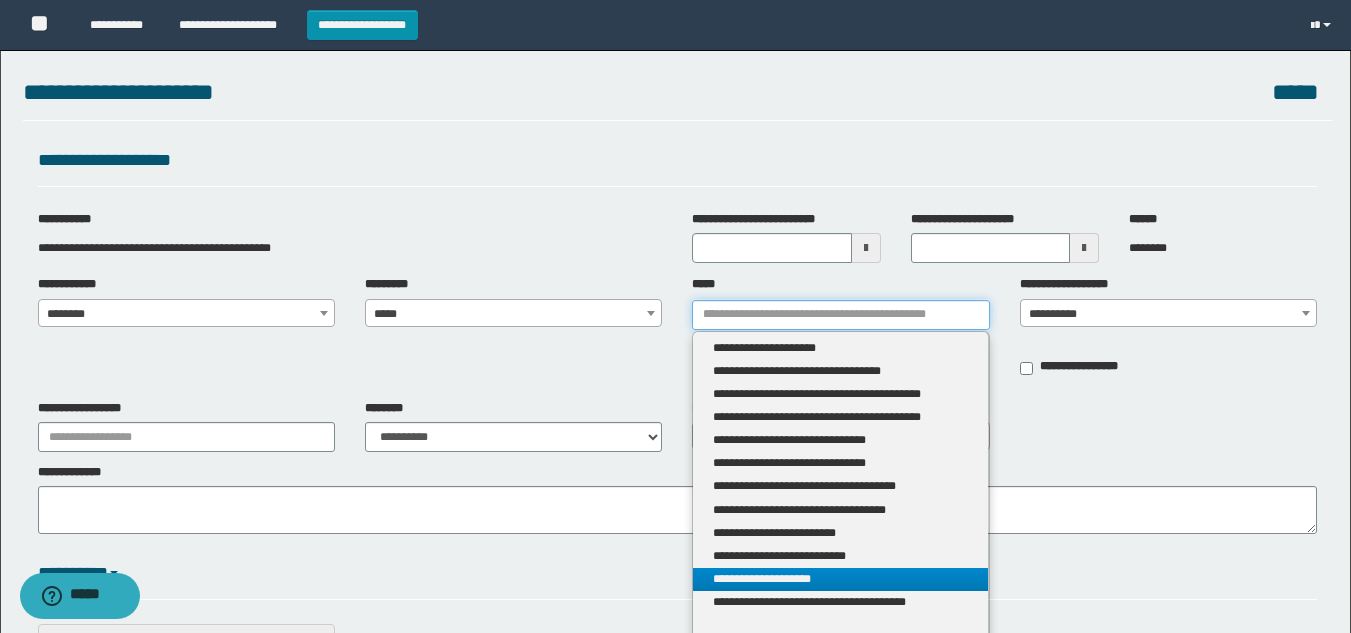 type 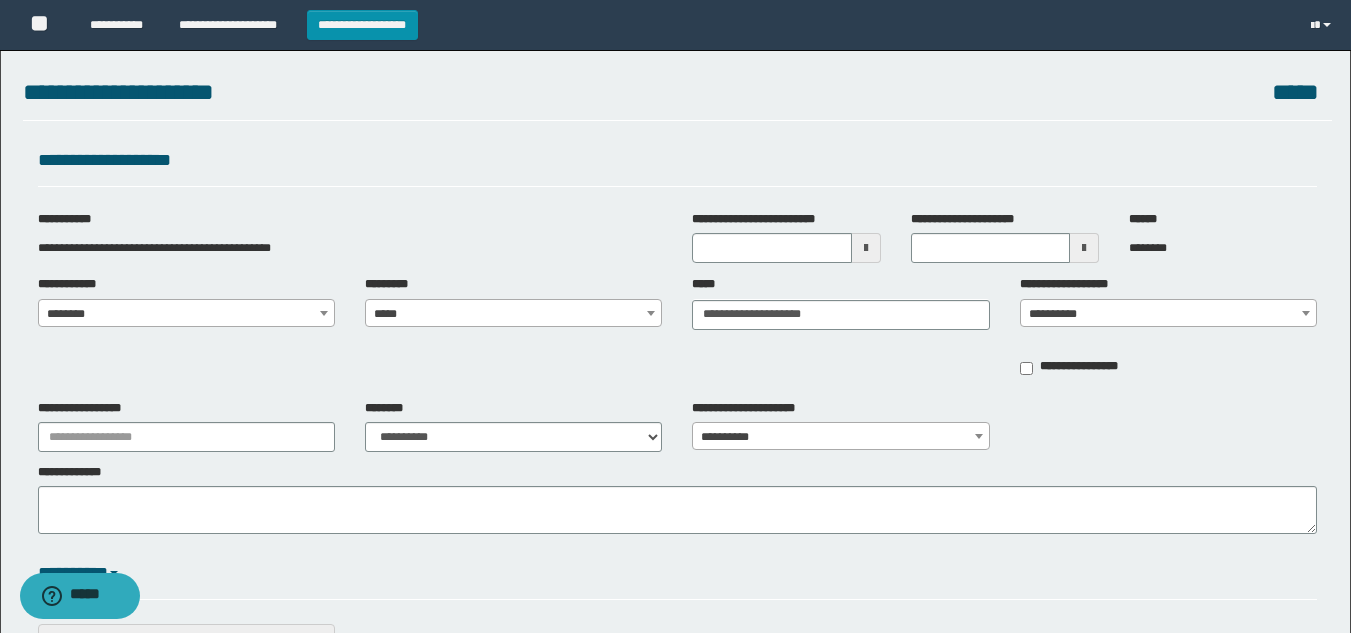 click on "**********" 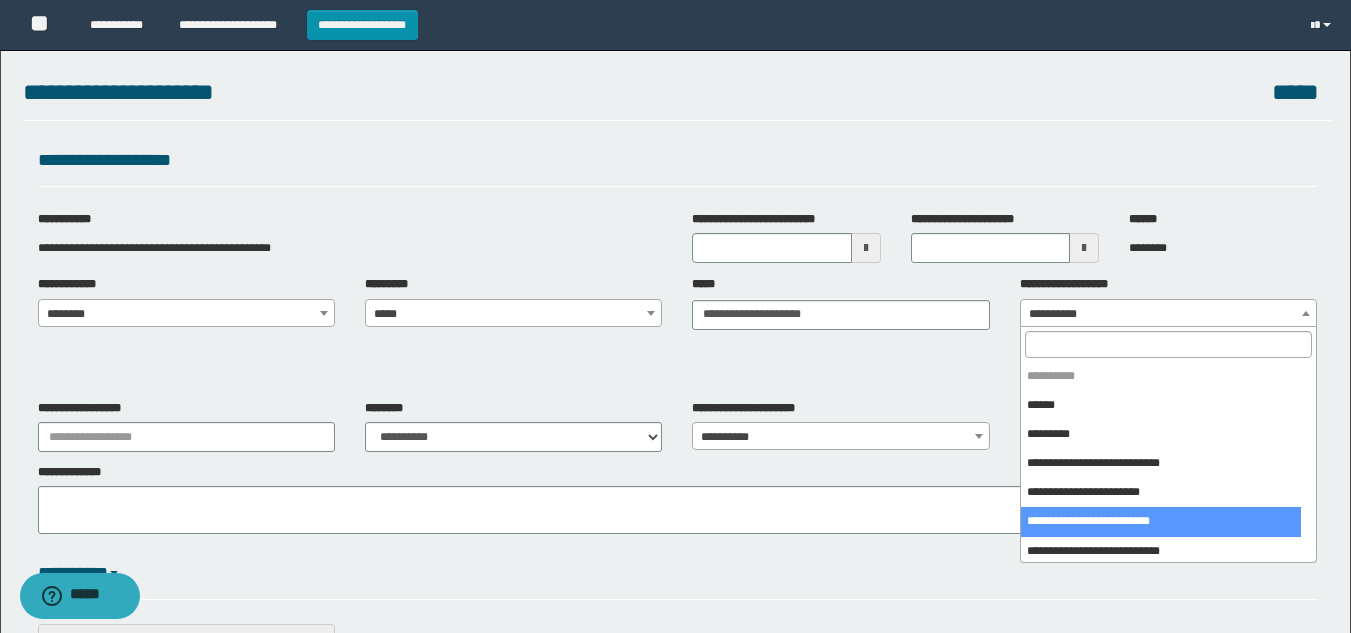 select on "****" 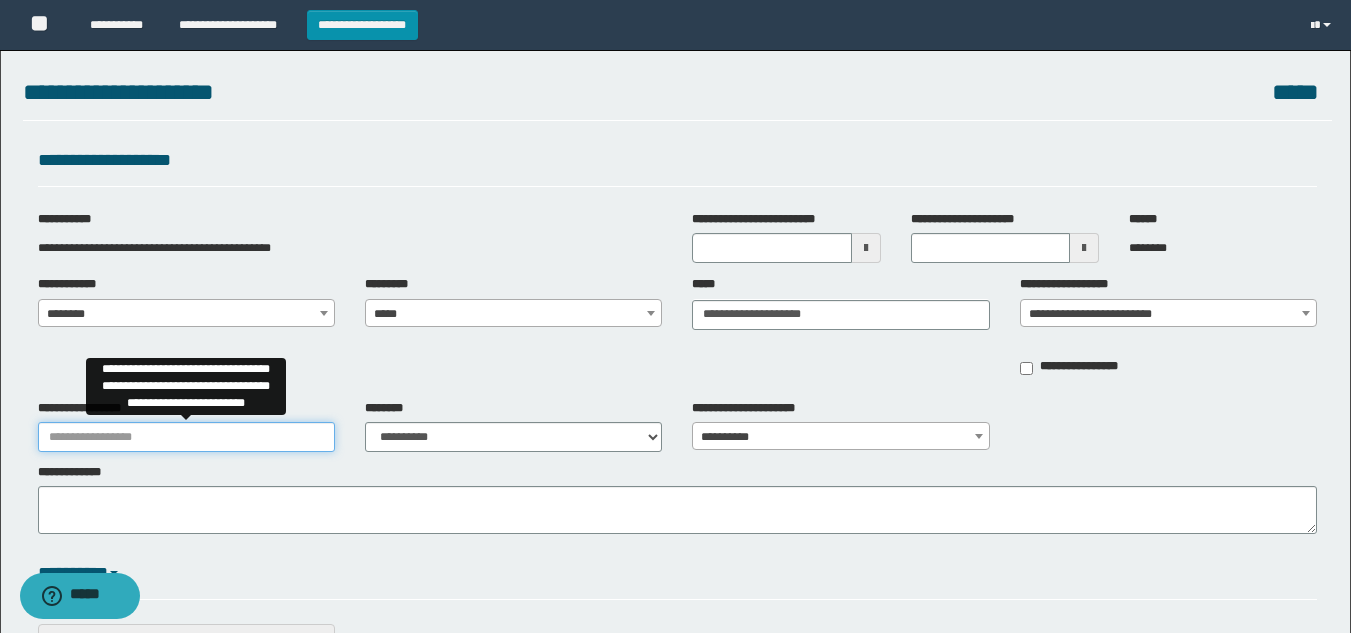 click on "**********" 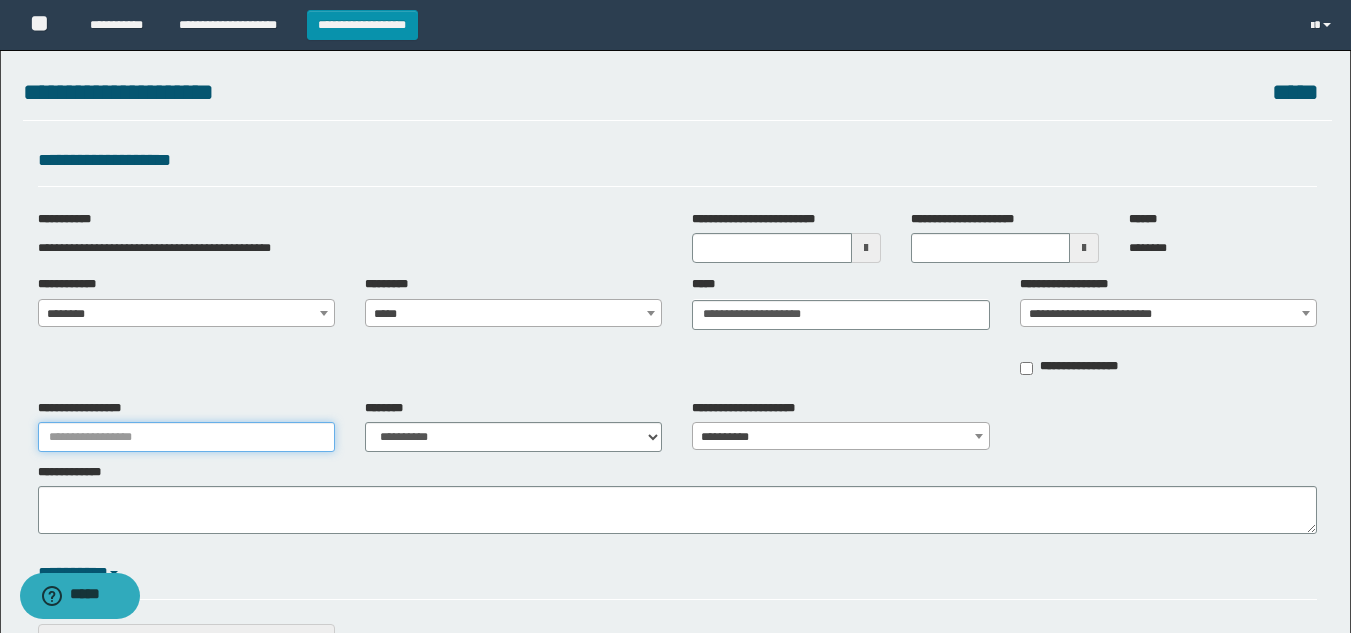 type on "**********" 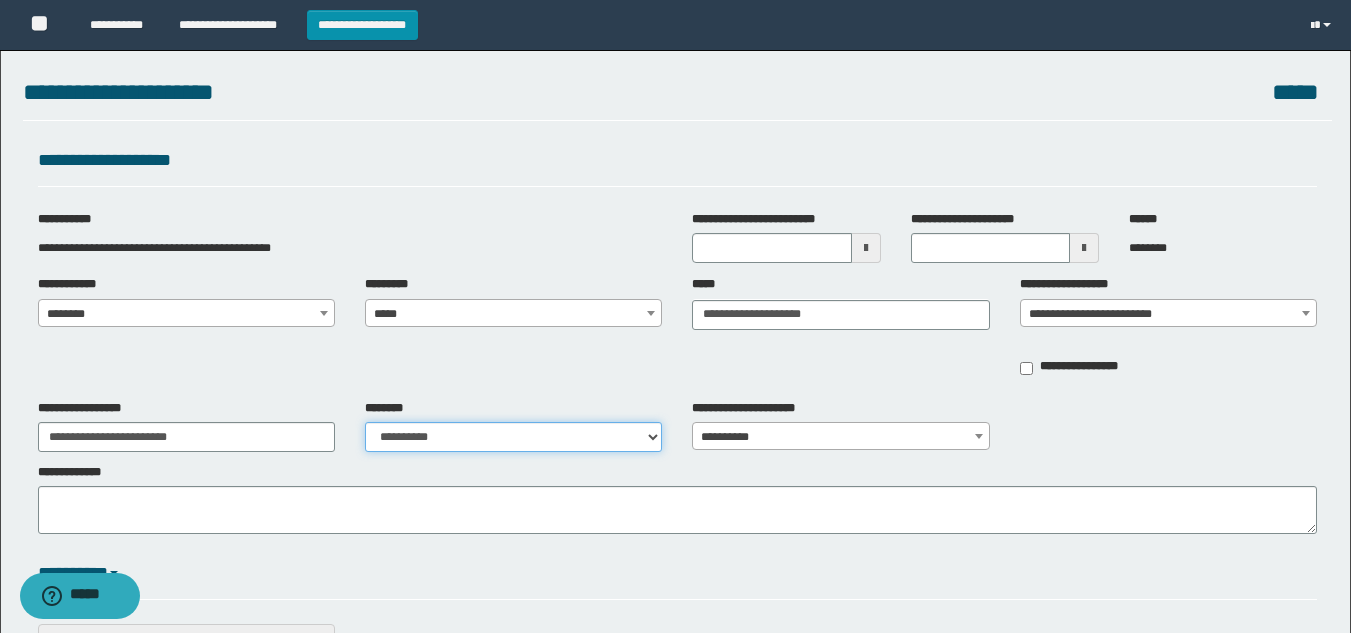 click on "**********" 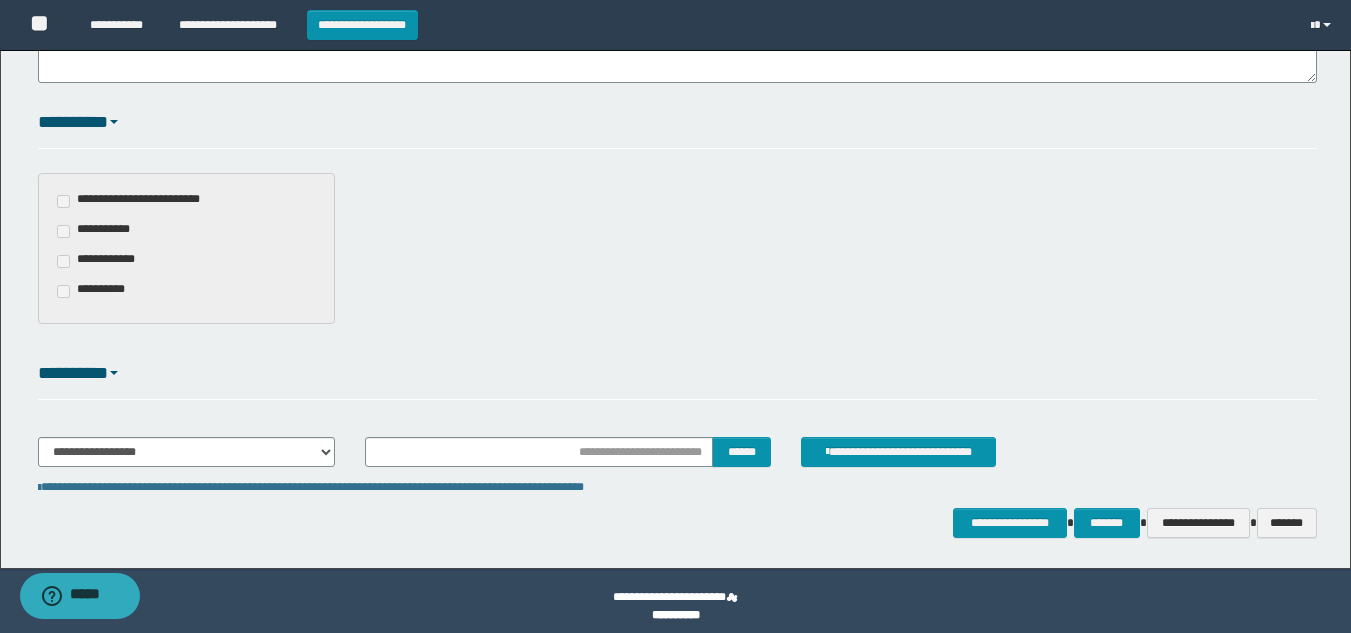 scroll, scrollTop: 462, scrollLeft: 0, axis: vertical 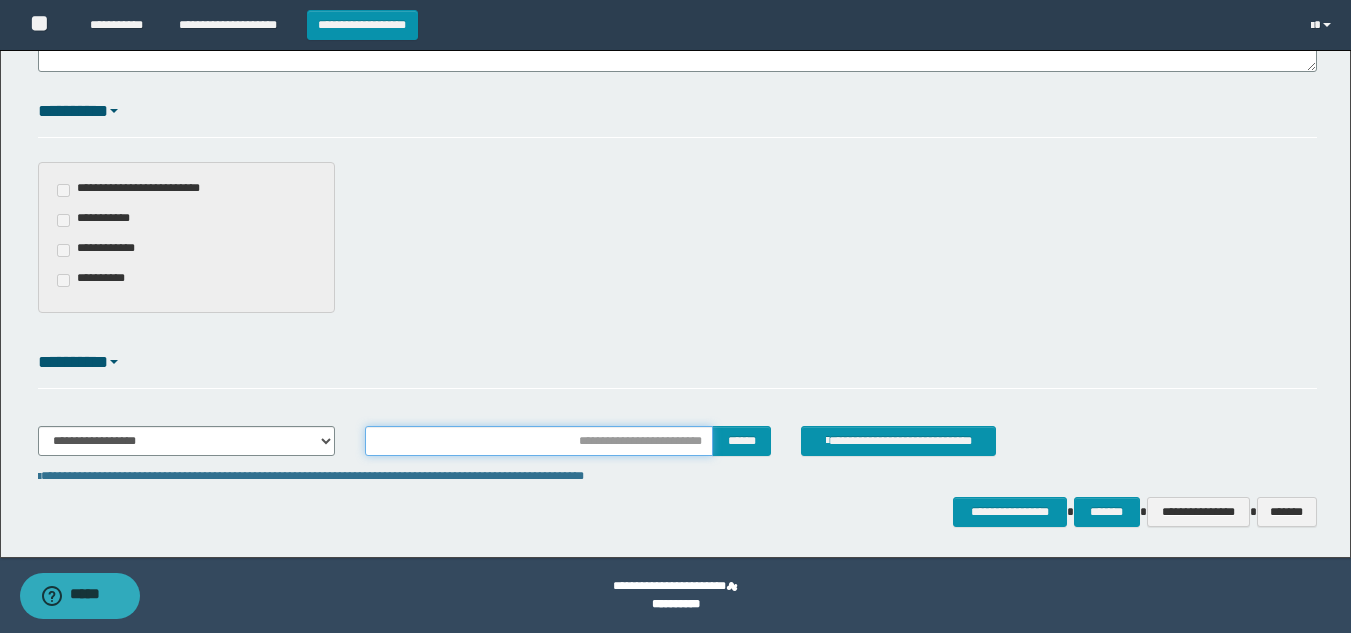 click 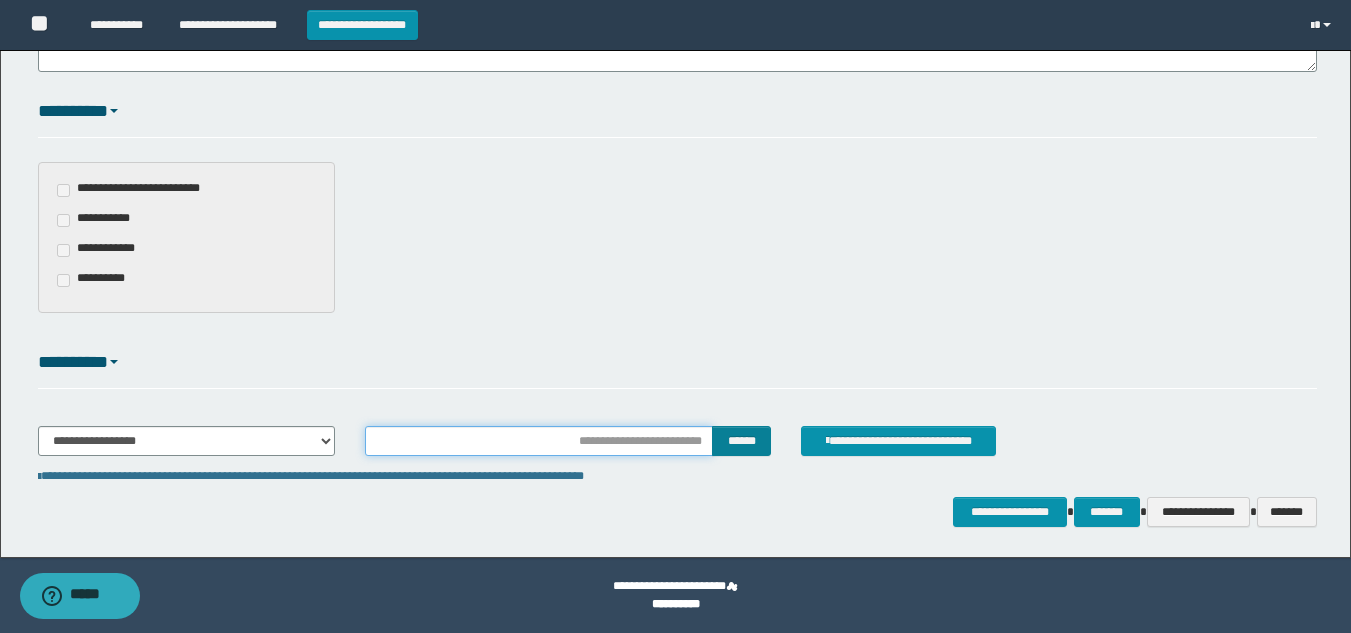 type on "**********" 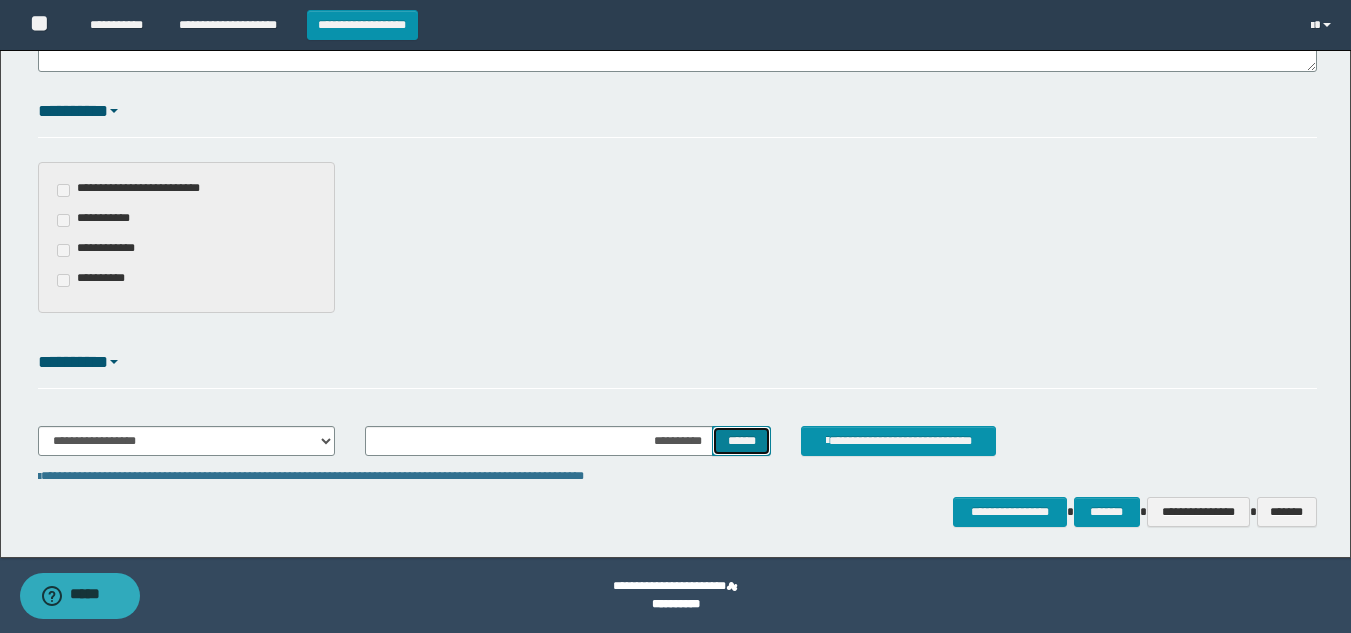 click on "******" 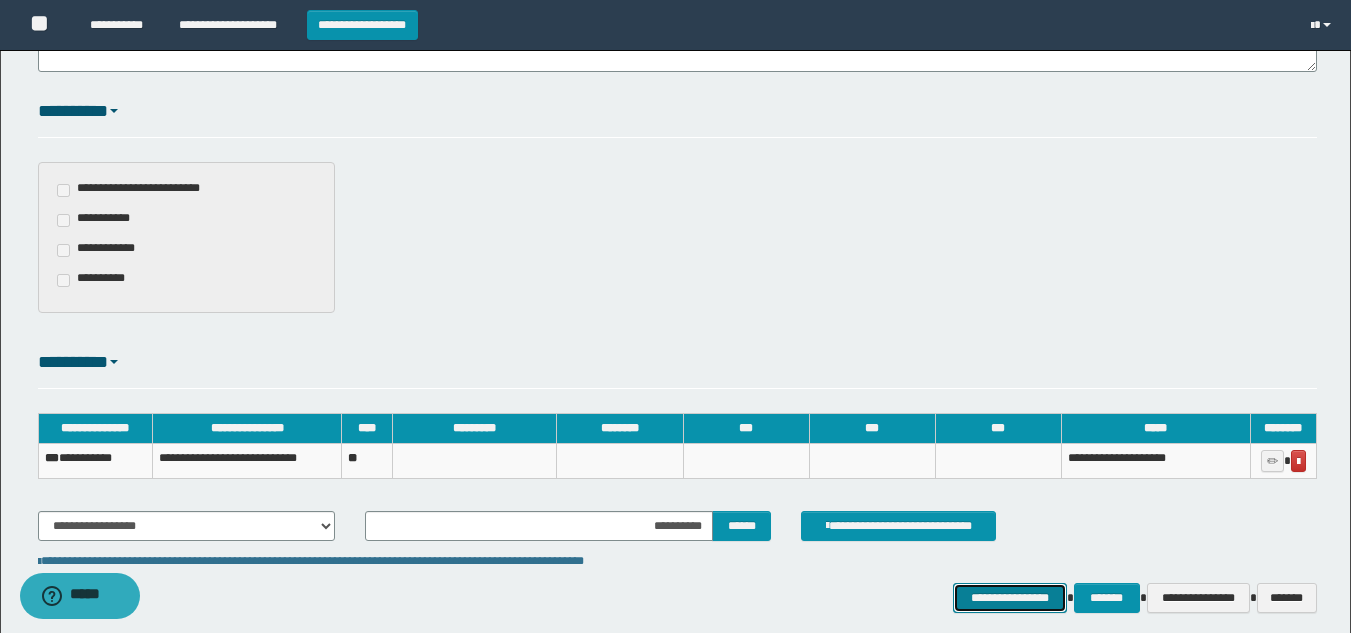 click on "**********" 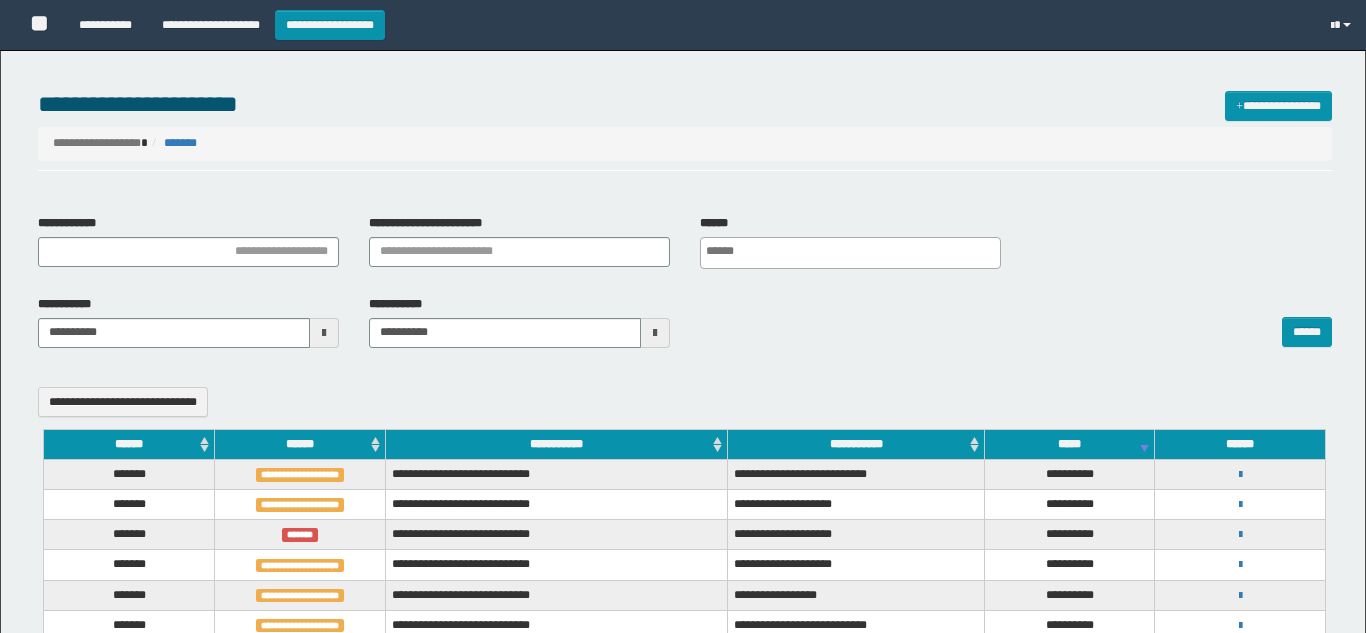 select 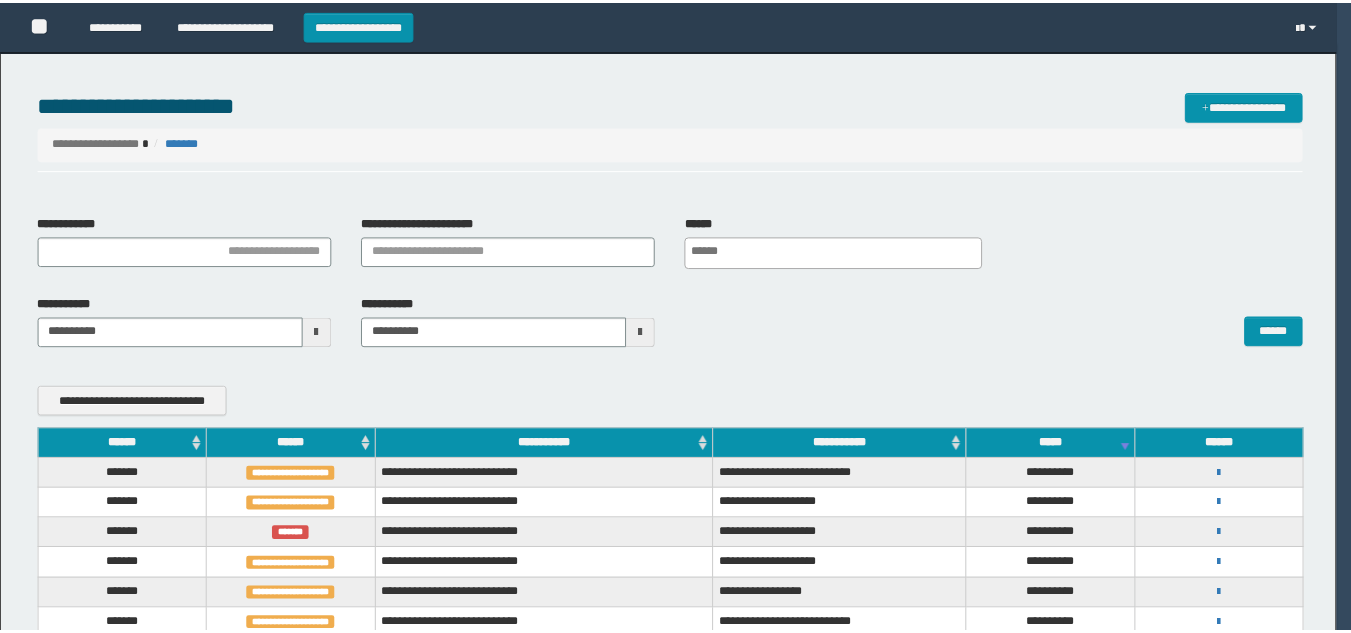 scroll, scrollTop: 0, scrollLeft: 0, axis: both 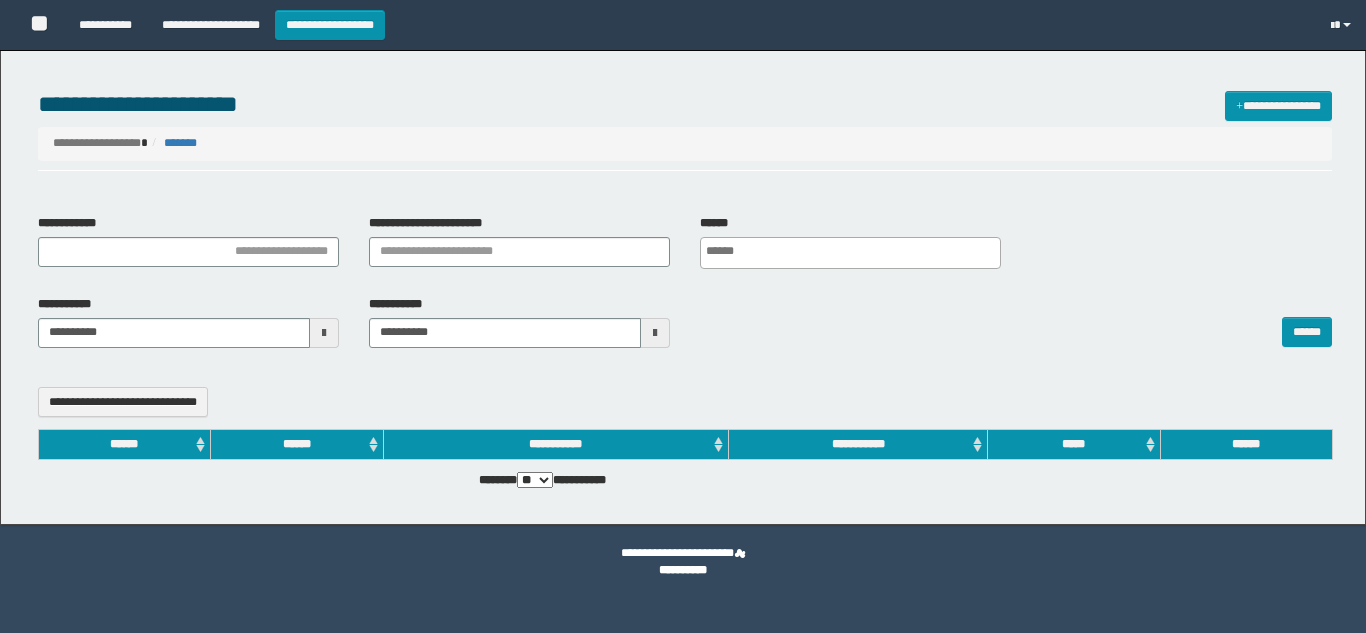 select 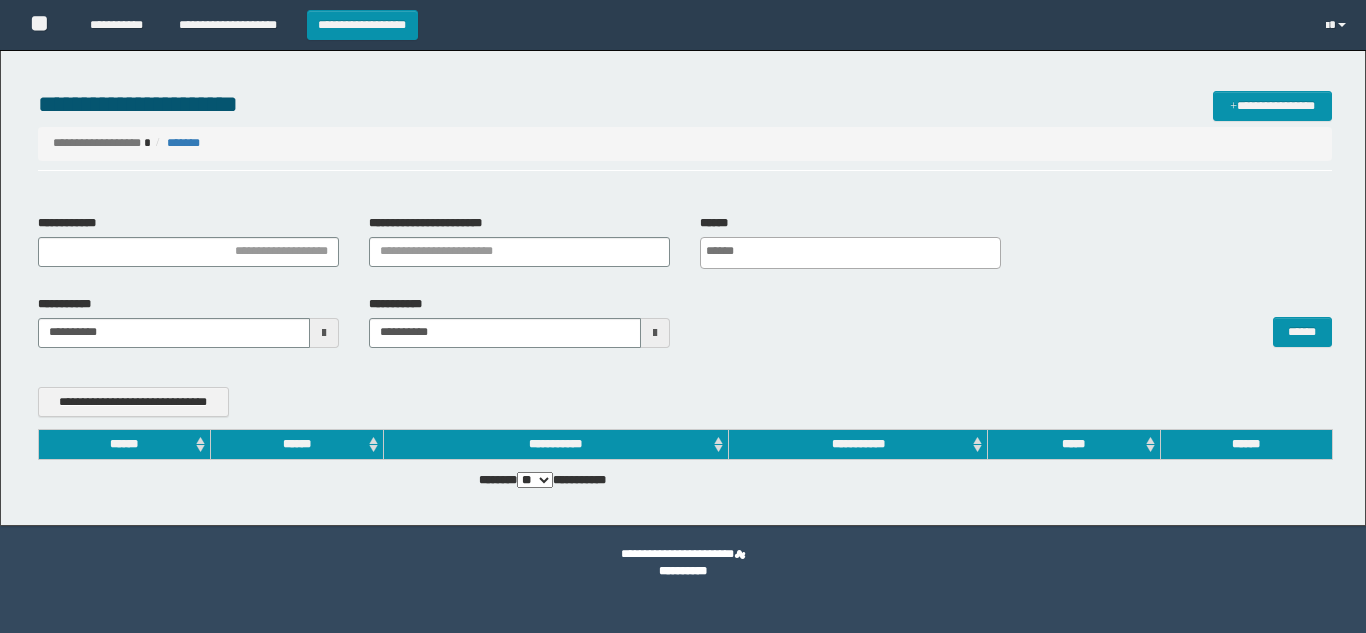 scroll, scrollTop: 0, scrollLeft: 0, axis: both 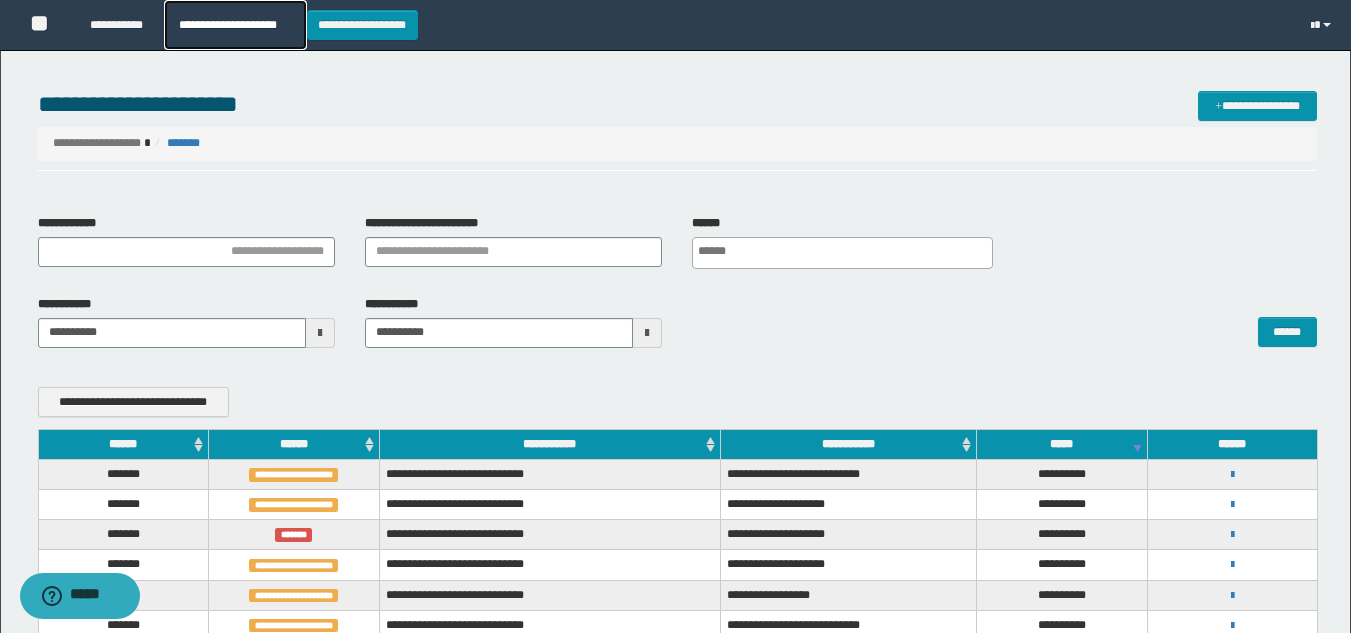 click on "**********" at bounding box center [235, 25] 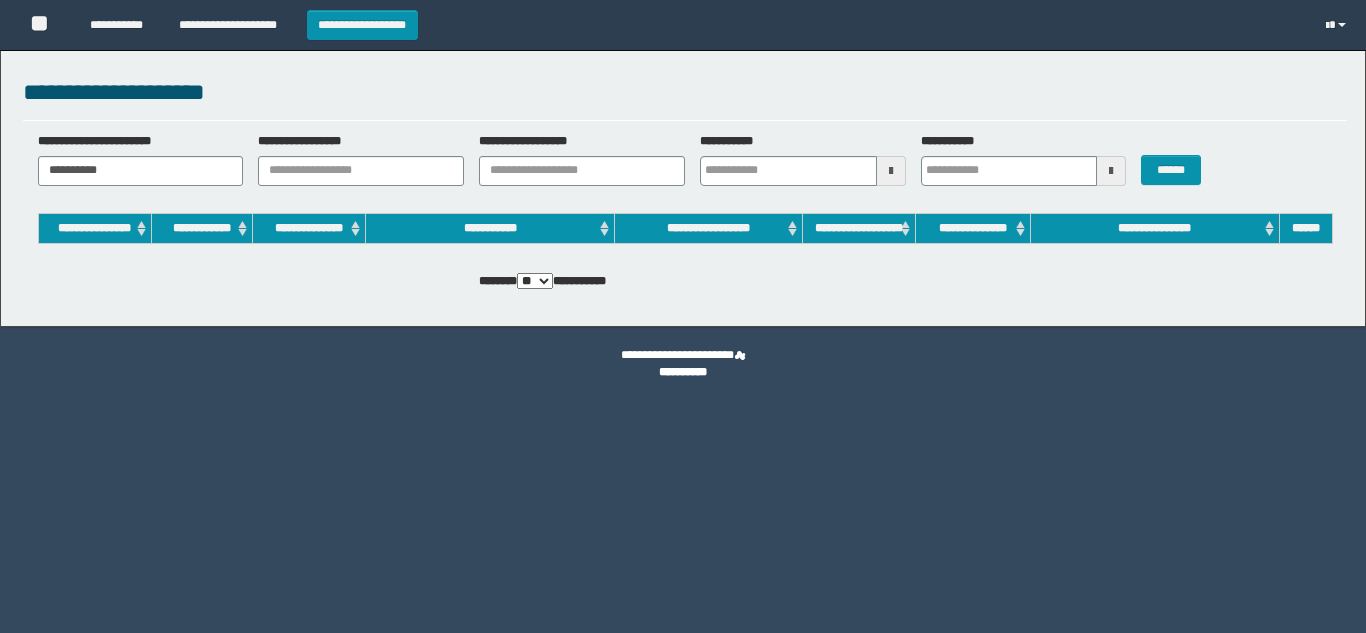 scroll, scrollTop: 0, scrollLeft: 0, axis: both 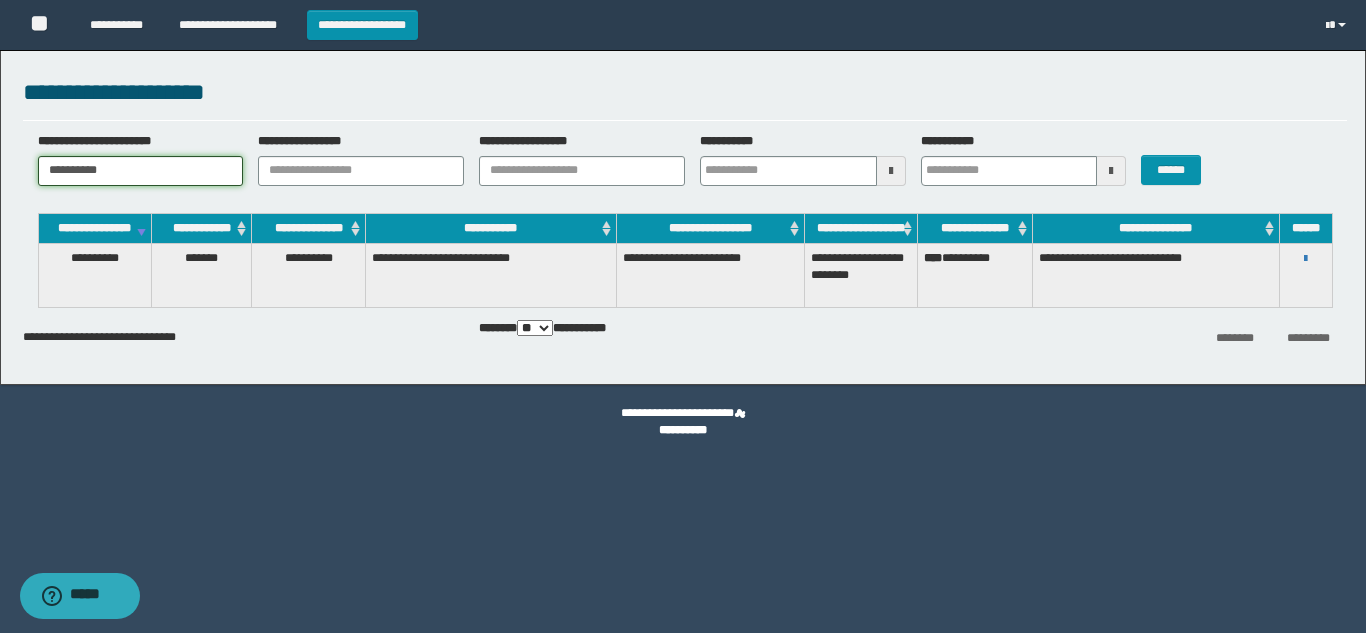 drag, startPoint x: 159, startPoint y: 165, endPoint x: 0, endPoint y: 145, distance: 160.25293 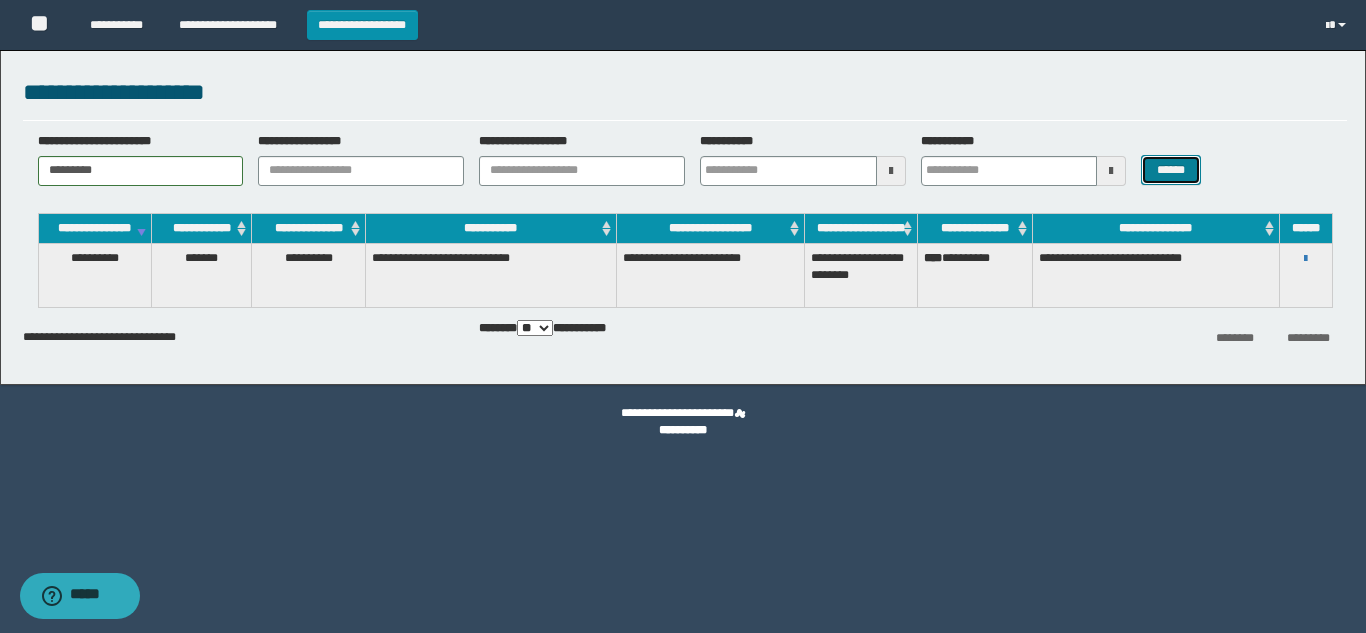 click on "******" at bounding box center (1170, 170) 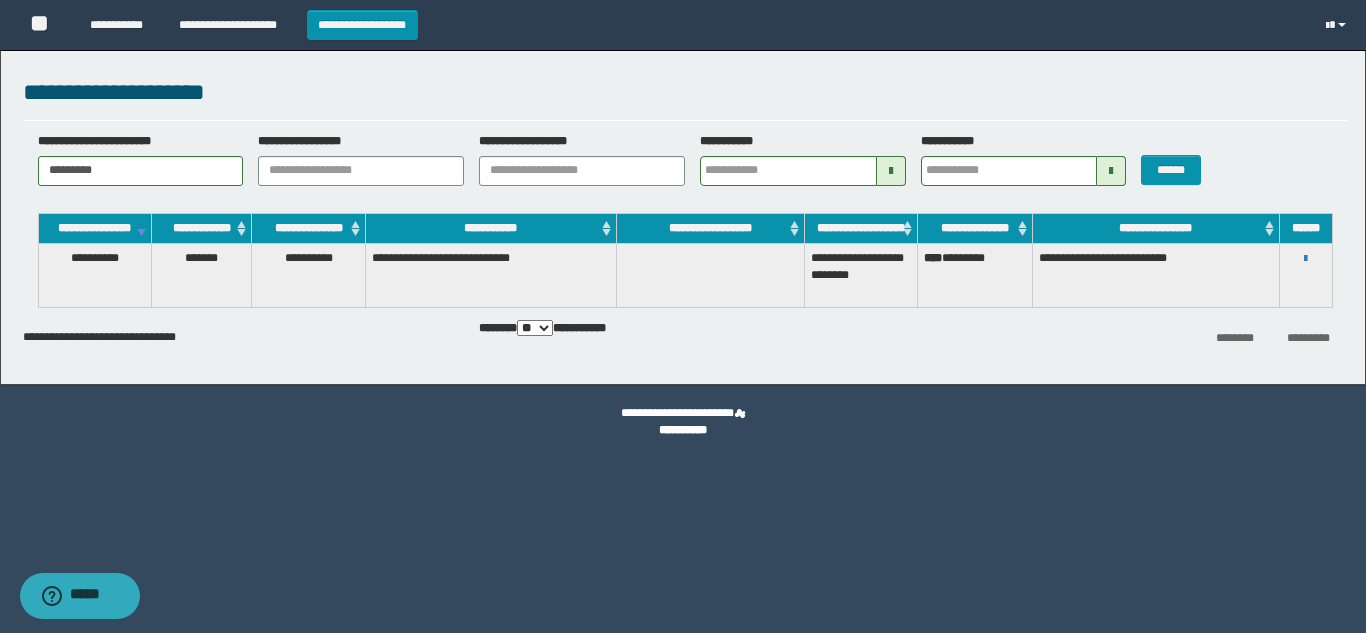 click on "**********" at bounding box center (1306, 258) 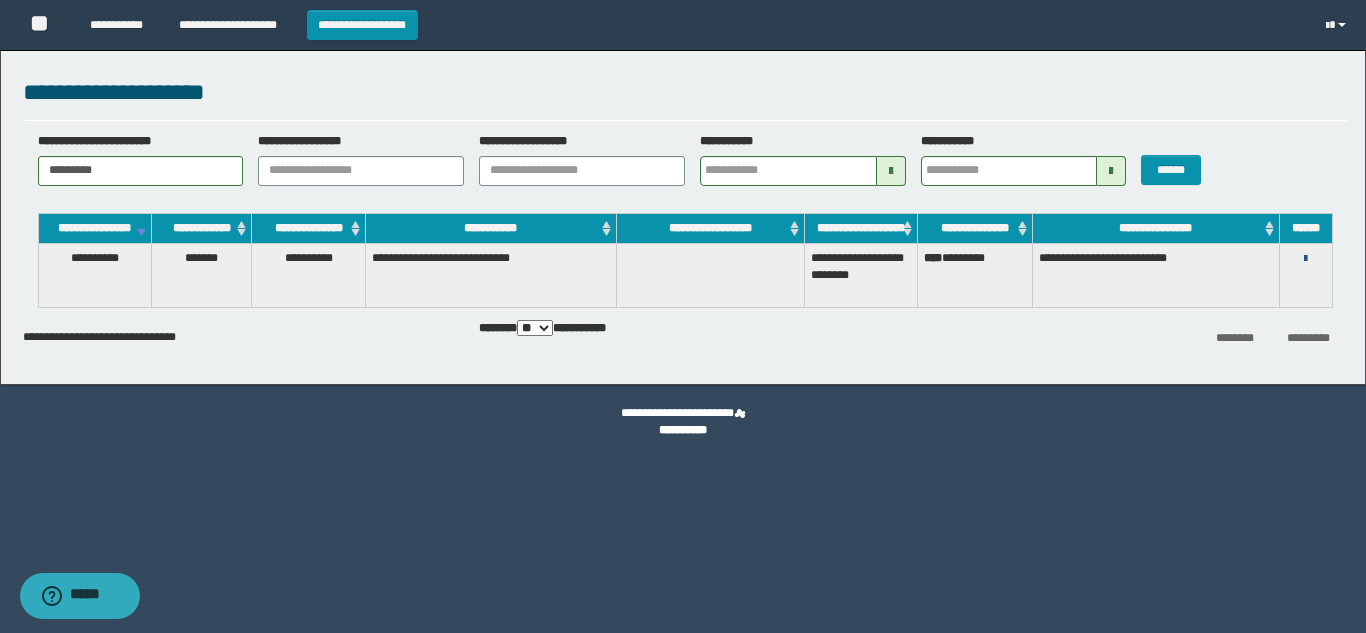 click at bounding box center (1305, 259) 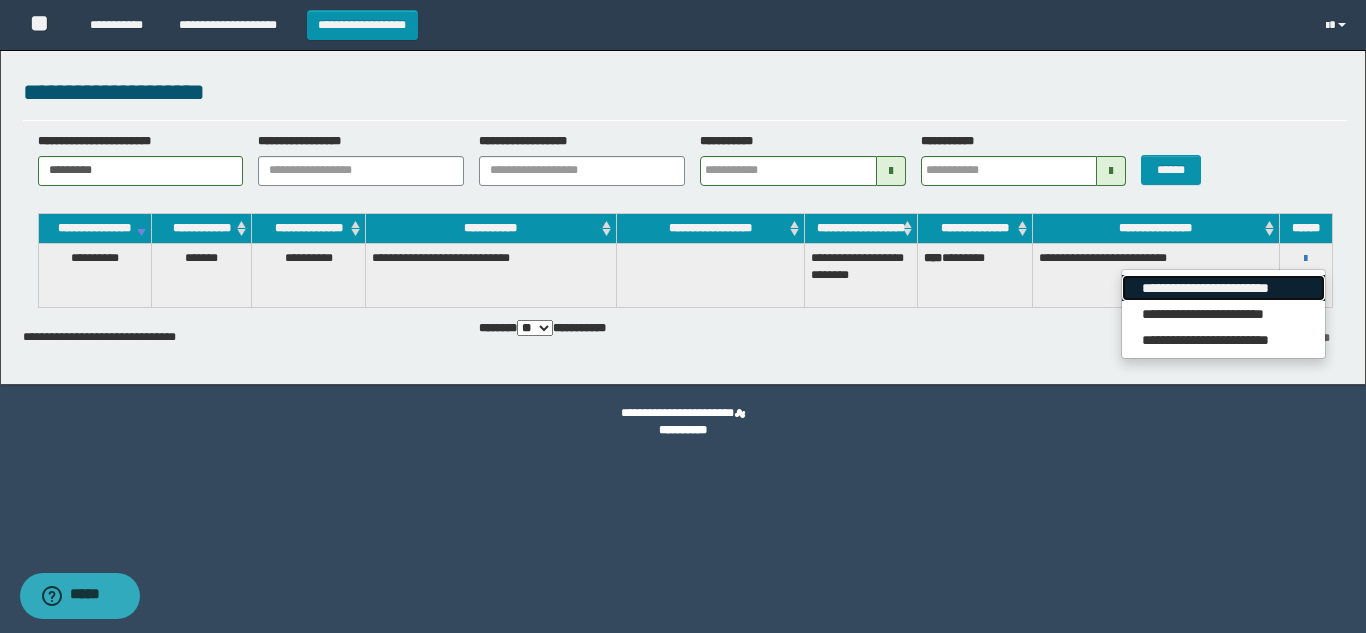 click on "**********" at bounding box center [1223, 288] 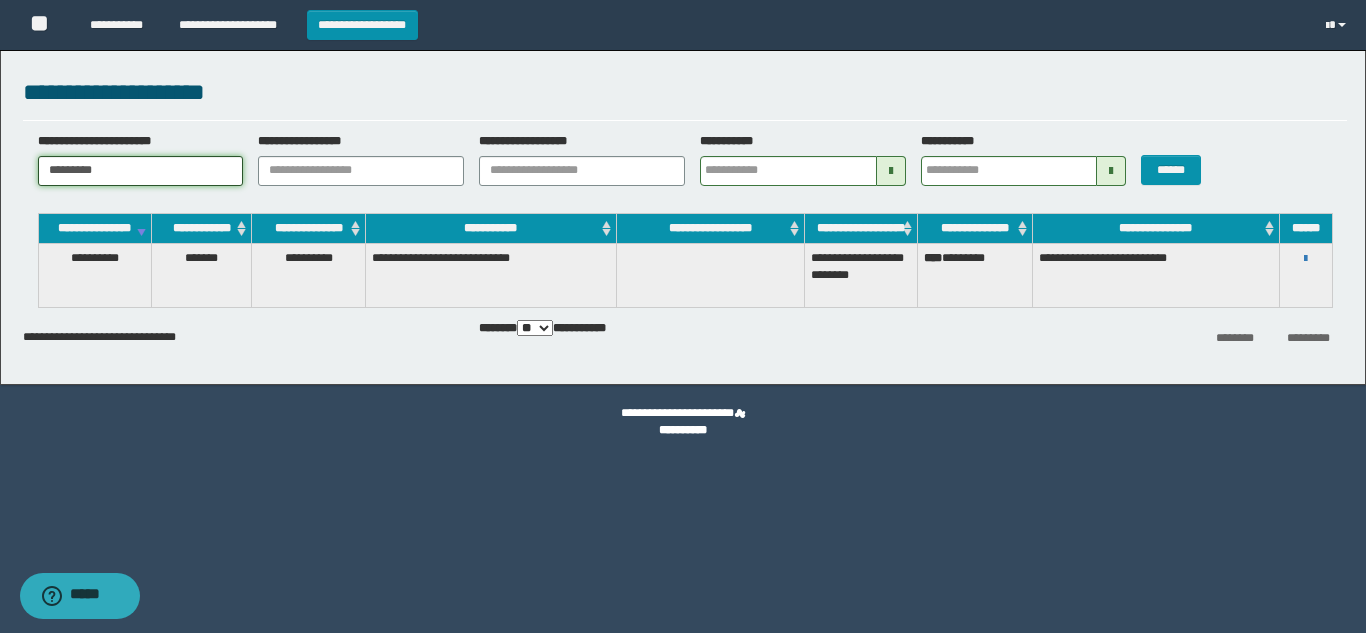 drag, startPoint x: 161, startPoint y: 163, endPoint x: 0, endPoint y: 140, distance: 162.63457 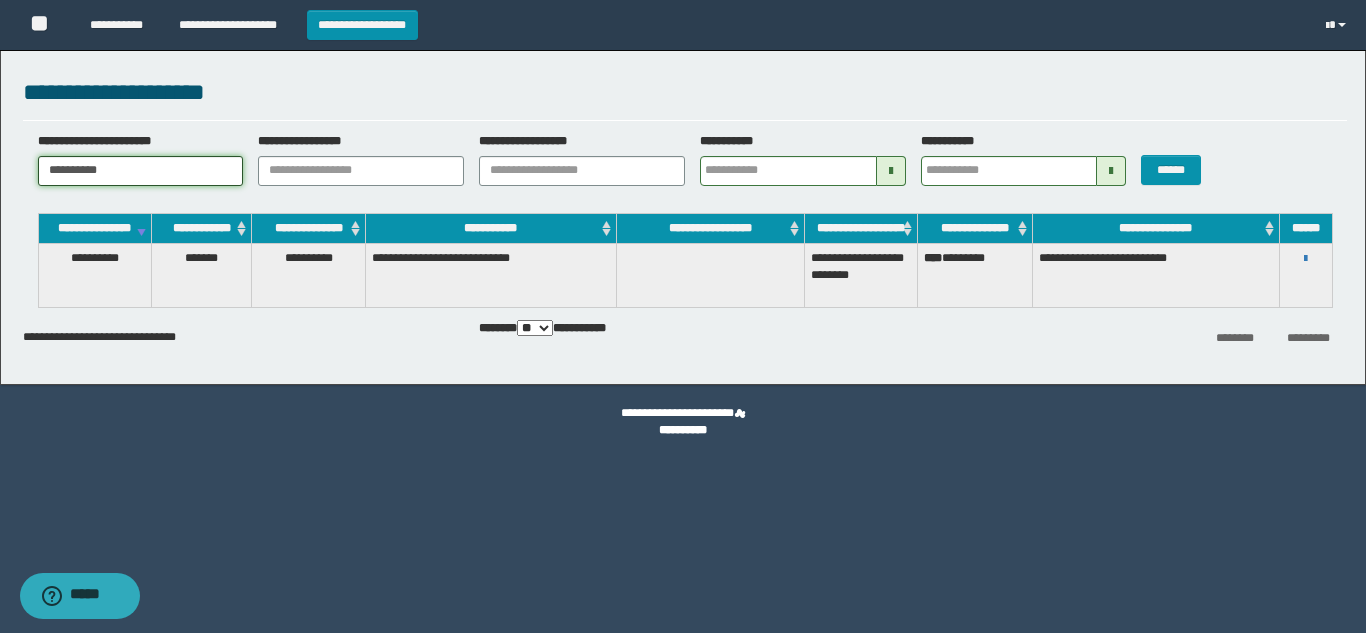 drag, startPoint x: 75, startPoint y: 176, endPoint x: 0, endPoint y: 185, distance: 75.53807 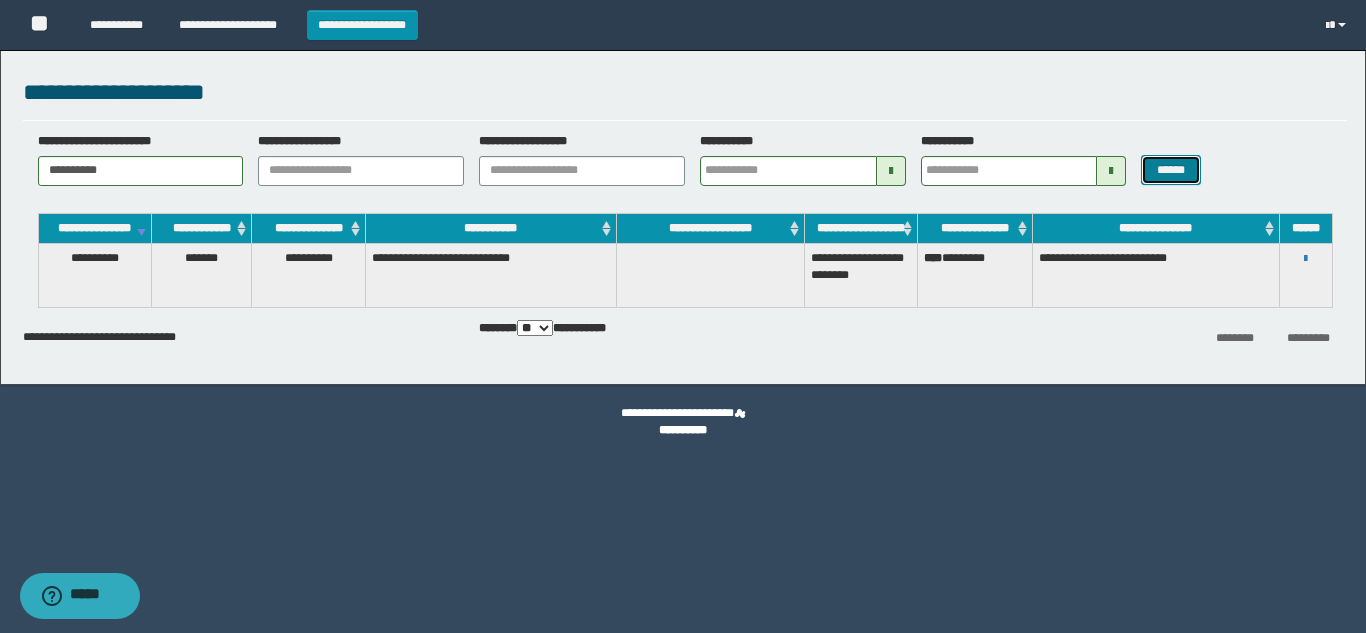 click on "******" at bounding box center [1170, 170] 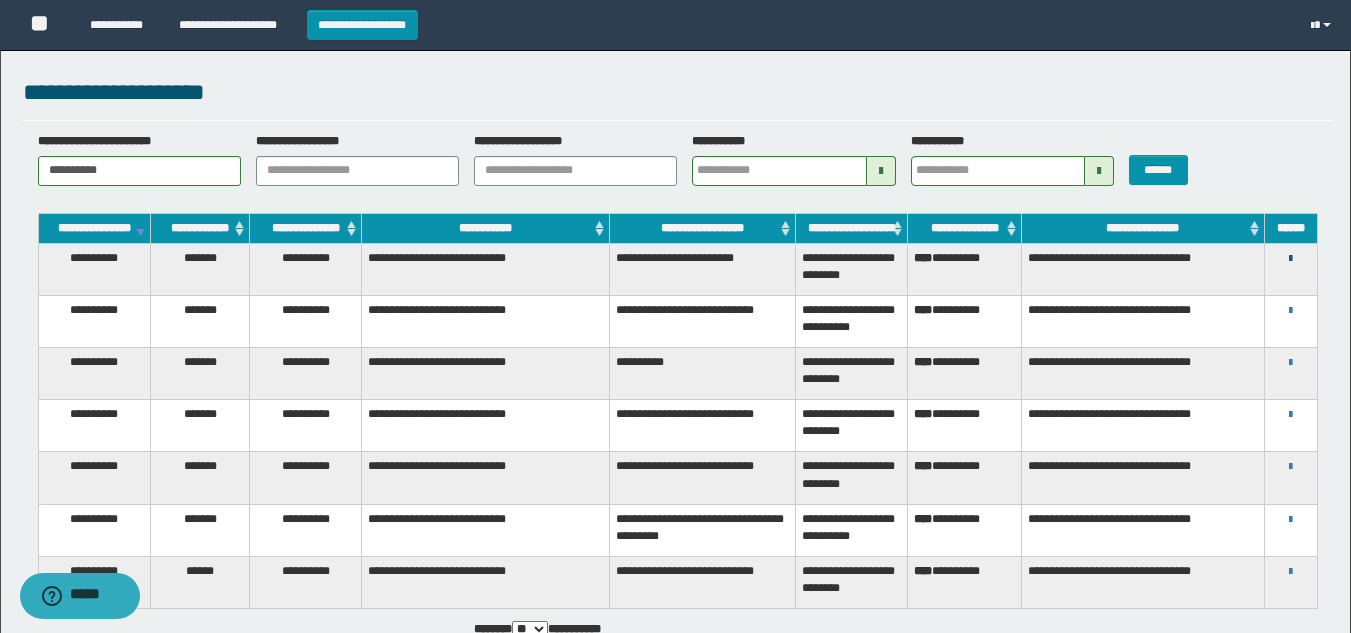 click at bounding box center [1290, 259] 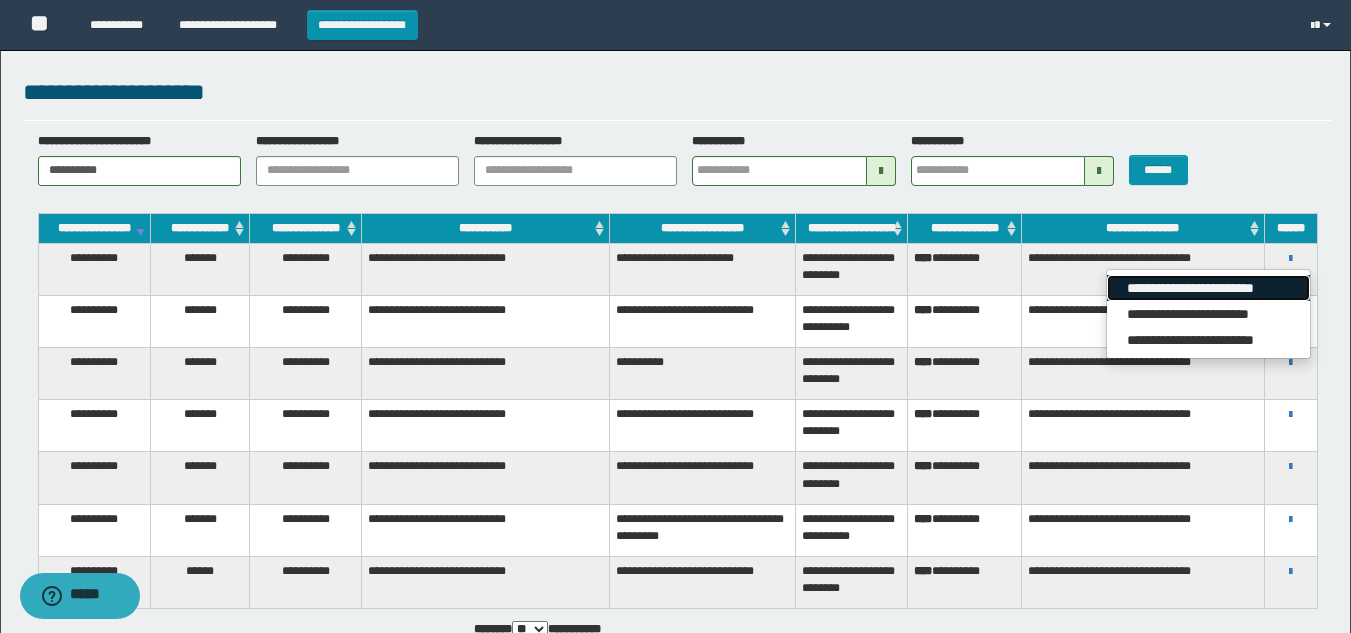 click on "**********" at bounding box center (1208, 288) 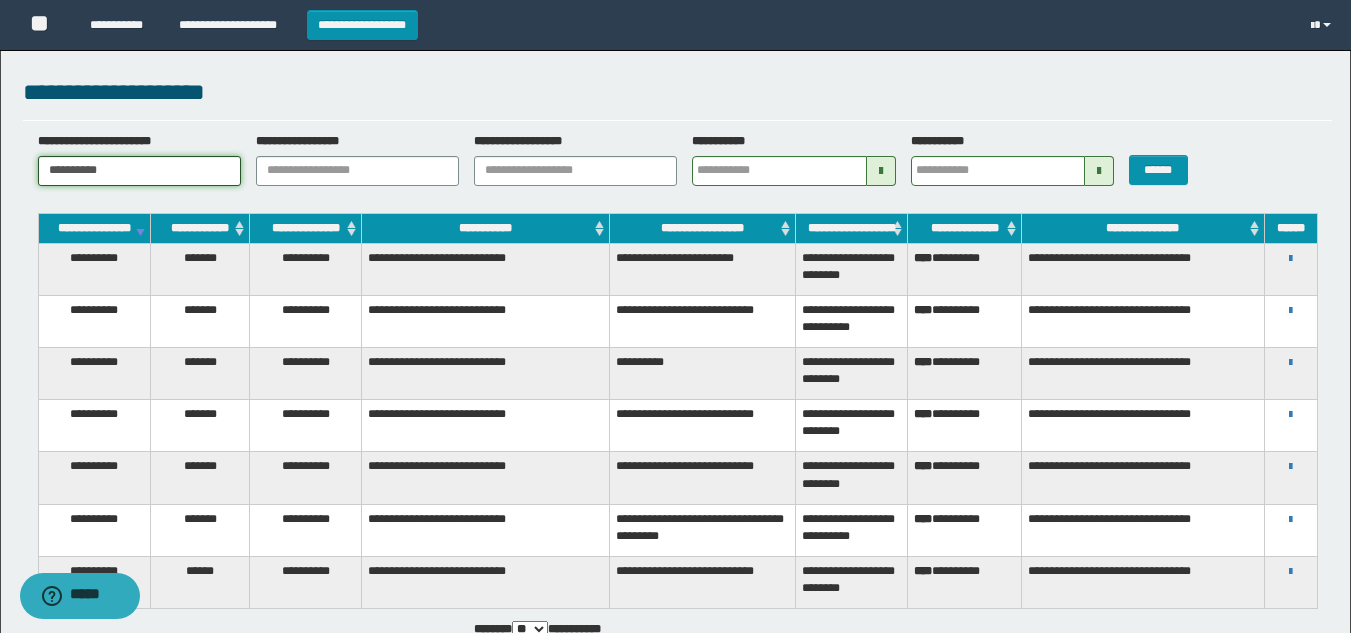 click on "**********" at bounding box center (675, 363) 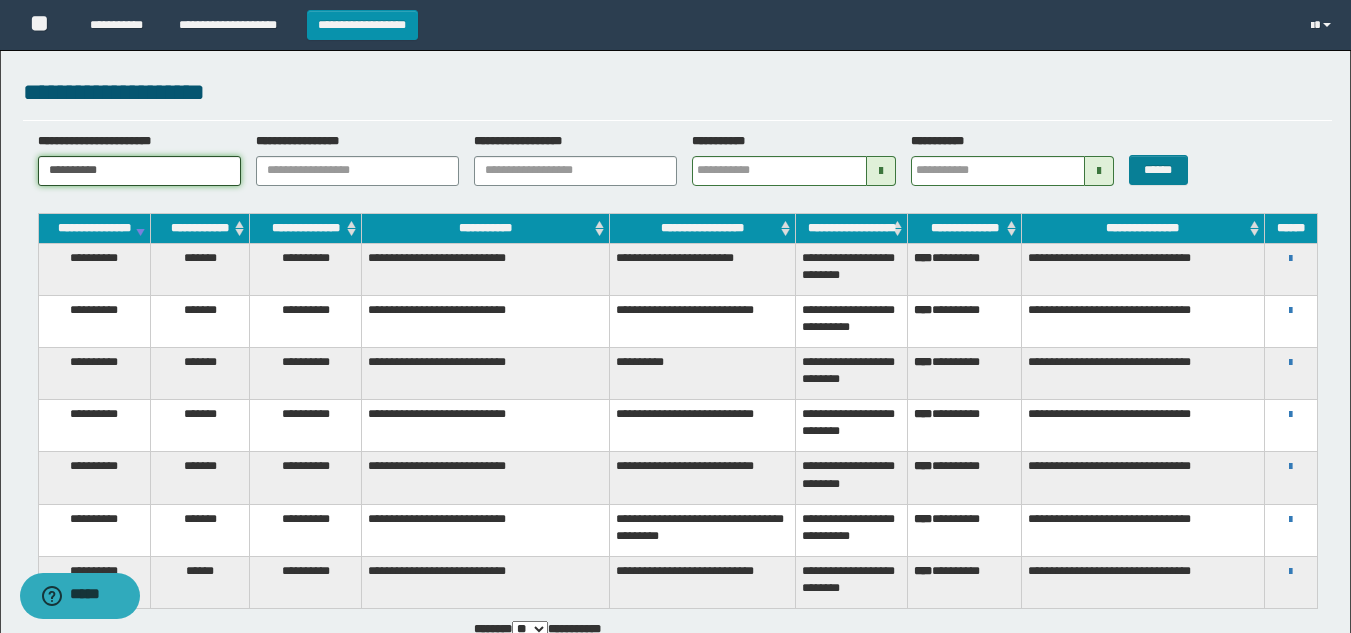 type on "**********" 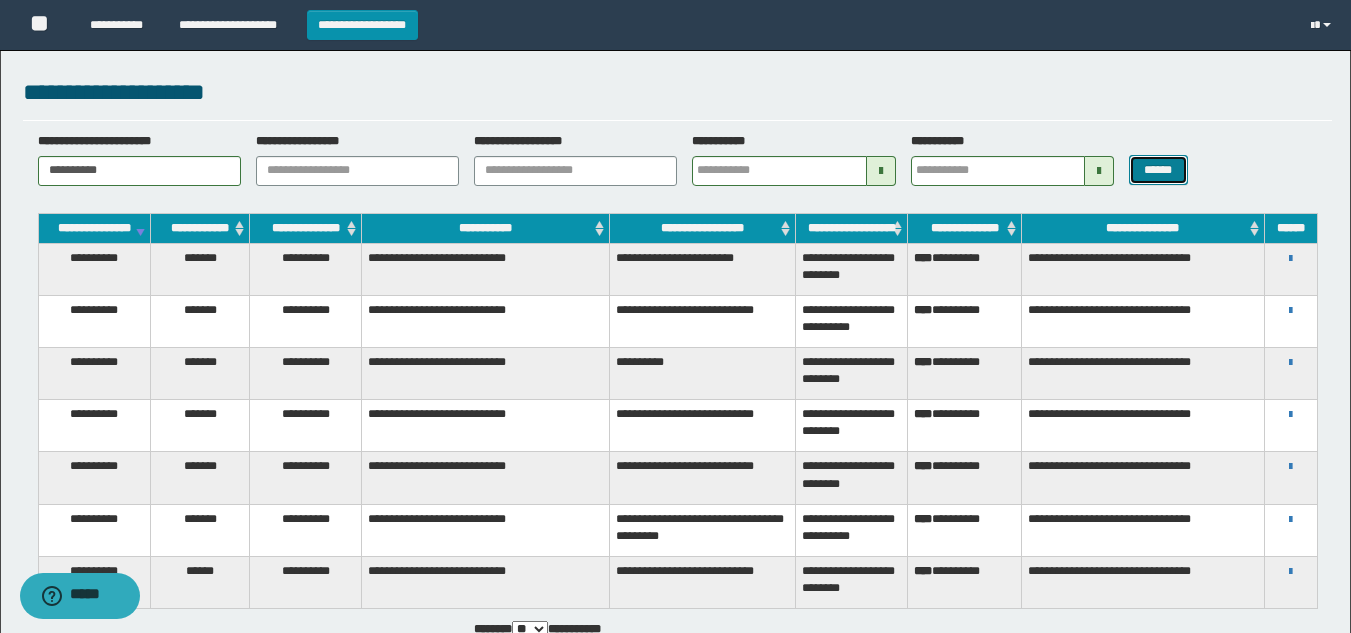 click on "******" at bounding box center (1158, 170) 